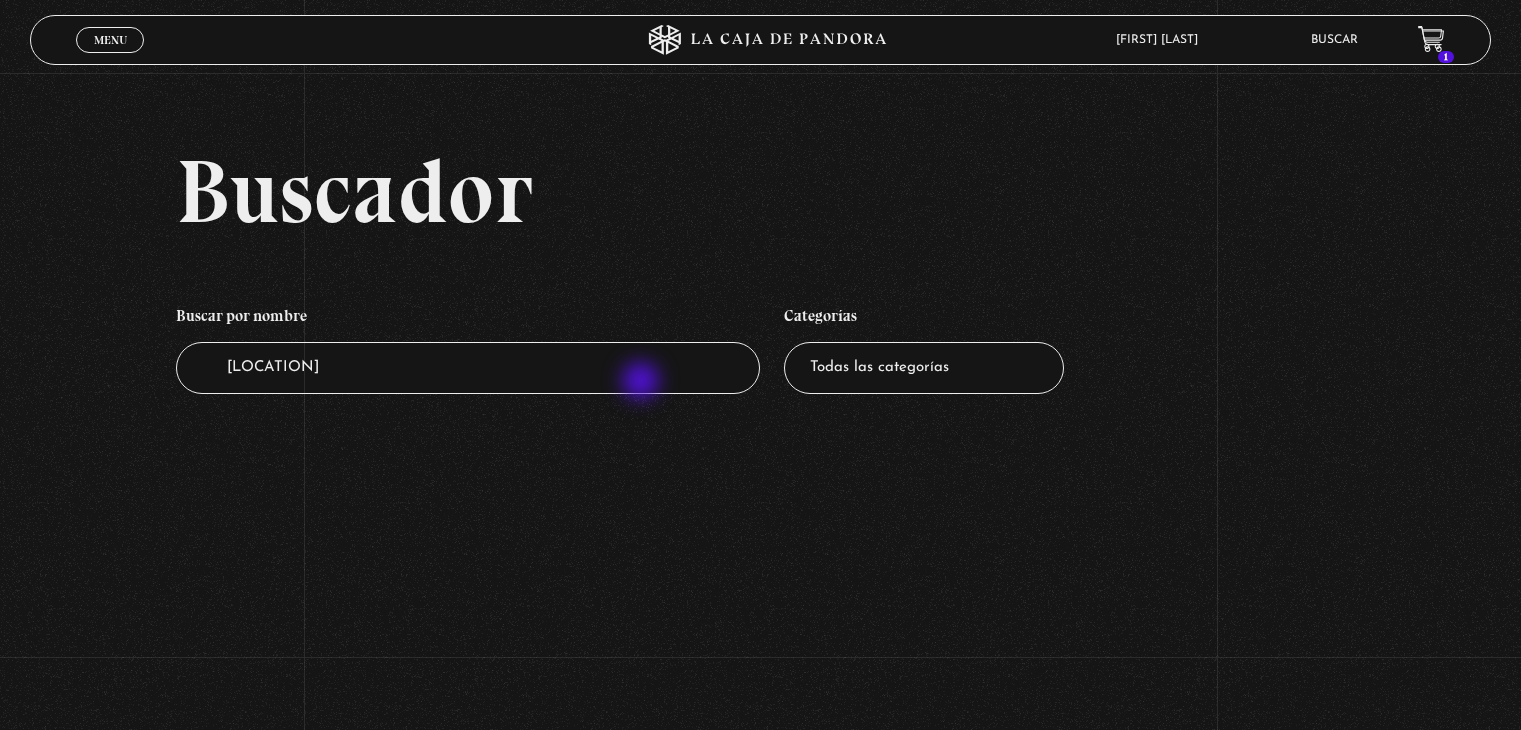 scroll, scrollTop: 0, scrollLeft: 0, axis: both 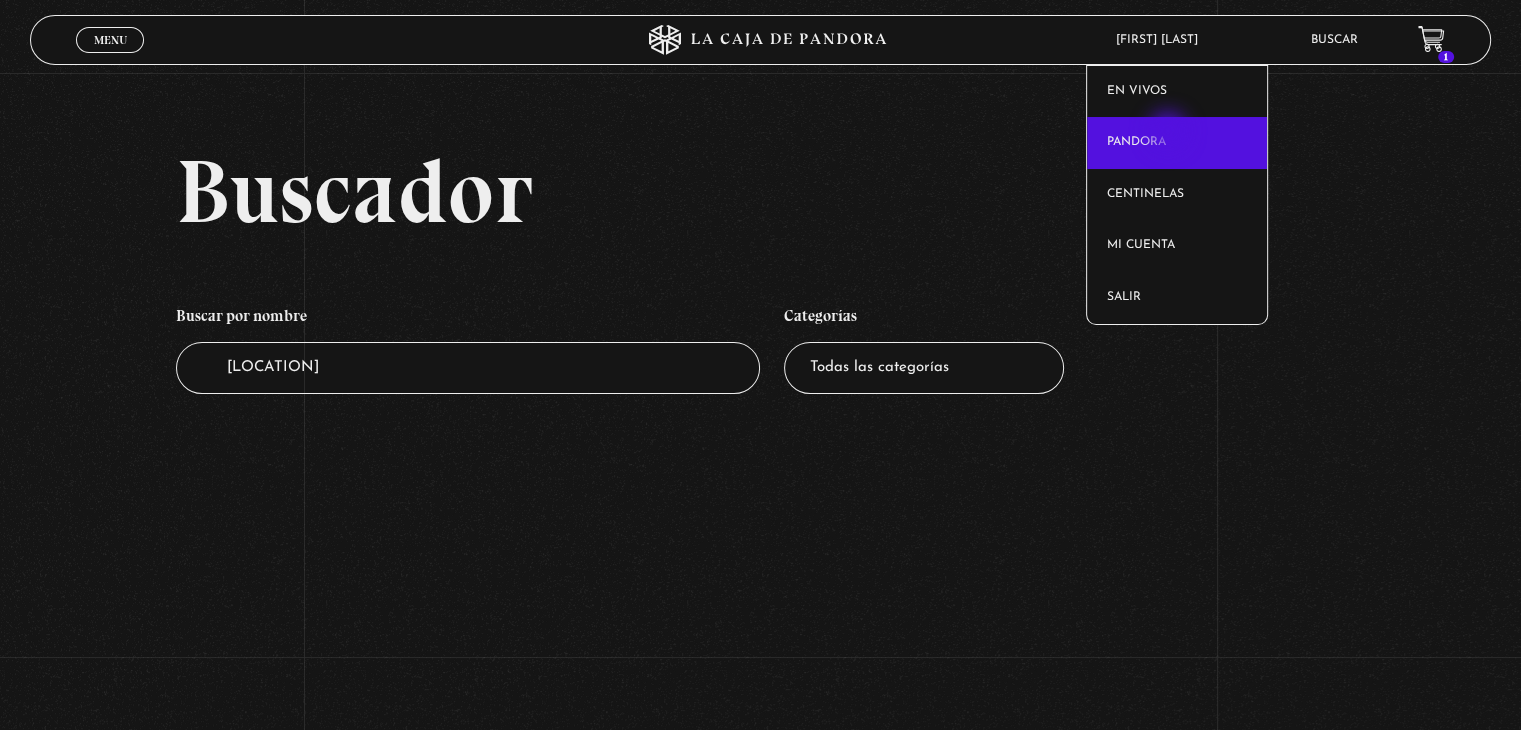 click on "Pandora" at bounding box center [1177, 143] 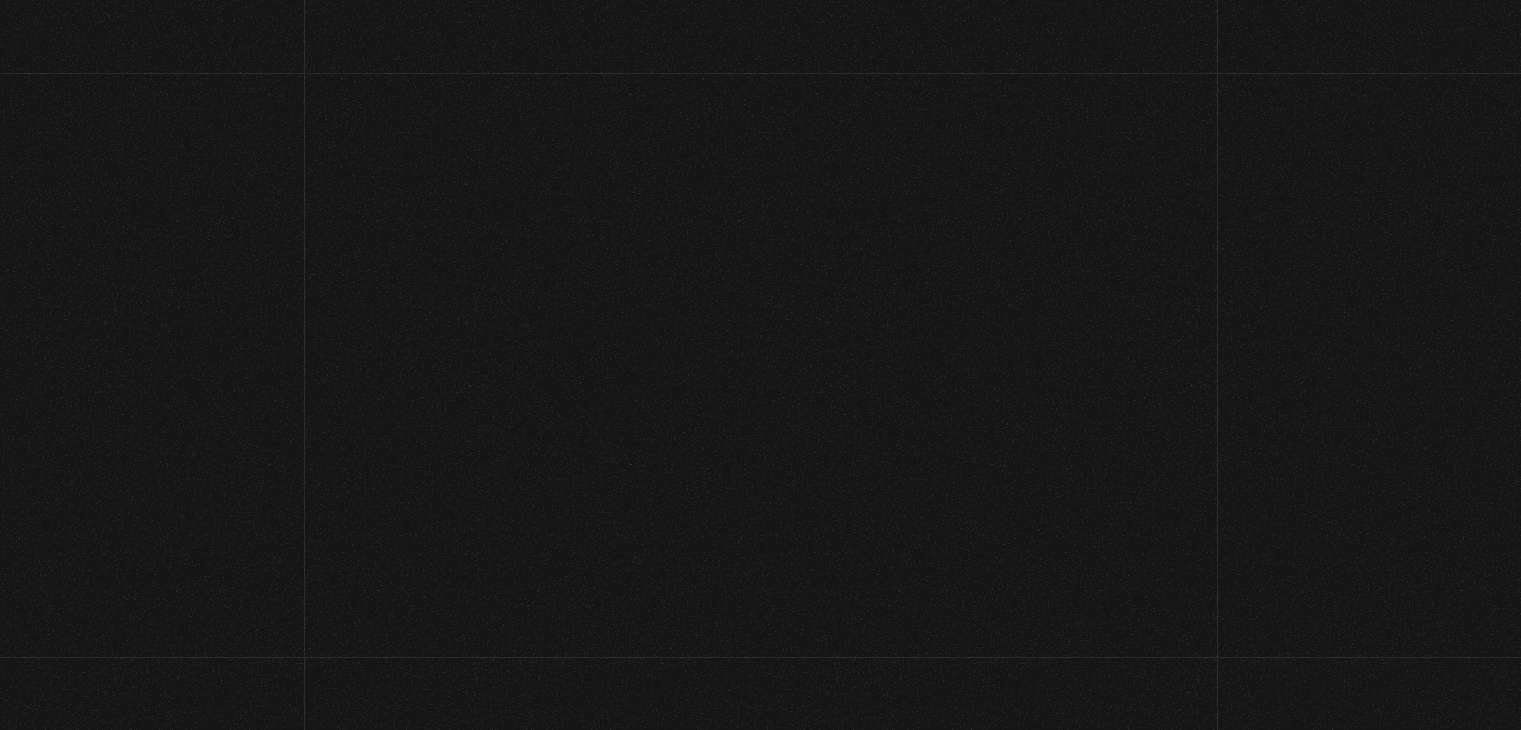 scroll, scrollTop: 0, scrollLeft: 0, axis: both 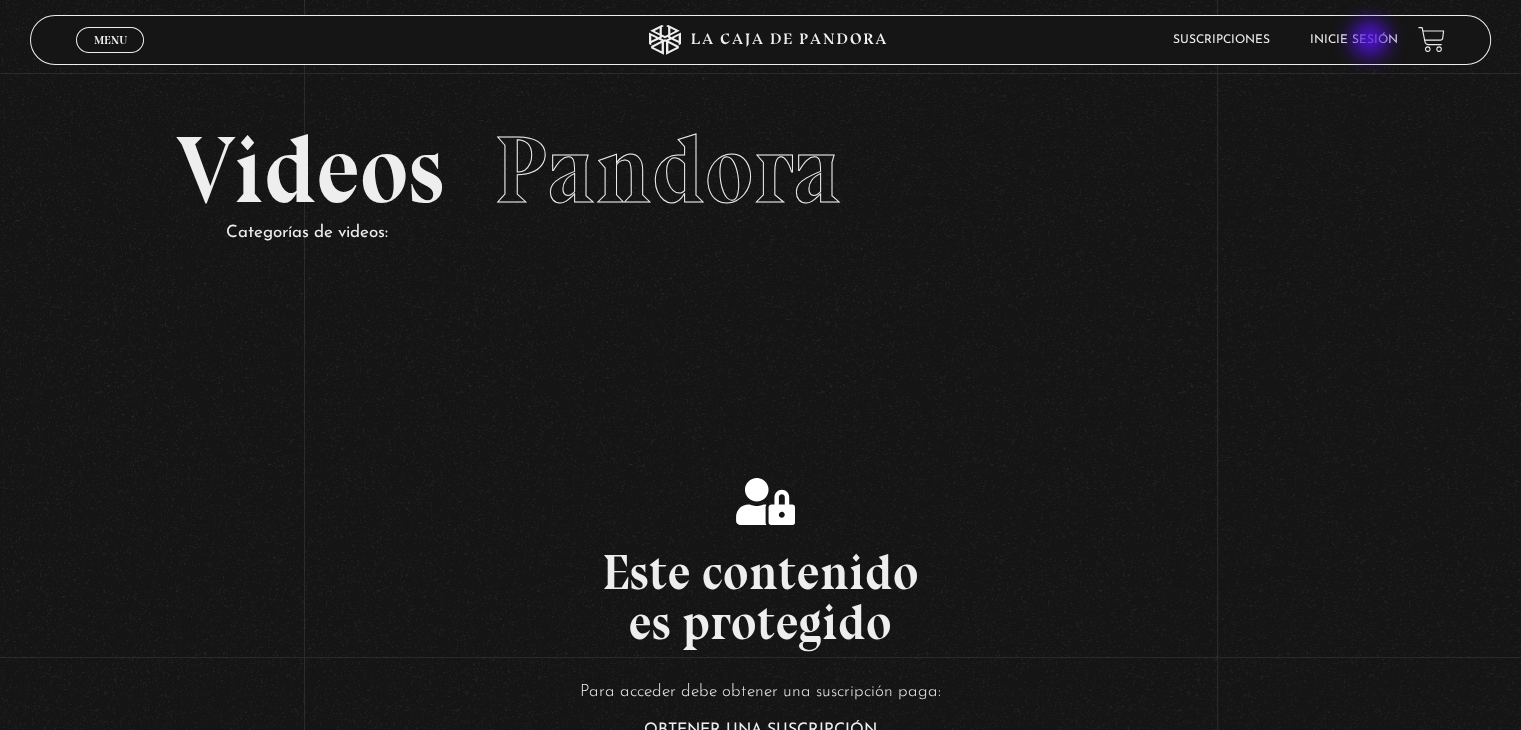 click on "Inicie sesión" at bounding box center [1354, 40] 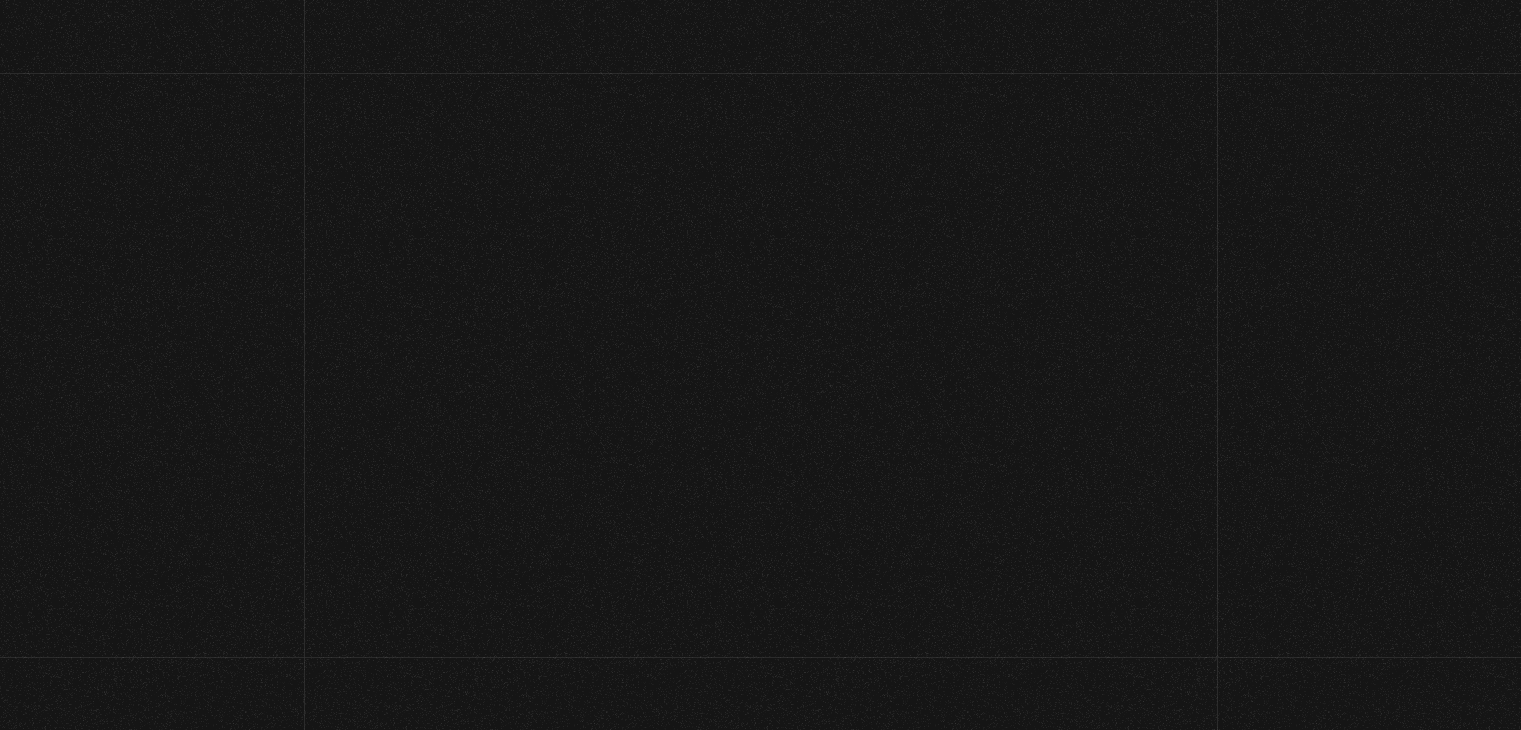scroll, scrollTop: 0, scrollLeft: 0, axis: both 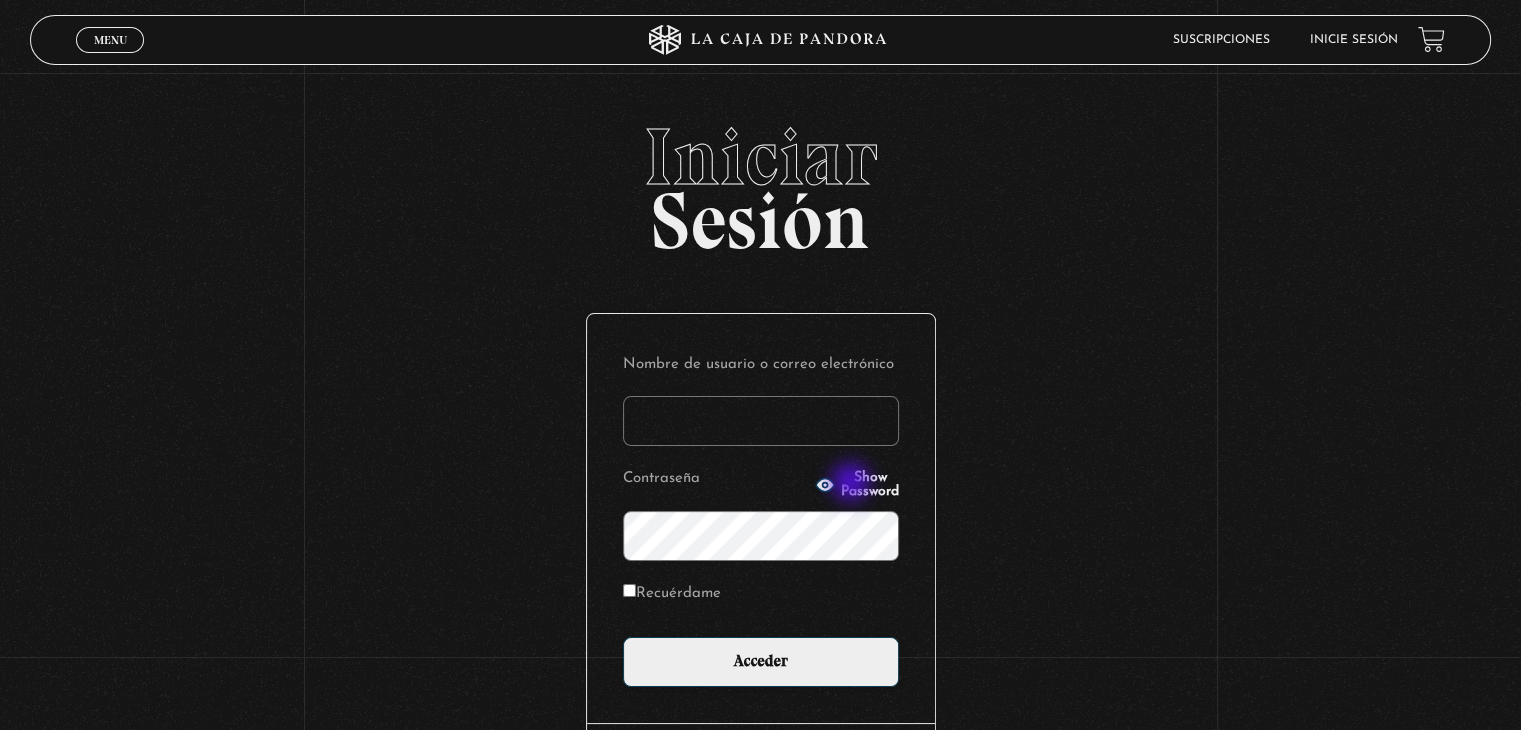 type on "srfortalezamia@hotmail.com" 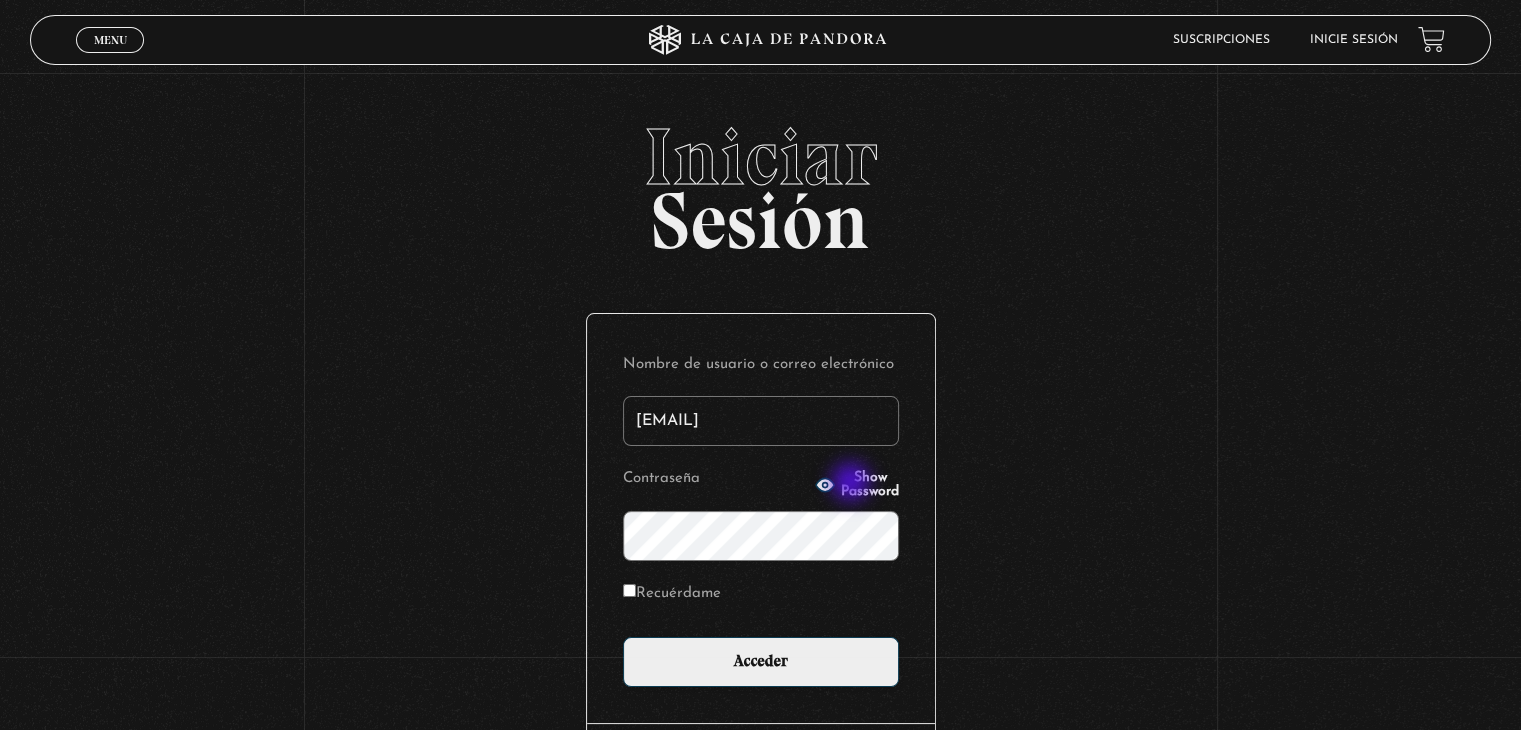 click on "Show Password" at bounding box center (870, 485) 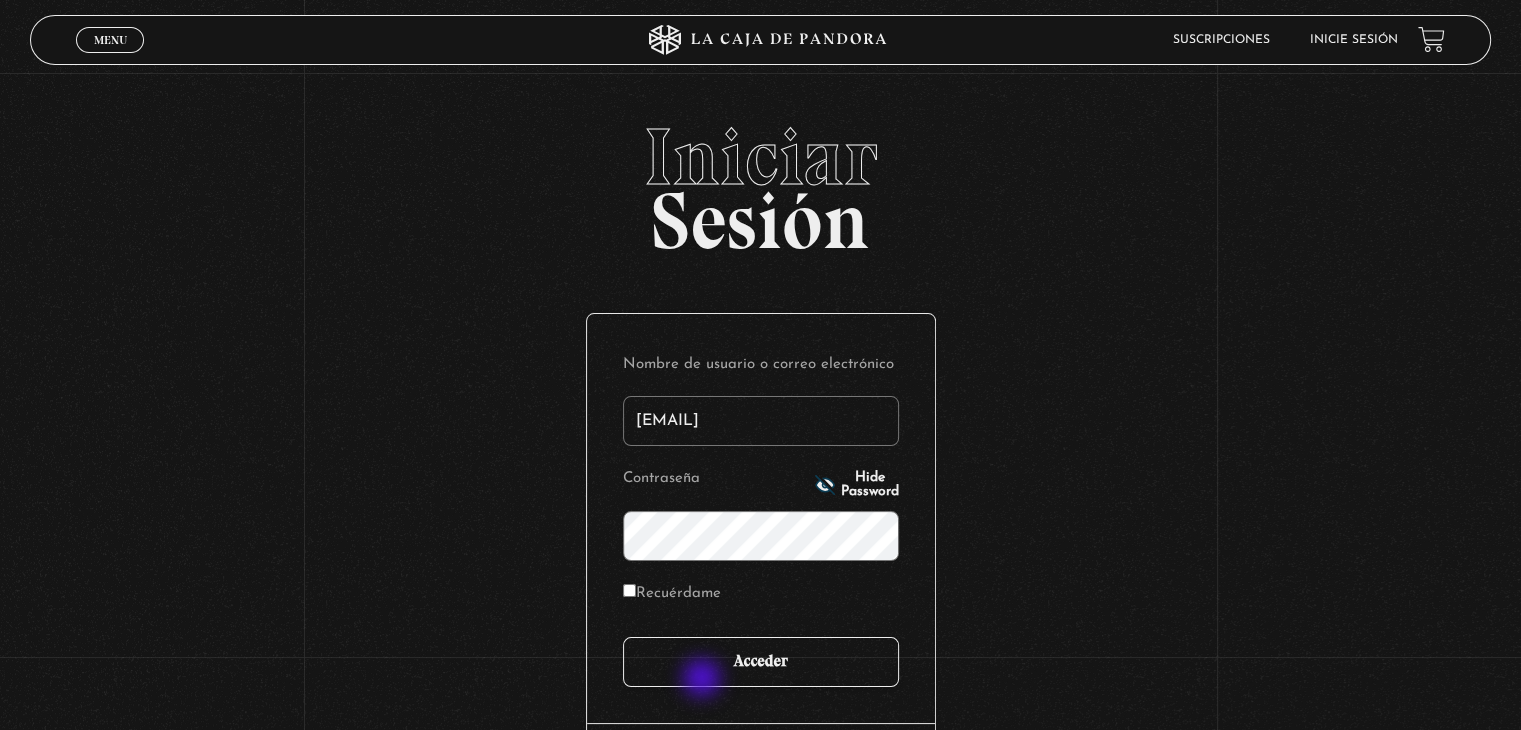 click on "Acceder" at bounding box center (761, 662) 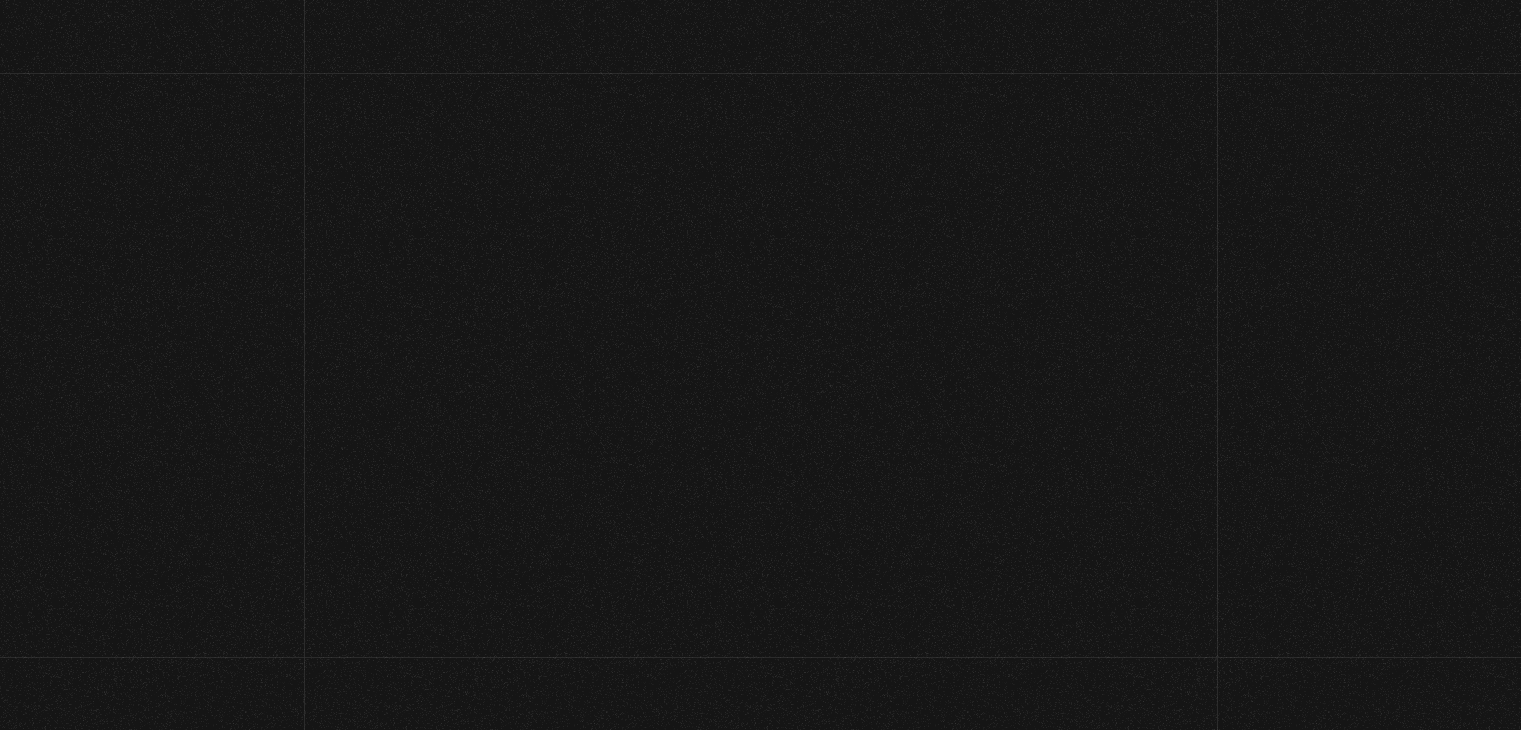 scroll, scrollTop: 0, scrollLeft: 0, axis: both 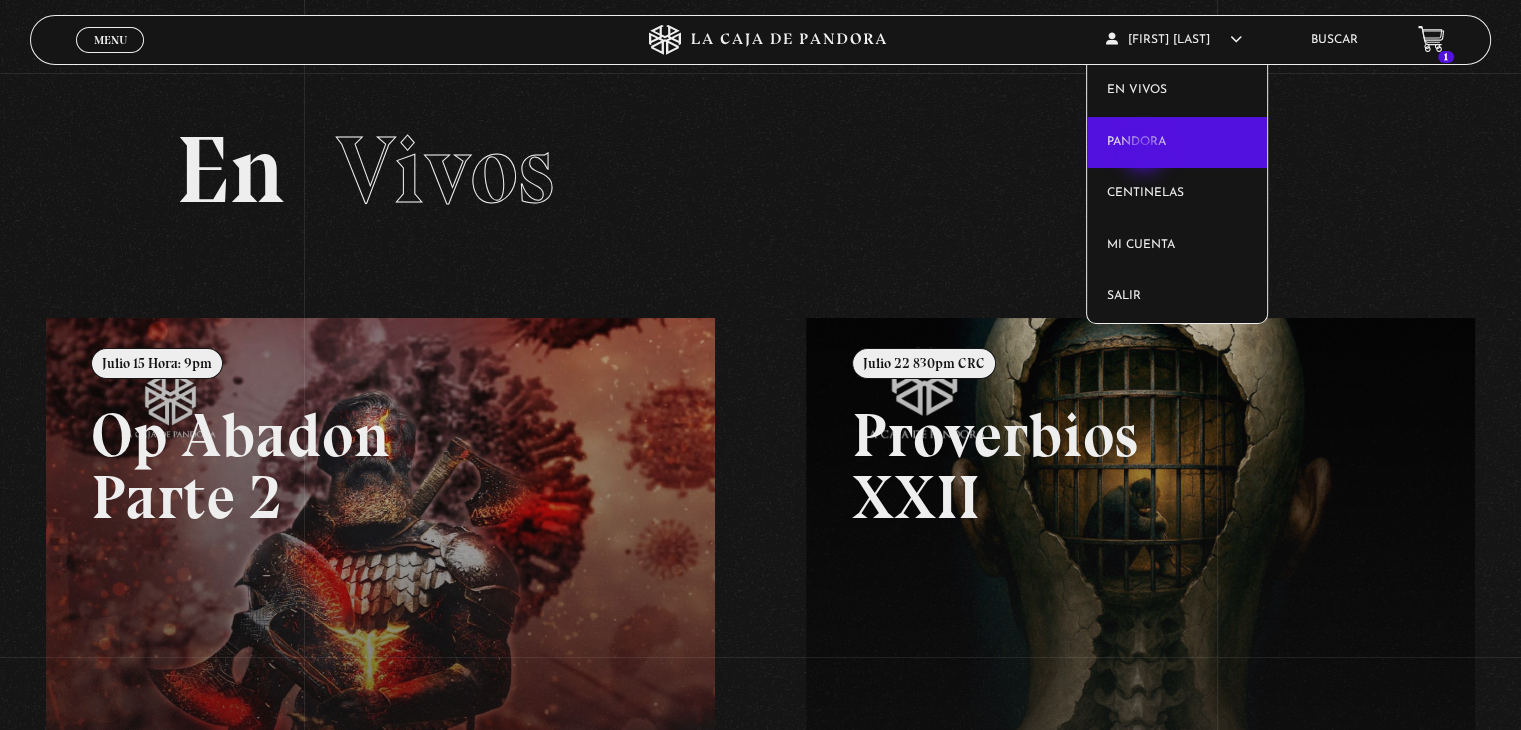 click on "Pandora" at bounding box center [1177, 143] 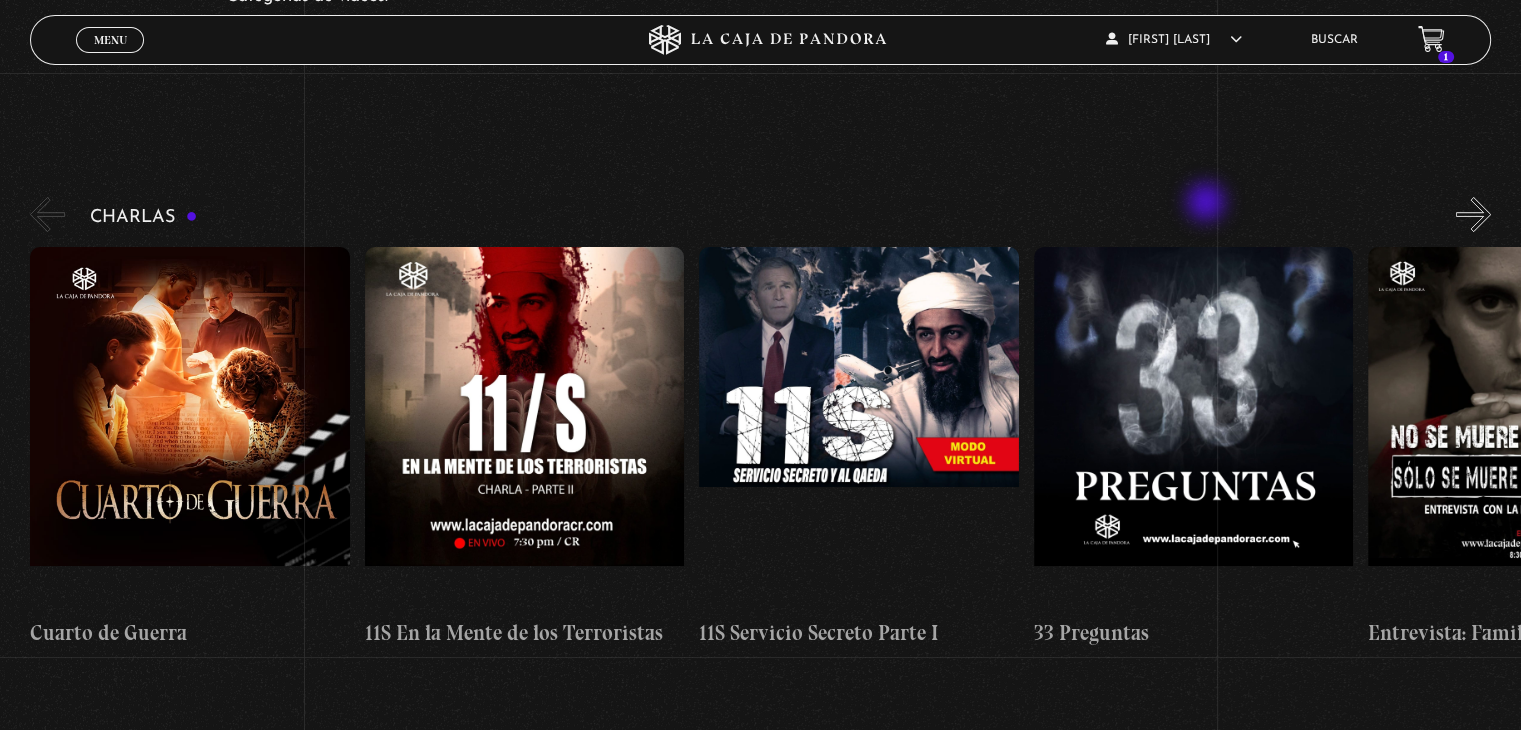 scroll, scrollTop: 240, scrollLeft: 0, axis: vertical 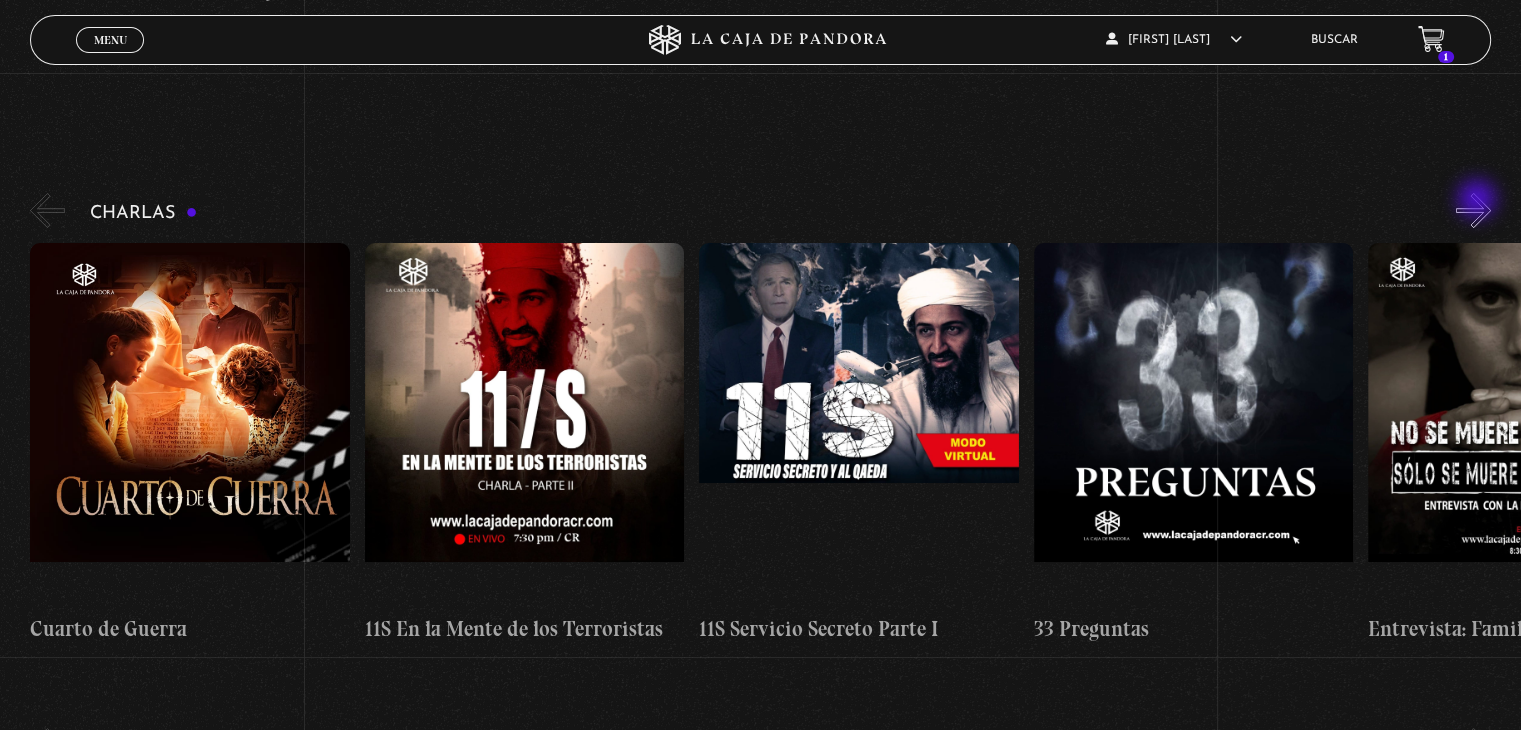 click on "»" at bounding box center (1473, 210) 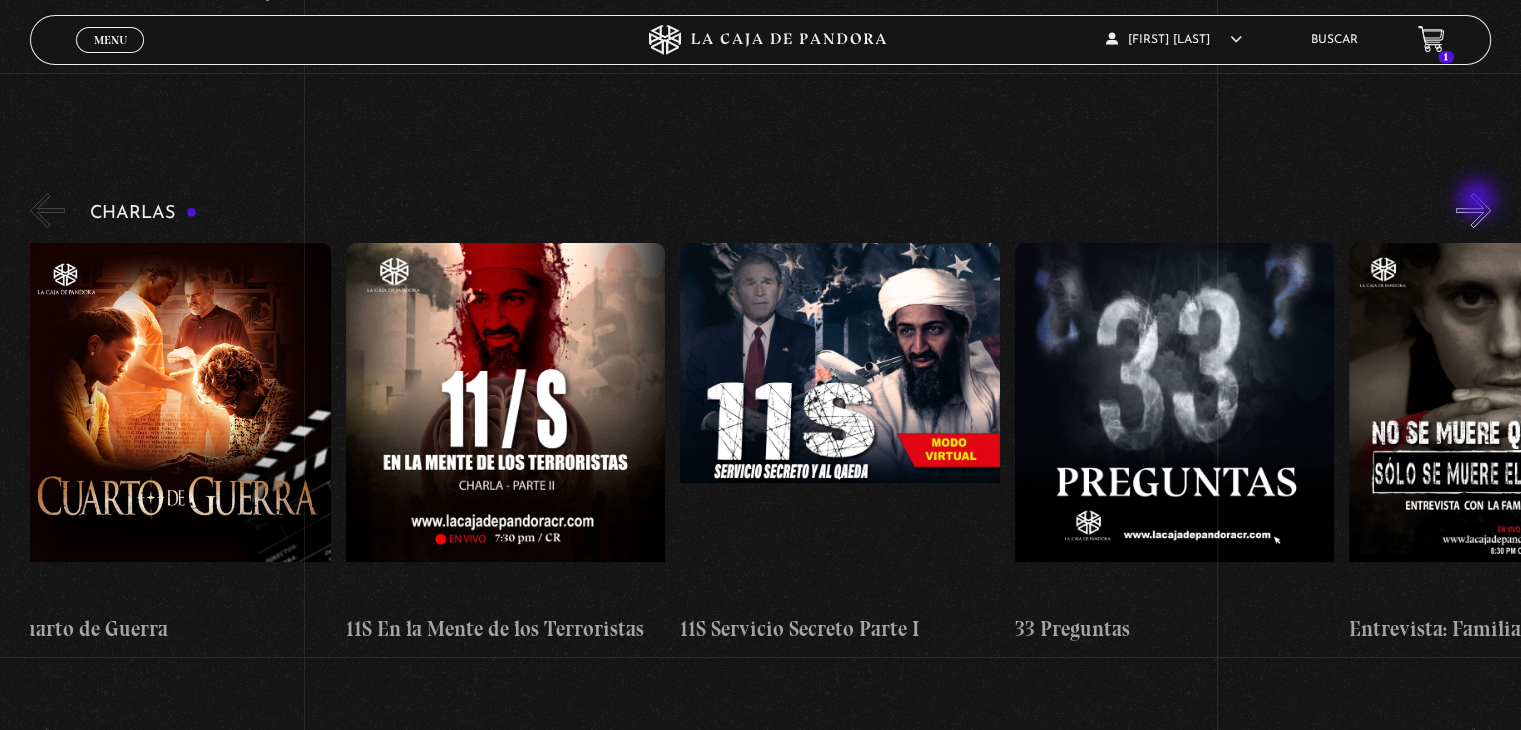 click on "»" at bounding box center [1473, 210] 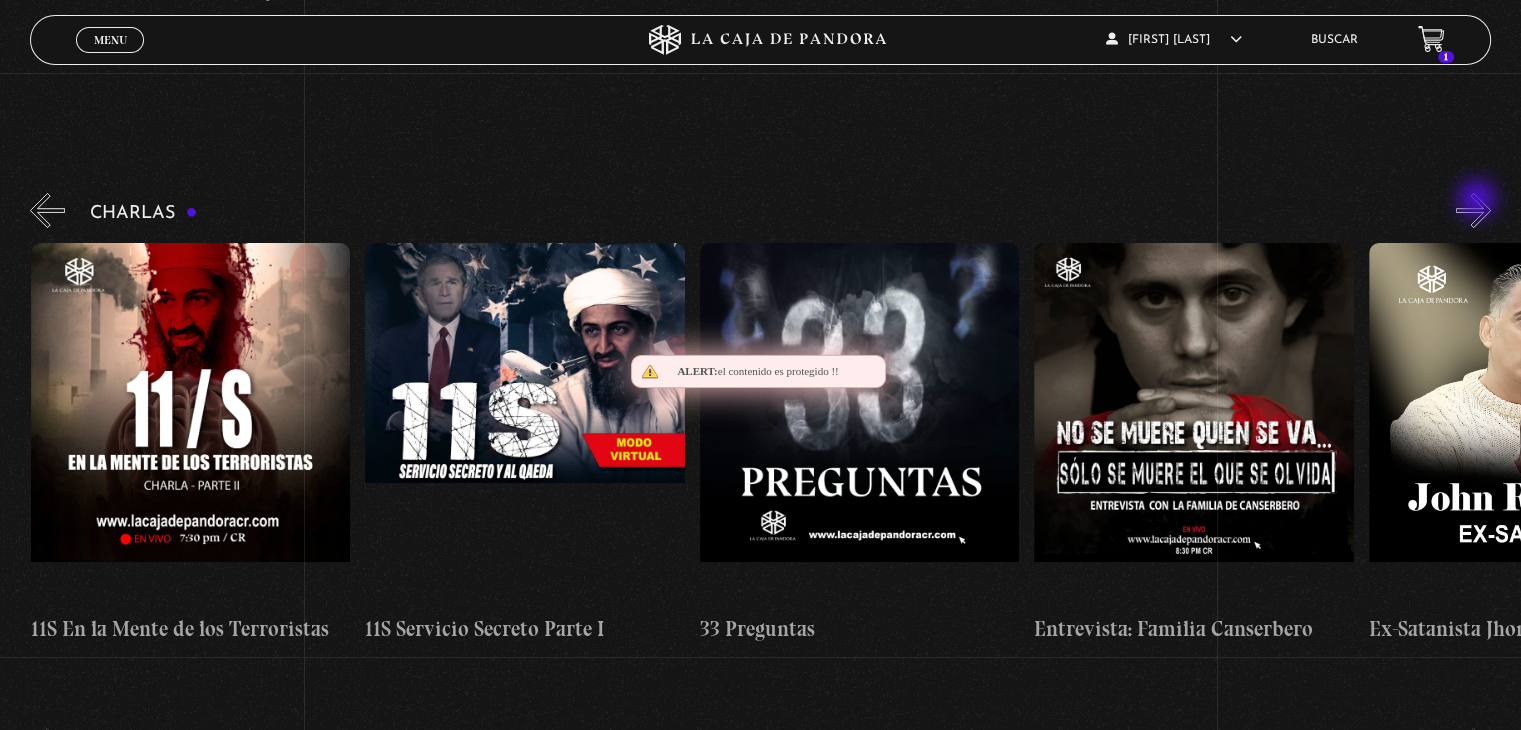 click on "»" at bounding box center [1473, 210] 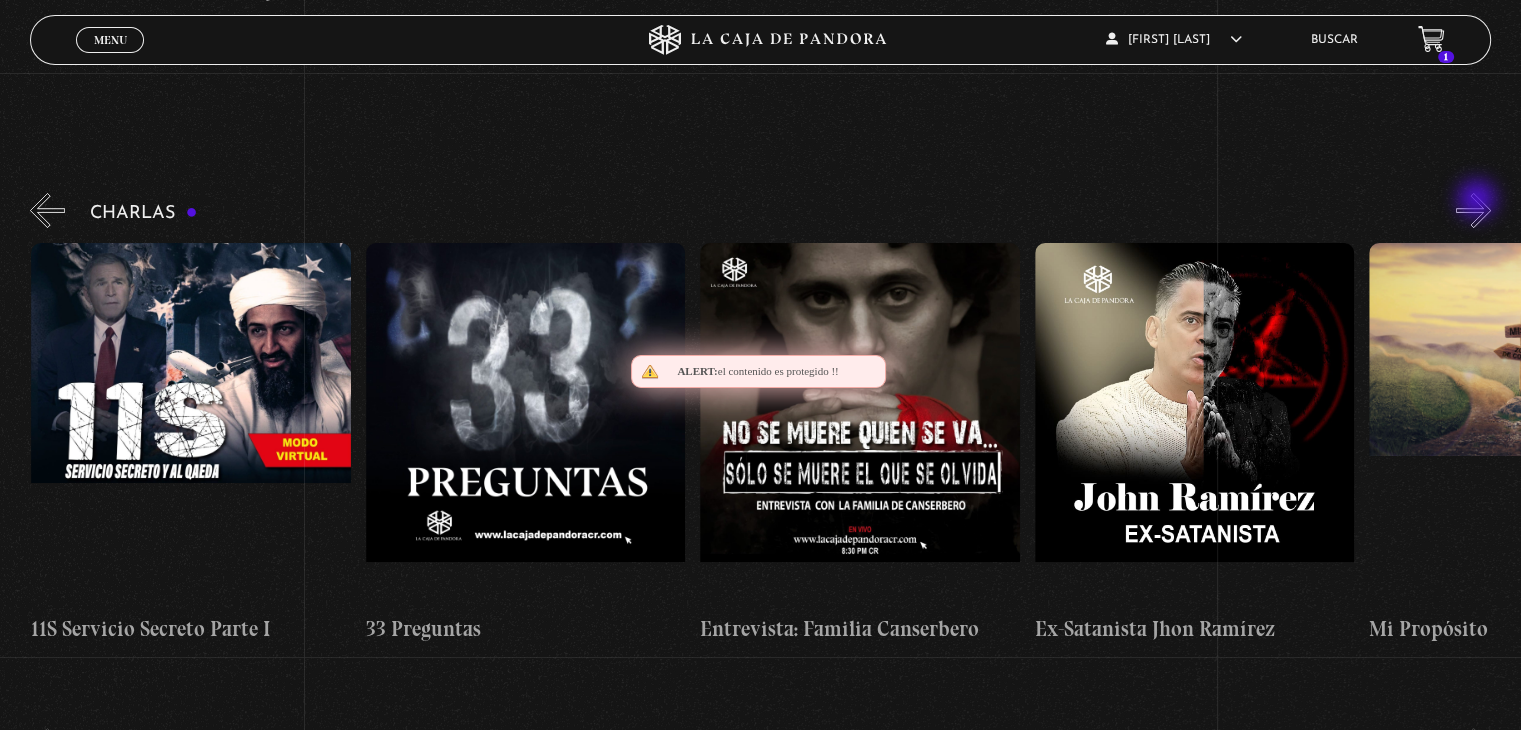 click on "»" at bounding box center [1473, 210] 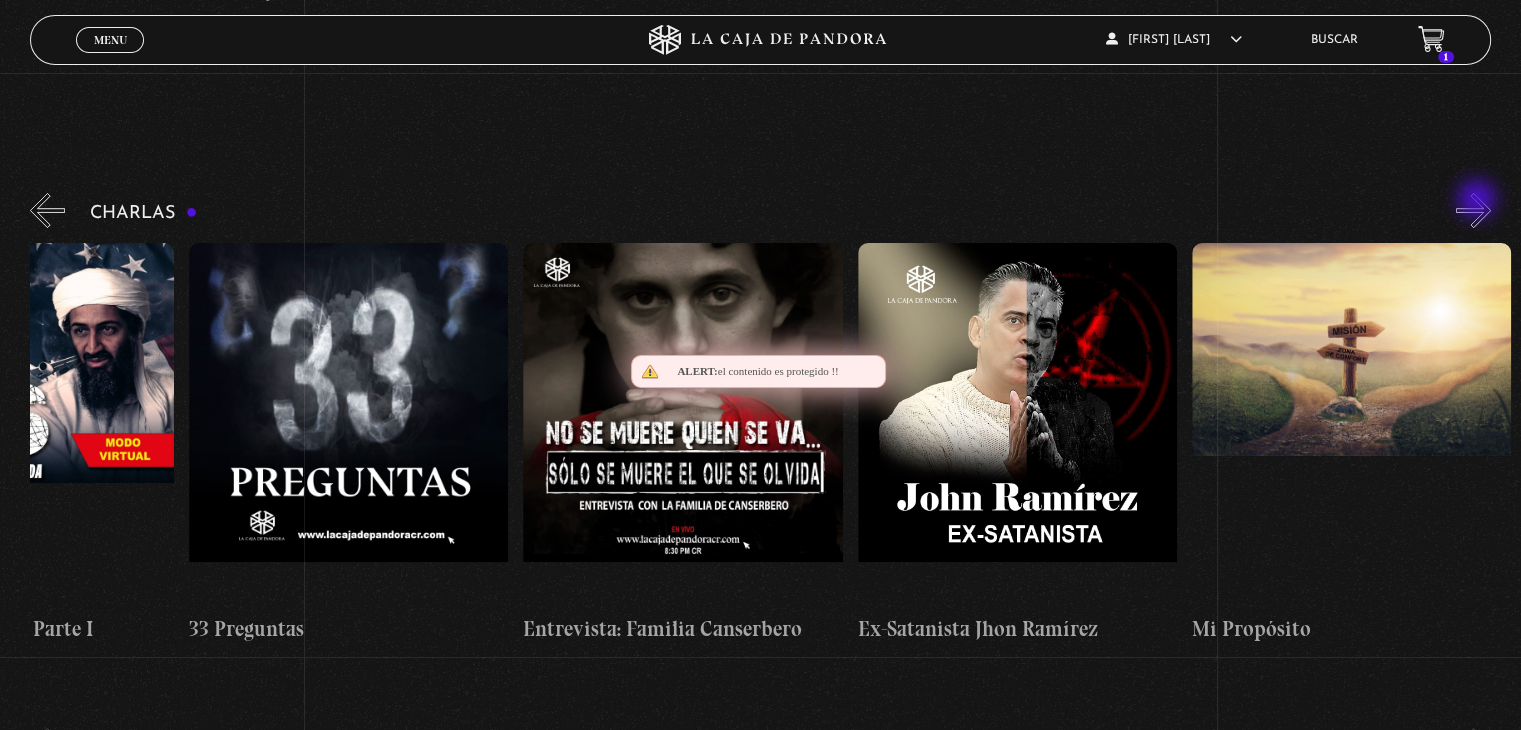click on "»" at bounding box center [1473, 210] 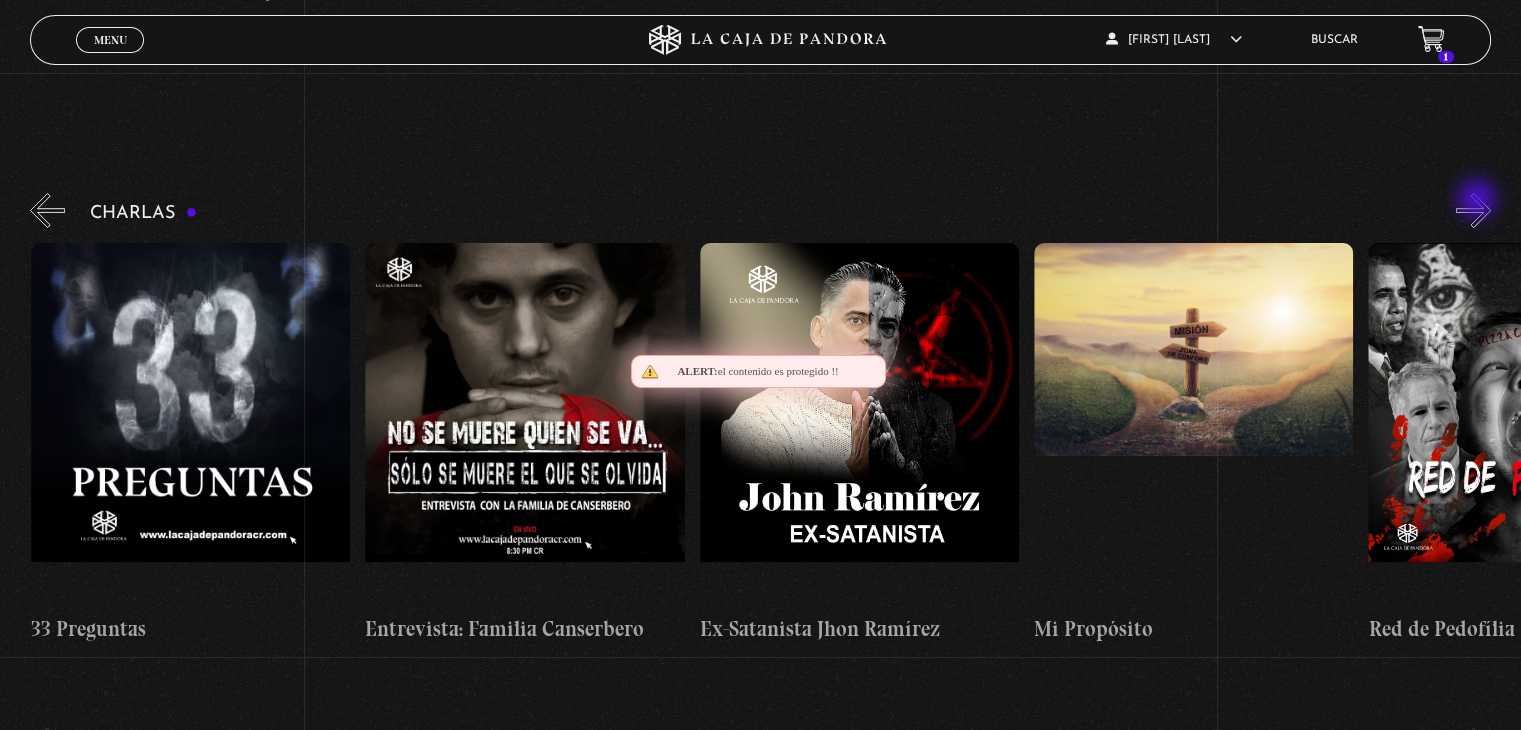 click on "»" at bounding box center [1473, 210] 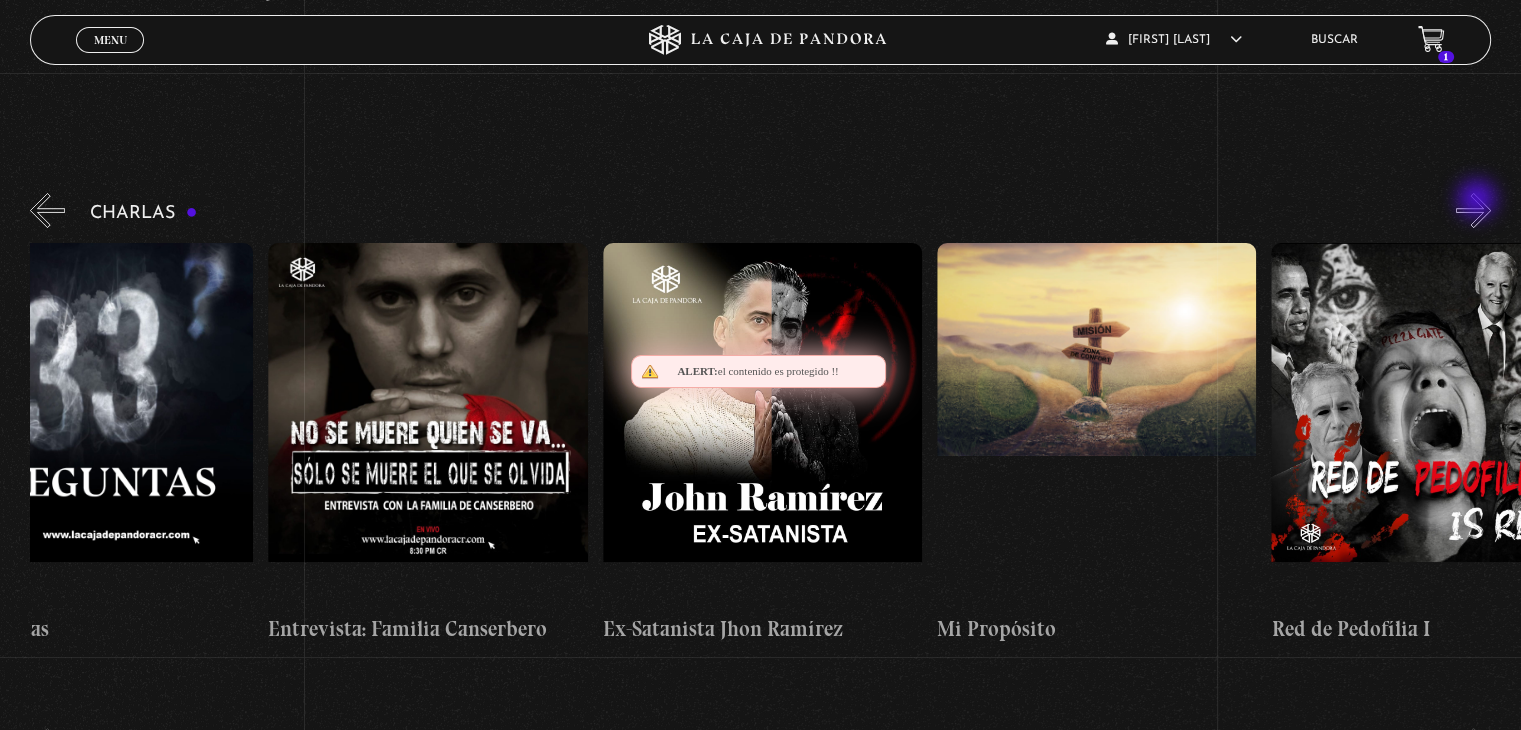 click on "»" at bounding box center (1473, 210) 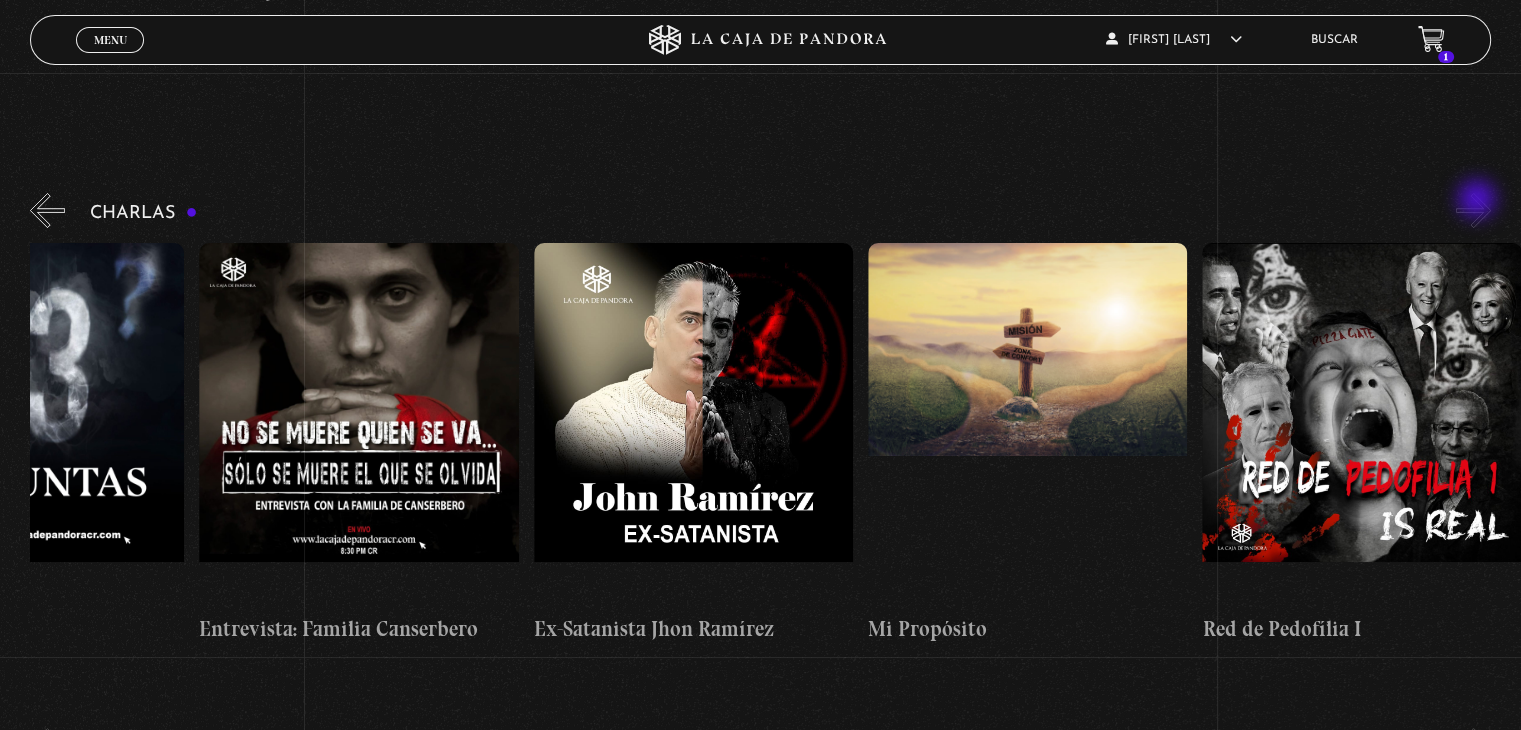click on "»" at bounding box center [1473, 210] 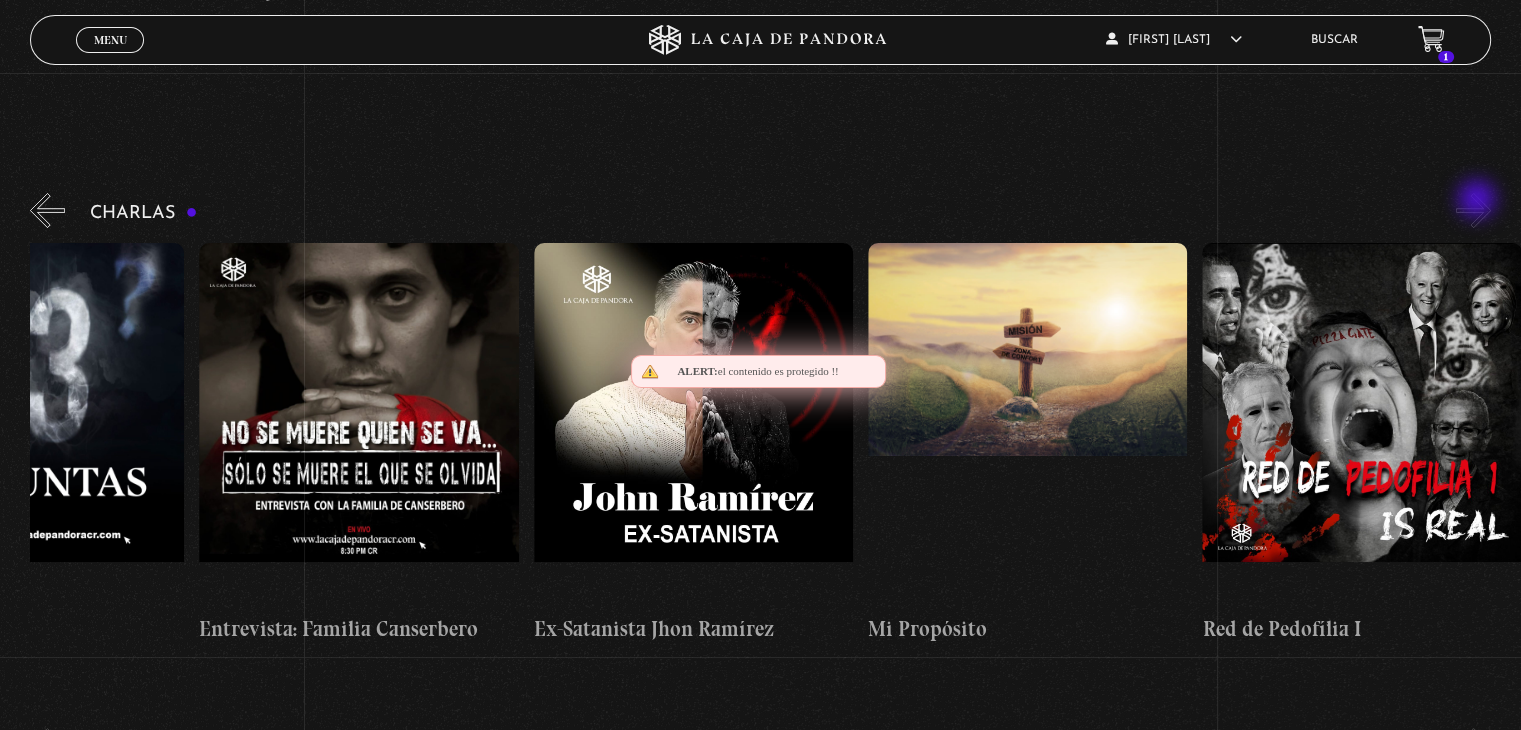 click on "»" at bounding box center (1473, 210) 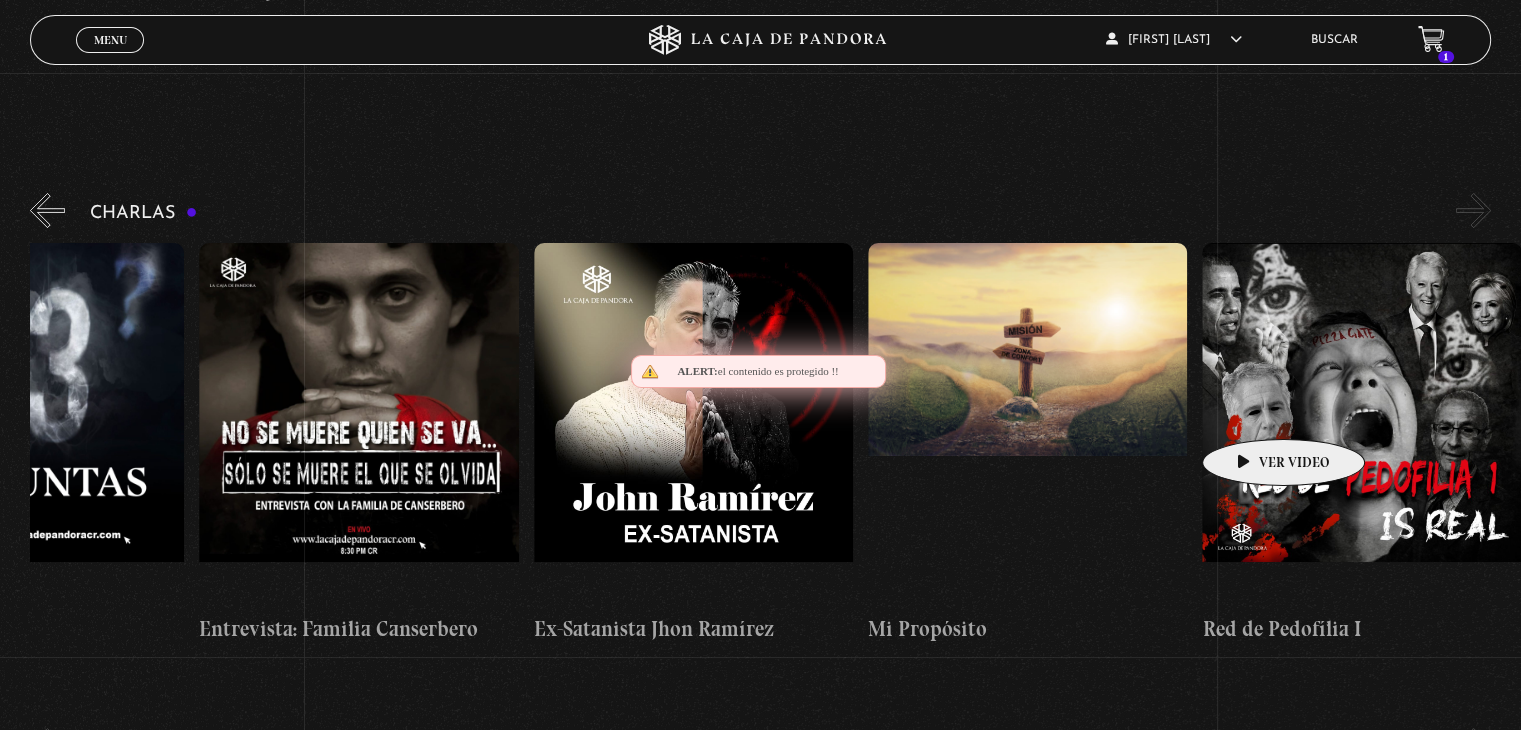 drag, startPoint x: 1479, startPoint y: 201, endPoint x: 1244, endPoint y: 406, distance: 311.84933 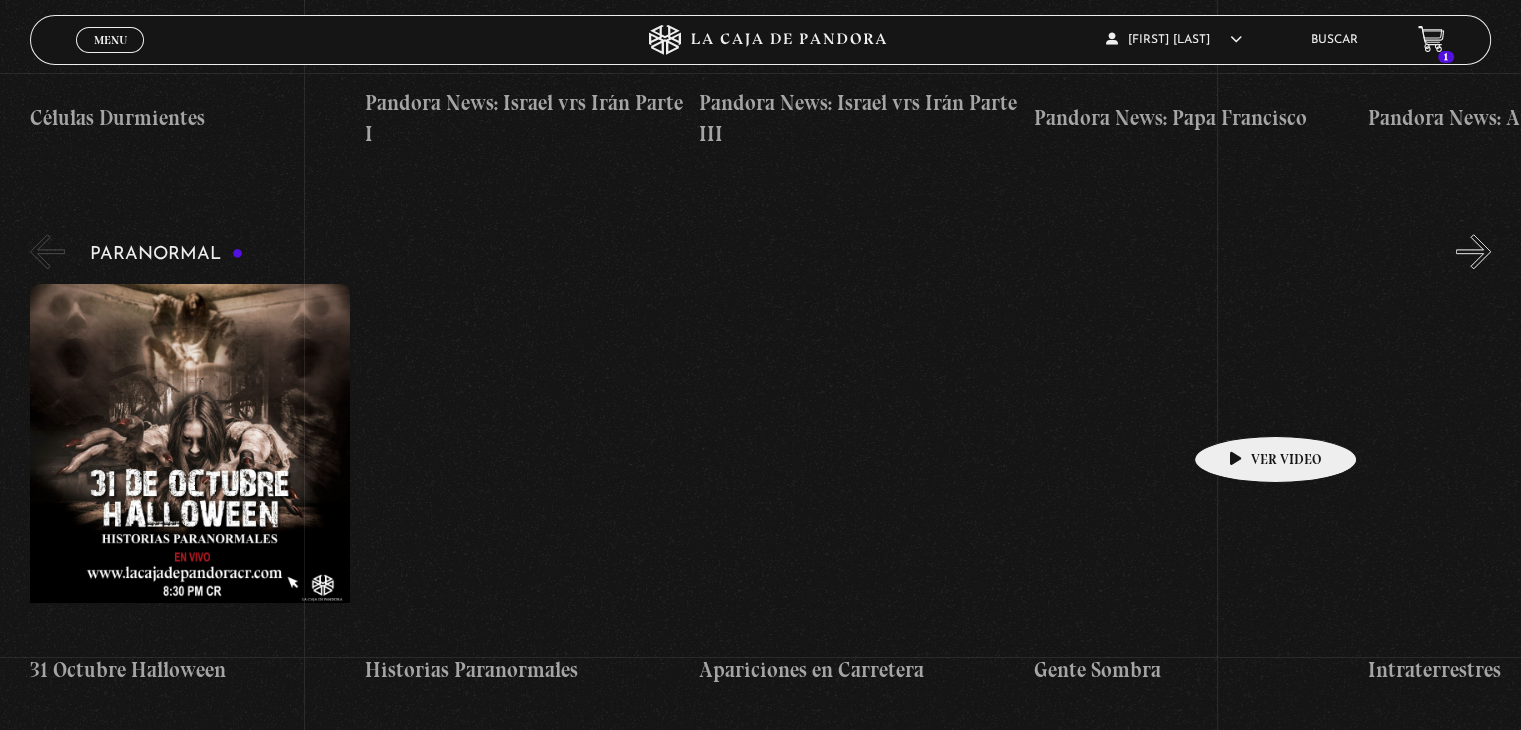 scroll, scrollTop: 1840, scrollLeft: 0, axis: vertical 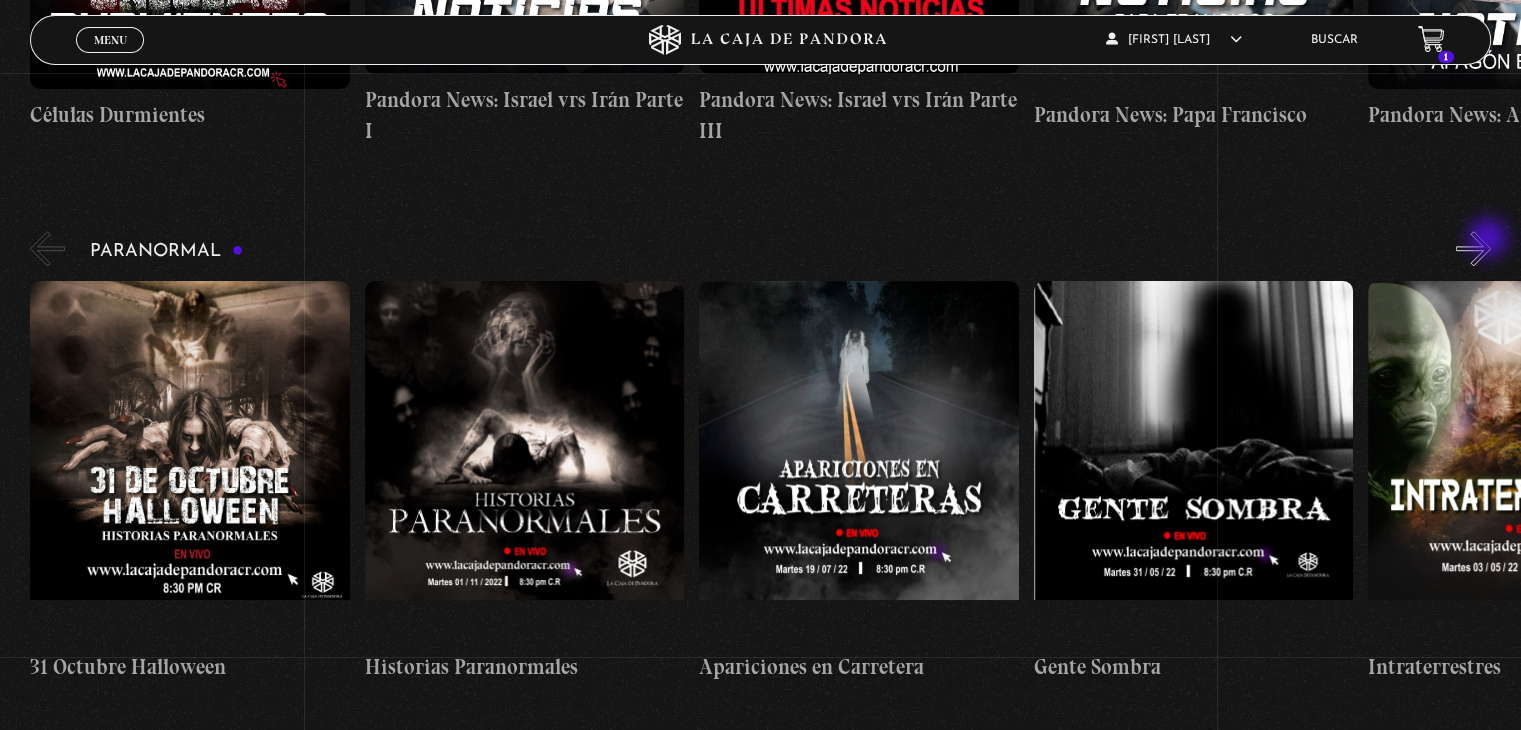 click on "»" at bounding box center (1473, 248) 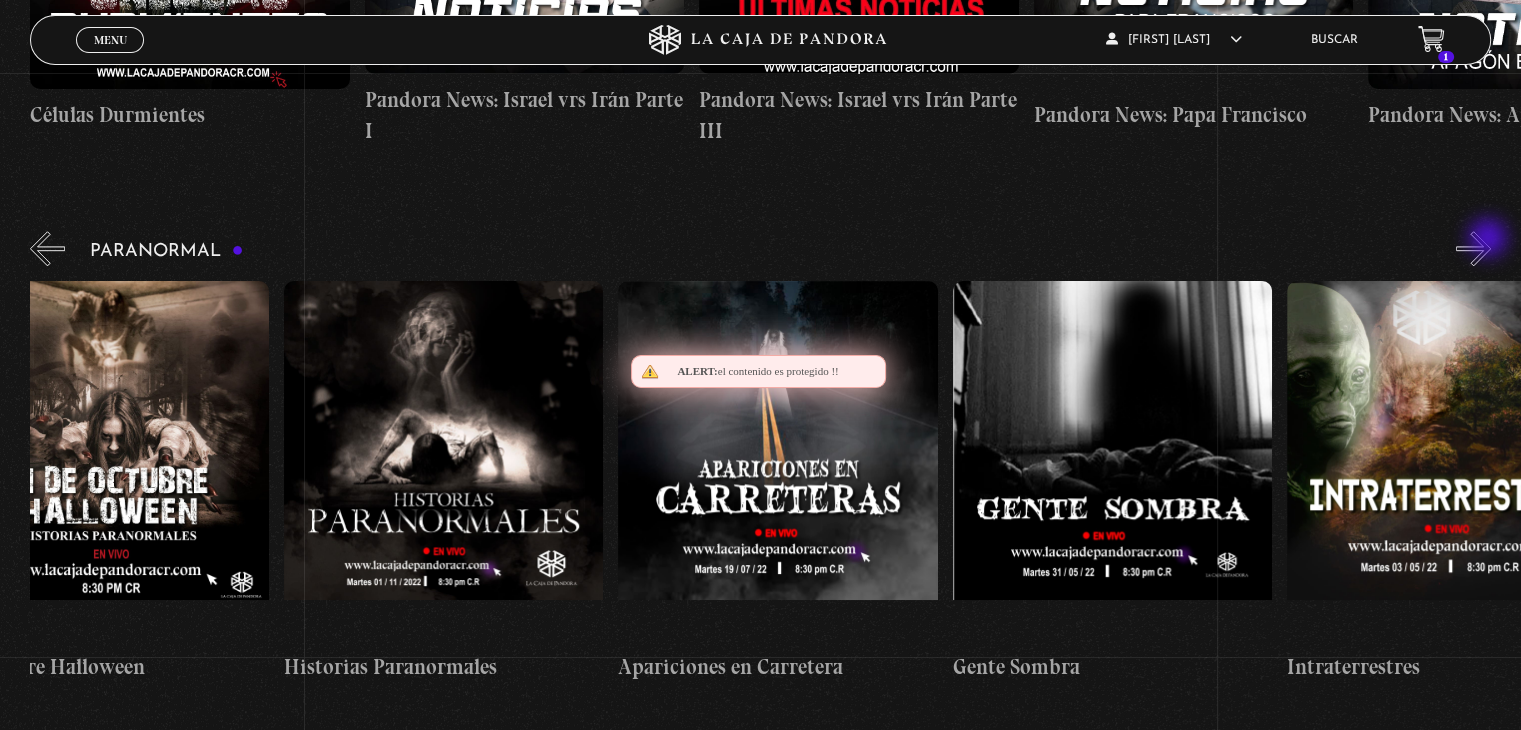 click on "»" at bounding box center [1473, 248] 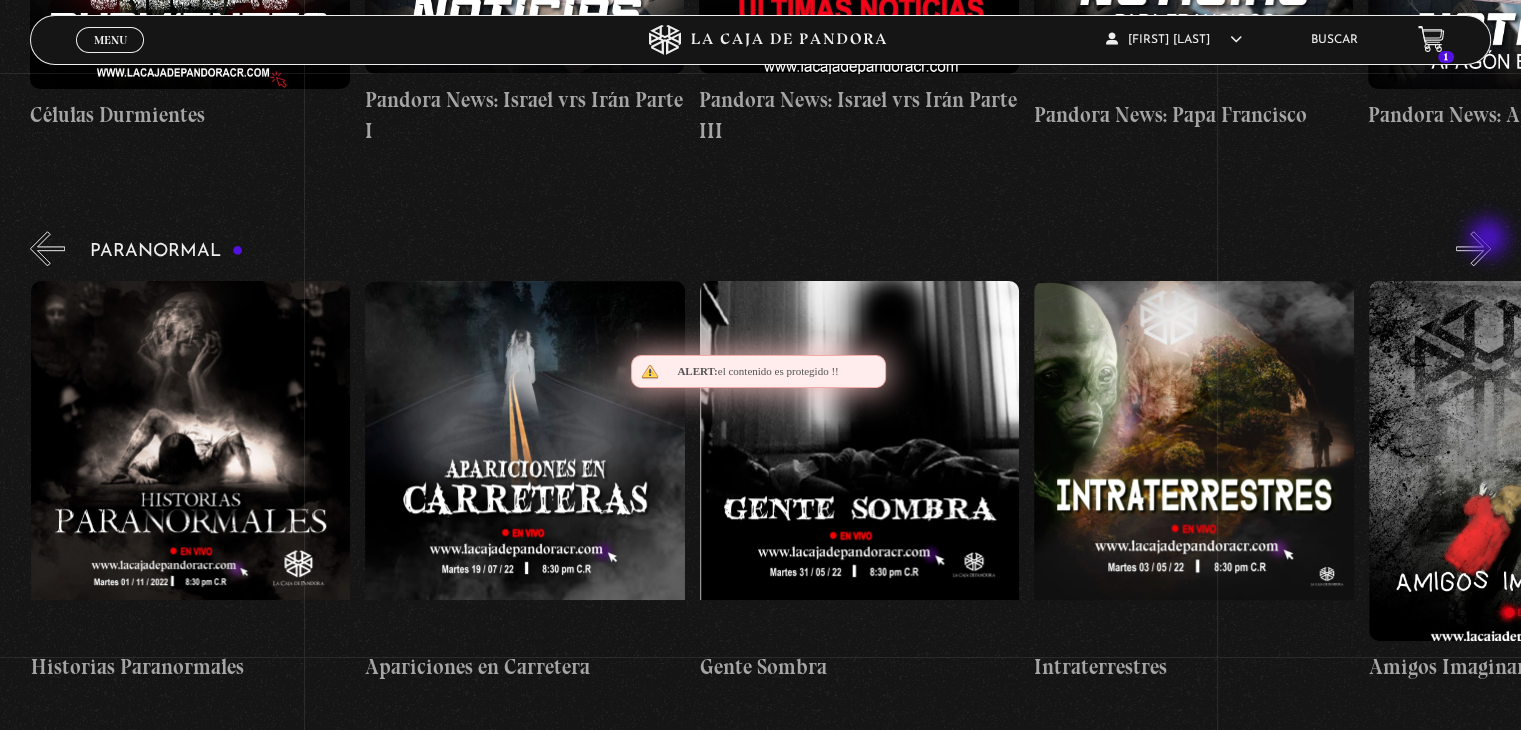 click on "»" at bounding box center (1473, 248) 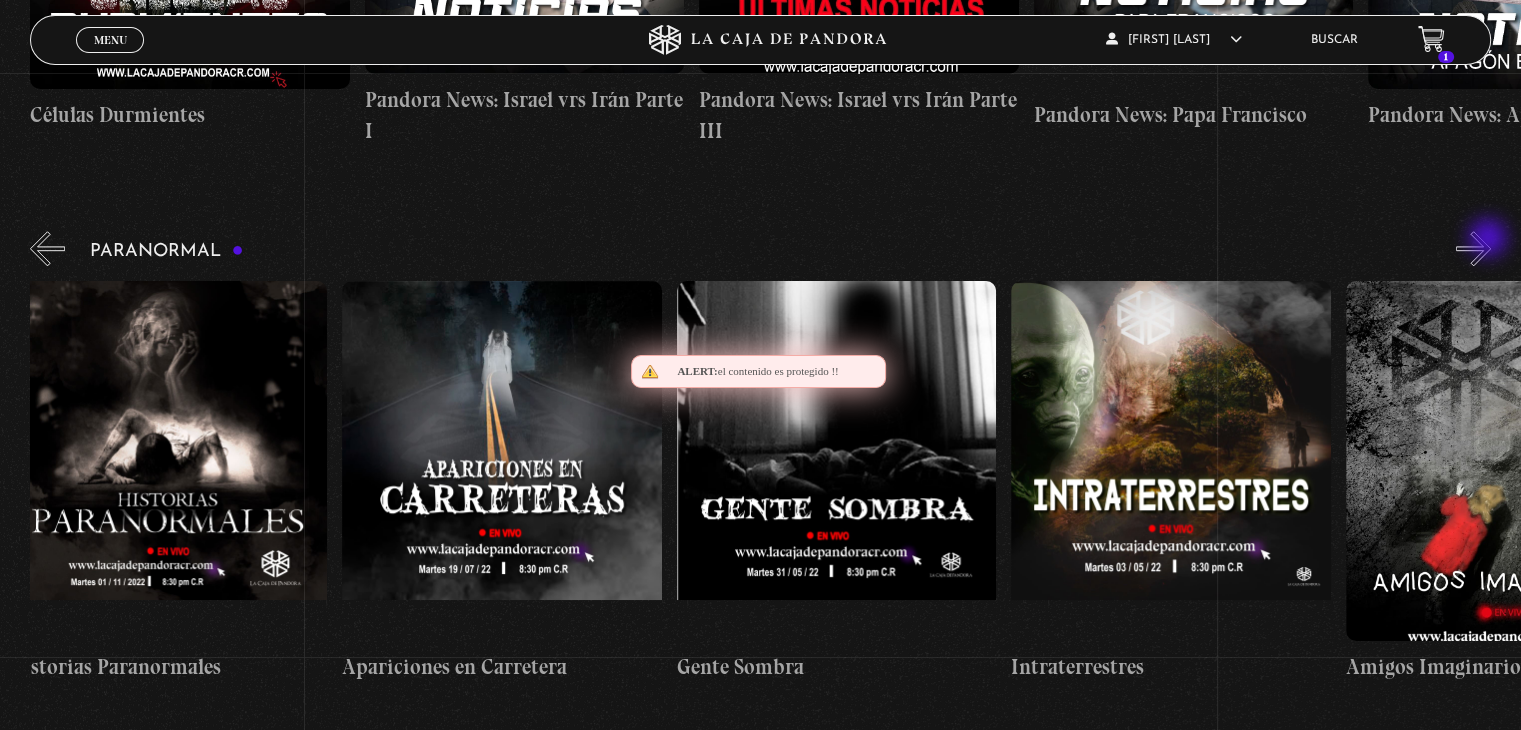 click on "»" at bounding box center [1473, 248] 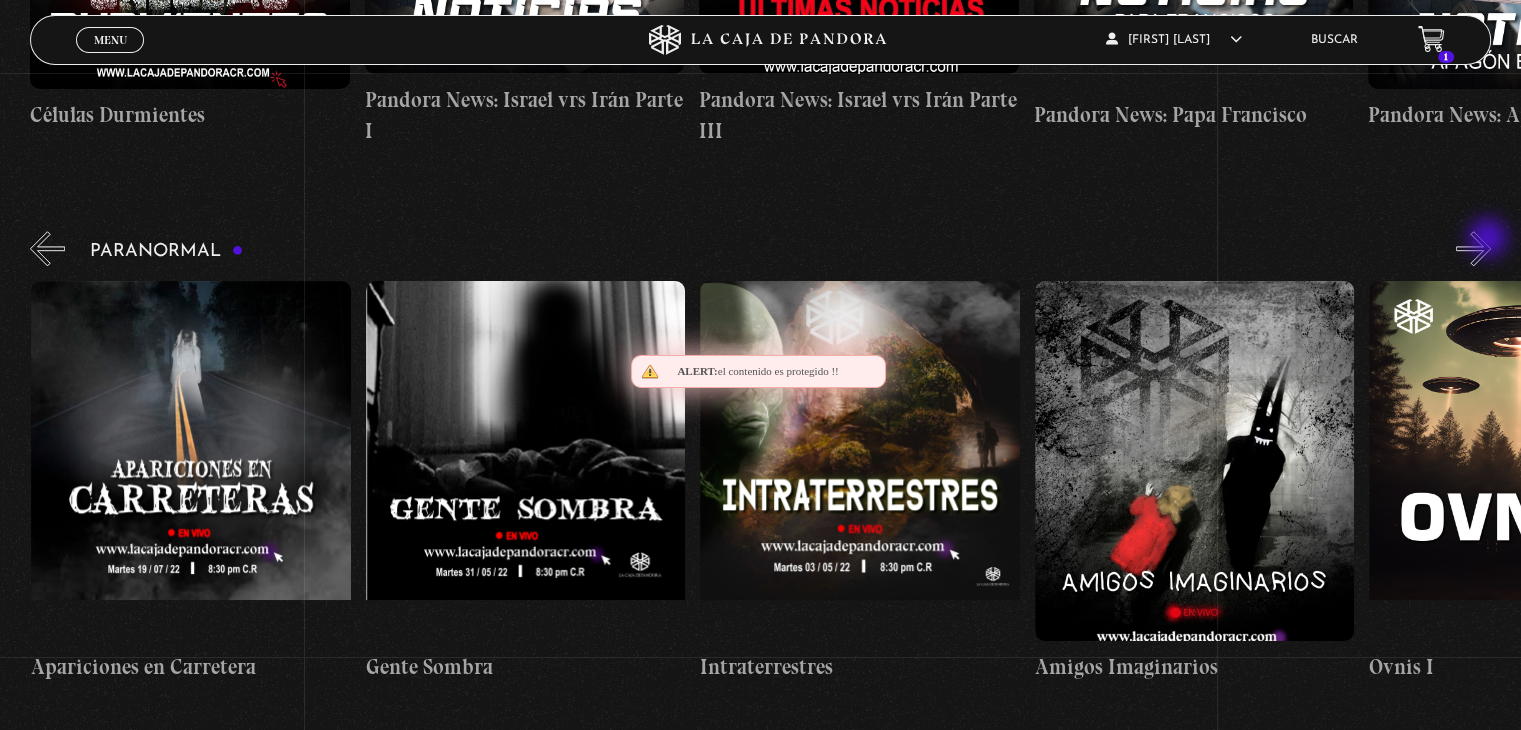 click on "»" at bounding box center [1473, 248] 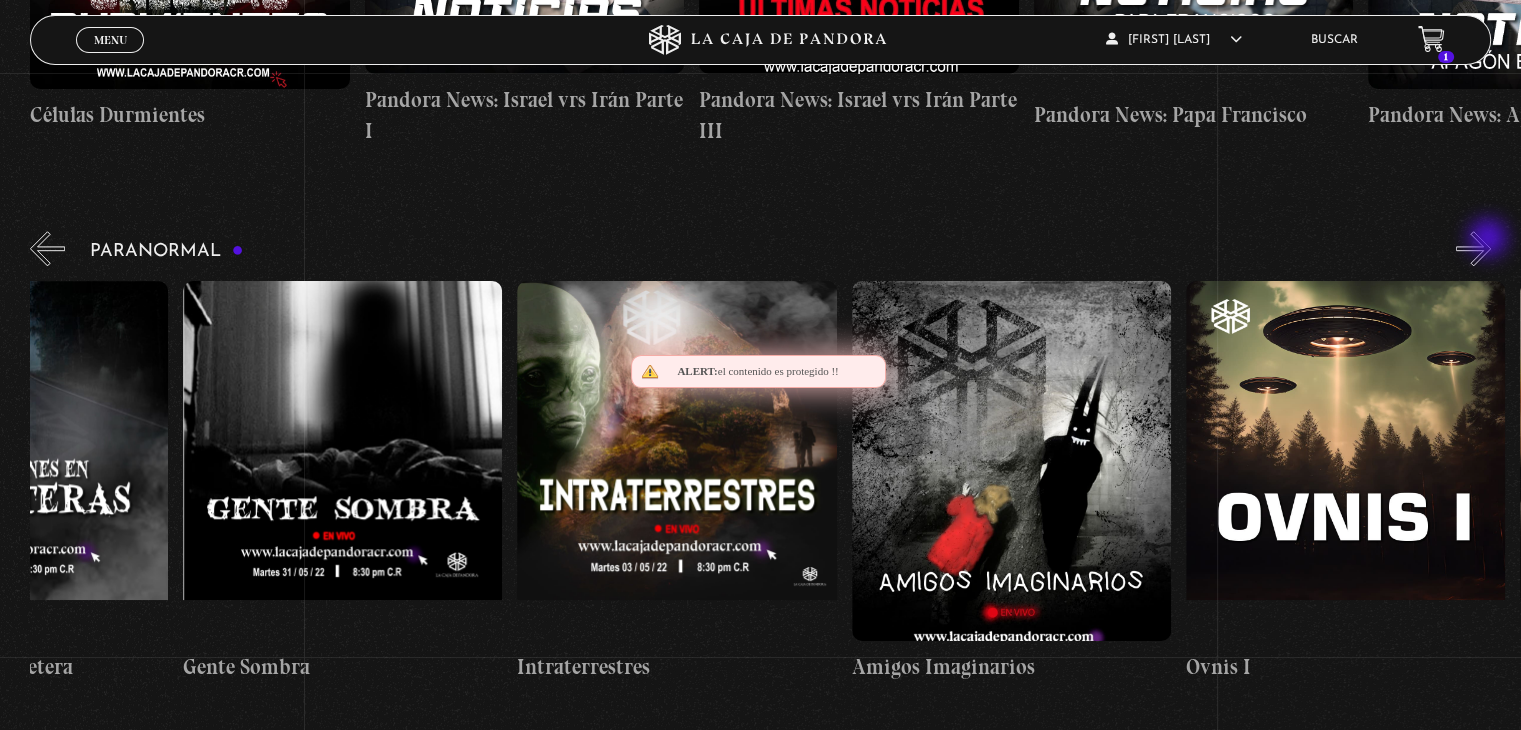click on "»" at bounding box center (1473, 248) 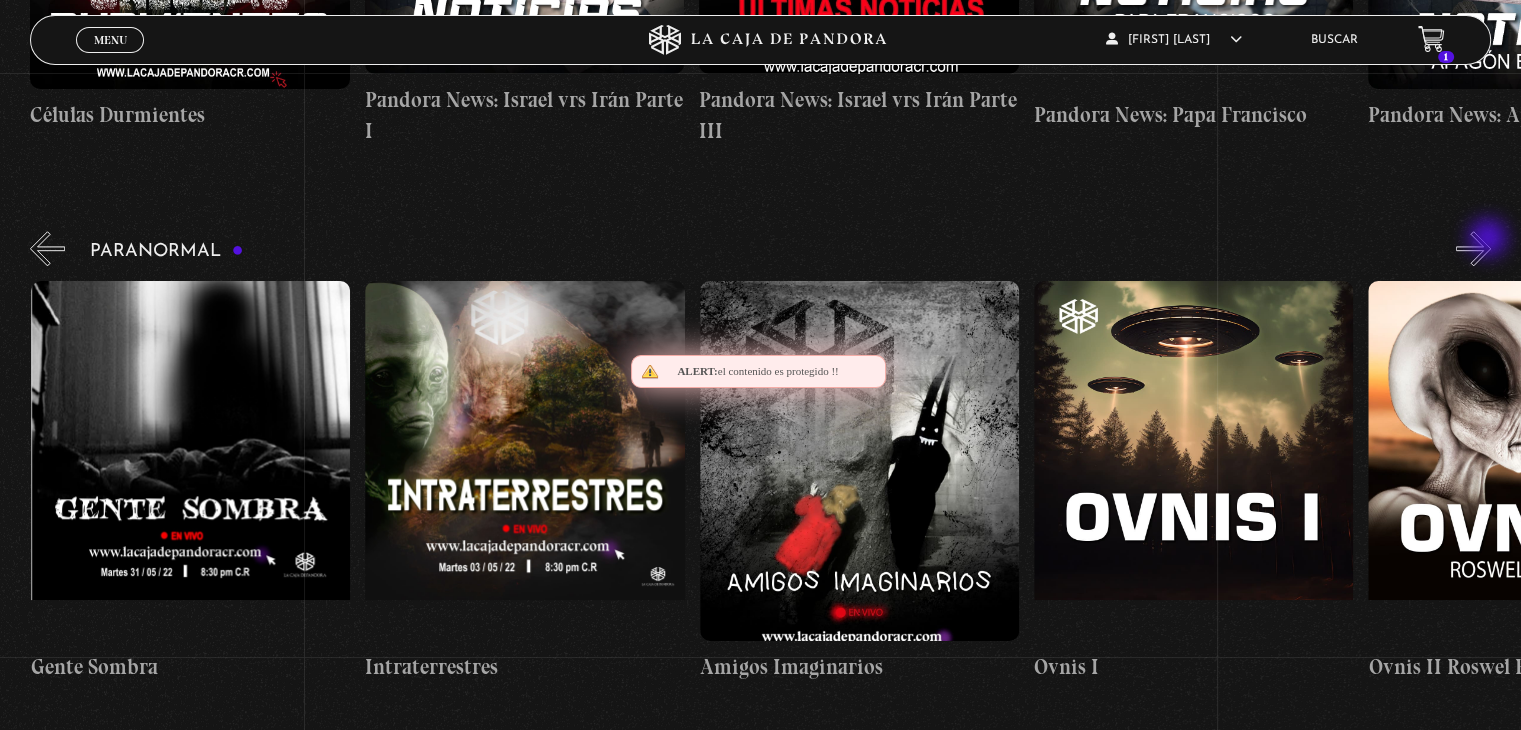 click on "»" at bounding box center (1473, 248) 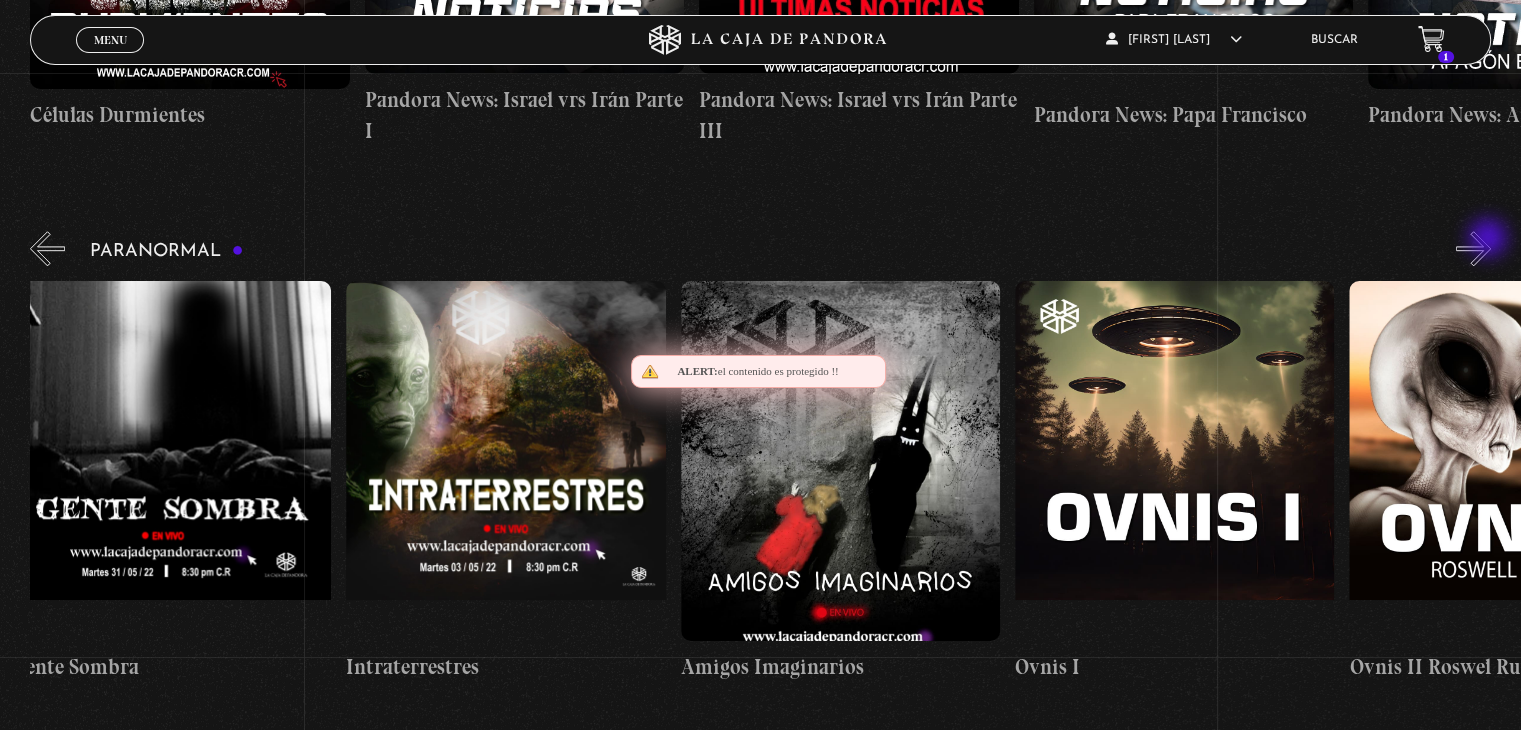 click on "»" at bounding box center (1473, 248) 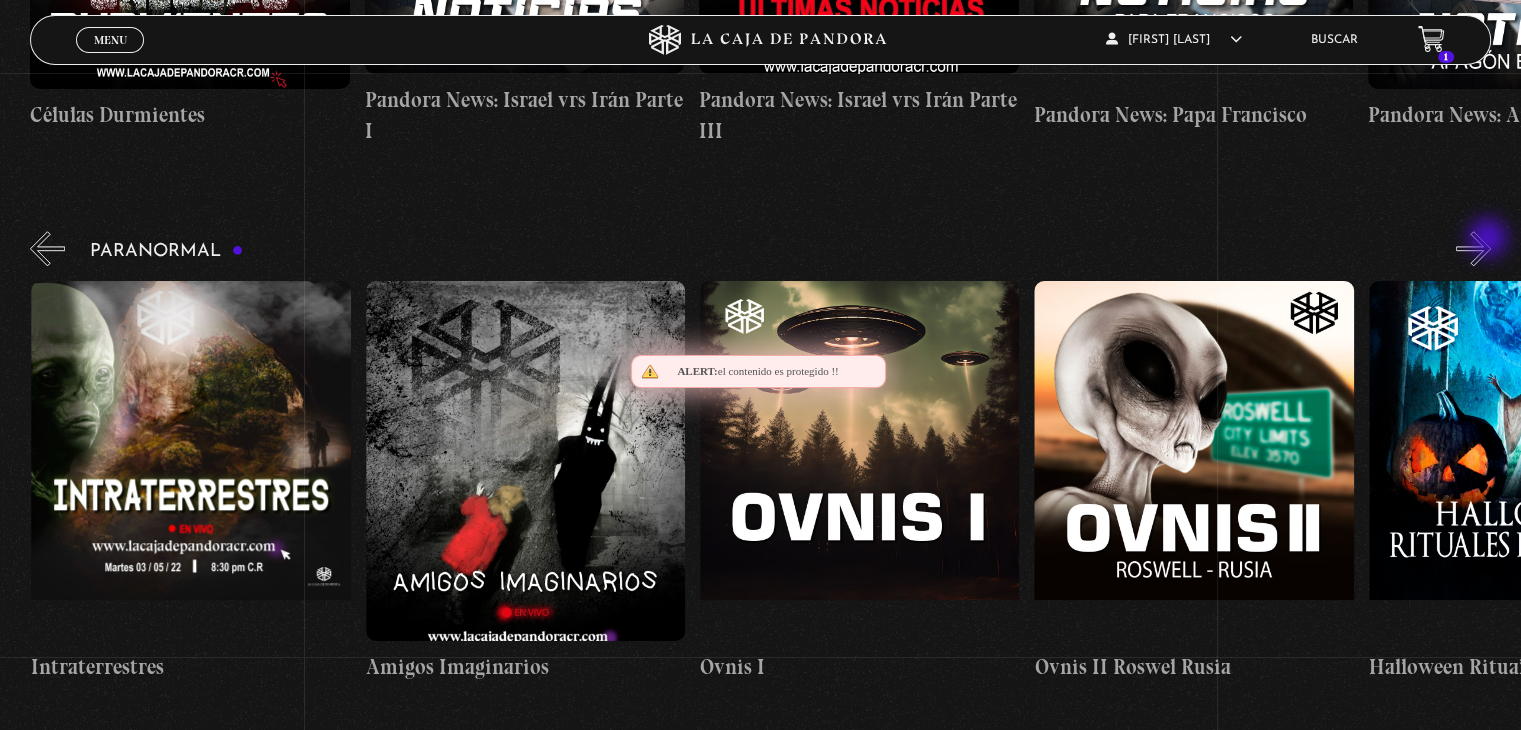 click on "»" at bounding box center [1473, 248] 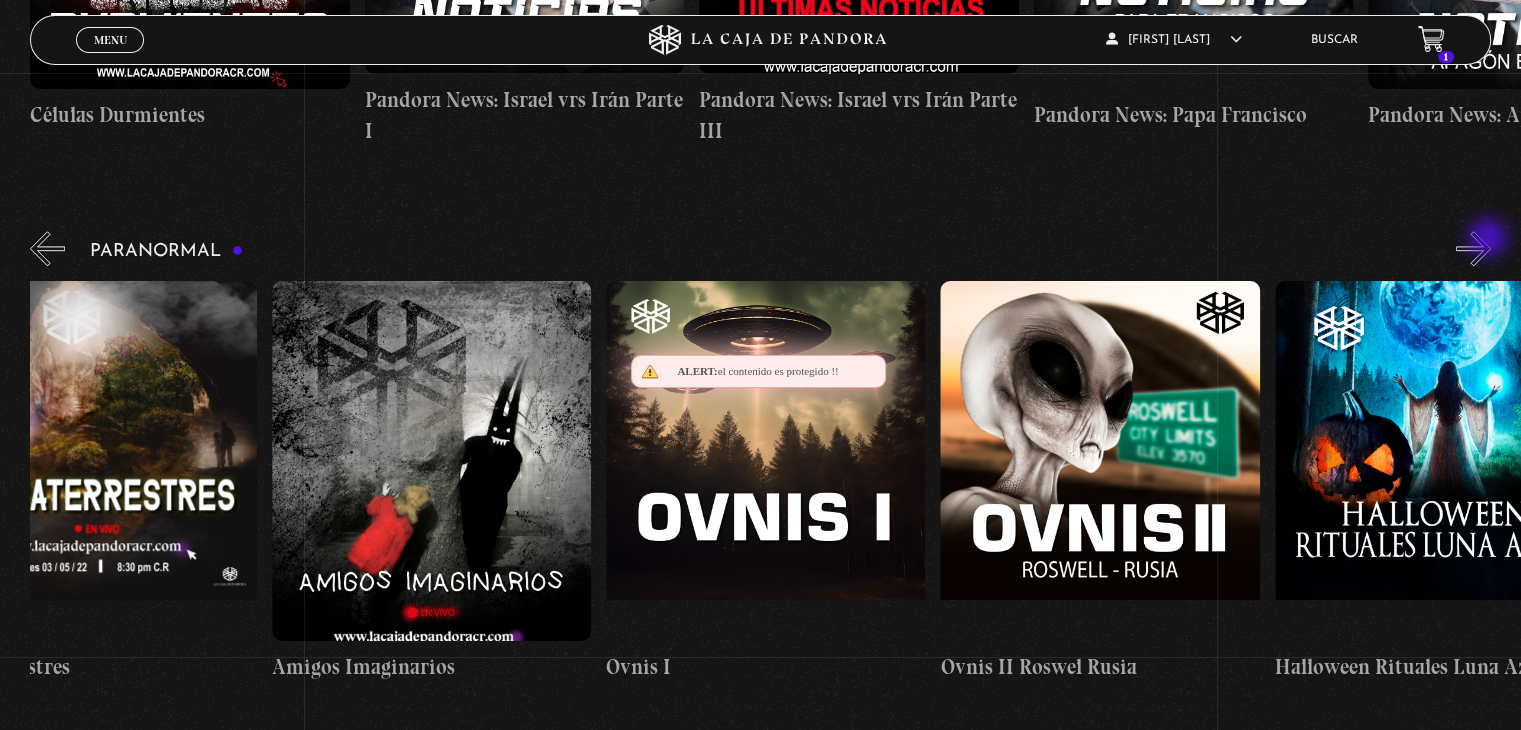 click on "»" at bounding box center (1473, 248) 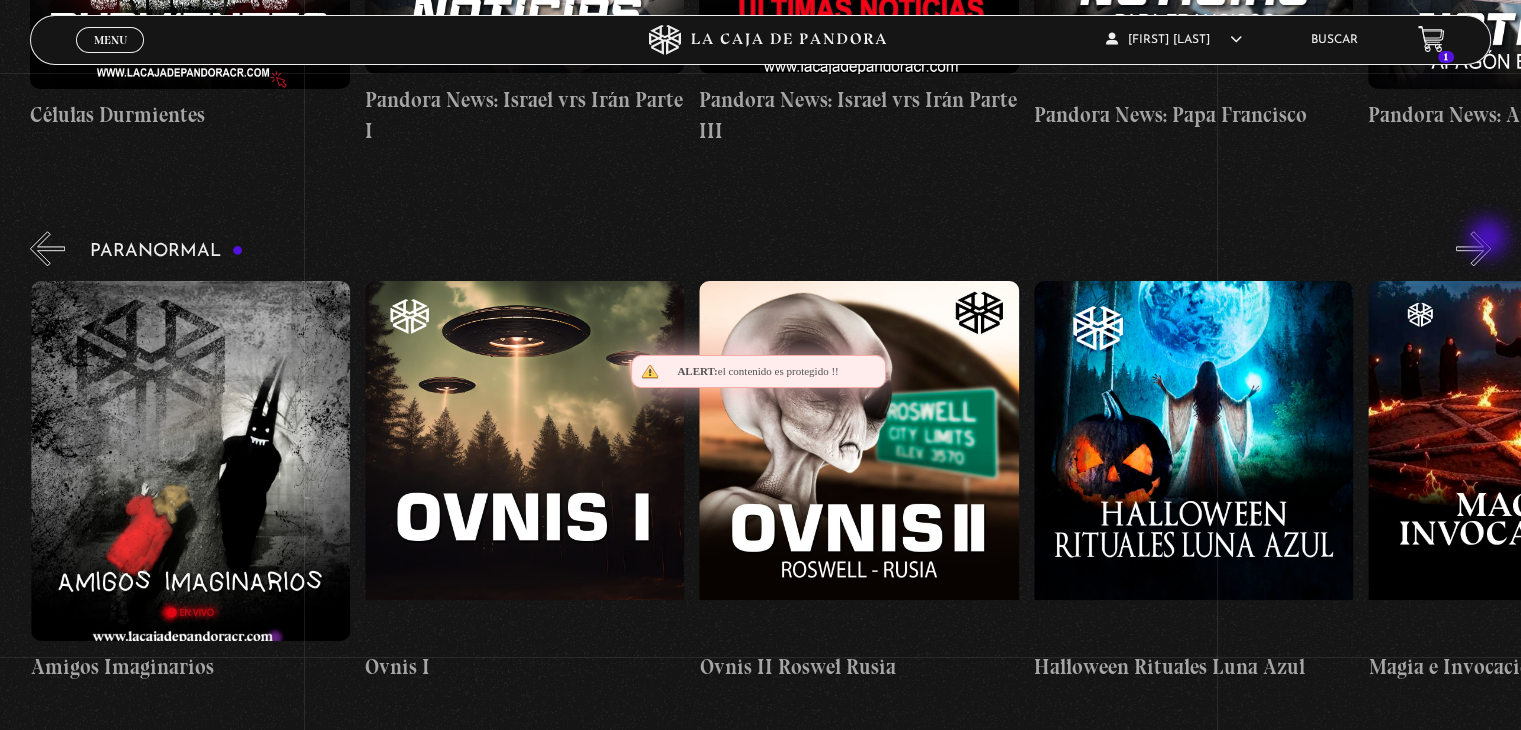 click on "»" at bounding box center (1473, 248) 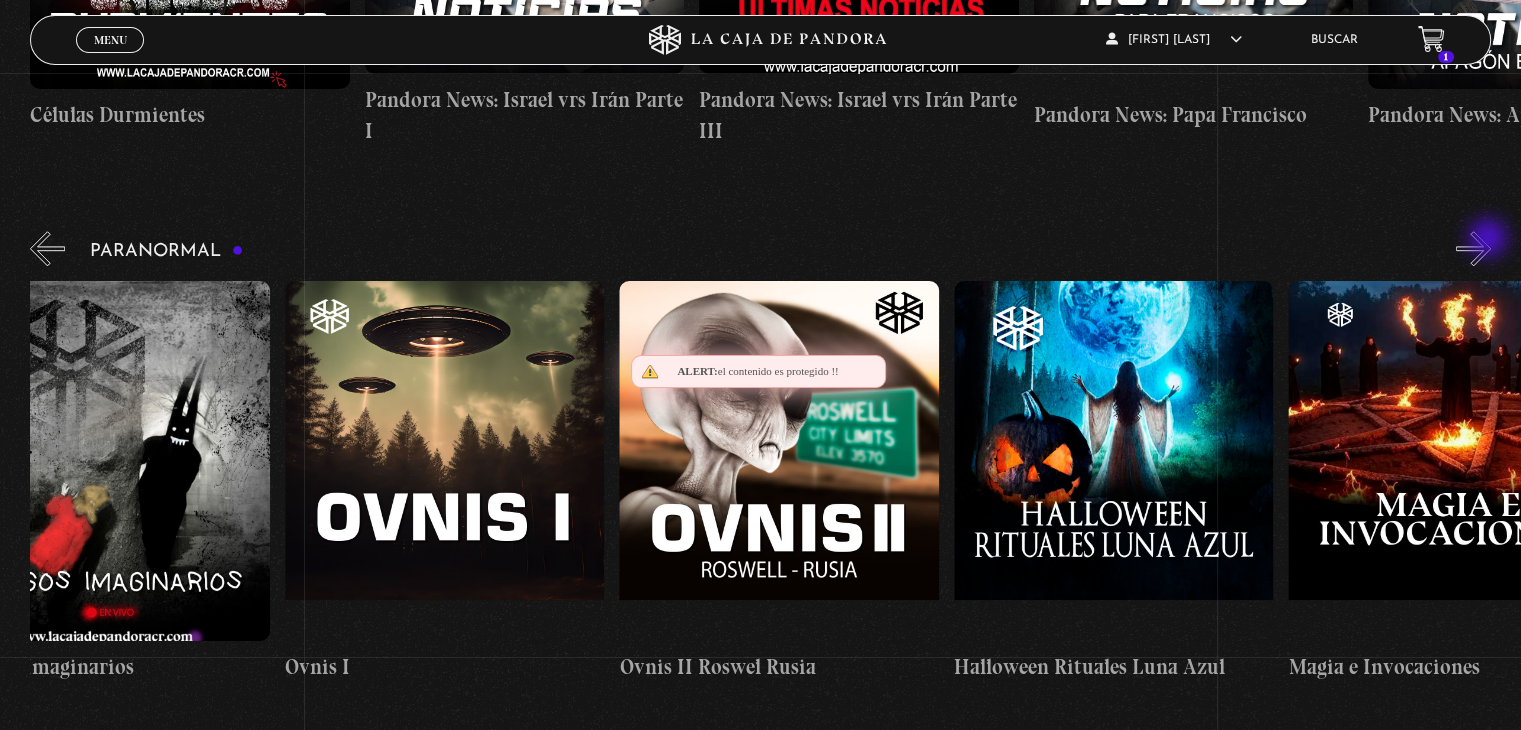 click on "»" at bounding box center [1473, 248] 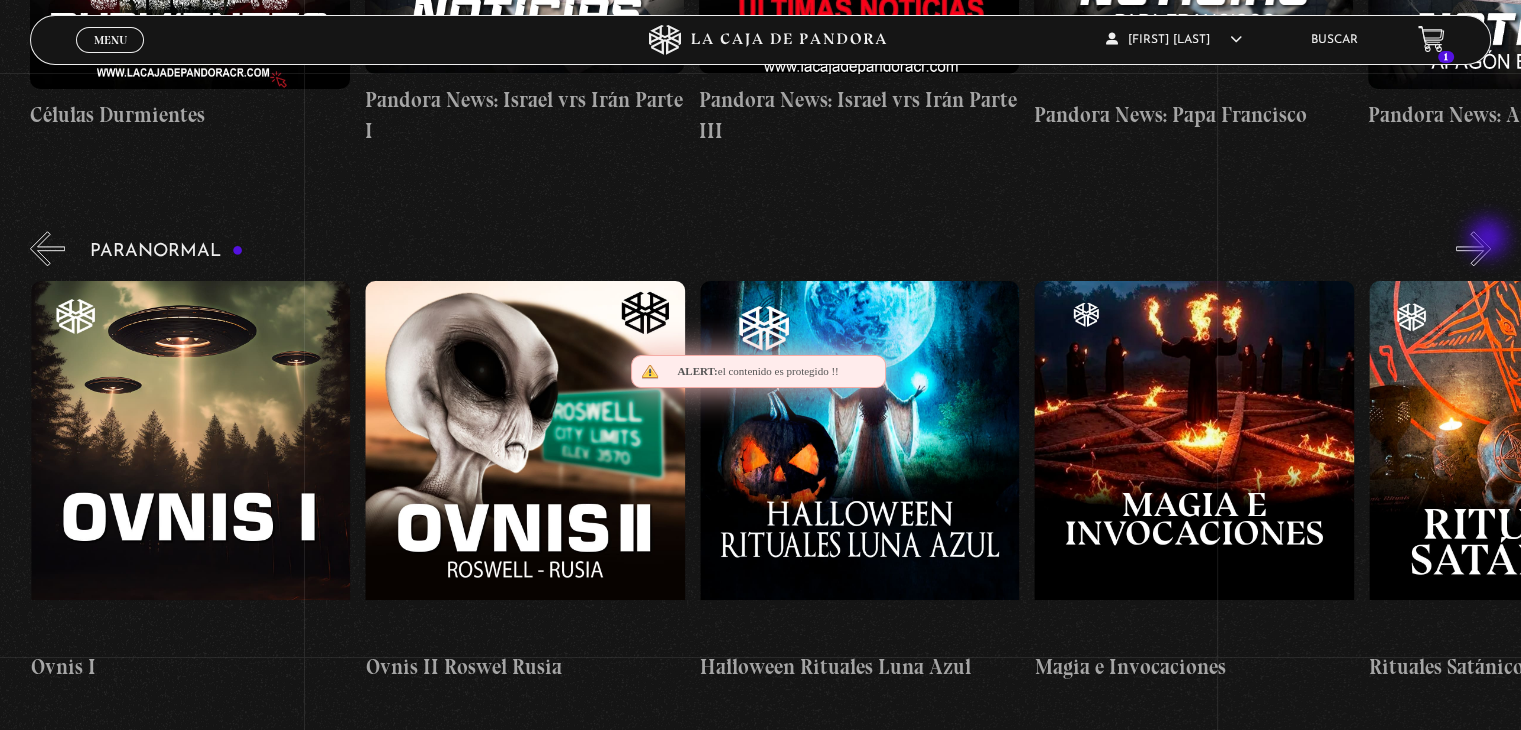 click on "»" at bounding box center [1473, 248] 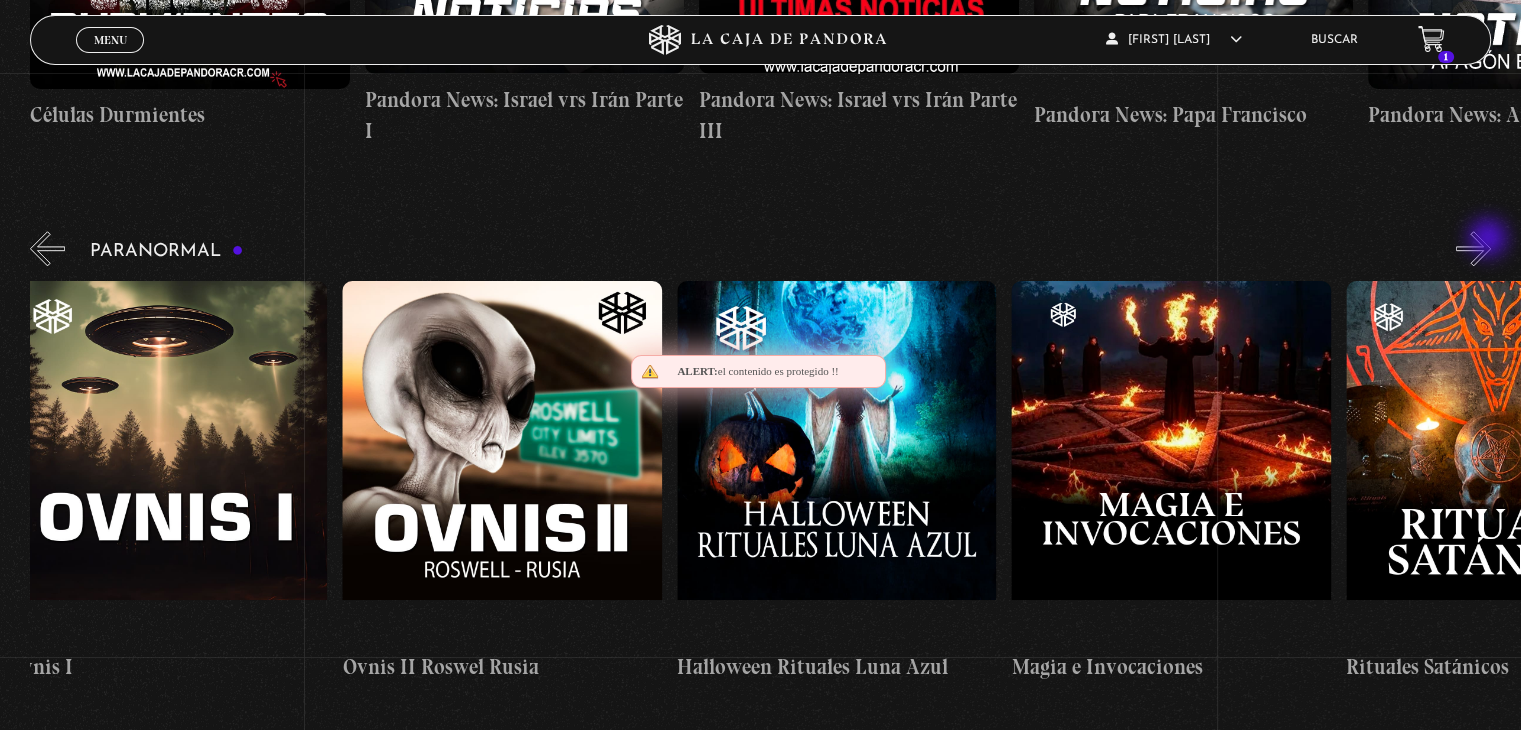 click on "»" at bounding box center (1473, 248) 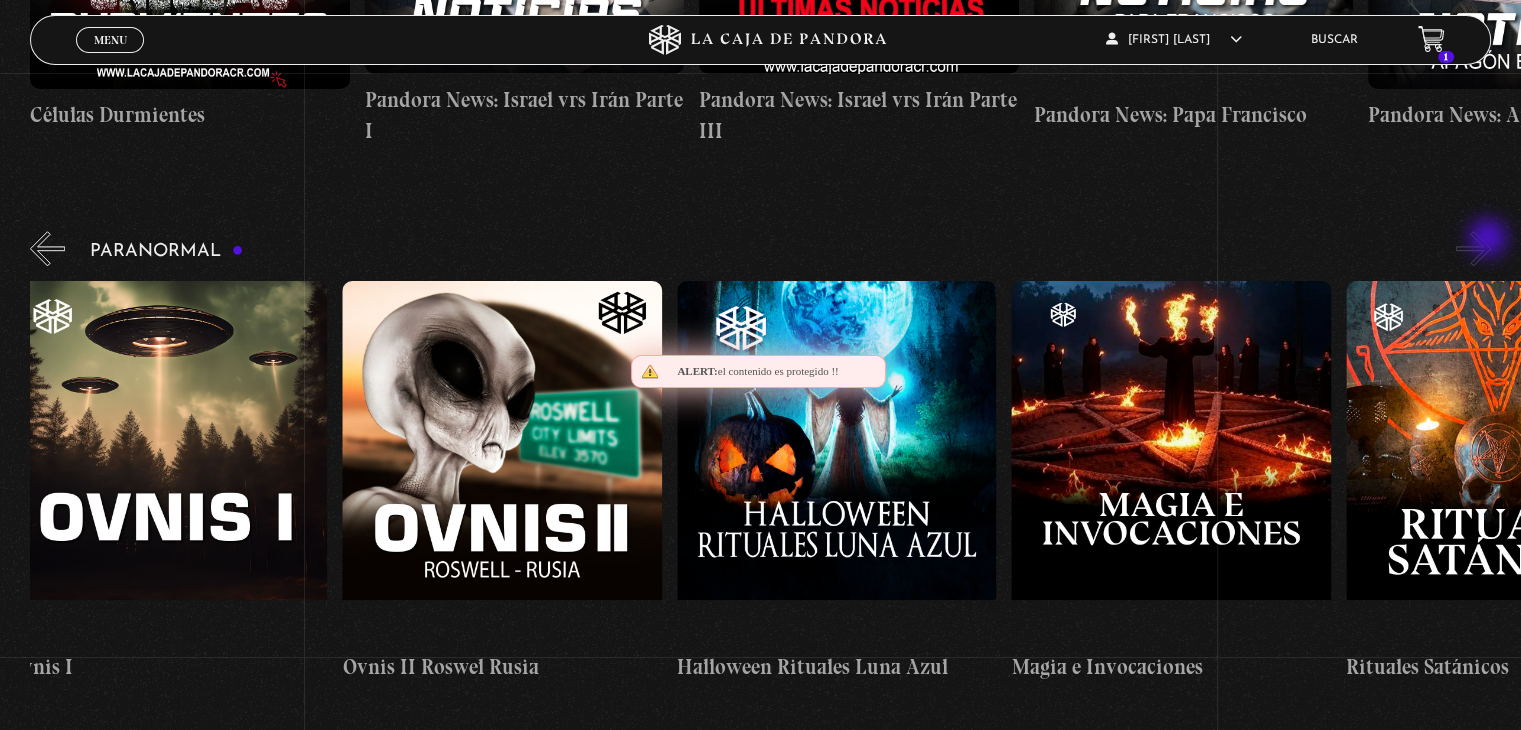 scroll, scrollTop: 0, scrollLeft: 2173, axis: horizontal 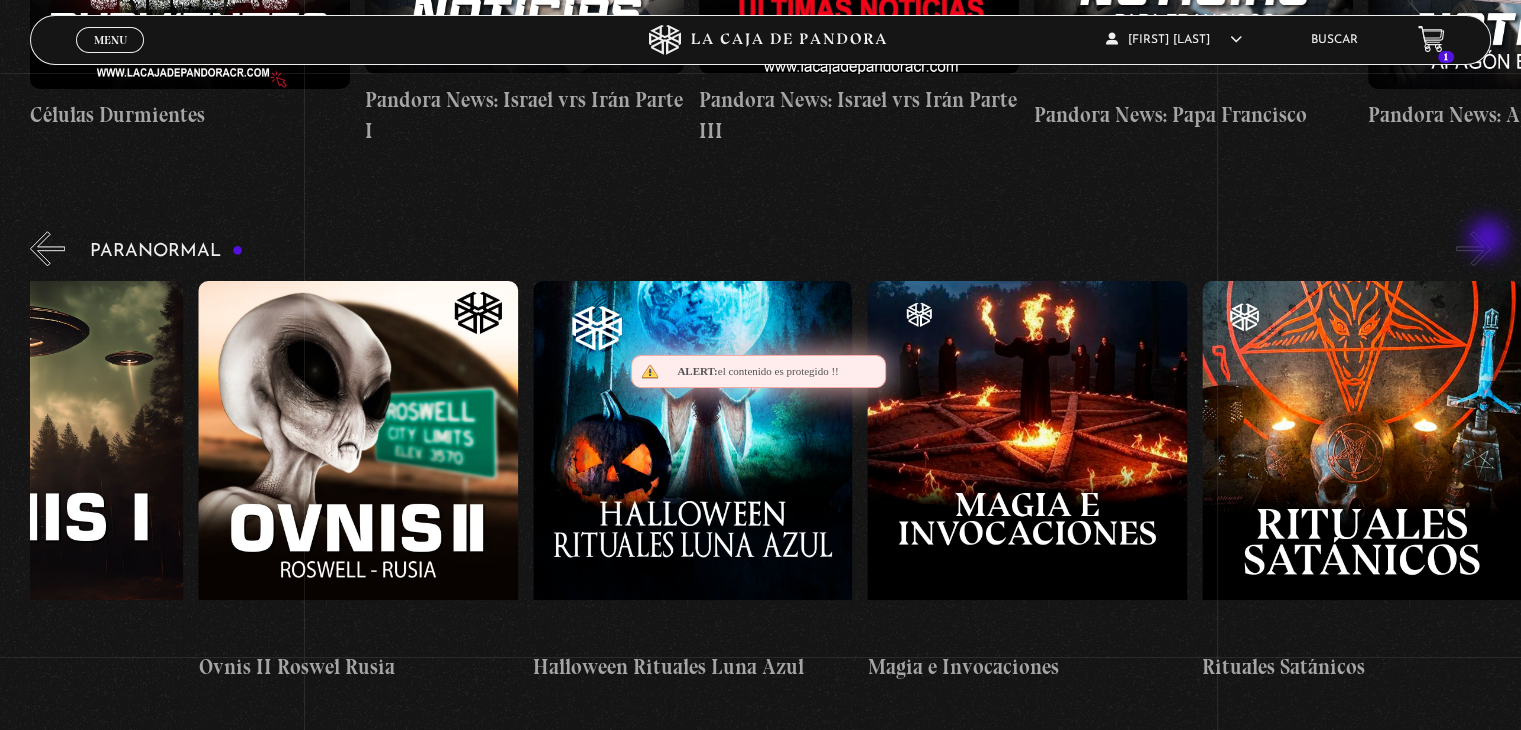click on "»" at bounding box center [1473, 248] 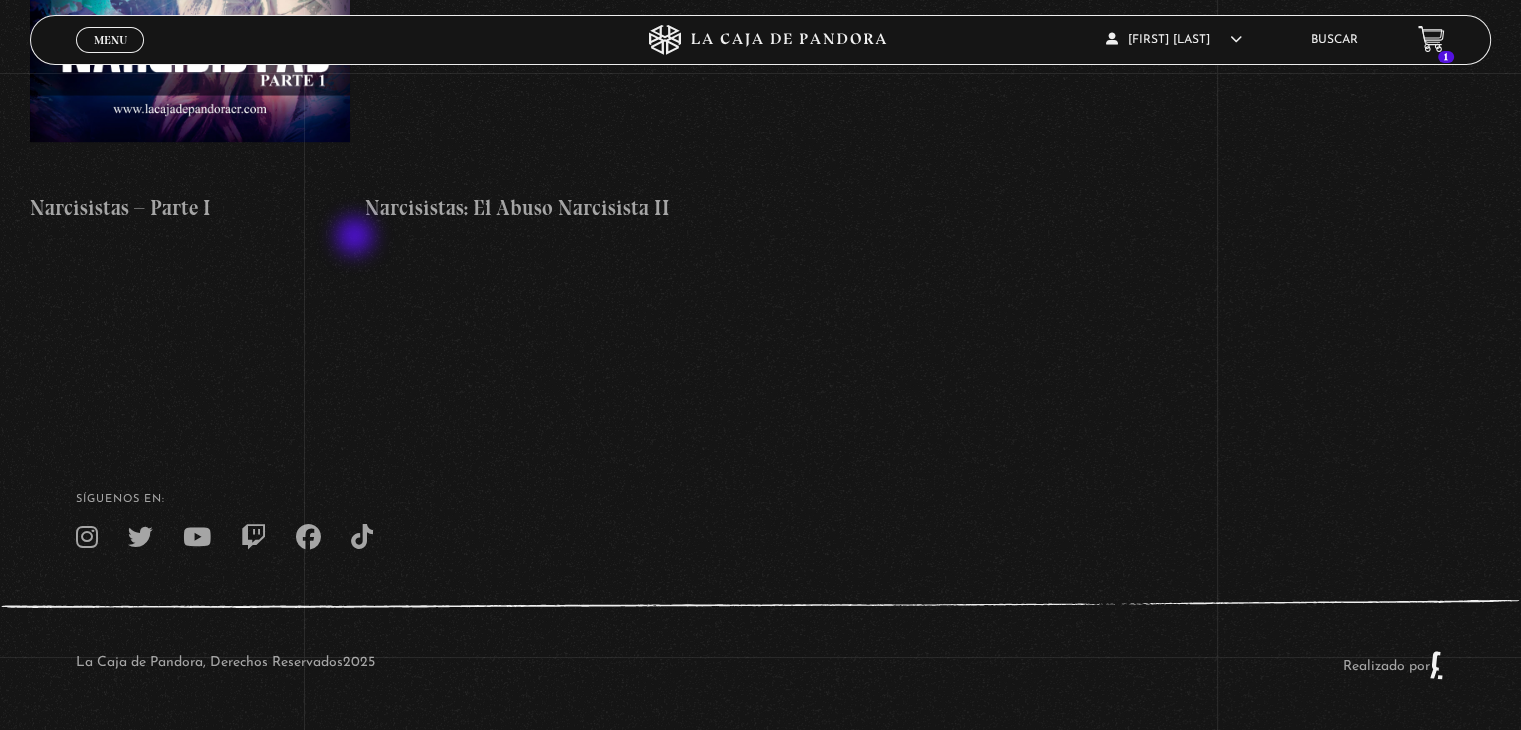 scroll, scrollTop: 8911, scrollLeft: 0, axis: vertical 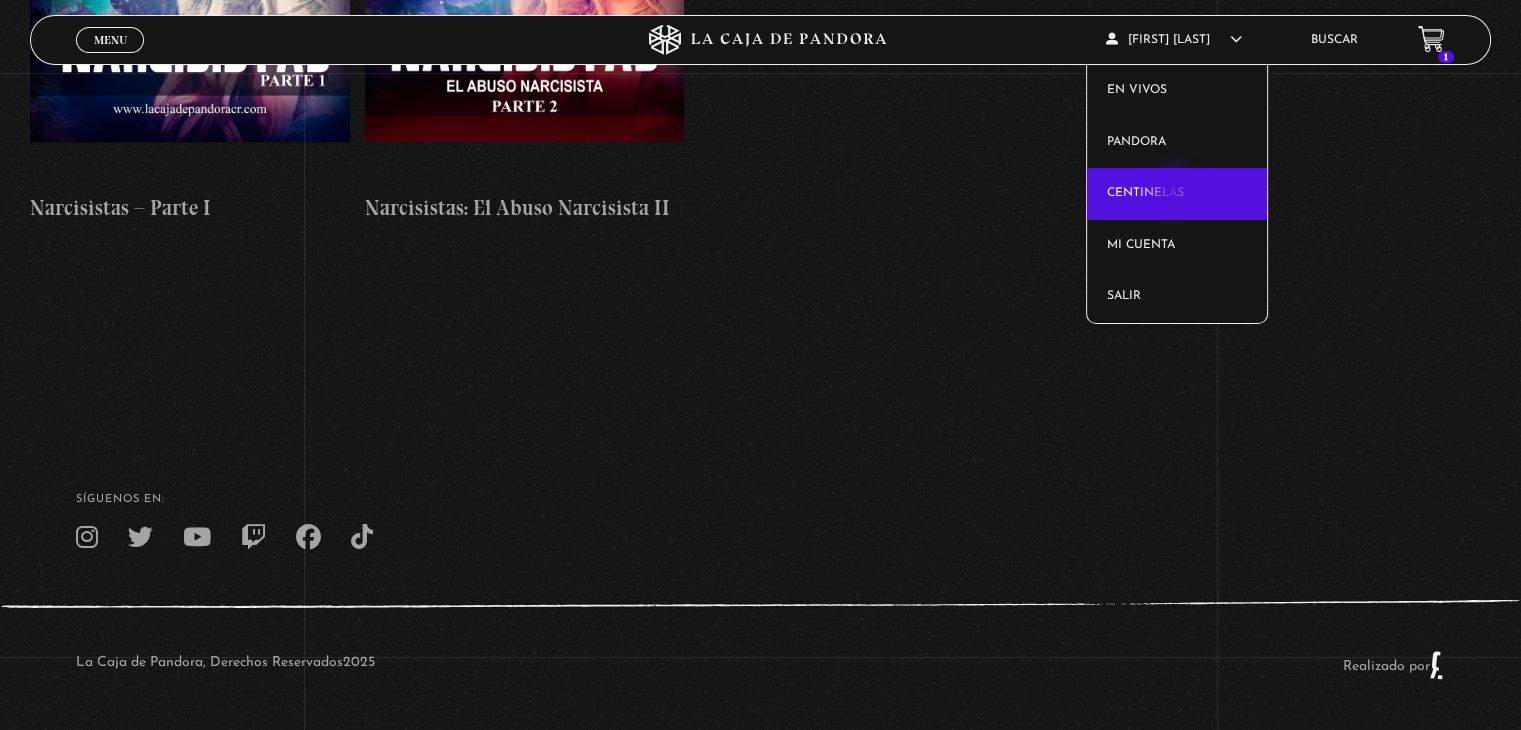 click on "Centinelas" at bounding box center [1177, 194] 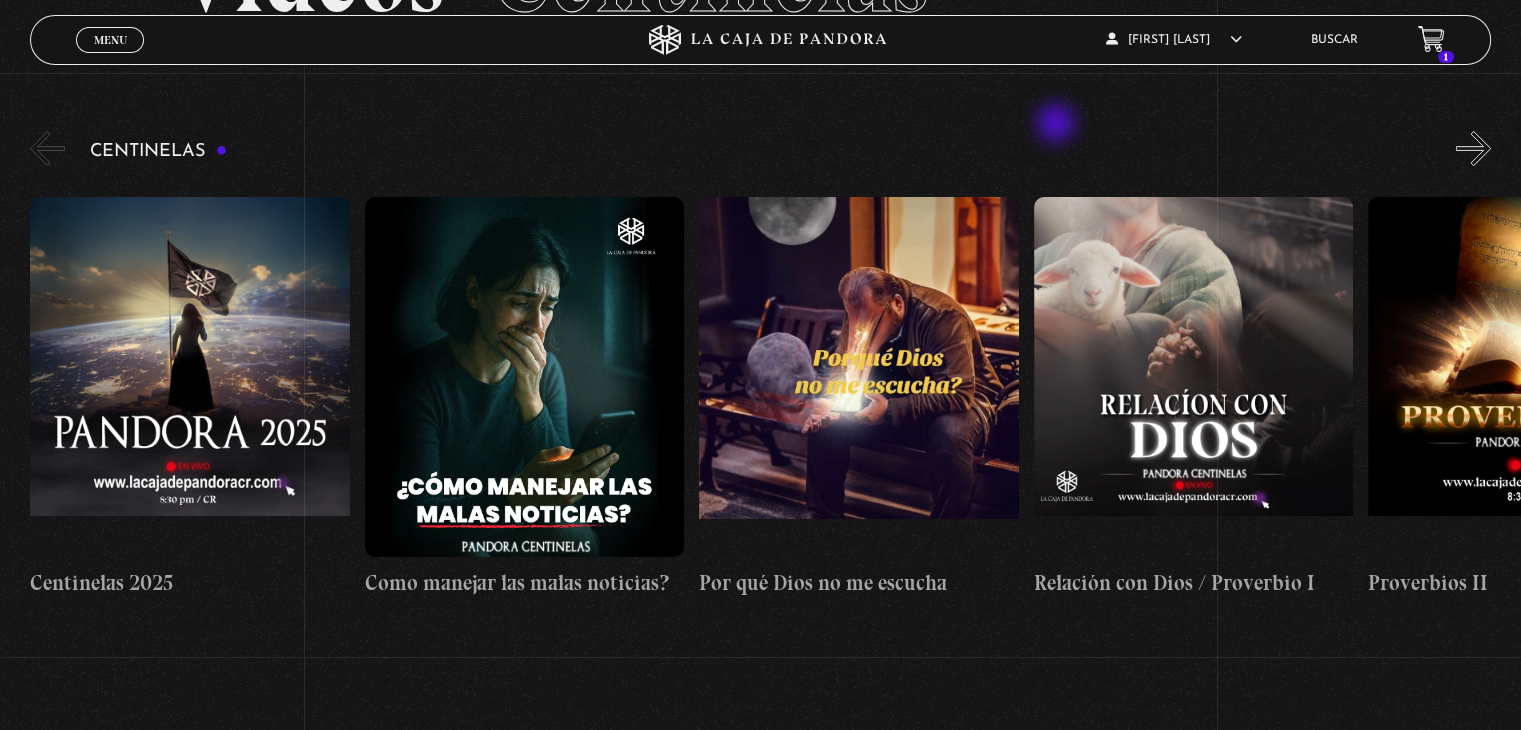 scroll, scrollTop: 221, scrollLeft: 0, axis: vertical 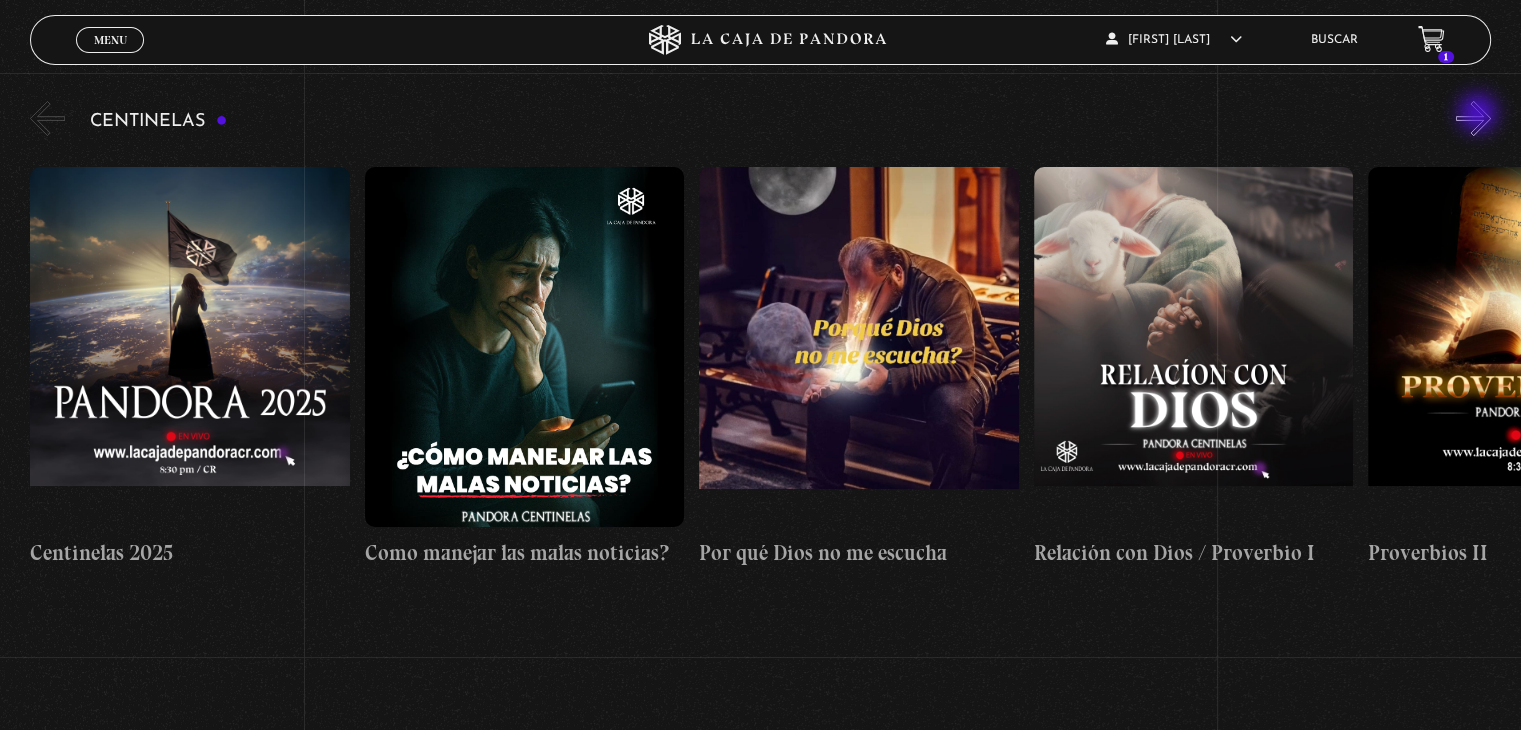 click on "»" at bounding box center (1473, 118) 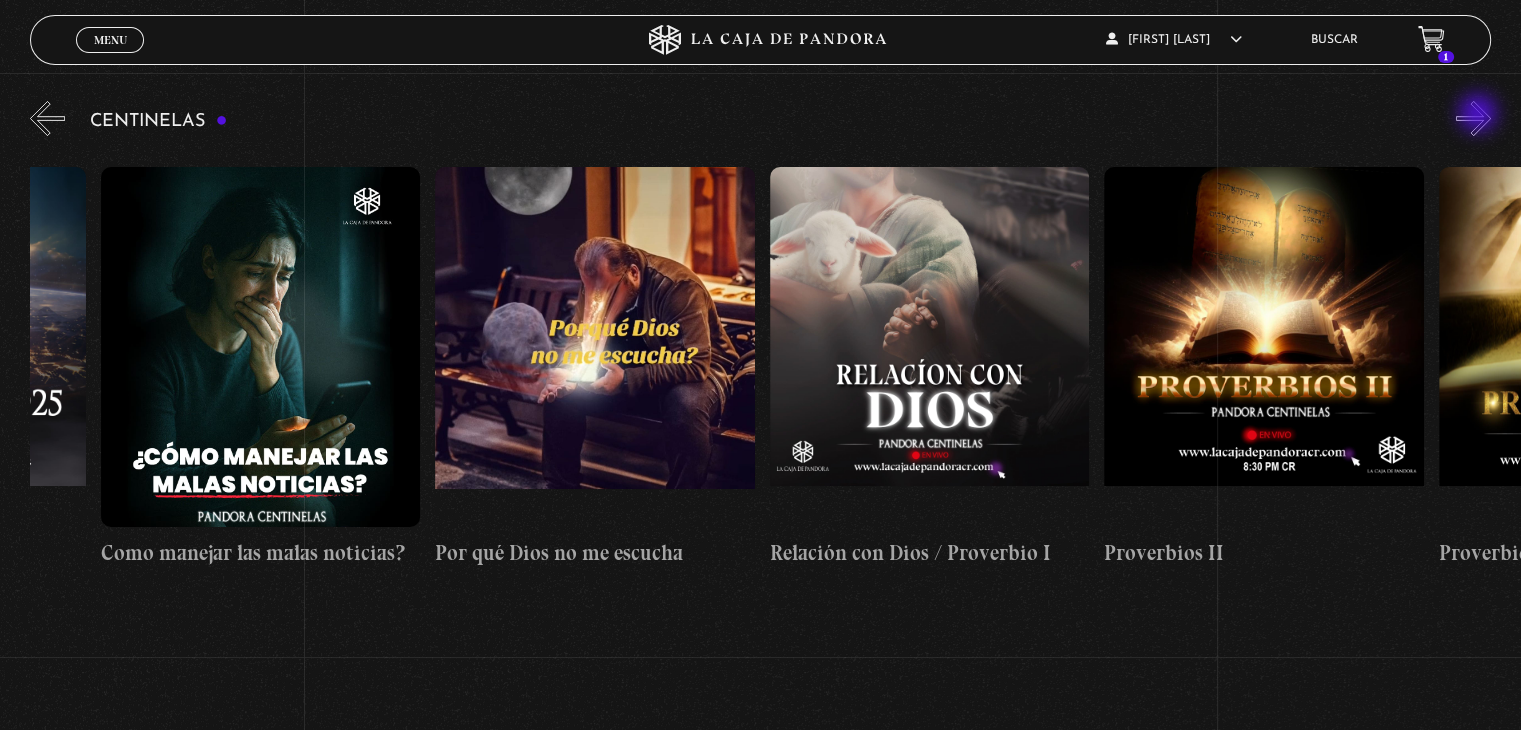 click on "»" at bounding box center (1473, 118) 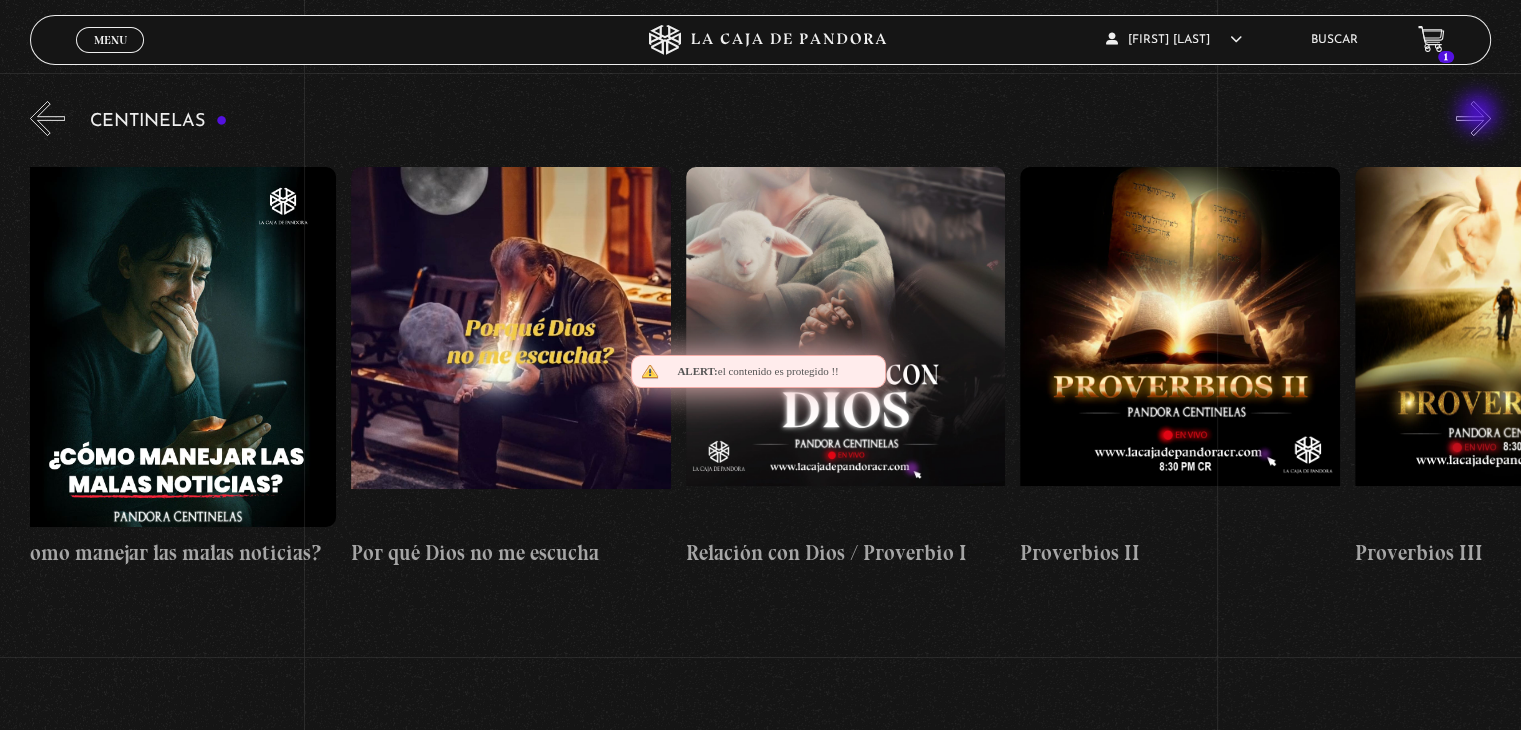 click on "»" at bounding box center [1473, 118] 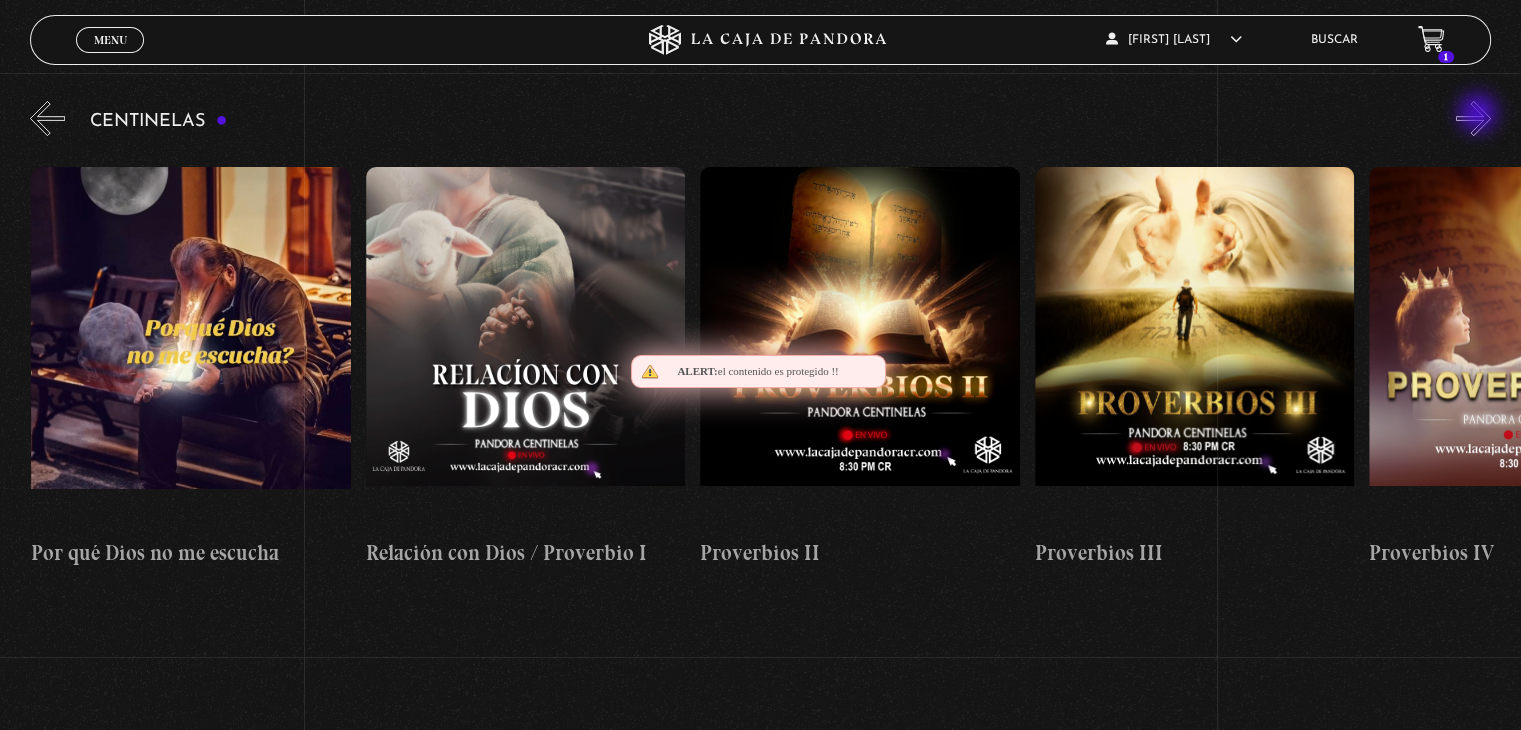 click on "»" at bounding box center [1473, 118] 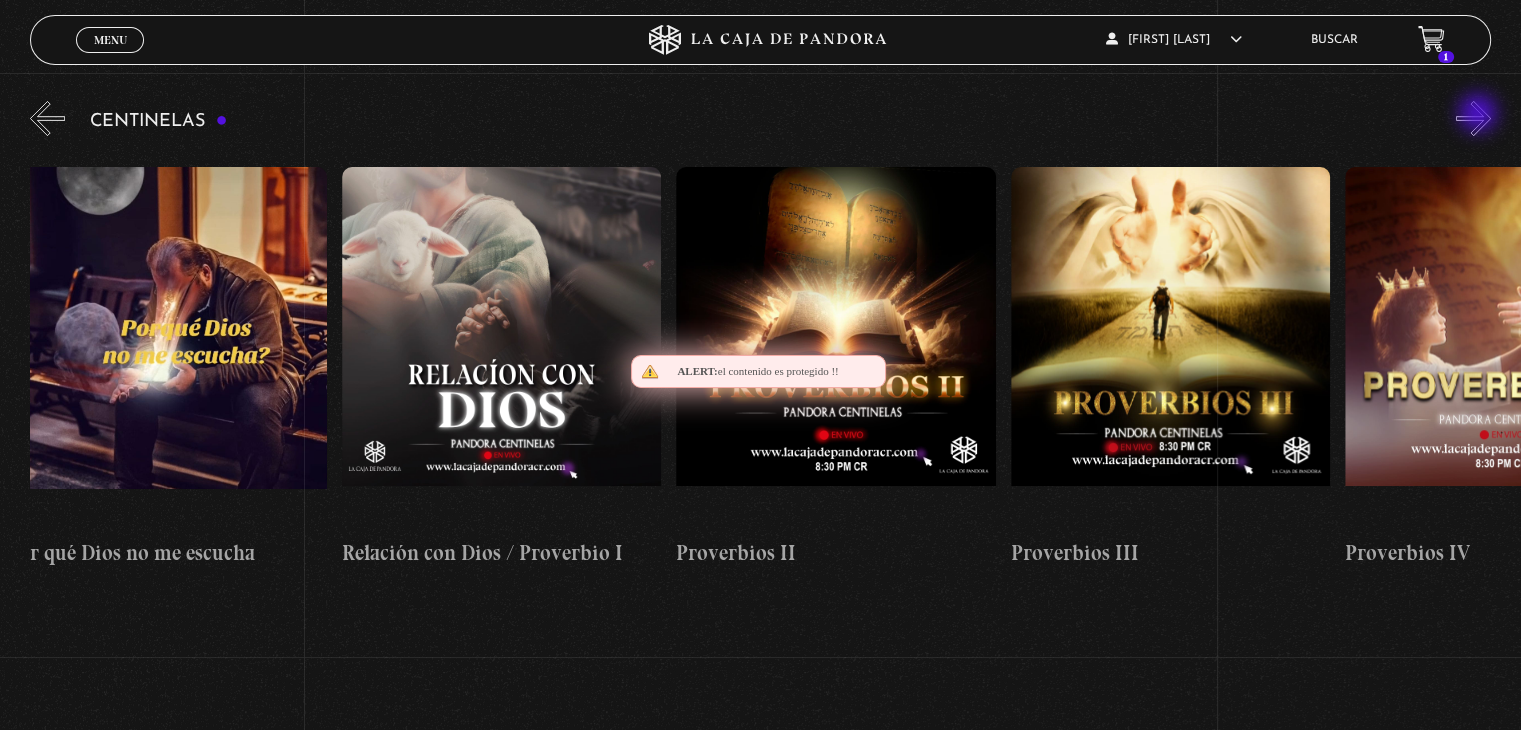click on "»" at bounding box center (1473, 118) 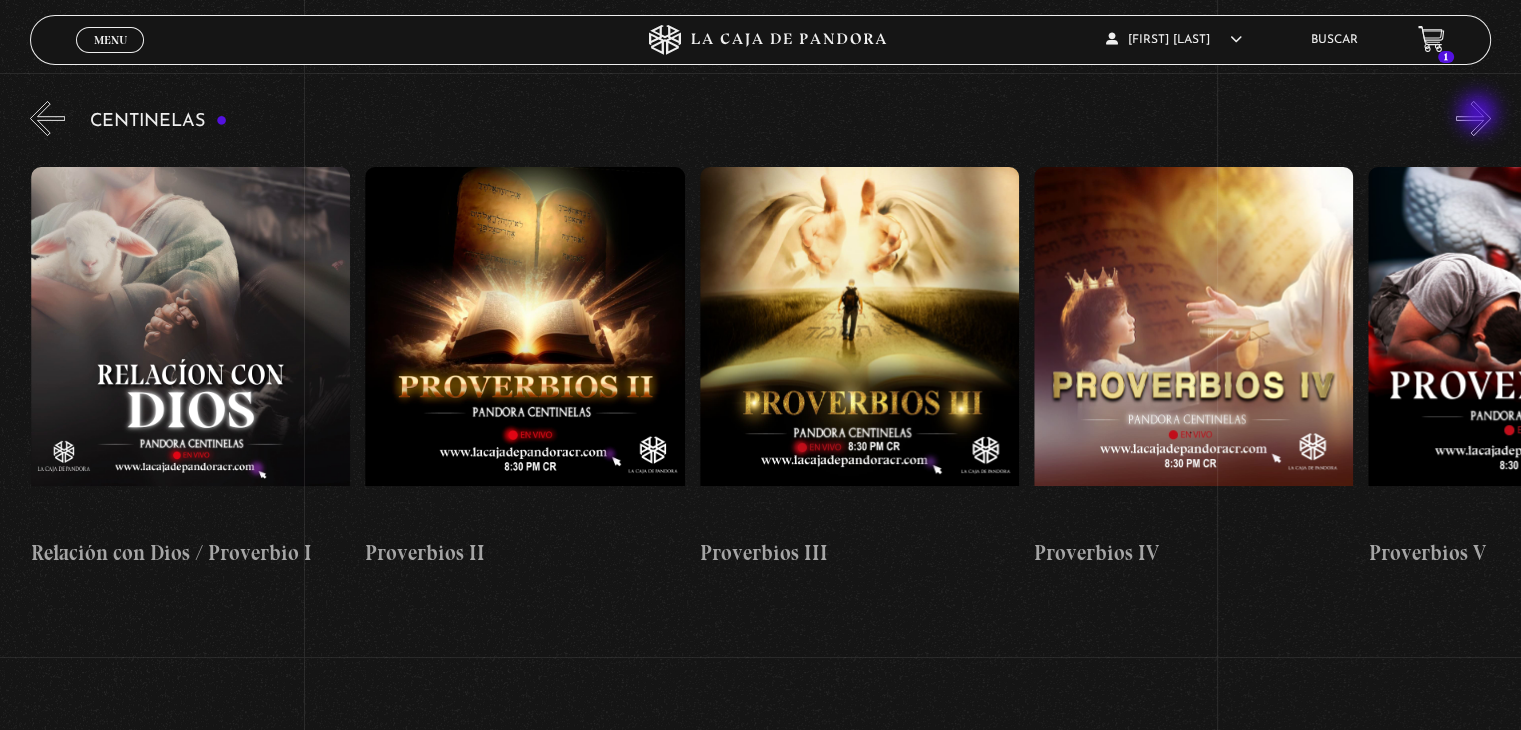 click on "»" at bounding box center [1473, 118] 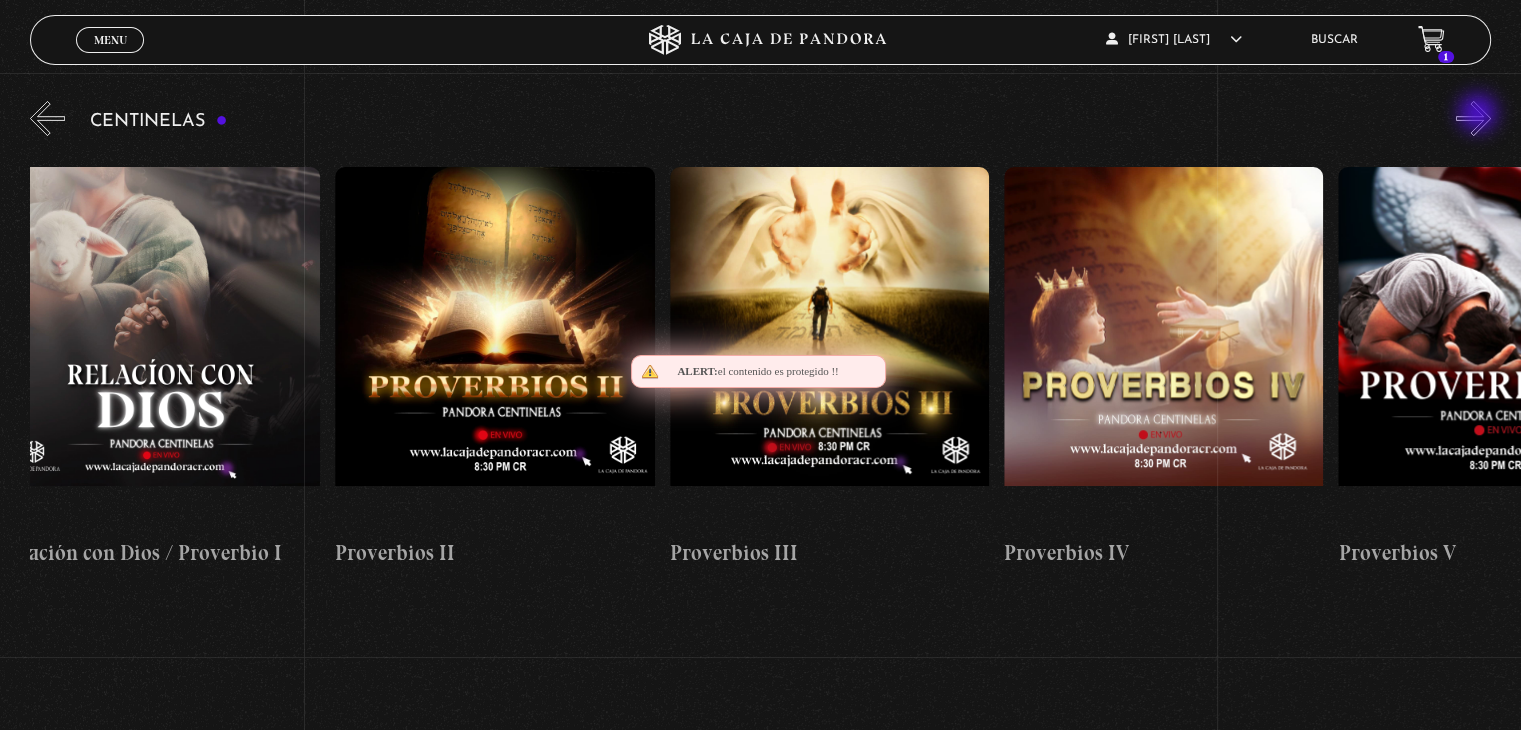 click on "»" at bounding box center (1473, 118) 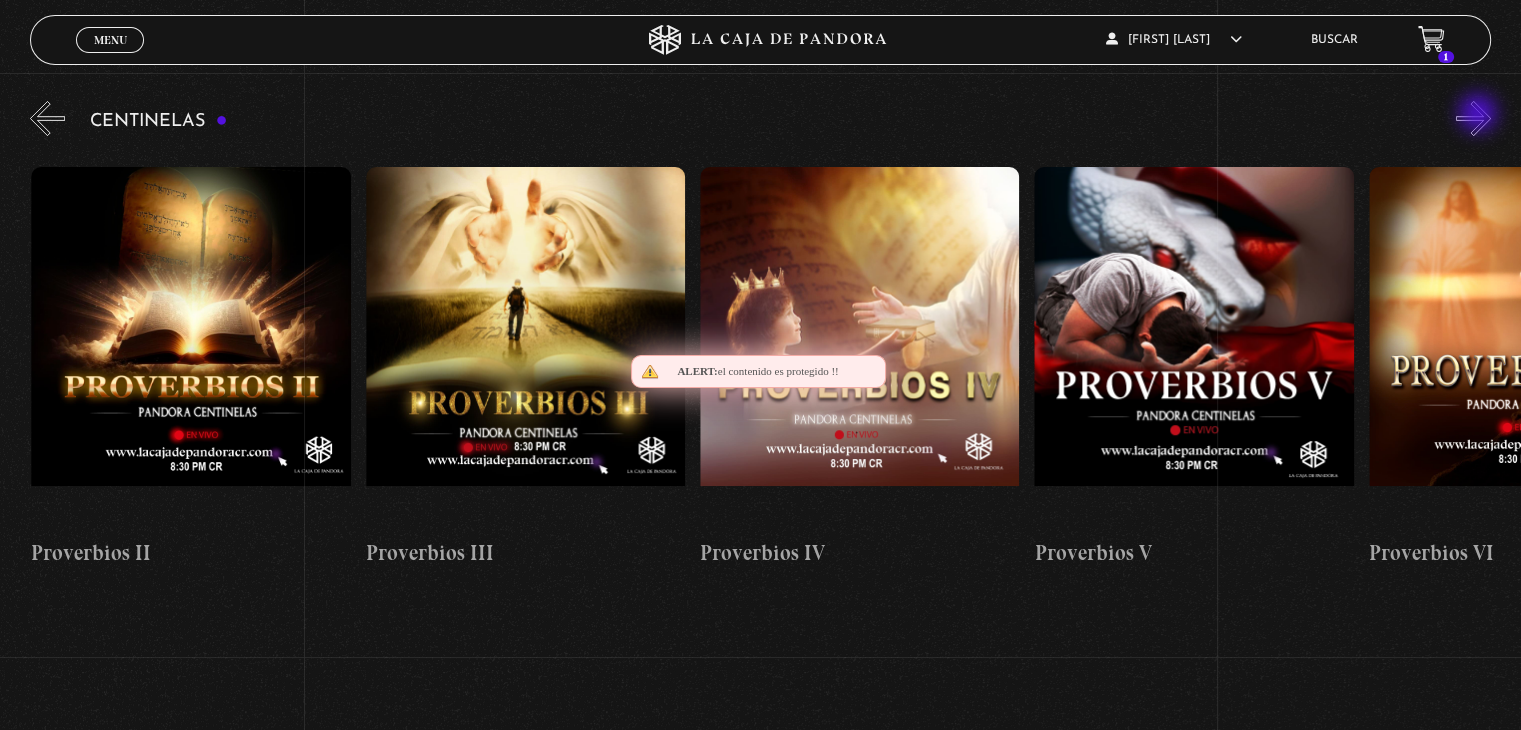 click on "»" at bounding box center [1473, 118] 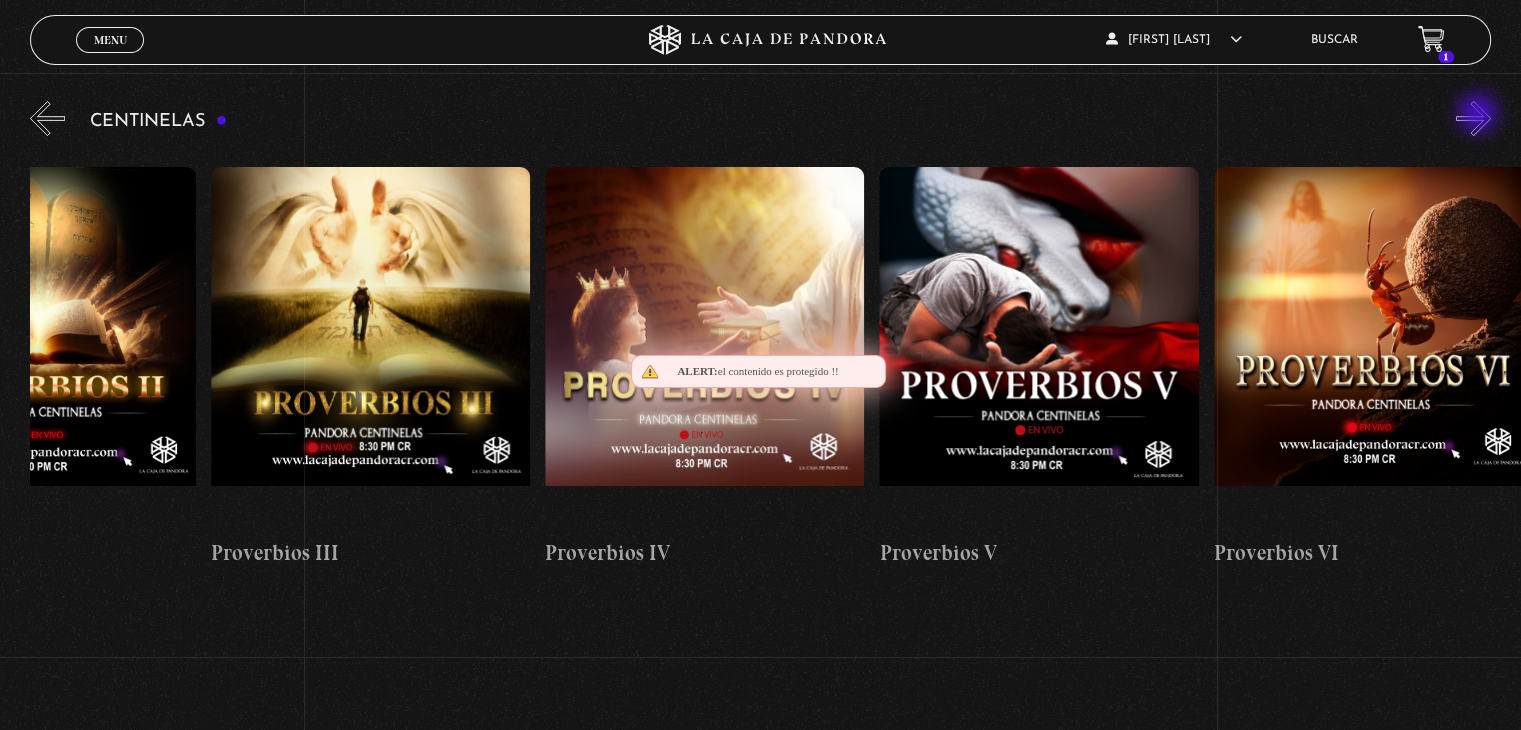 click on "»" at bounding box center (1473, 118) 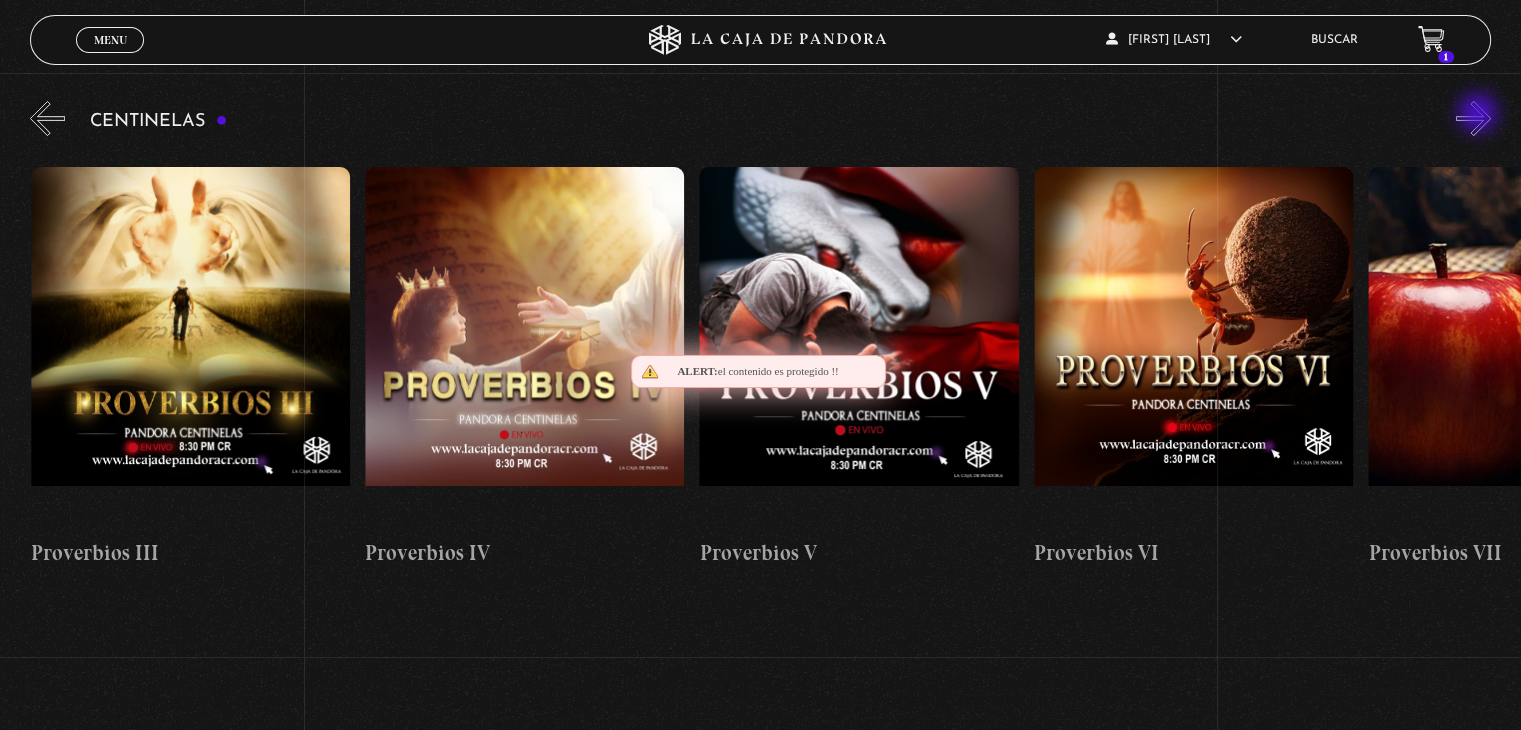 click on "»" at bounding box center (1473, 118) 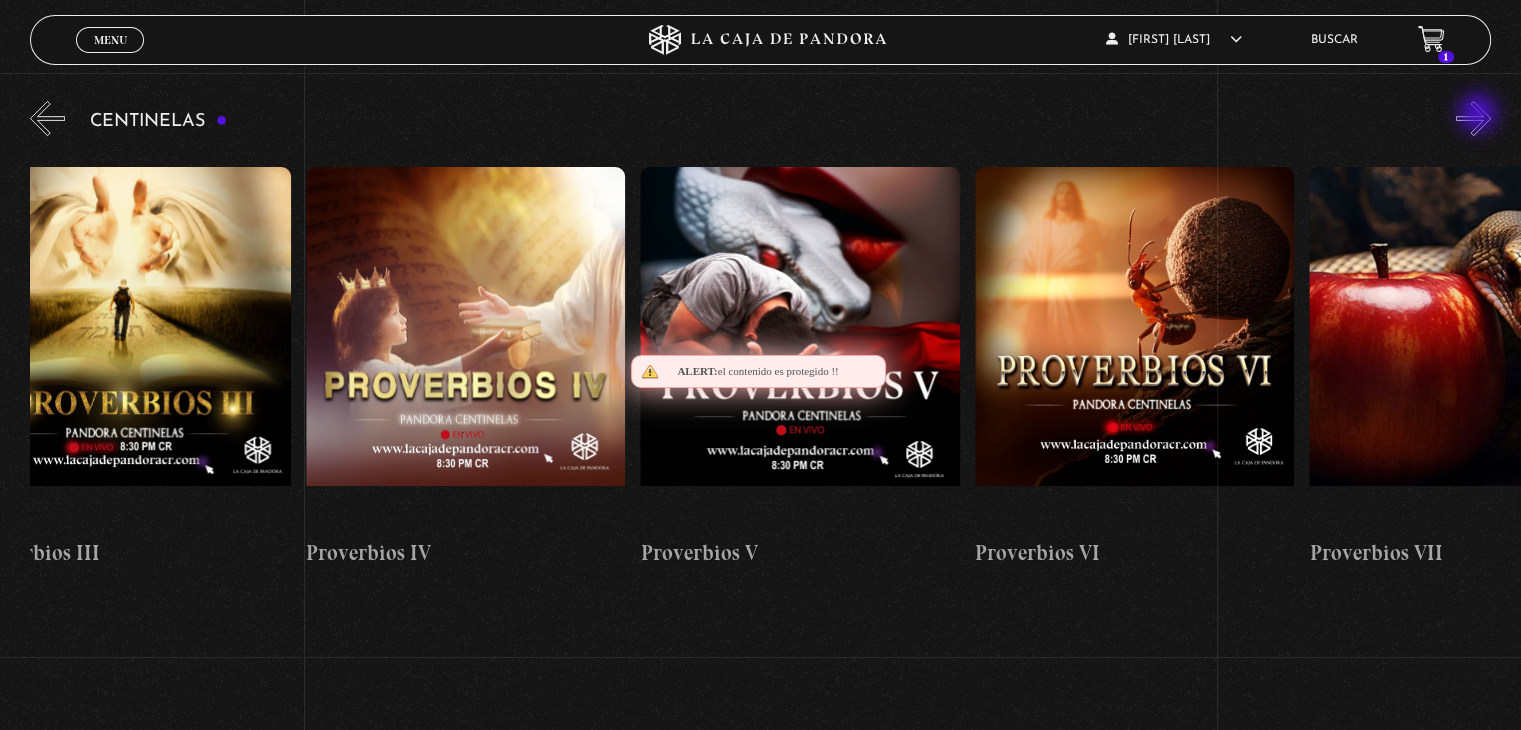 click on "»" at bounding box center (1473, 118) 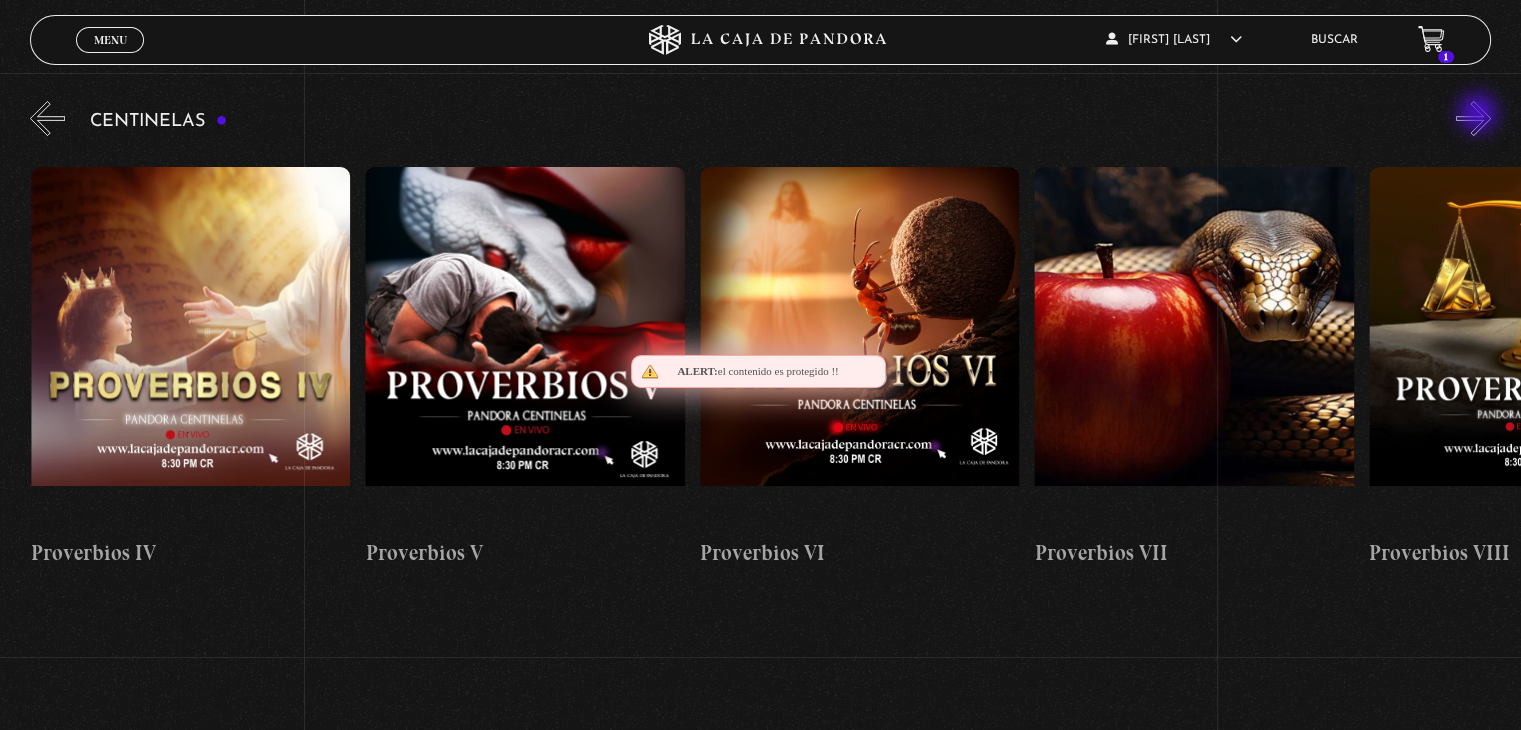 click on "»" at bounding box center [1473, 118] 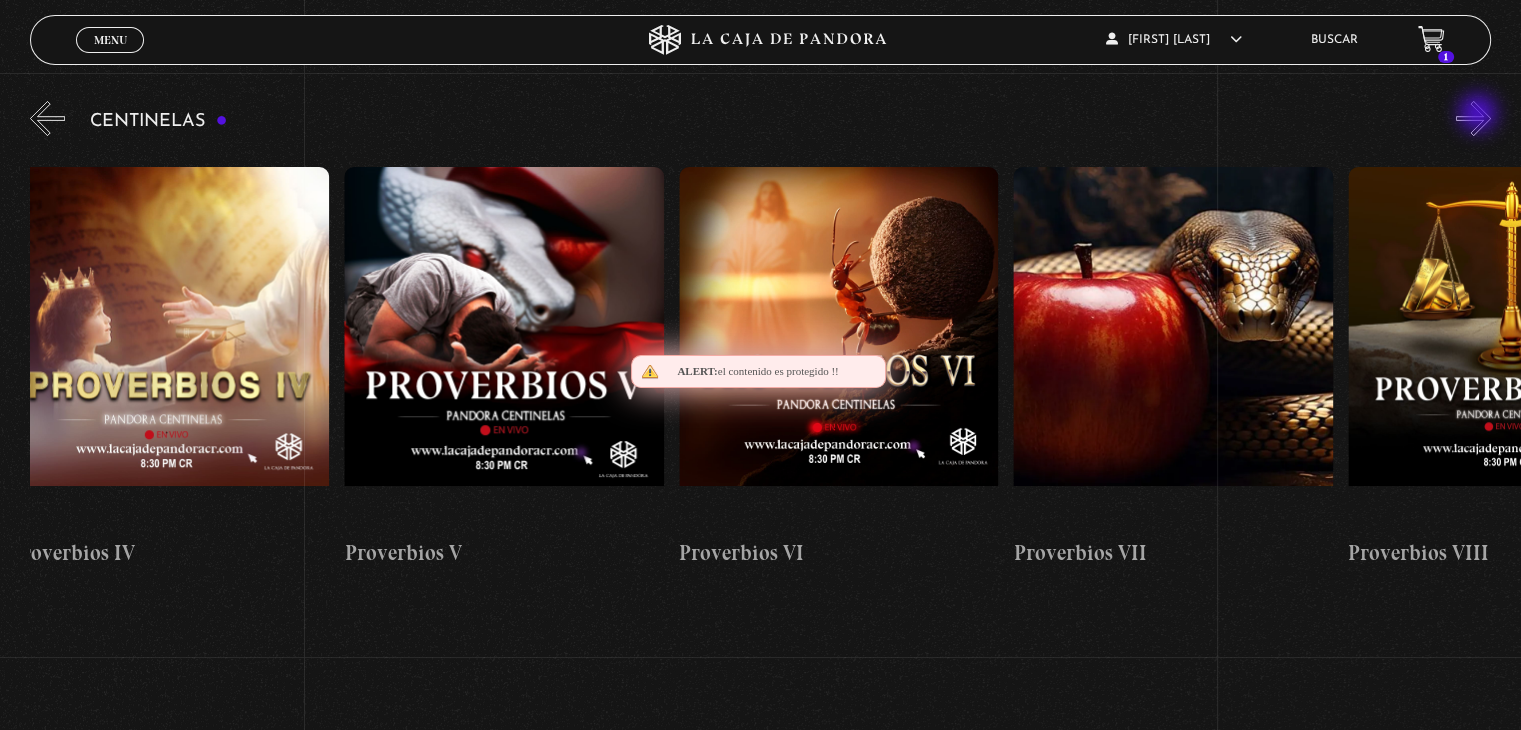 click on "»" at bounding box center (1473, 118) 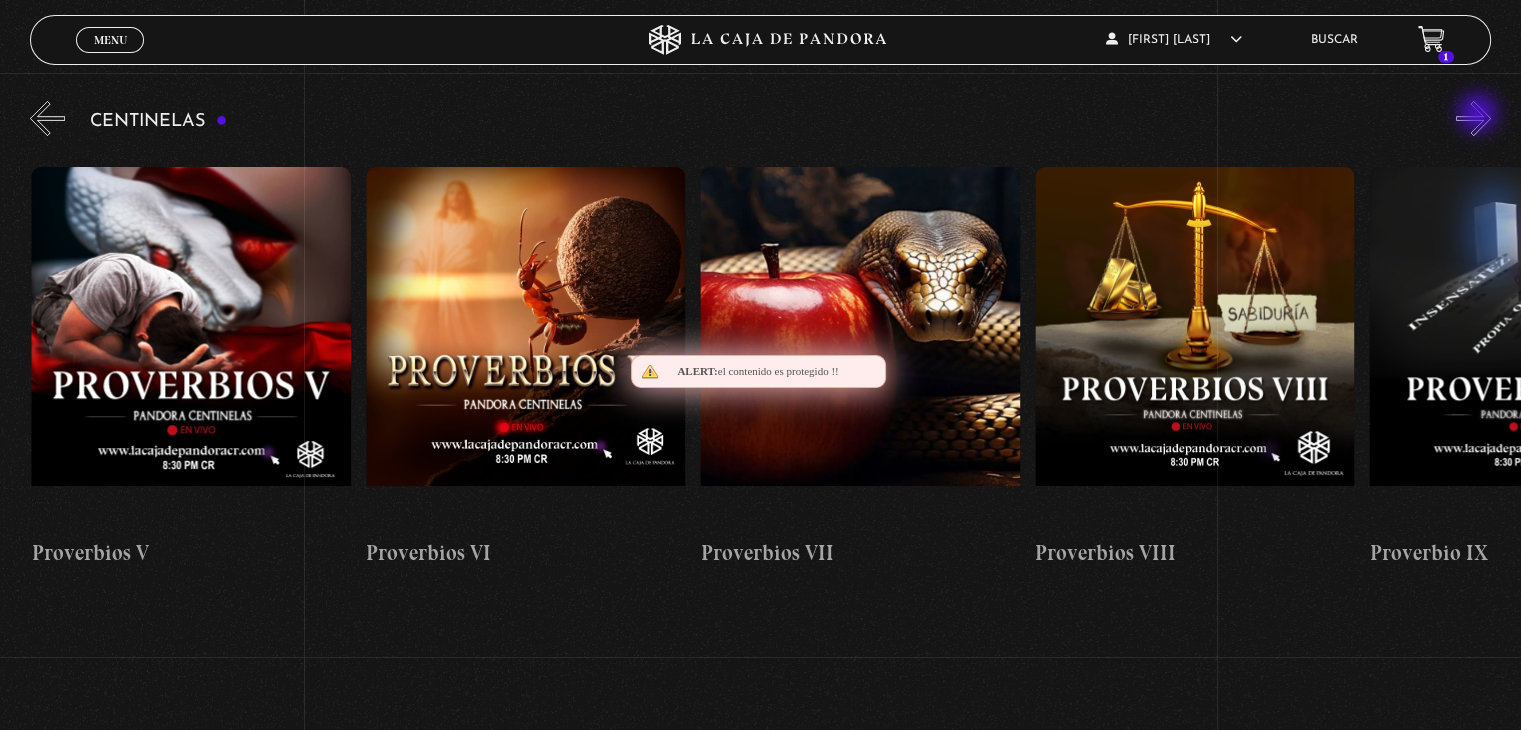 click on "»" at bounding box center [1473, 118] 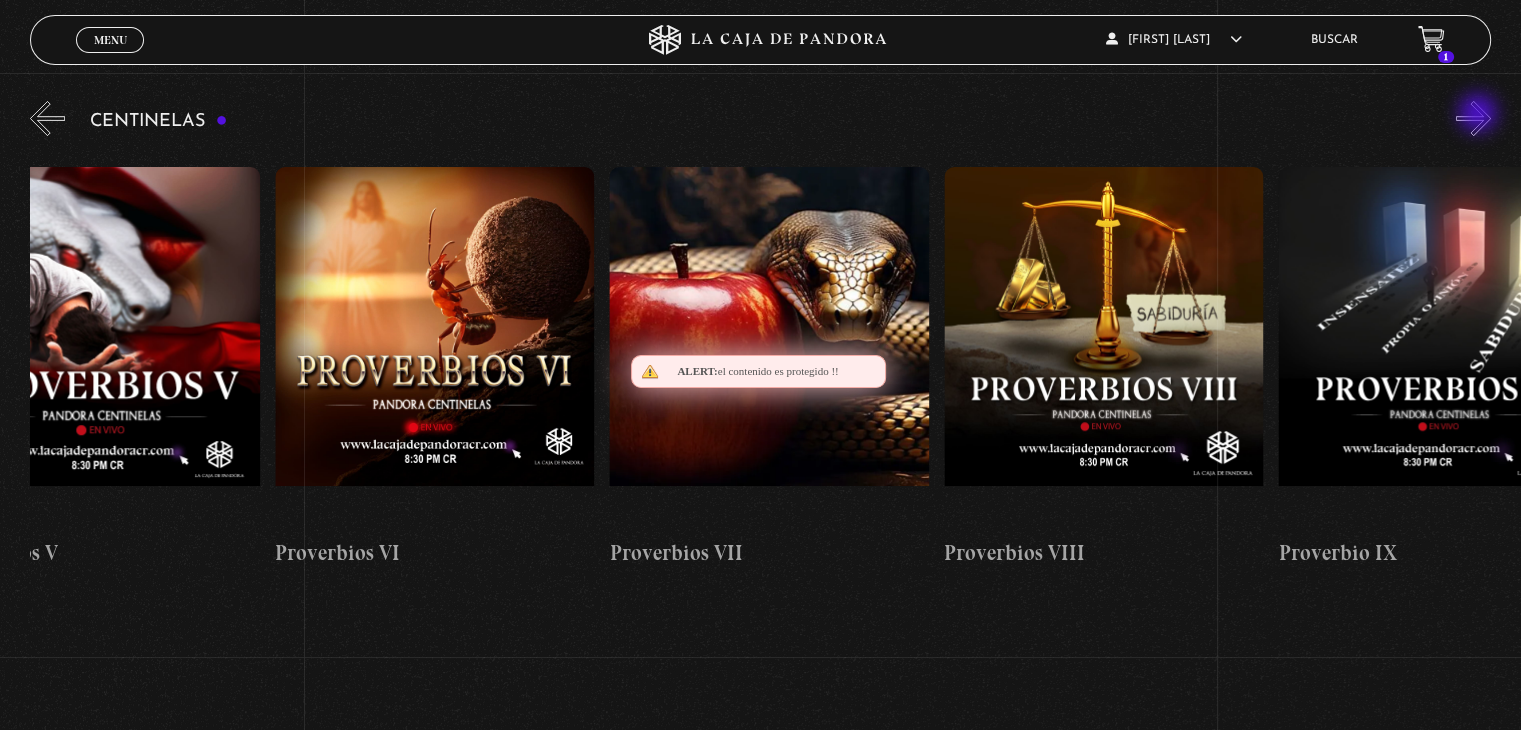 click on "»" at bounding box center [1473, 118] 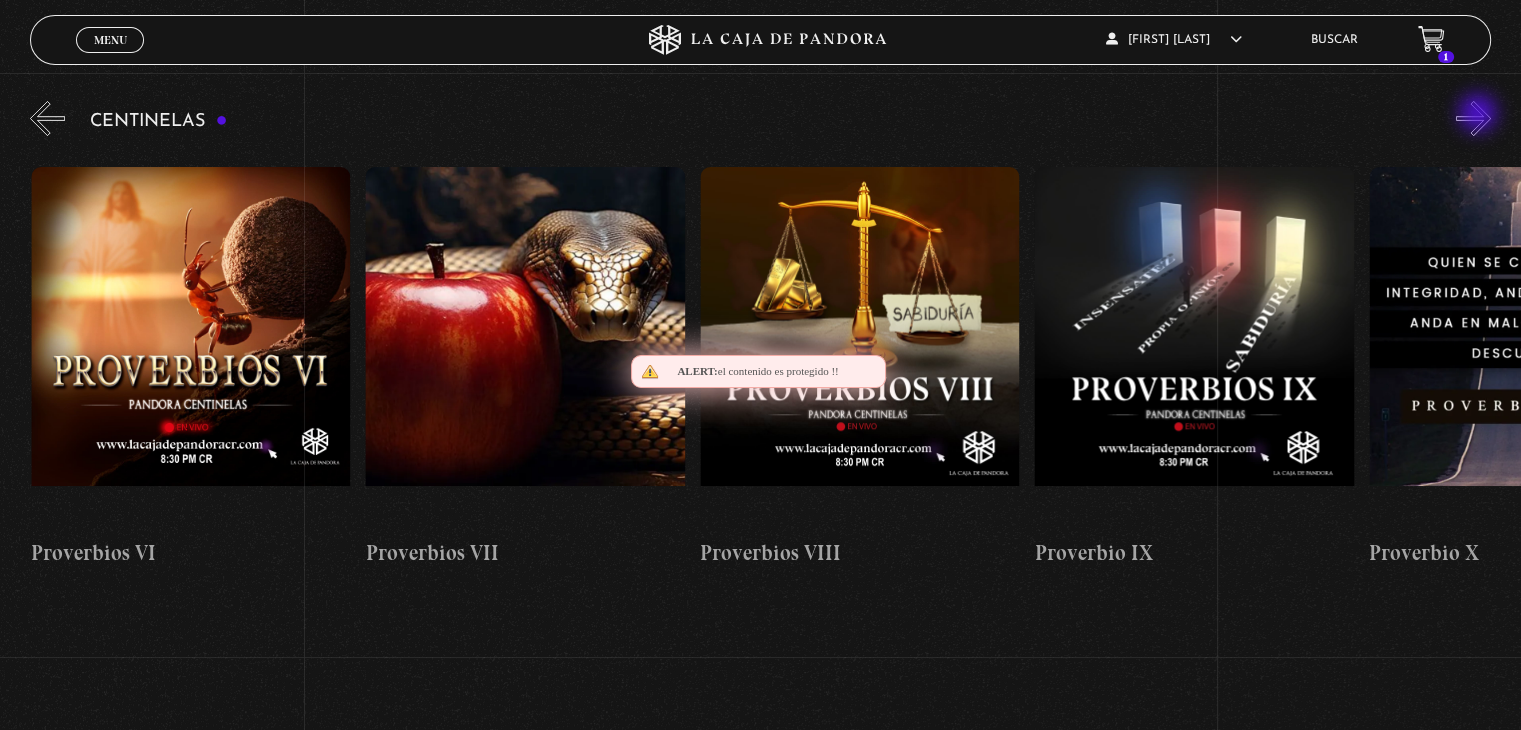 click on "»" at bounding box center (1473, 118) 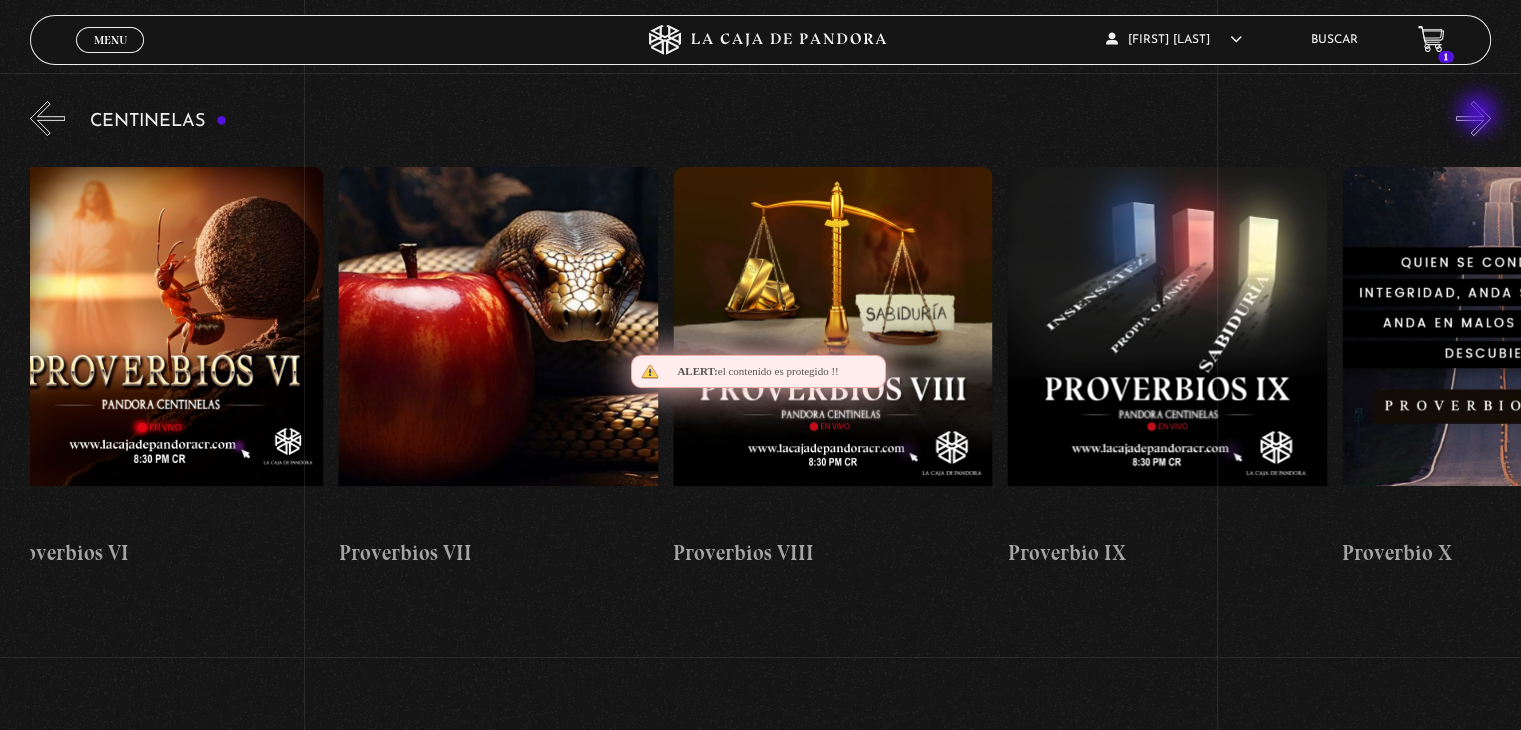 click on "»" at bounding box center (1473, 118) 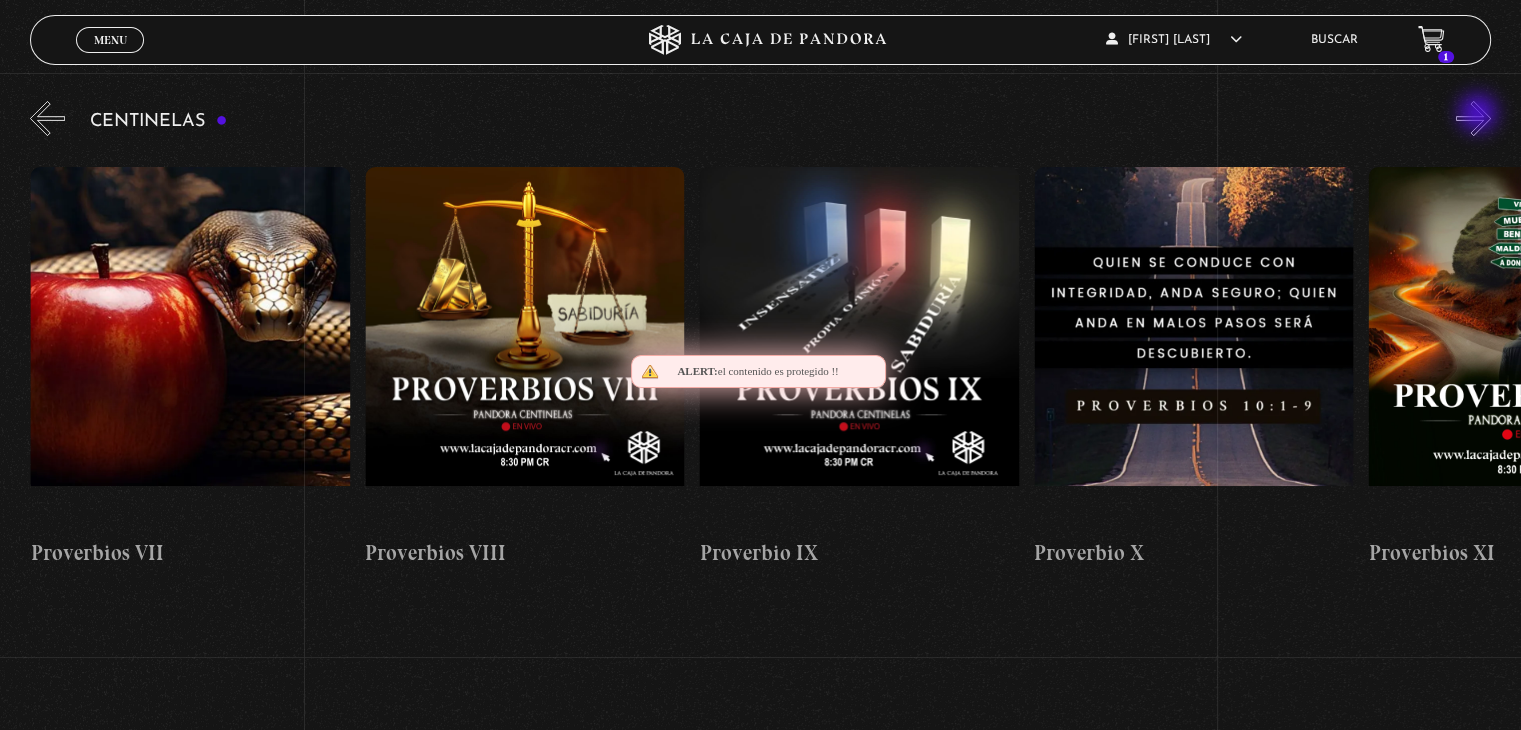 click on "»" at bounding box center [1473, 118] 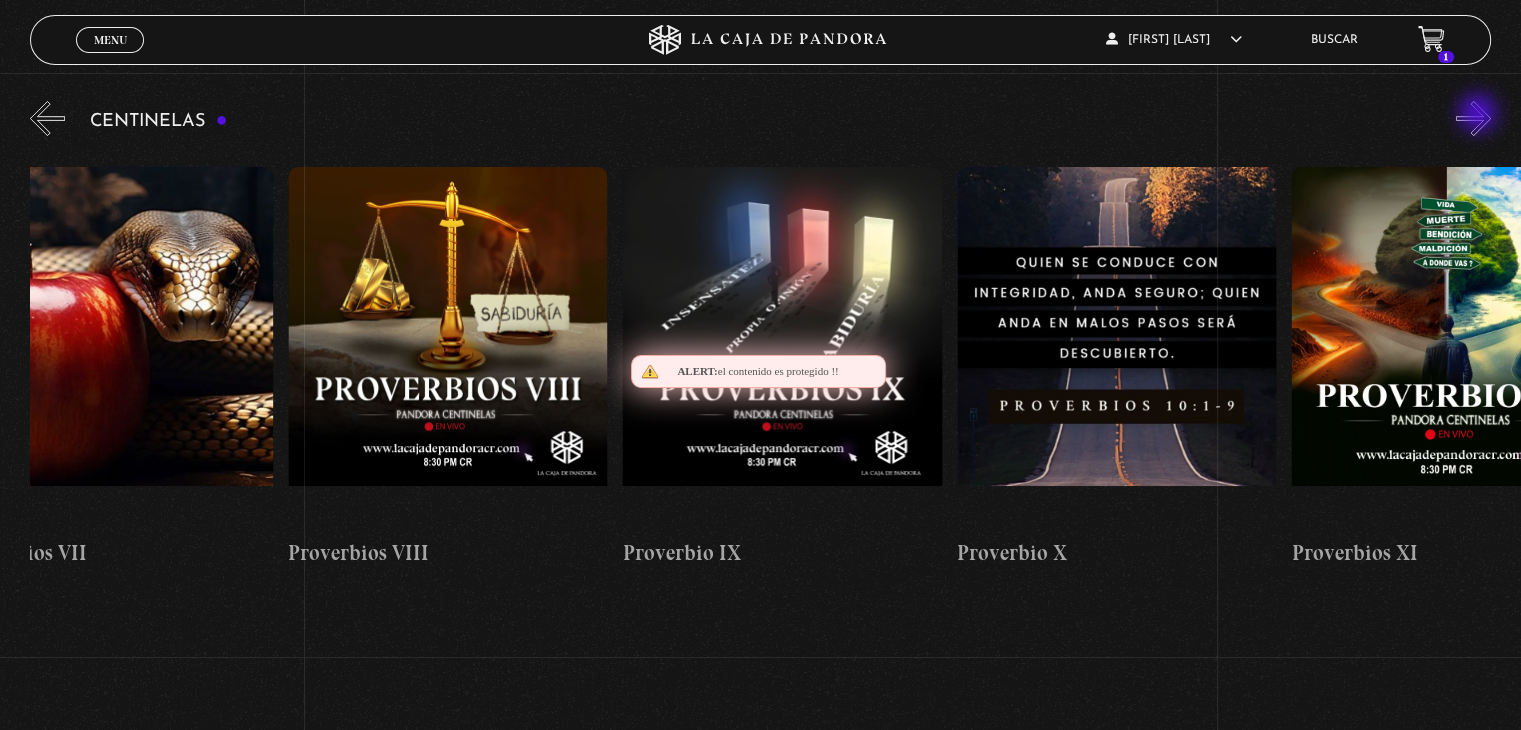 click on "»" at bounding box center [1473, 118] 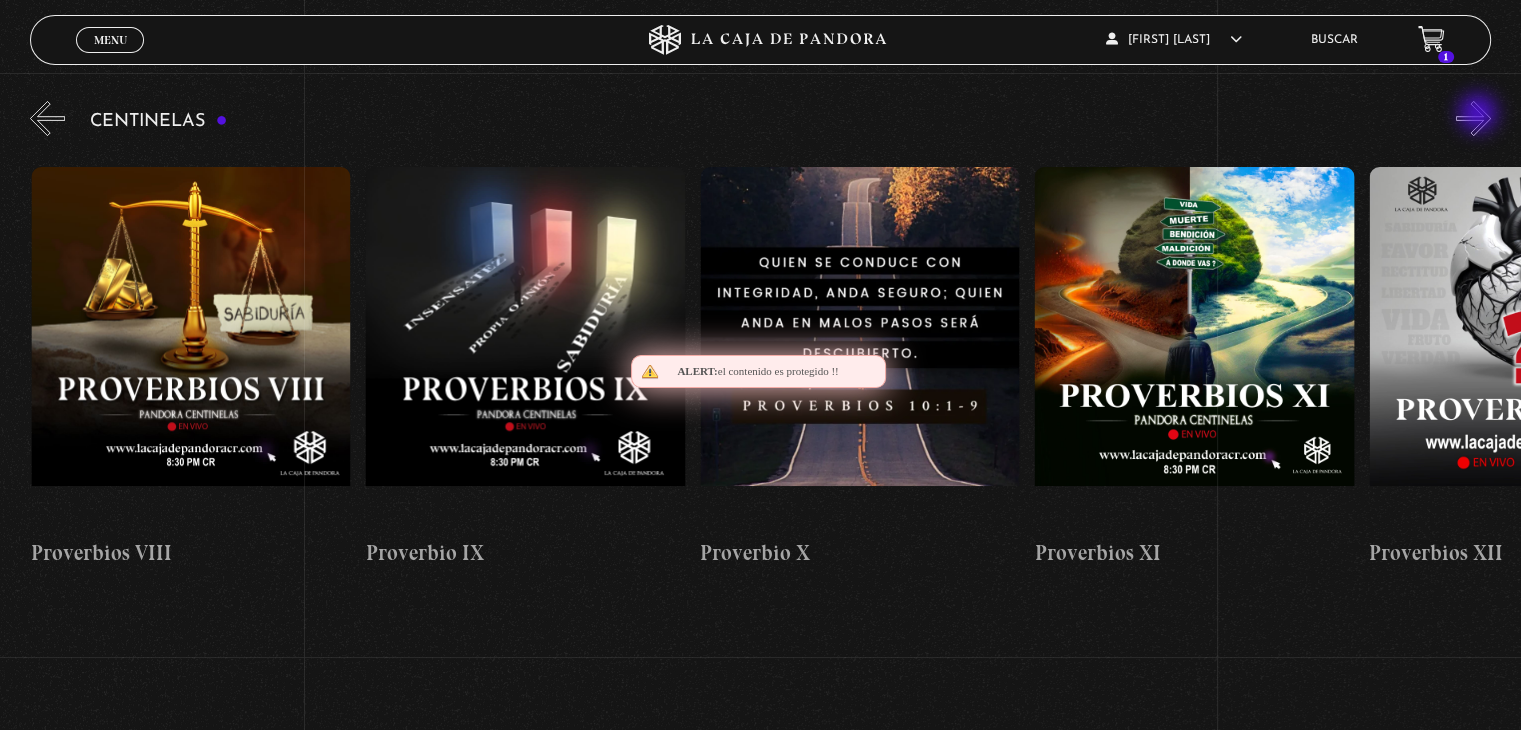 click on "»" at bounding box center [1473, 118] 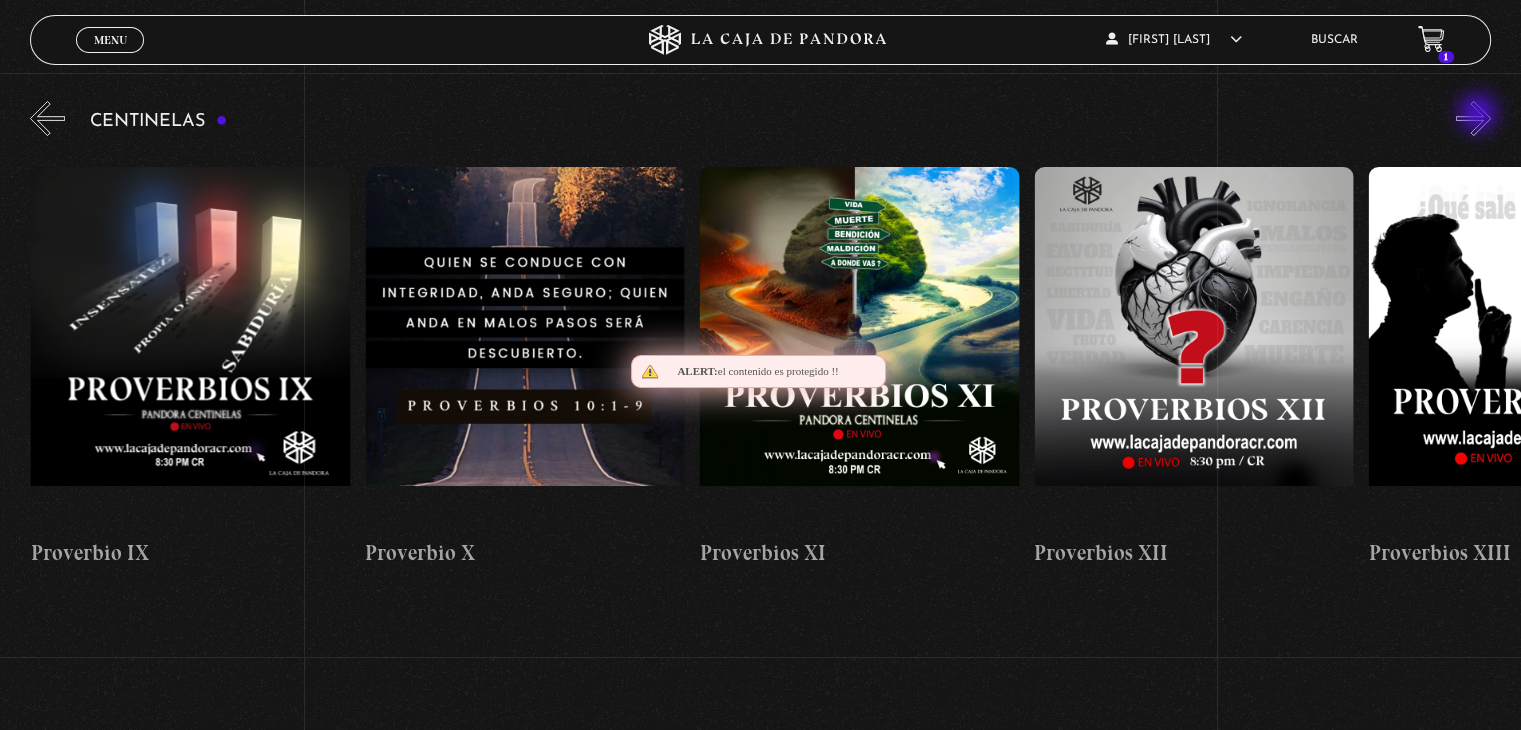 click on "»" at bounding box center (1473, 118) 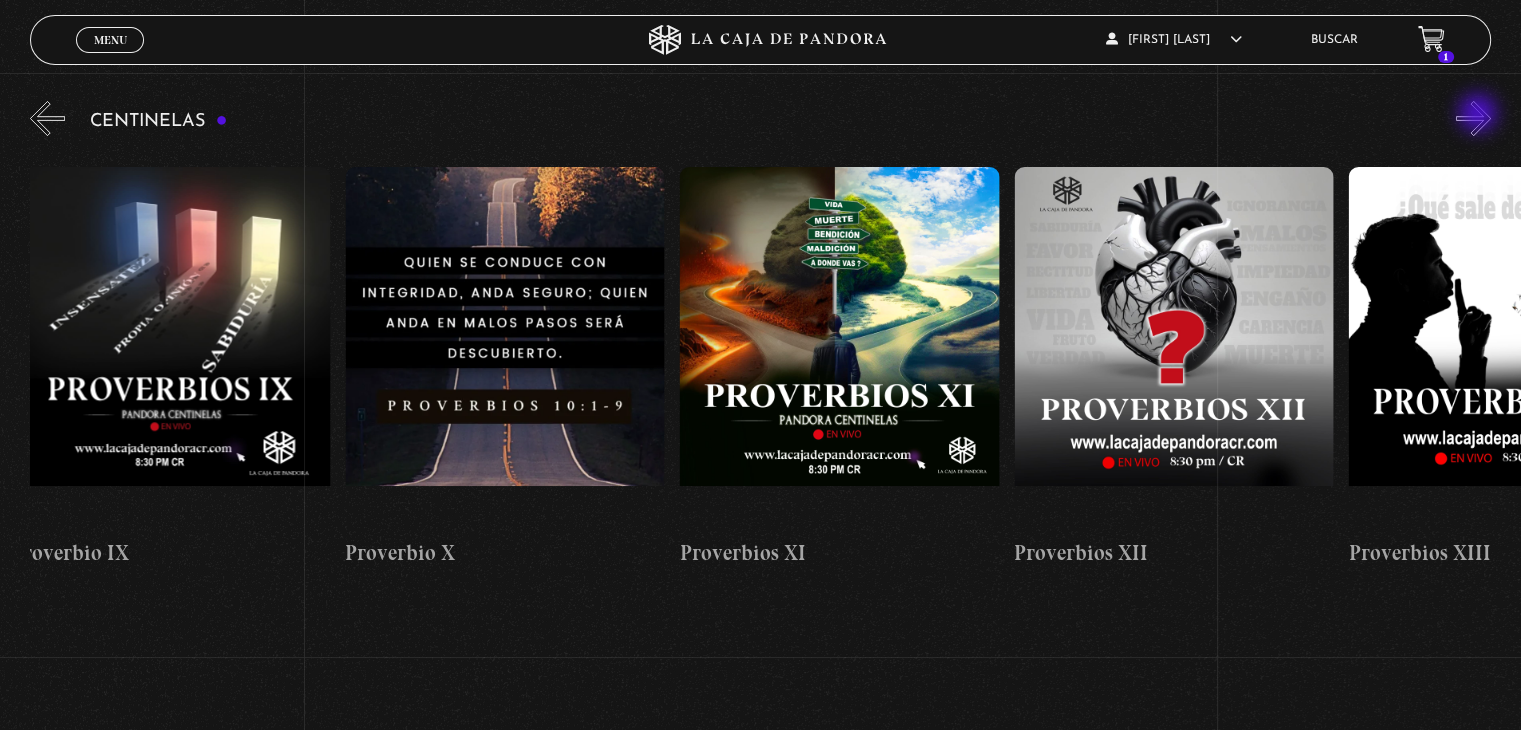 click on "»" at bounding box center (1473, 118) 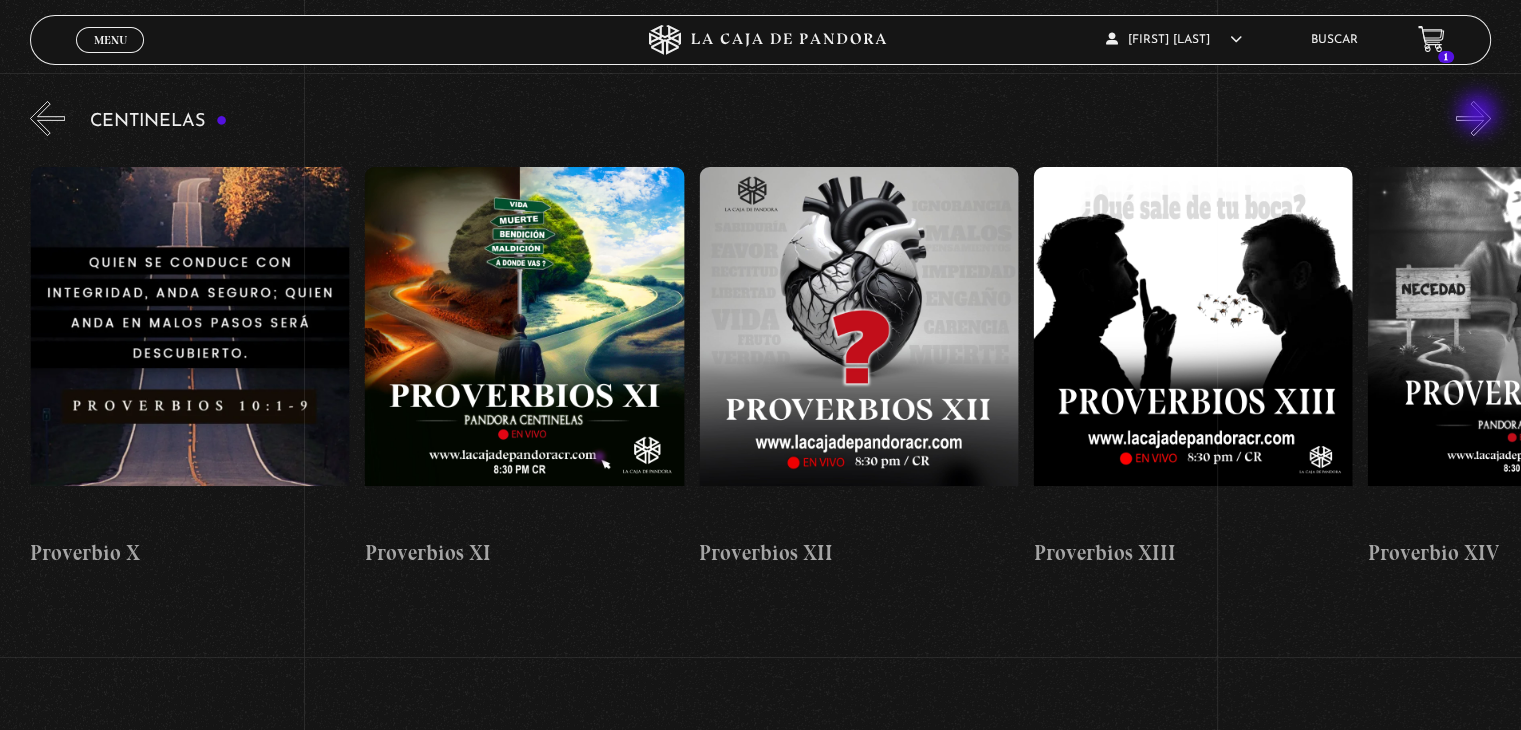click on "»" at bounding box center (1473, 118) 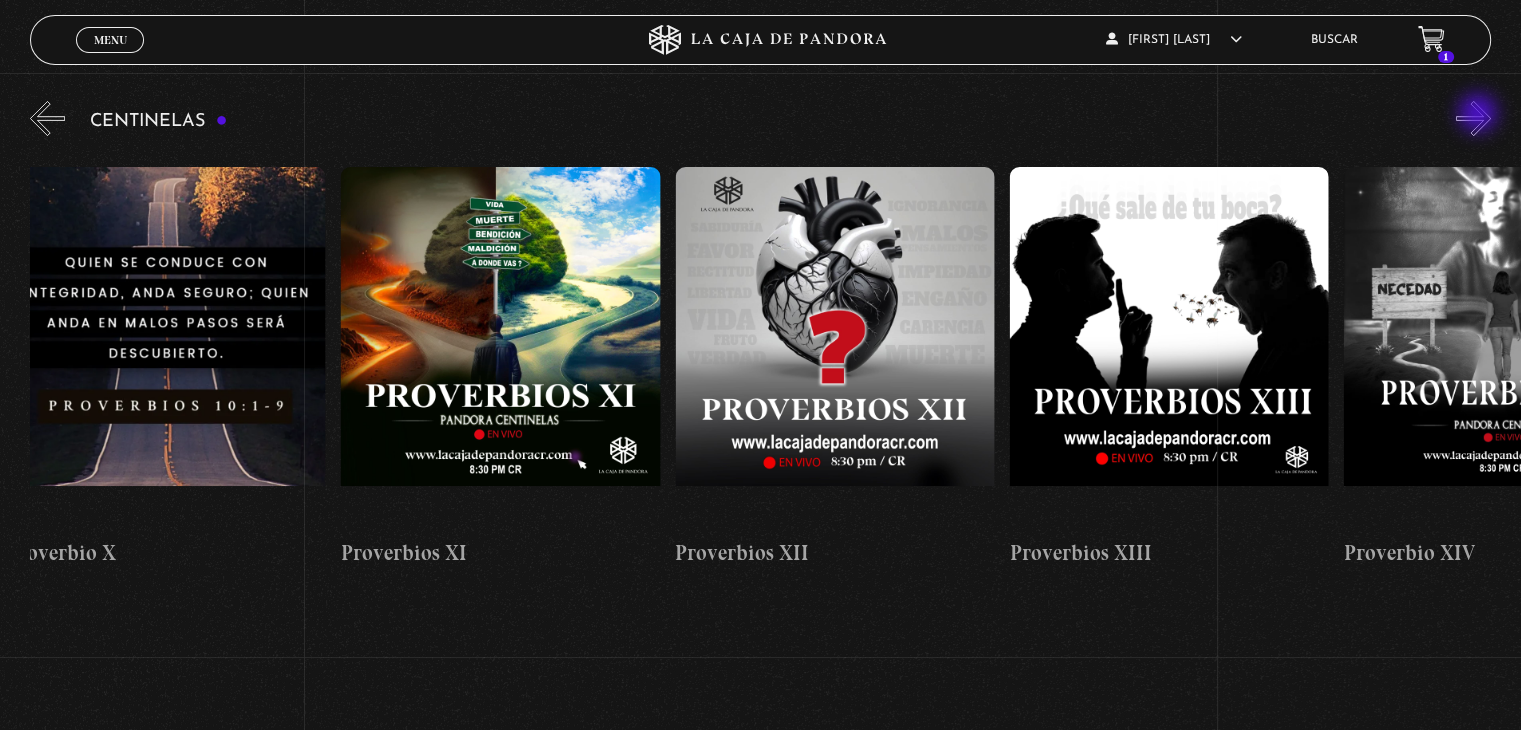 click on "»" at bounding box center [1473, 118] 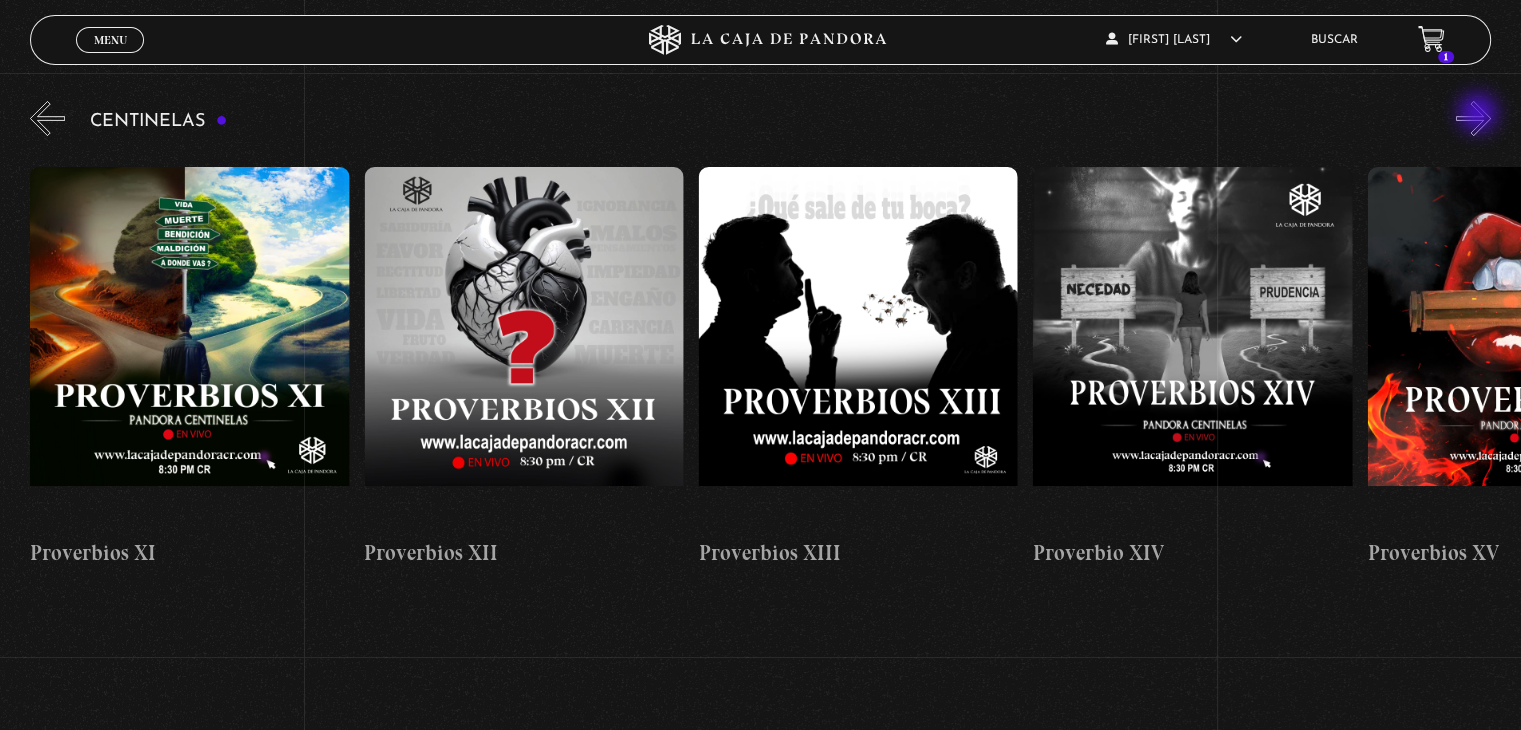 click on "»" at bounding box center [1473, 118] 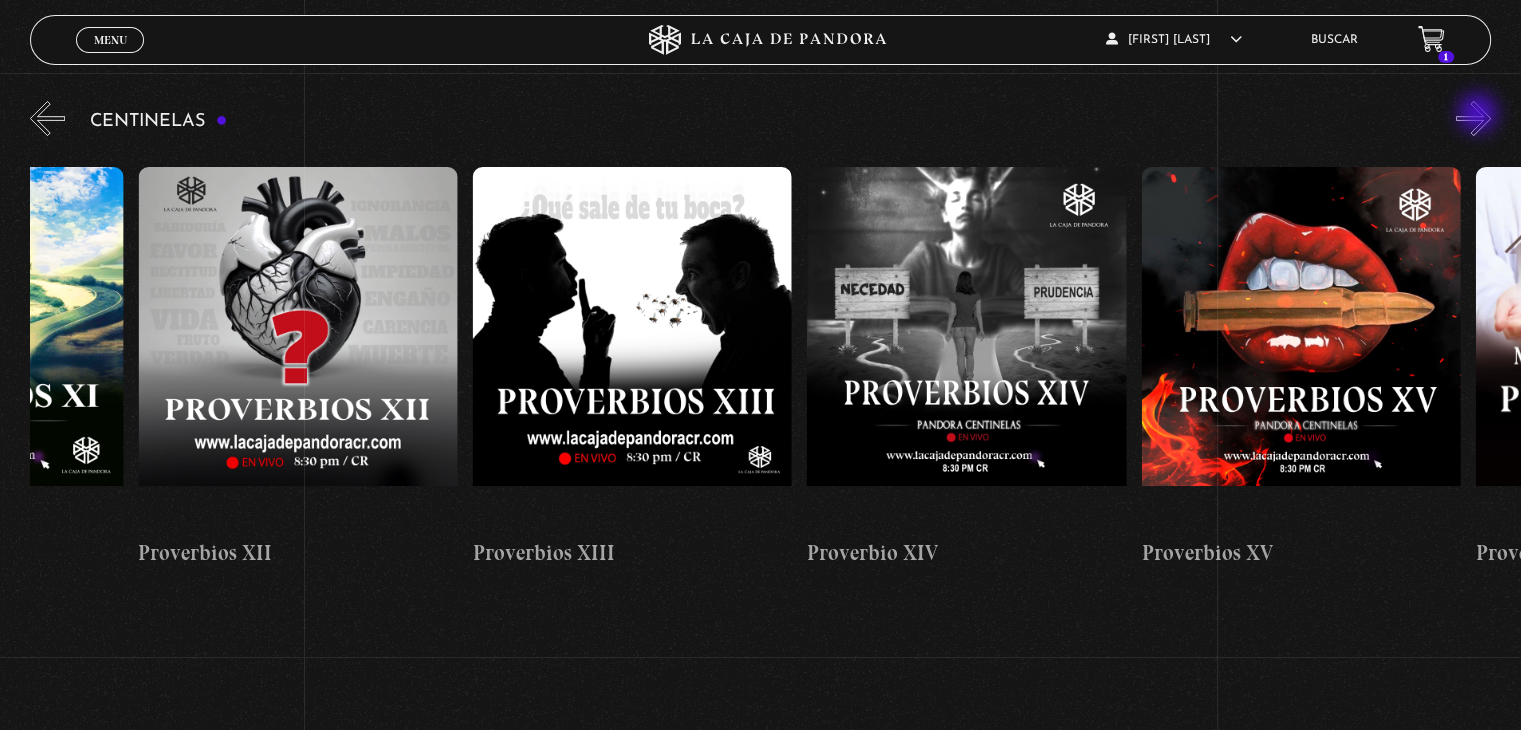 click on "»" at bounding box center (1473, 118) 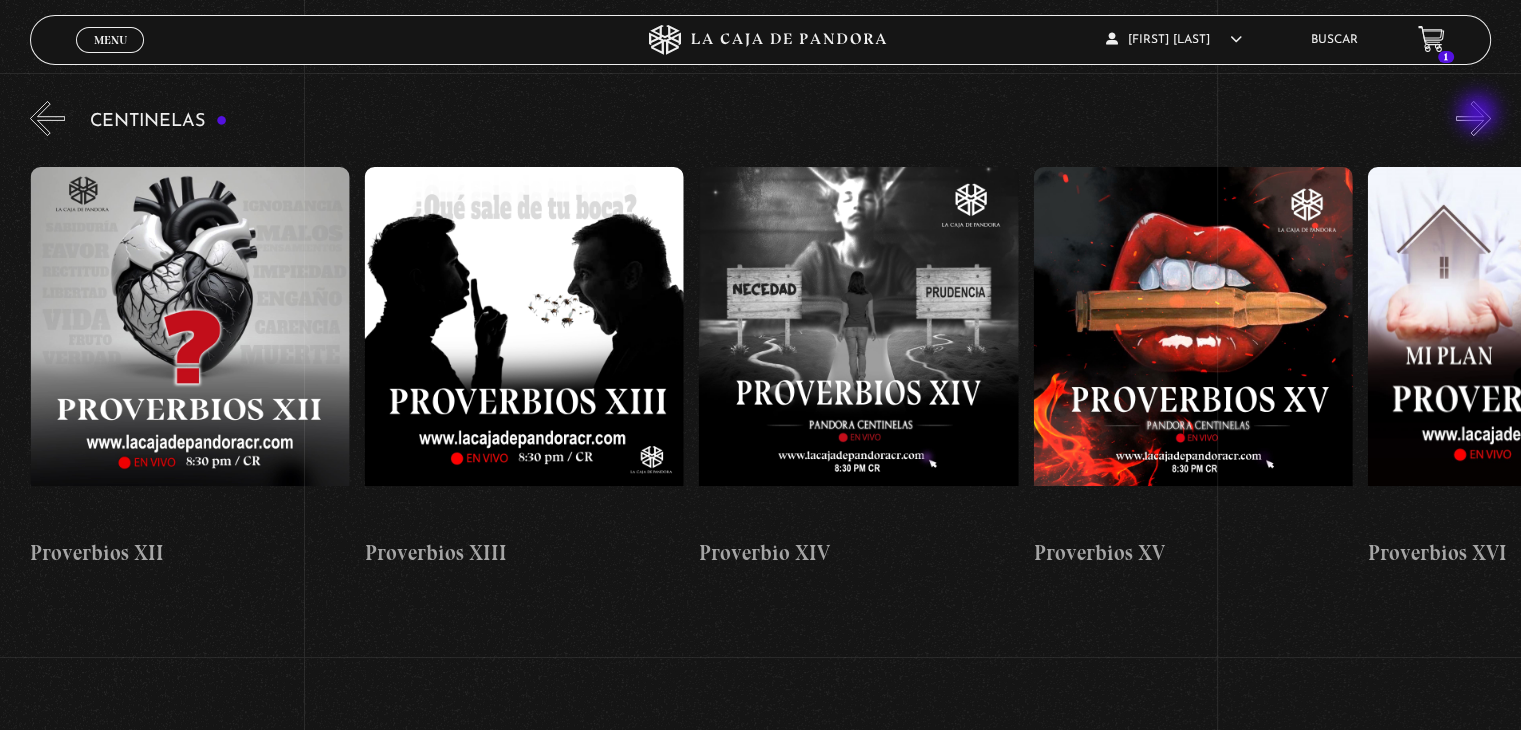 click on "»" at bounding box center (1473, 118) 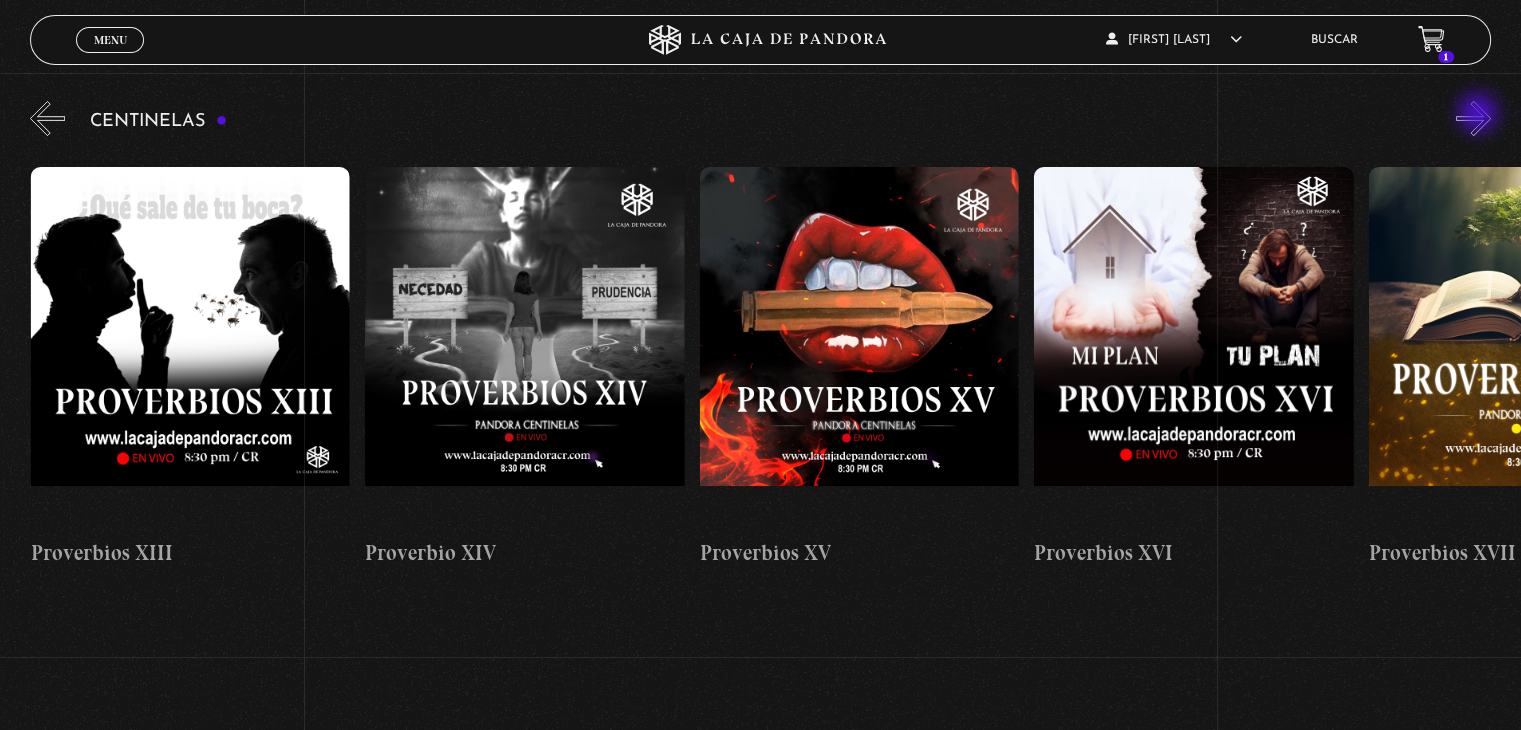 click on "»" at bounding box center [1473, 118] 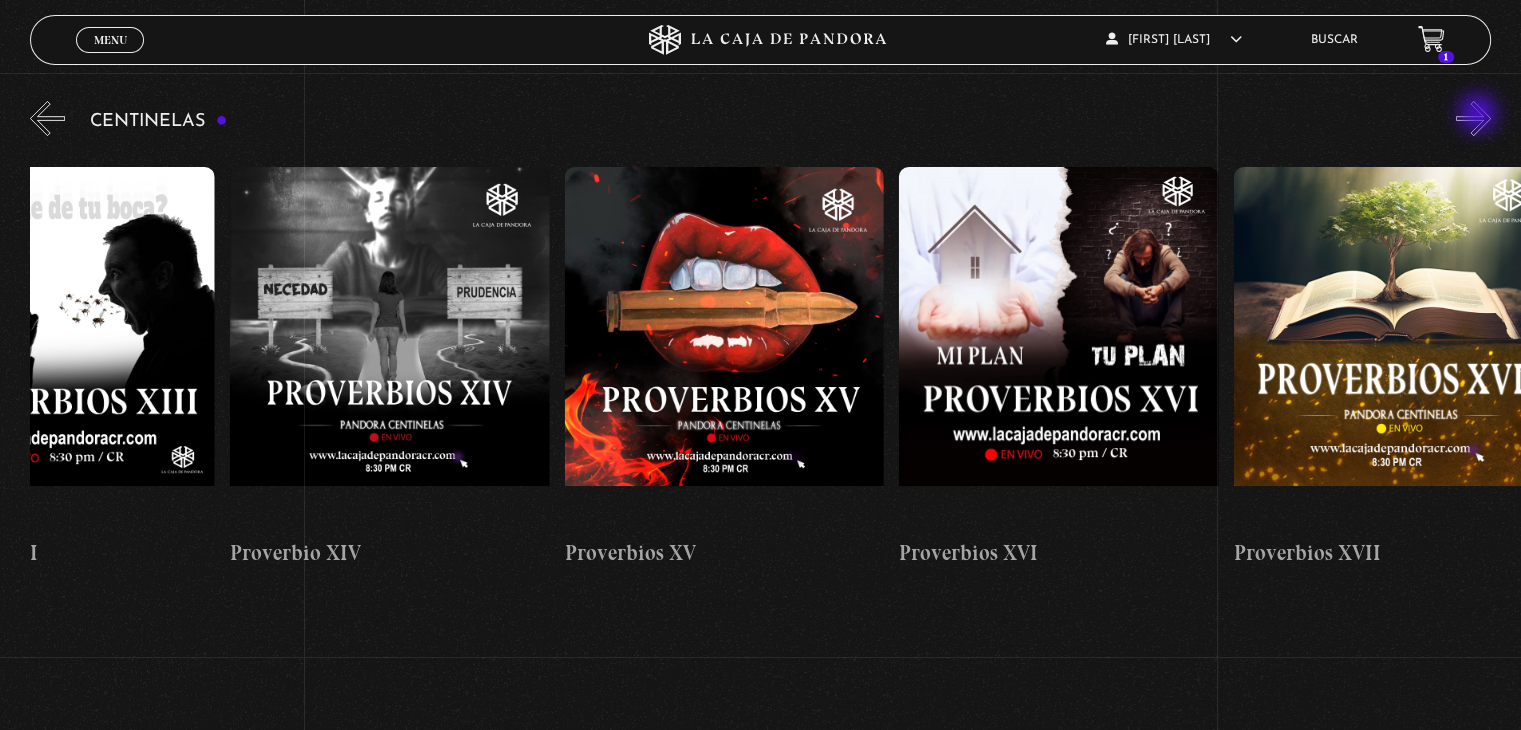 click on "»" at bounding box center (1473, 118) 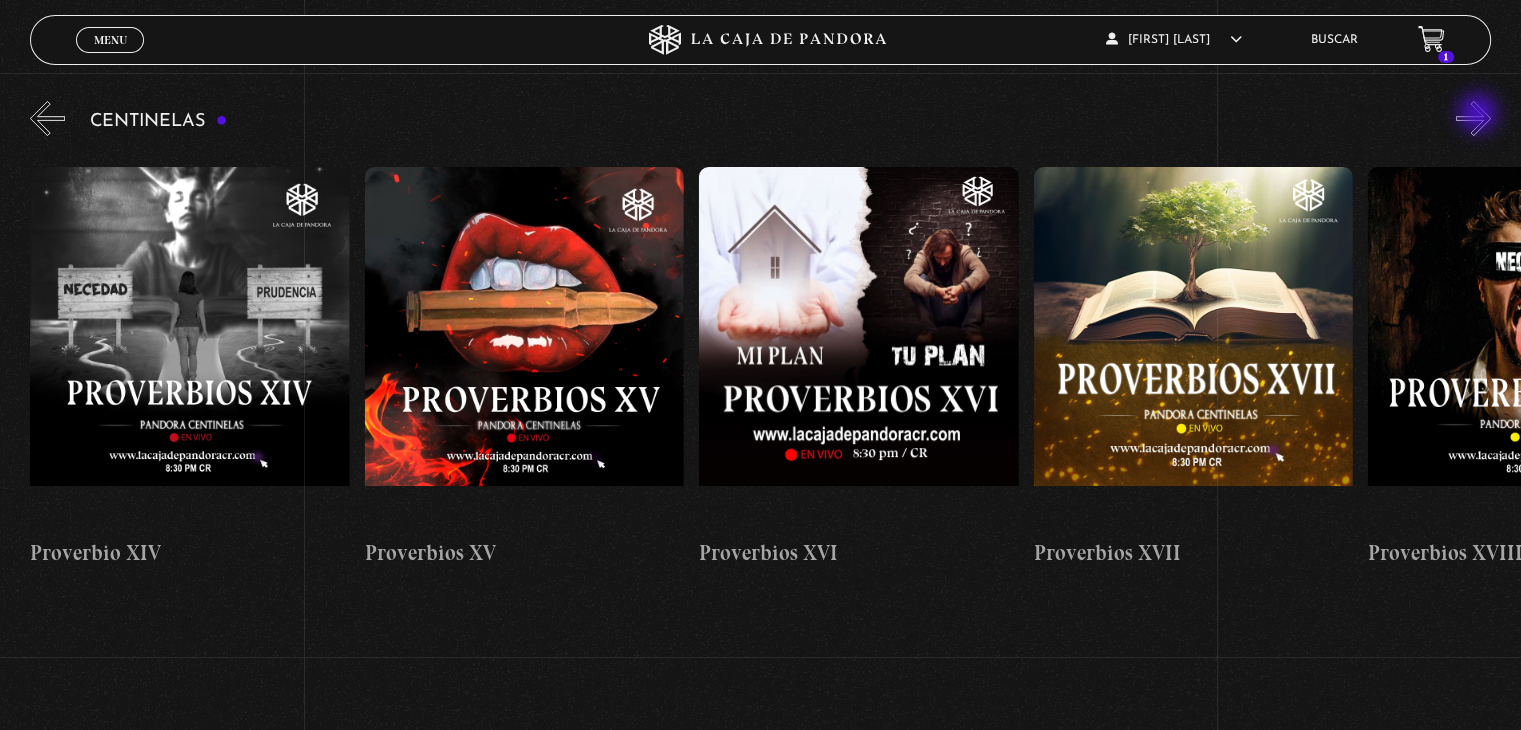 click on "»" at bounding box center [1473, 118] 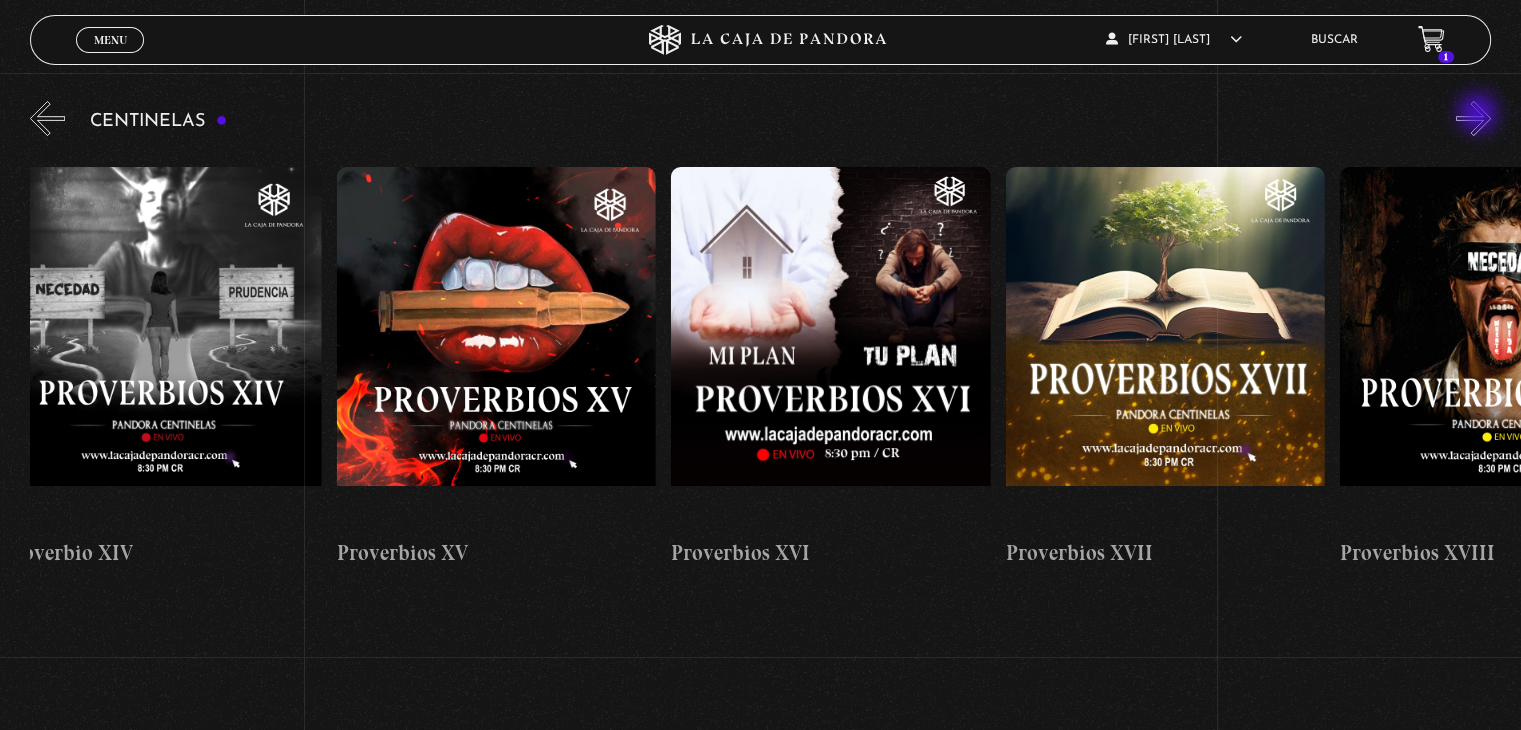 click on "»" at bounding box center [1473, 118] 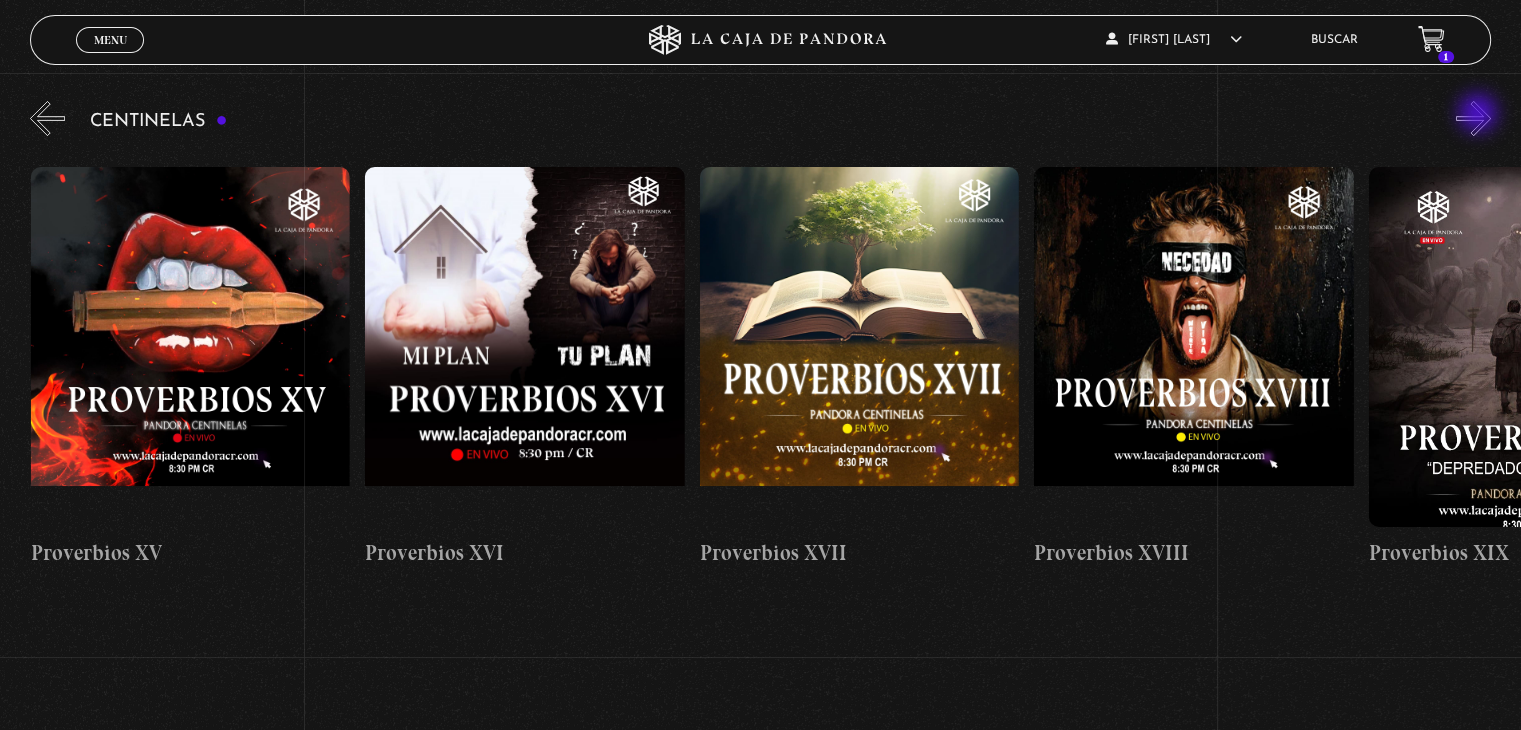 click on "»" at bounding box center (1473, 118) 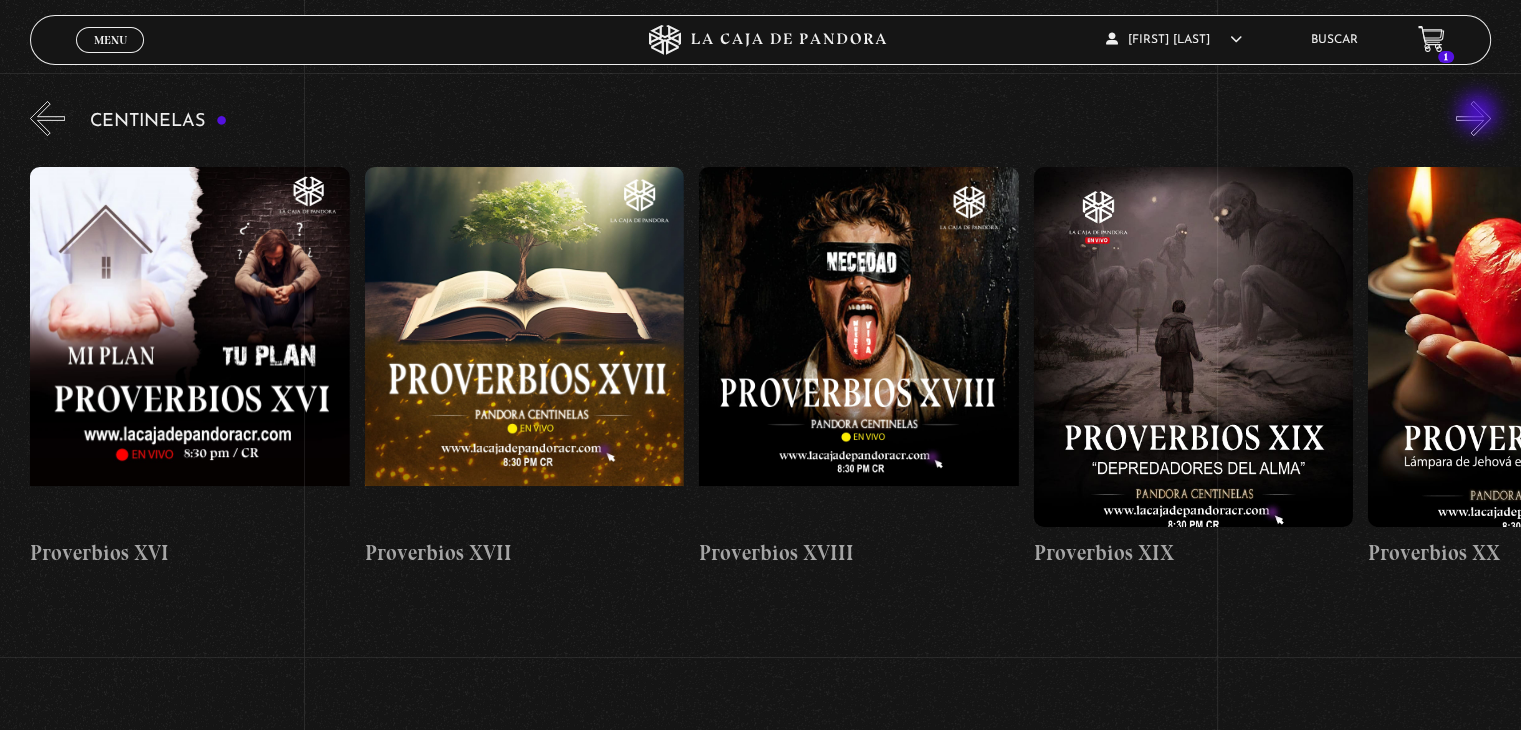 click on "»" at bounding box center [1473, 118] 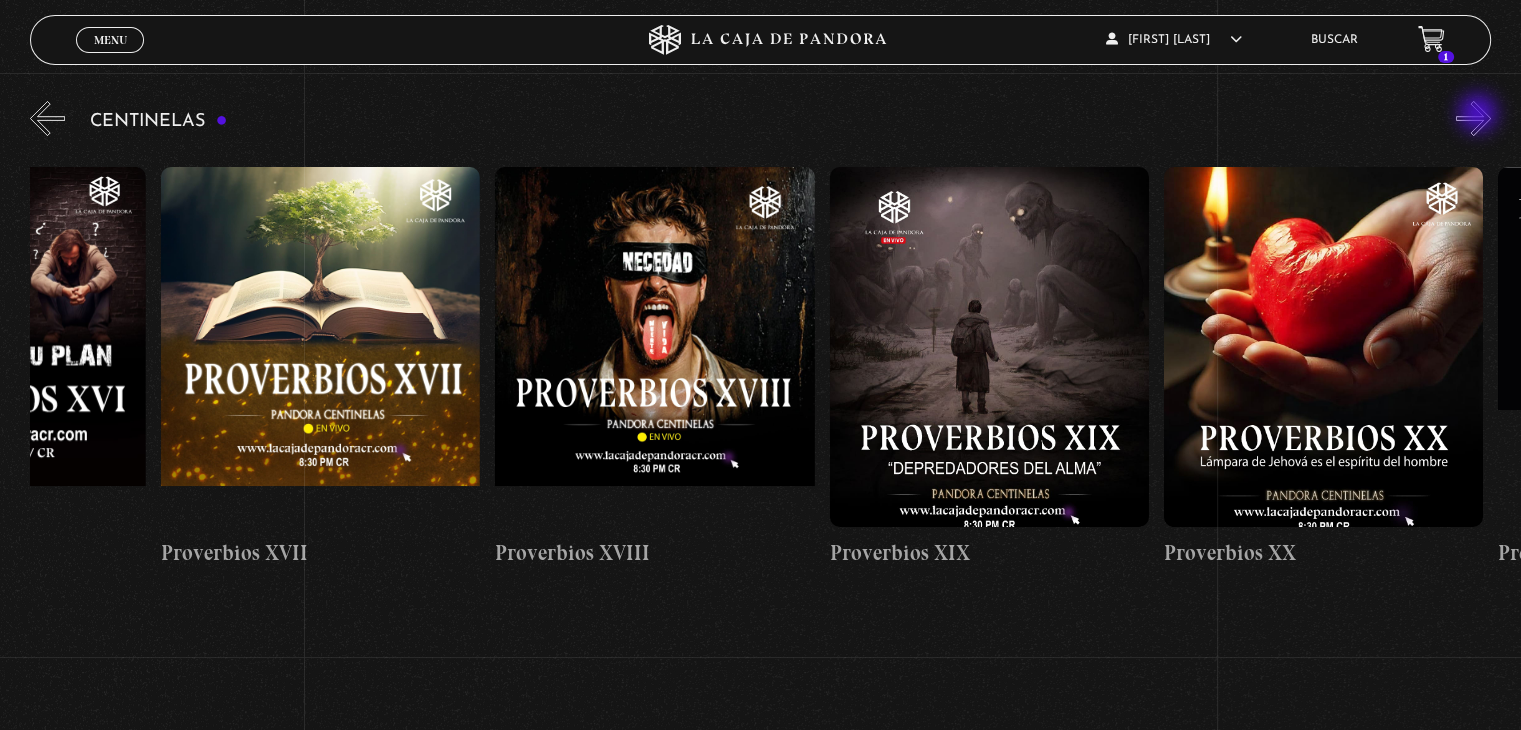 click on "»" at bounding box center (1473, 118) 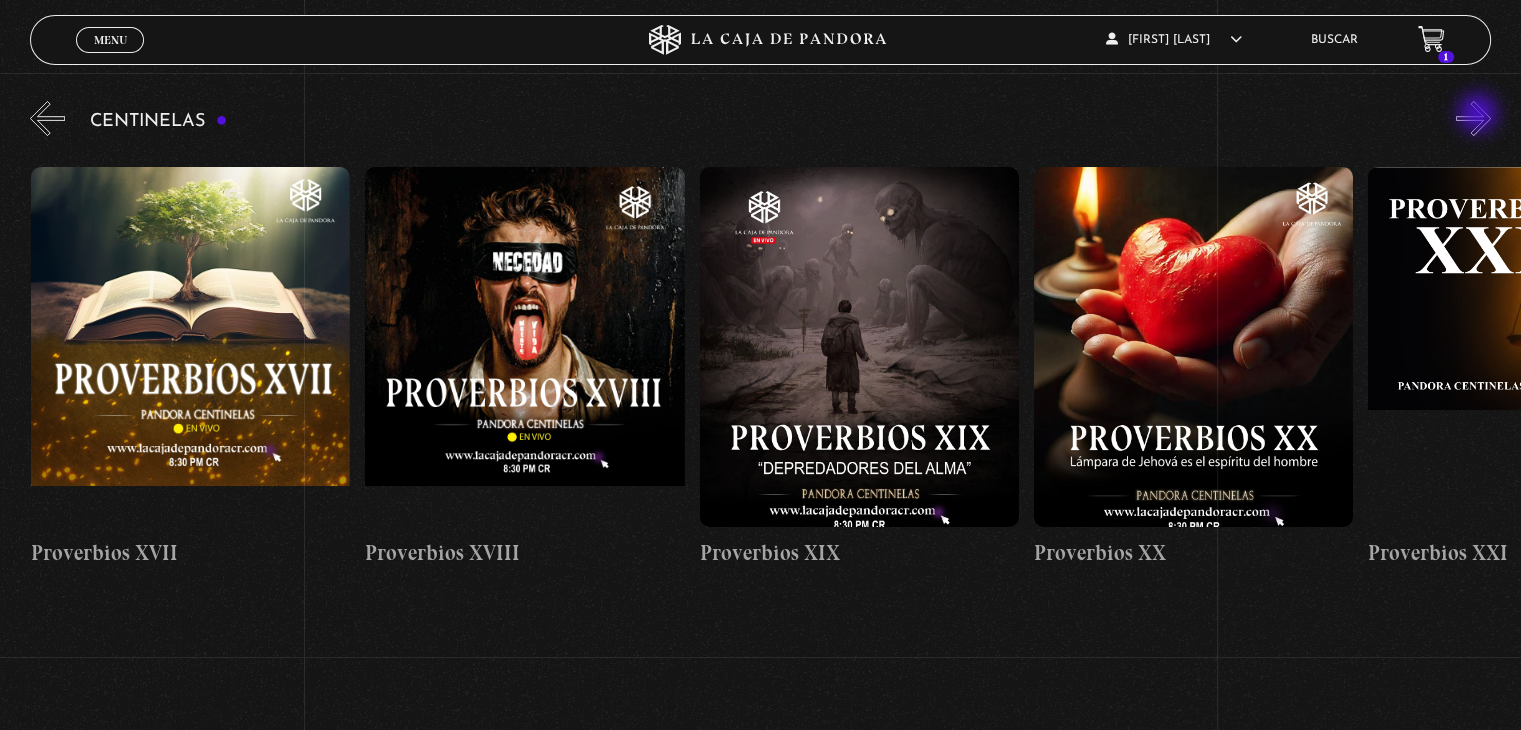 click on "»" at bounding box center (1473, 118) 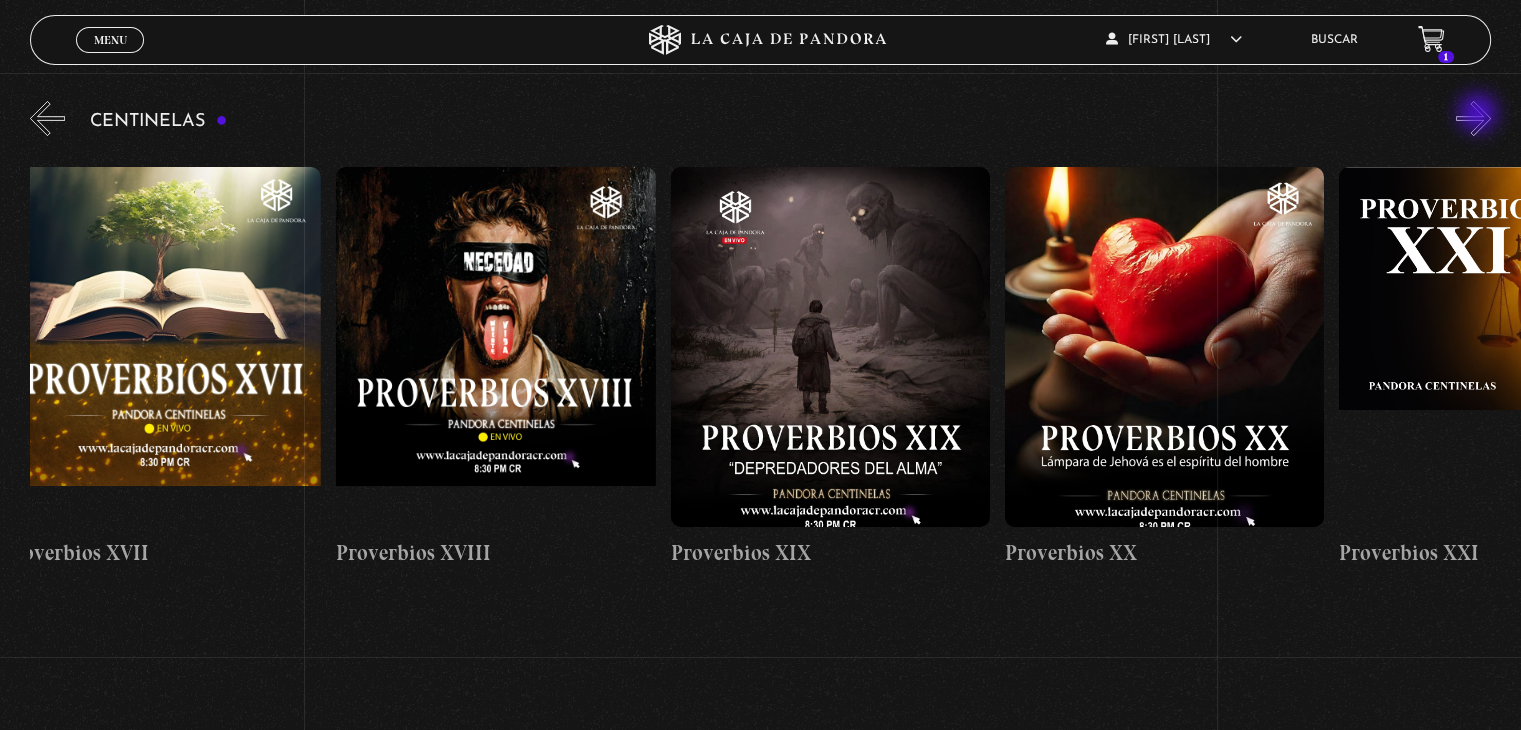 click on "»" at bounding box center [1473, 118] 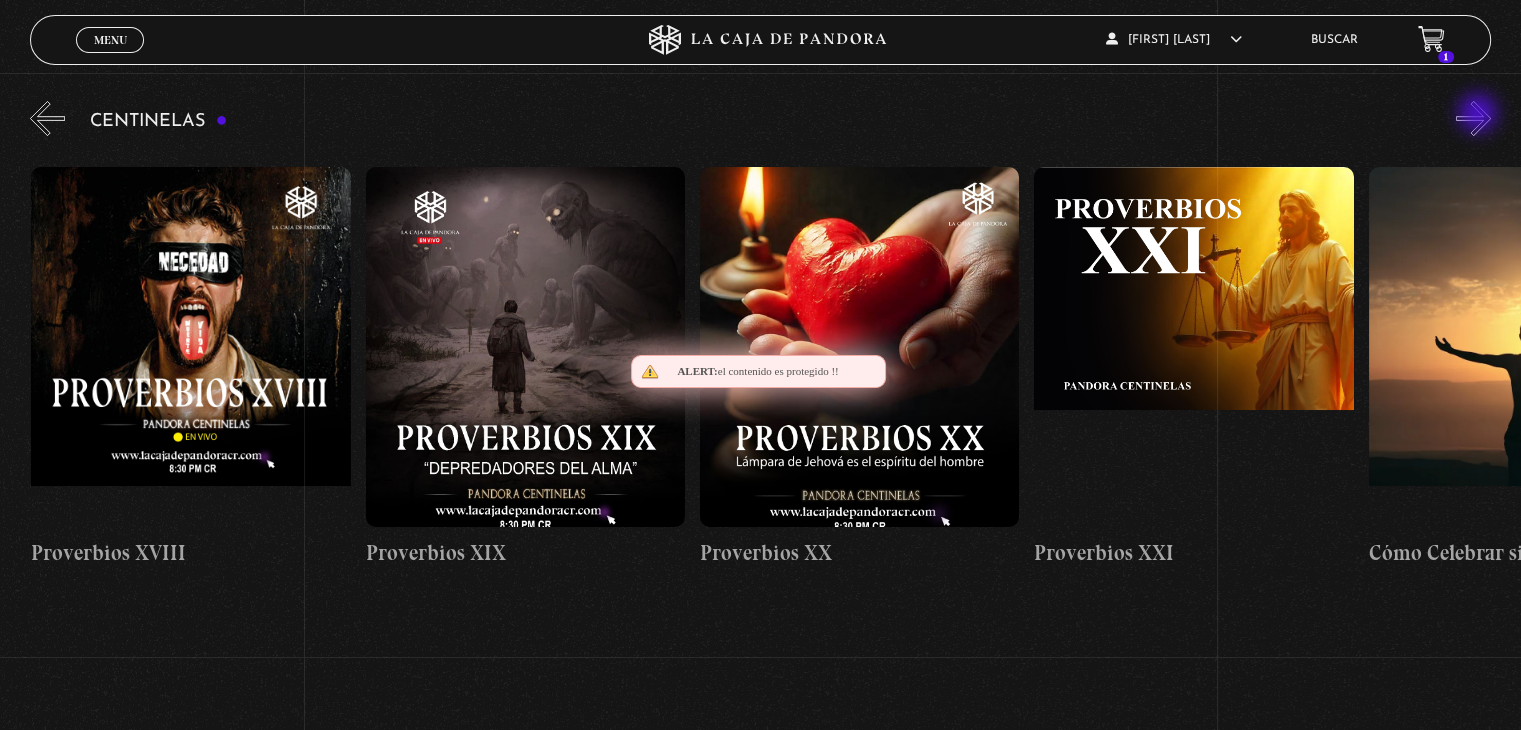 click on "»" at bounding box center (1473, 118) 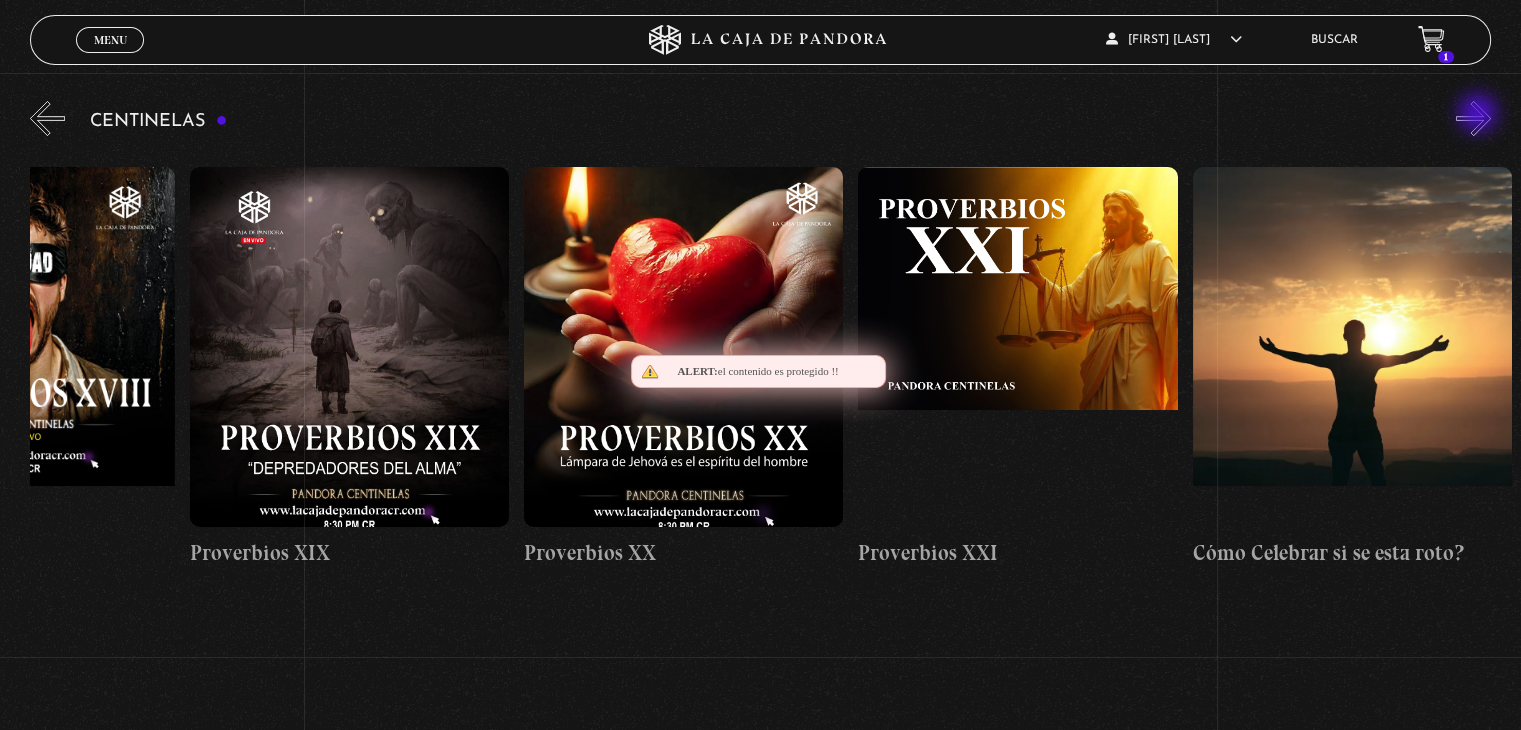 click on "»" at bounding box center (1473, 118) 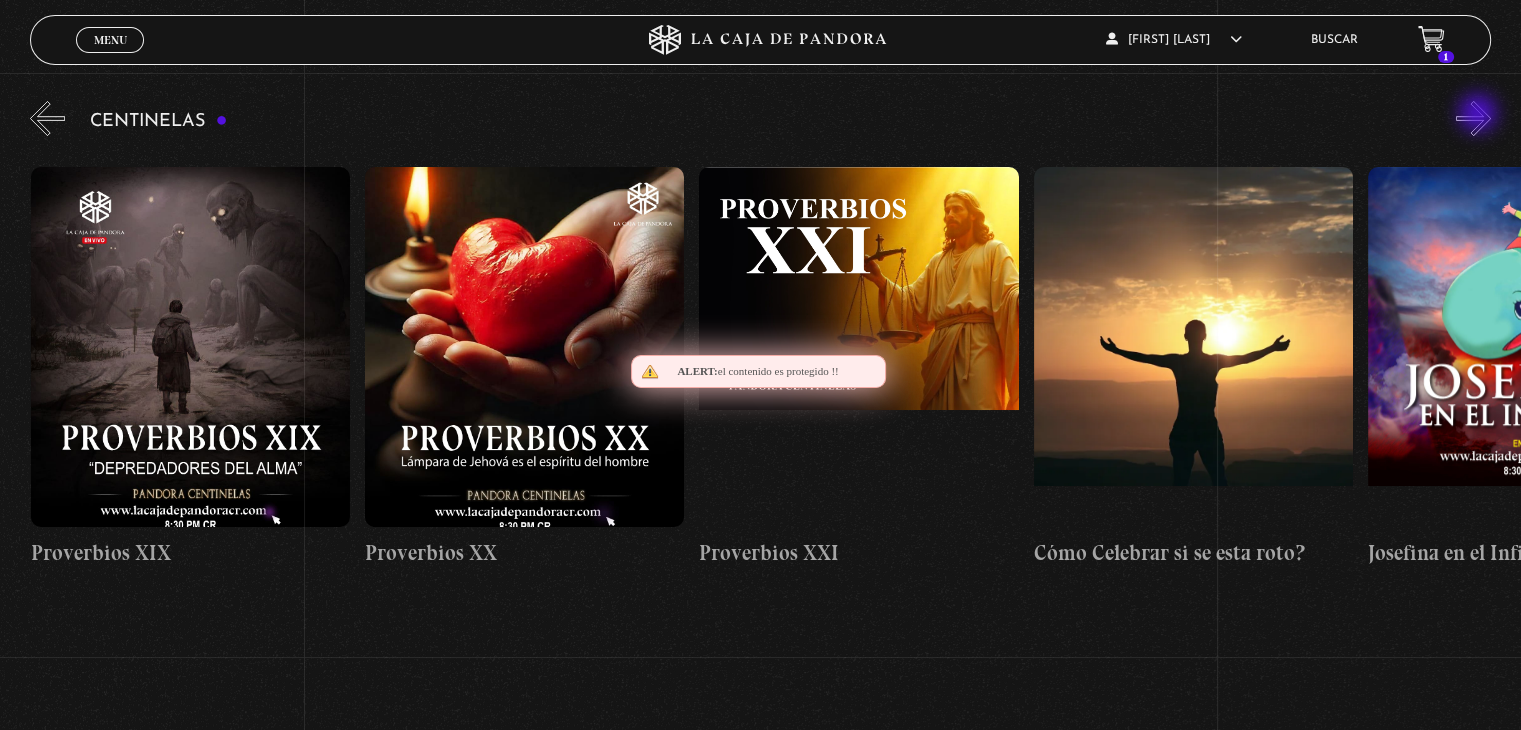 click on "»" at bounding box center (1473, 118) 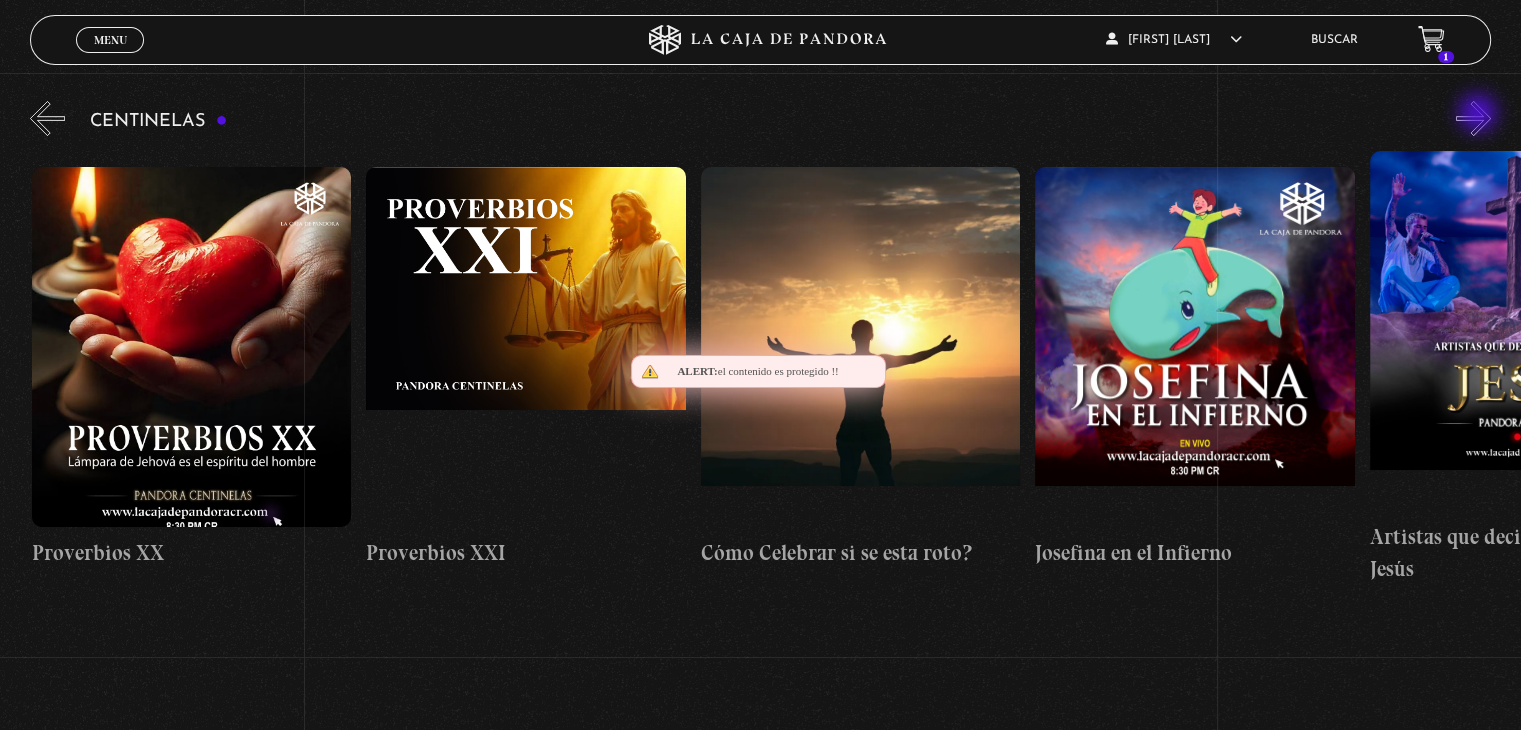 scroll, scrollTop: 0, scrollLeft: 7357, axis: horizontal 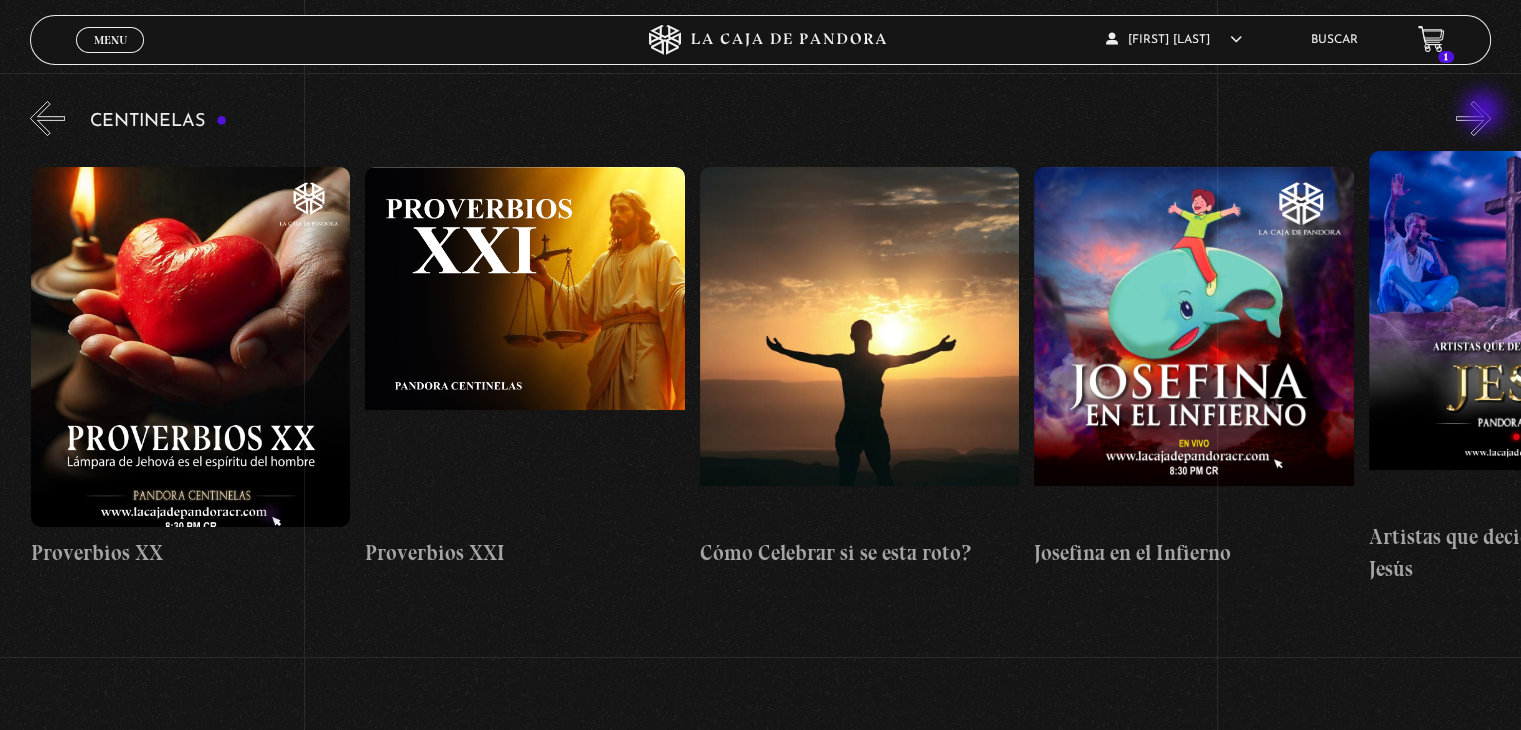 click on "»" at bounding box center [1473, 118] 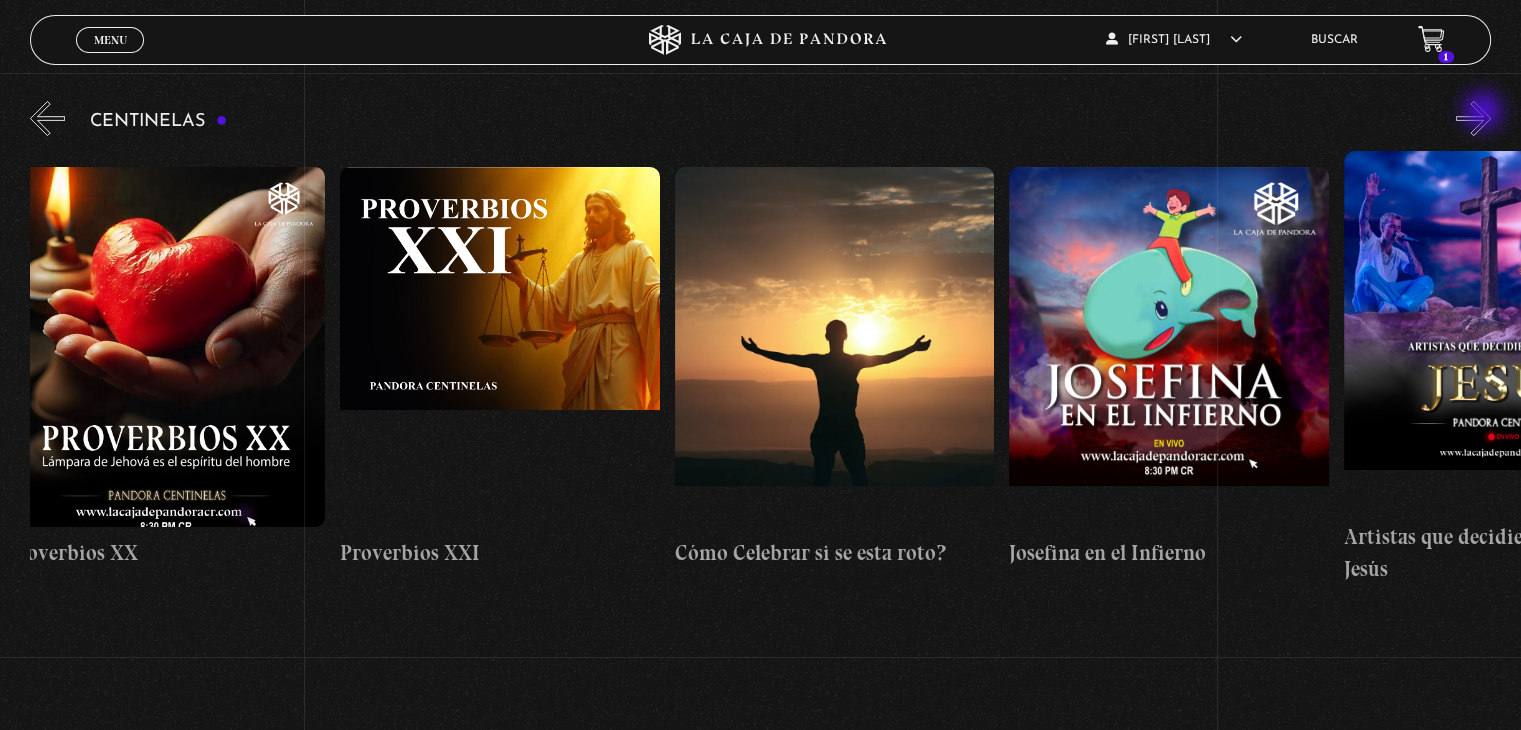 click on "»" at bounding box center [1473, 118] 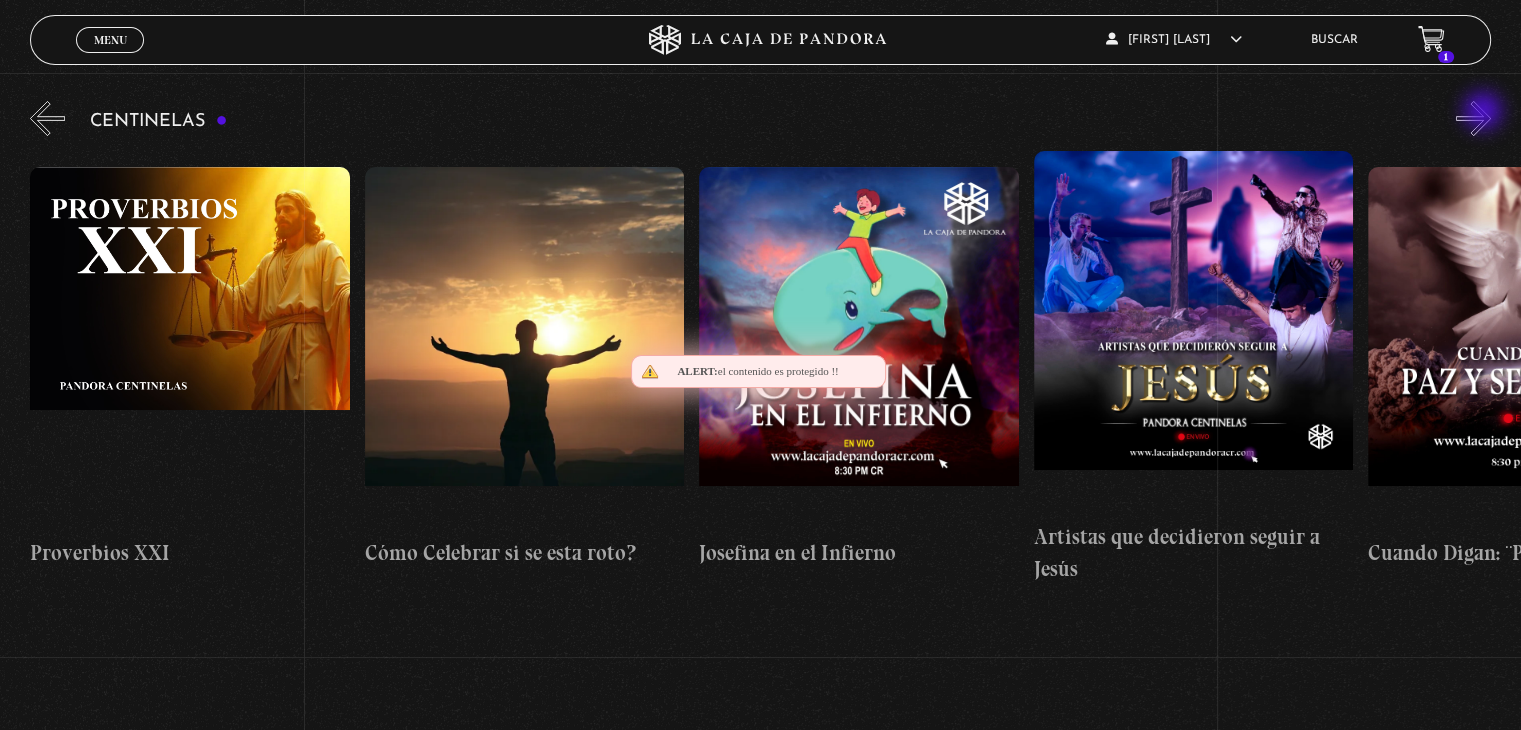 click on "»" at bounding box center (1473, 118) 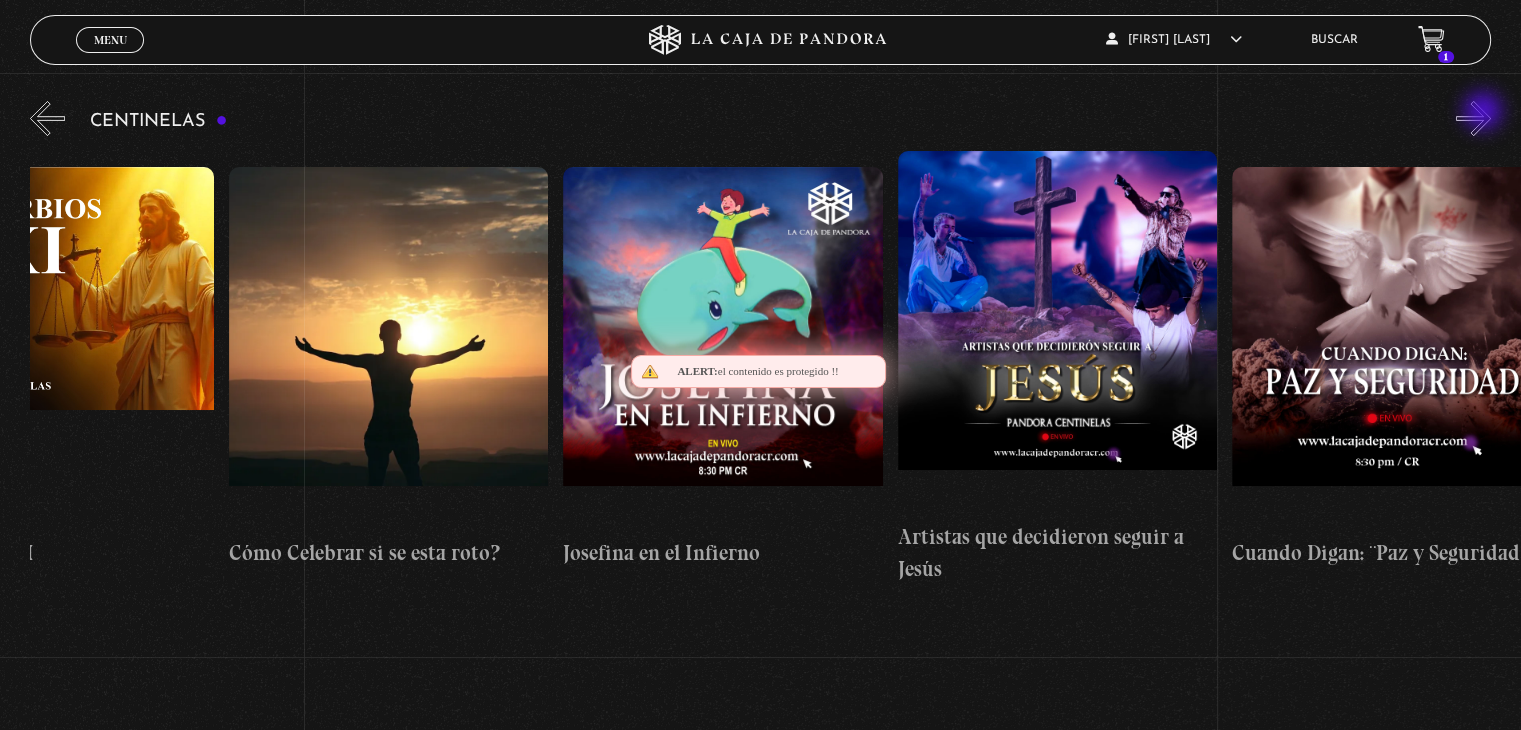 click on "»" at bounding box center (1473, 118) 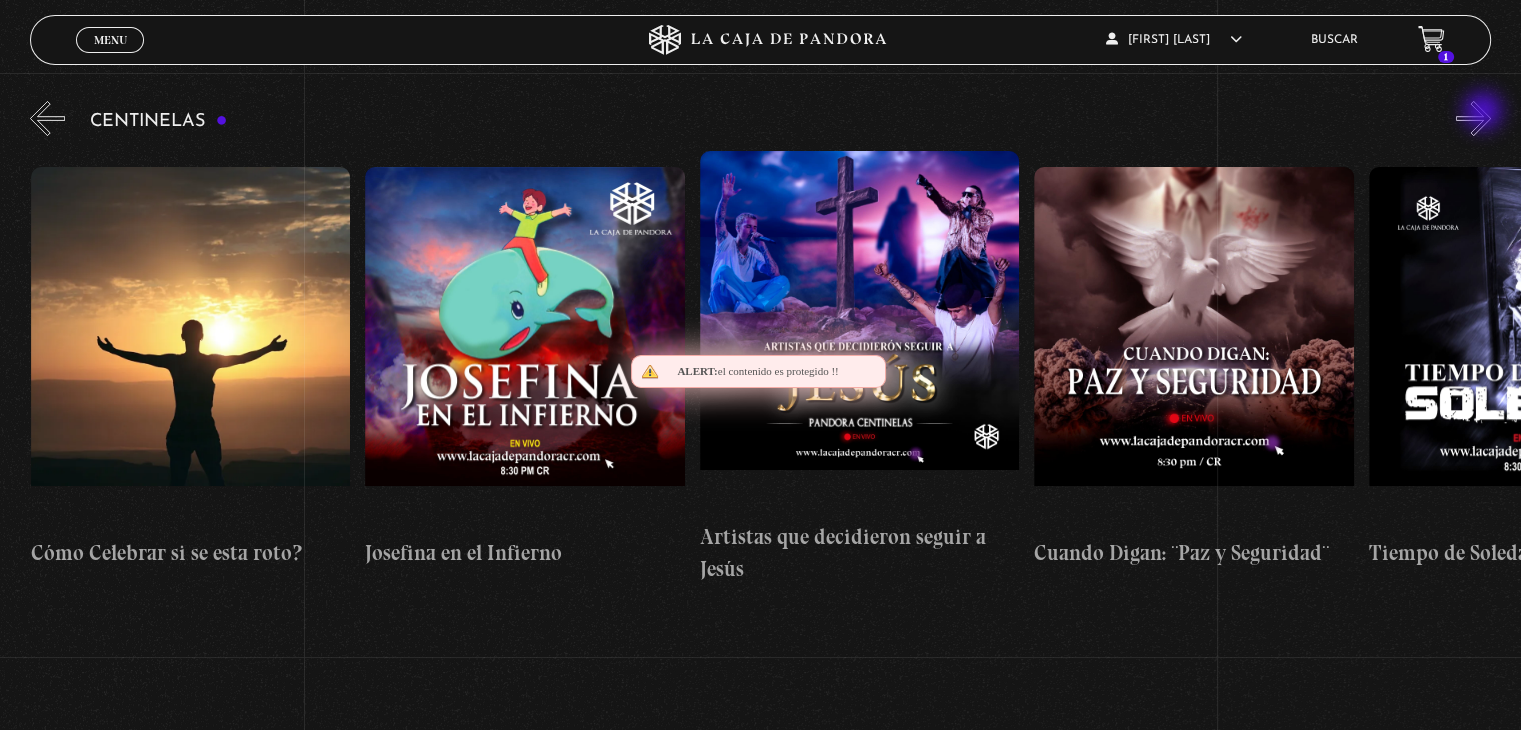 click on "»" at bounding box center [1473, 118] 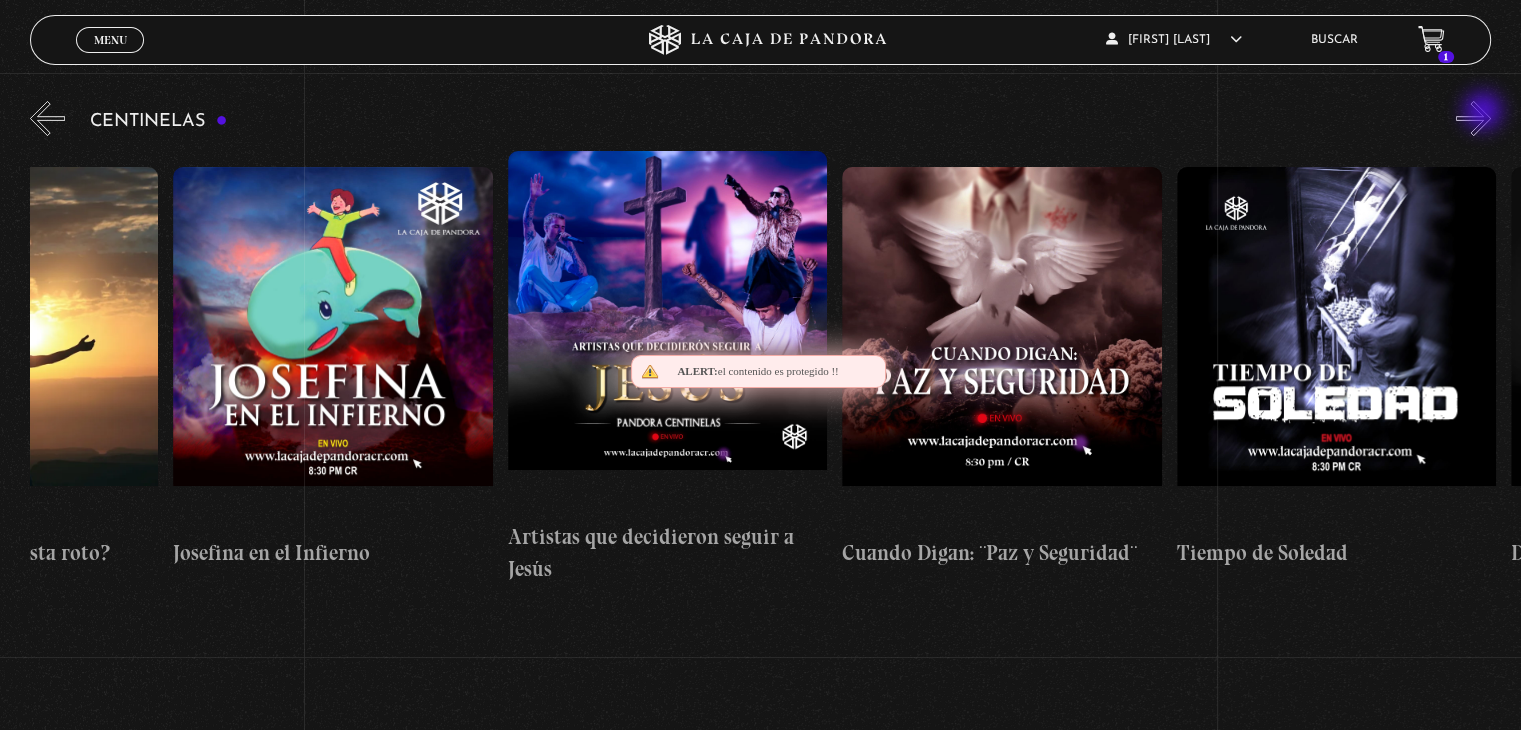 click on "»" at bounding box center [1473, 118] 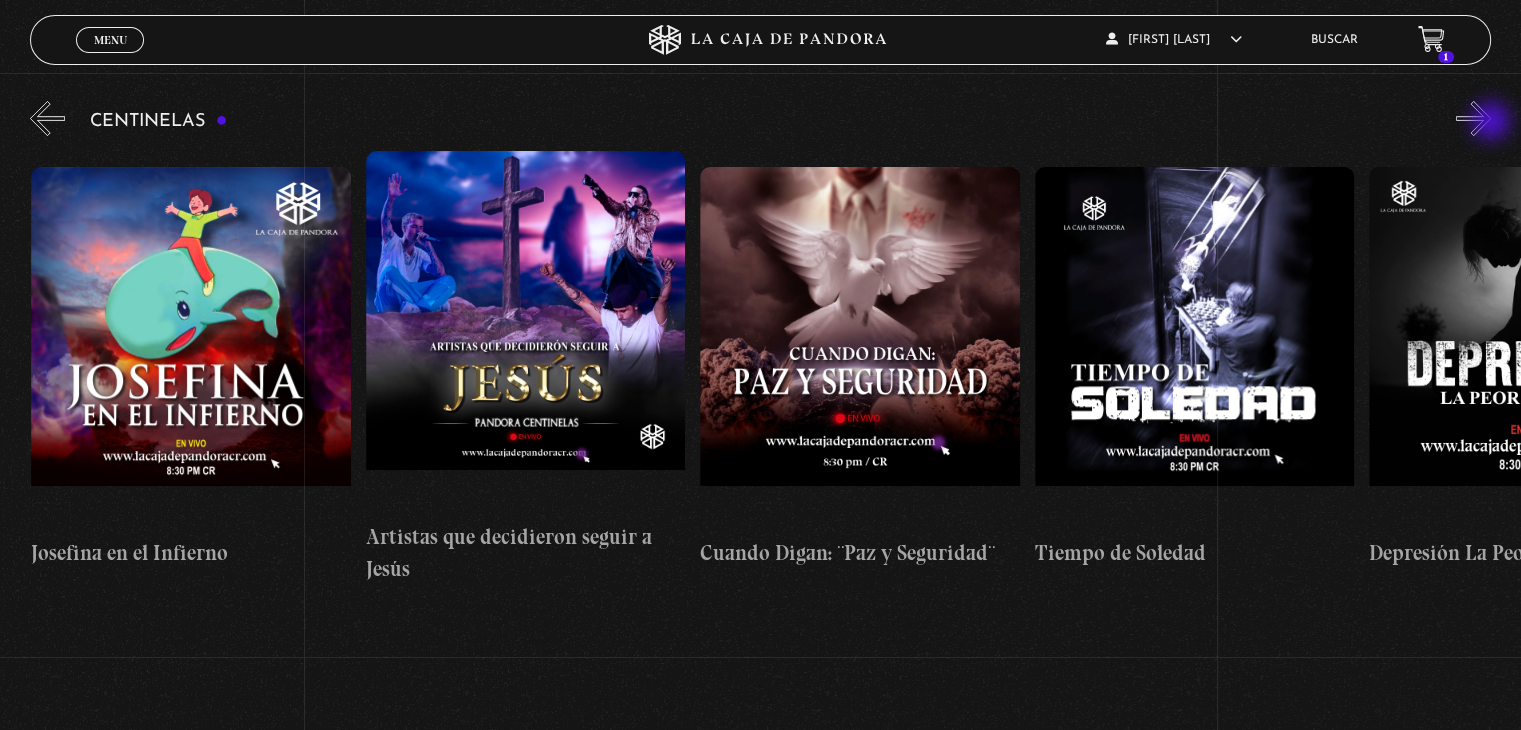 click on "»" at bounding box center [1473, 118] 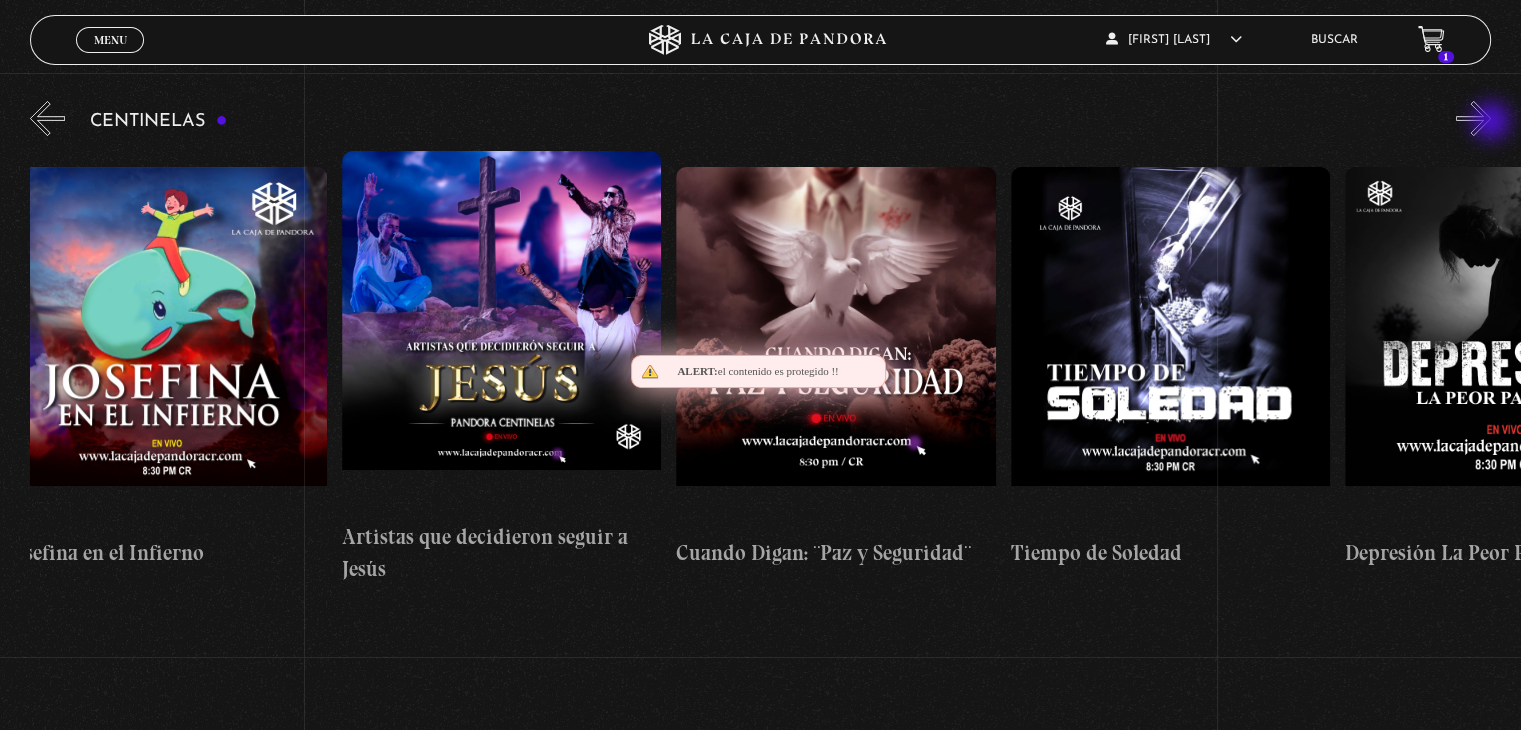 click on "»" at bounding box center (1473, 118) 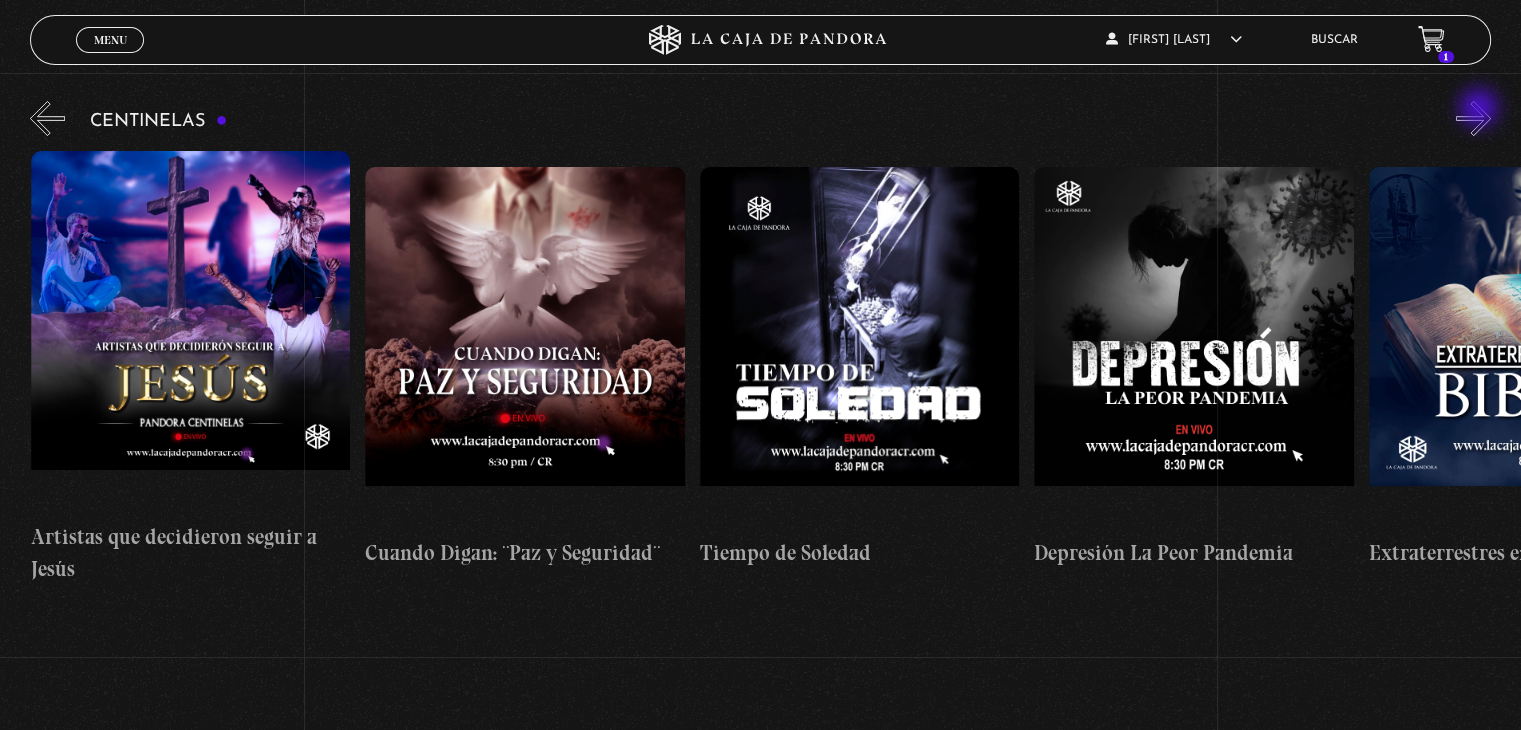 click on "»" at bounding box center [1473, 118] 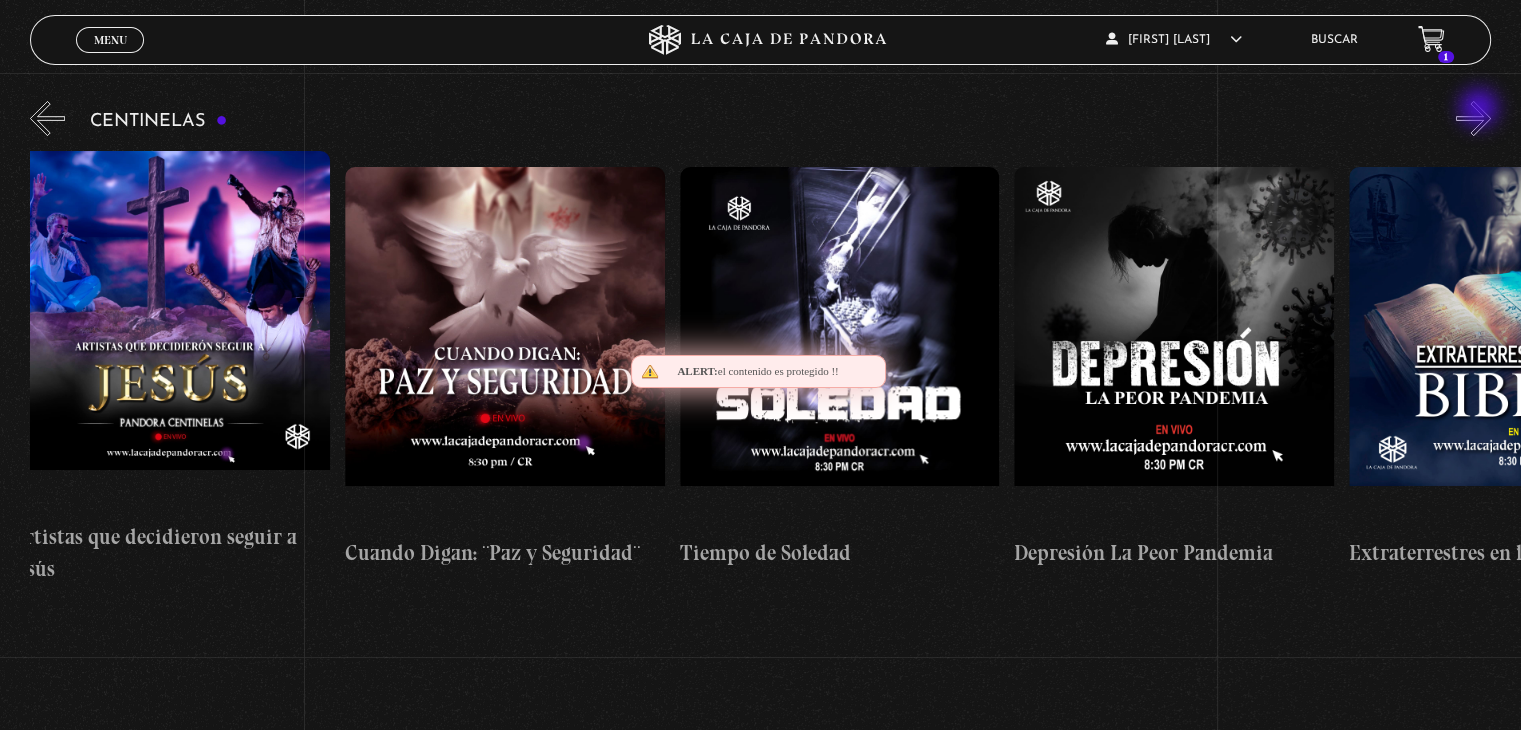 click on "»" at bounding box center (1473, 118) 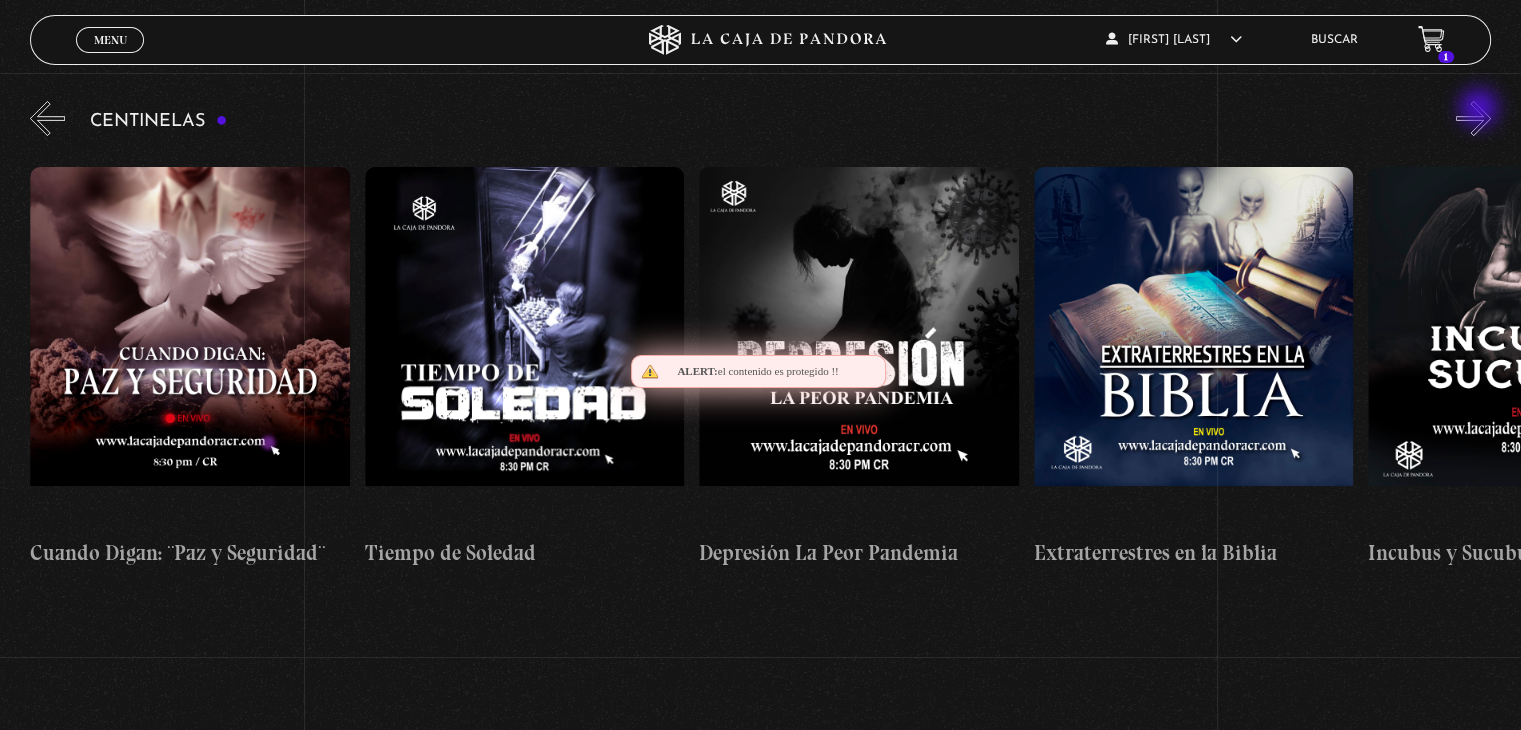 click on "»" at bounding box center (1473, 118) 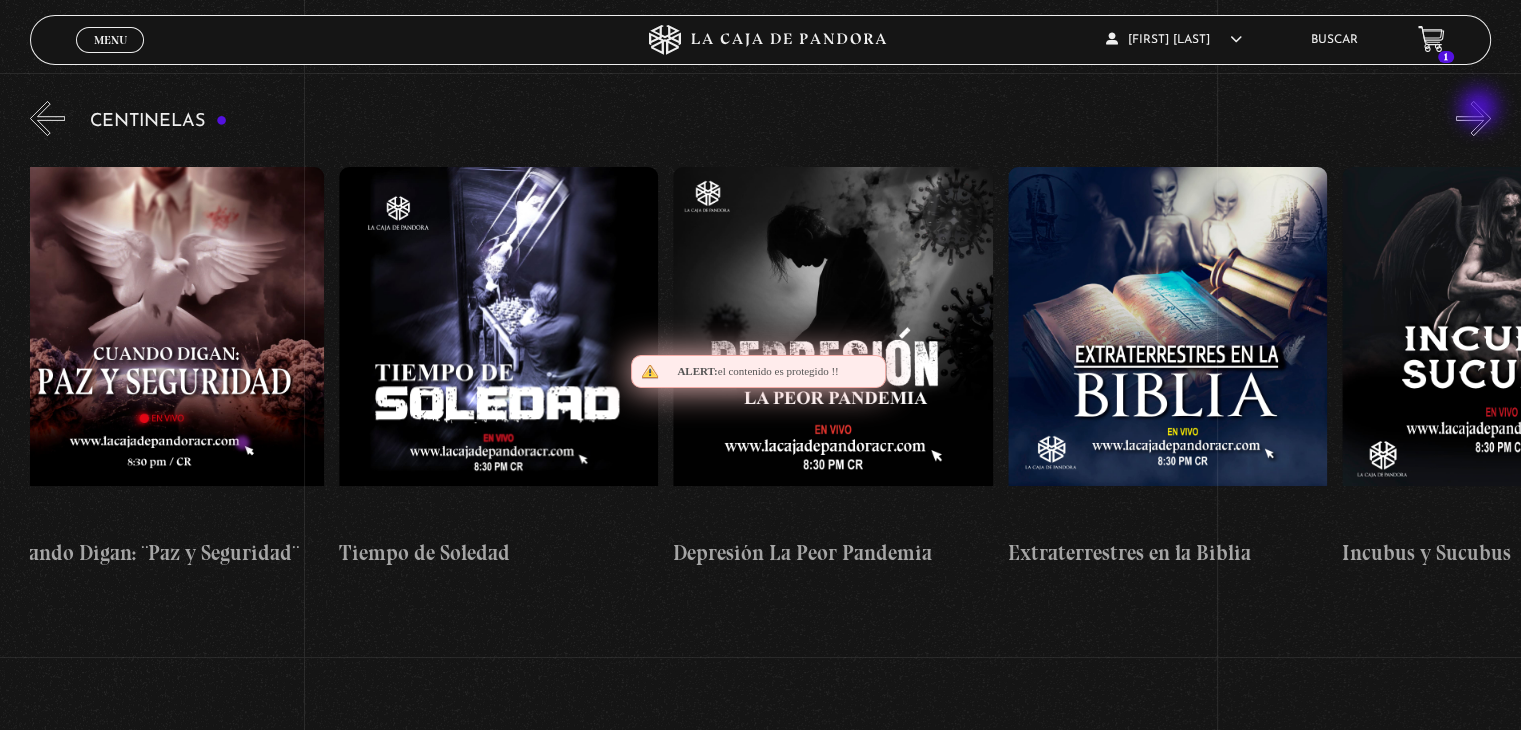 click on "»" at bounding box center [1473, 118] 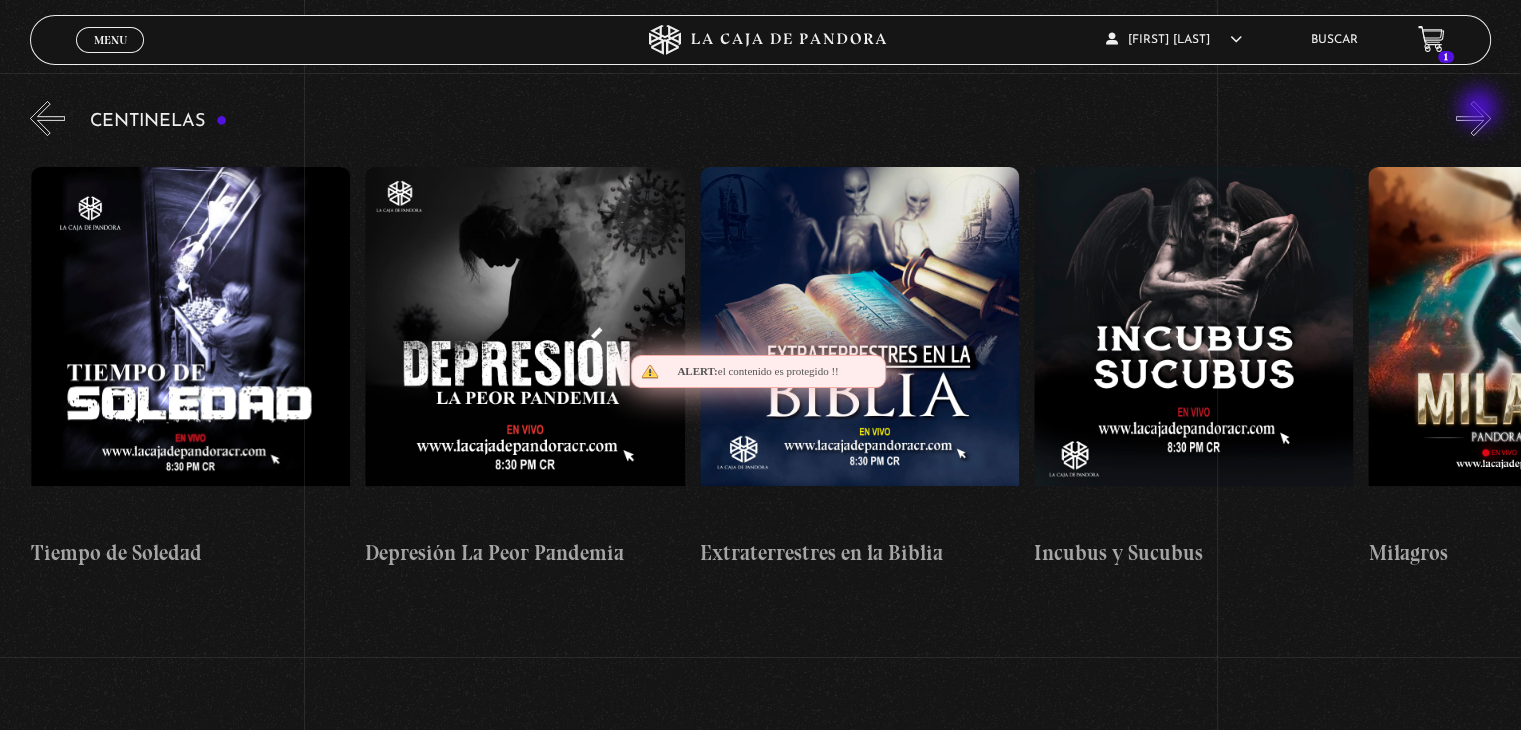 click on "»" at bounding box center (1473, 118) 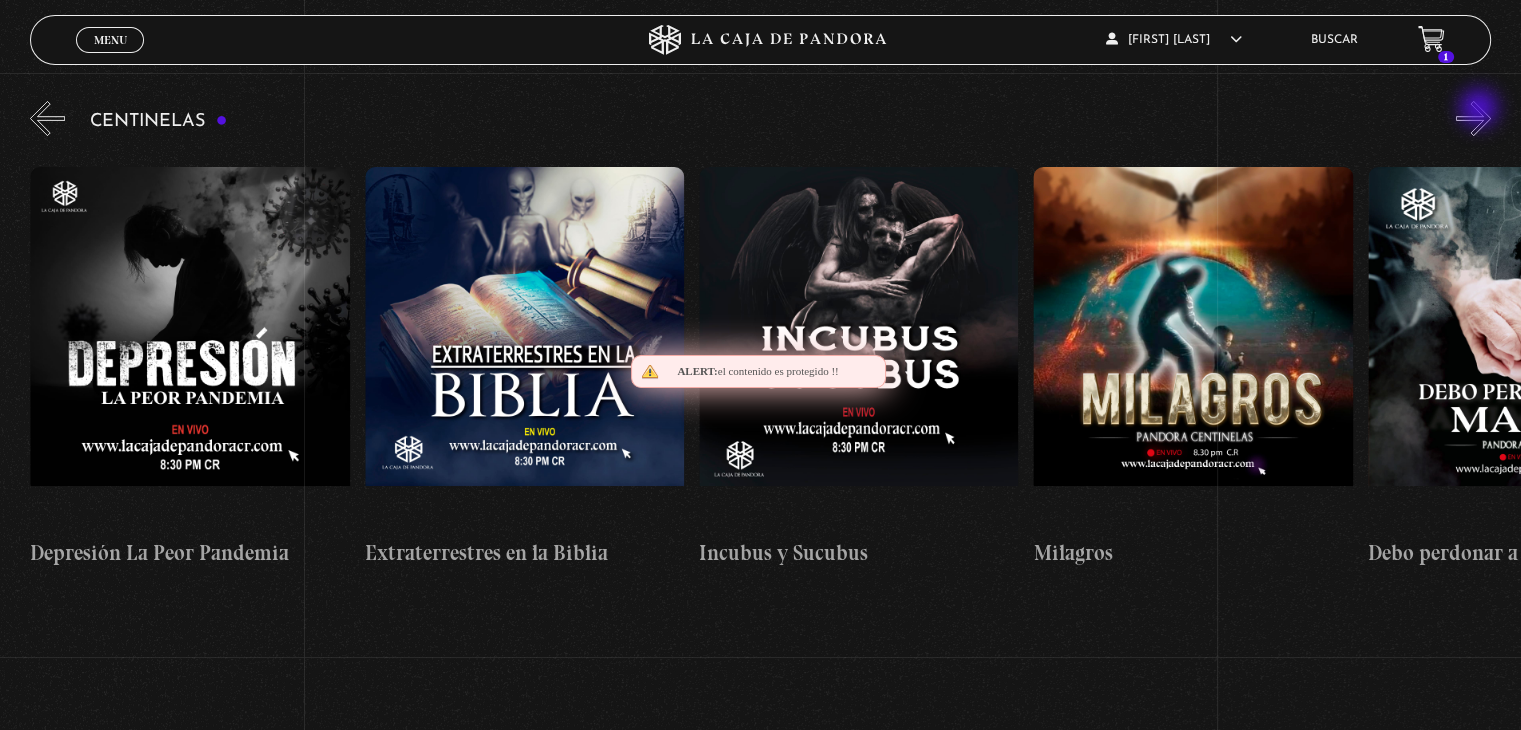 click on "»" at bounding box center (1473, 118) 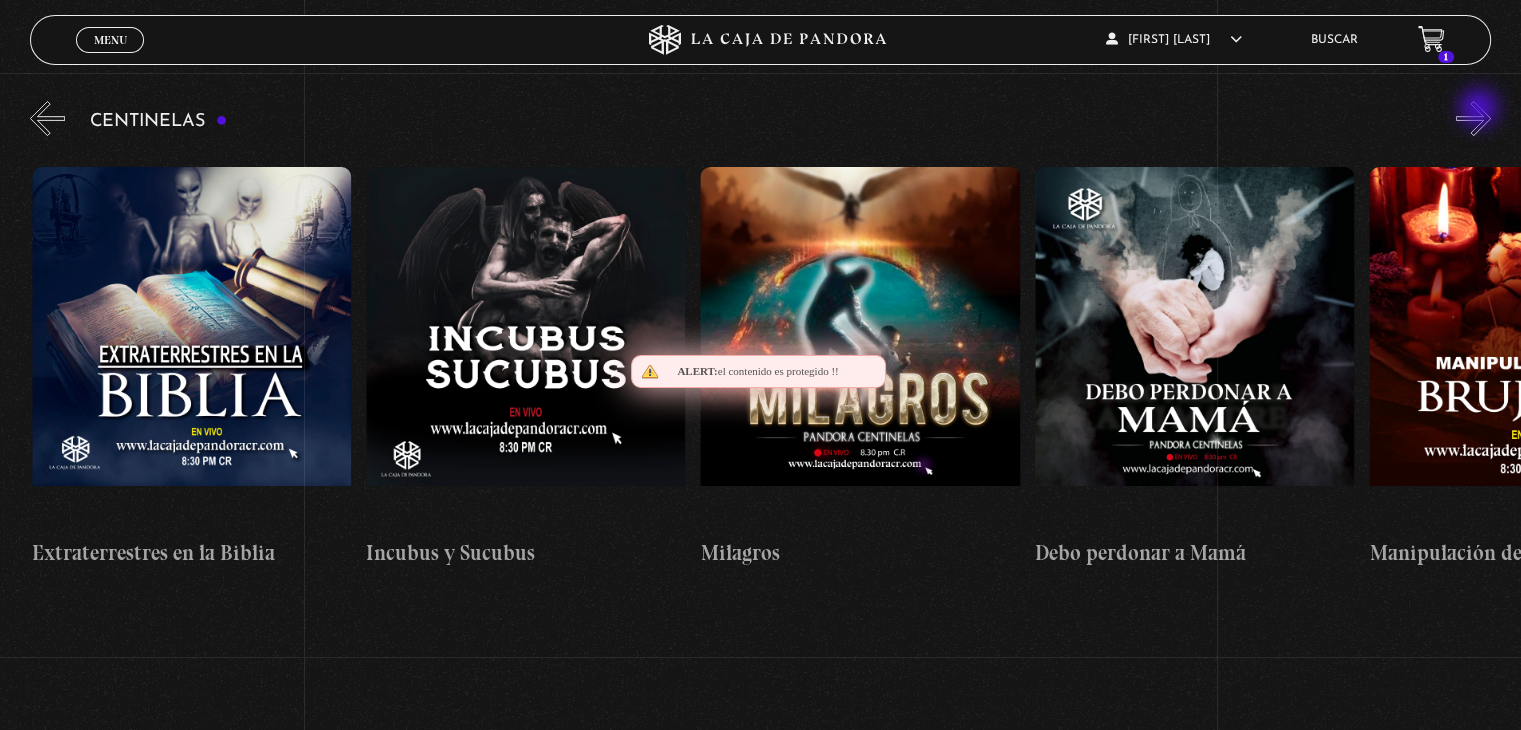 scroll, scrollTop: 0, scrollLeft: 10033, axis: horizontal 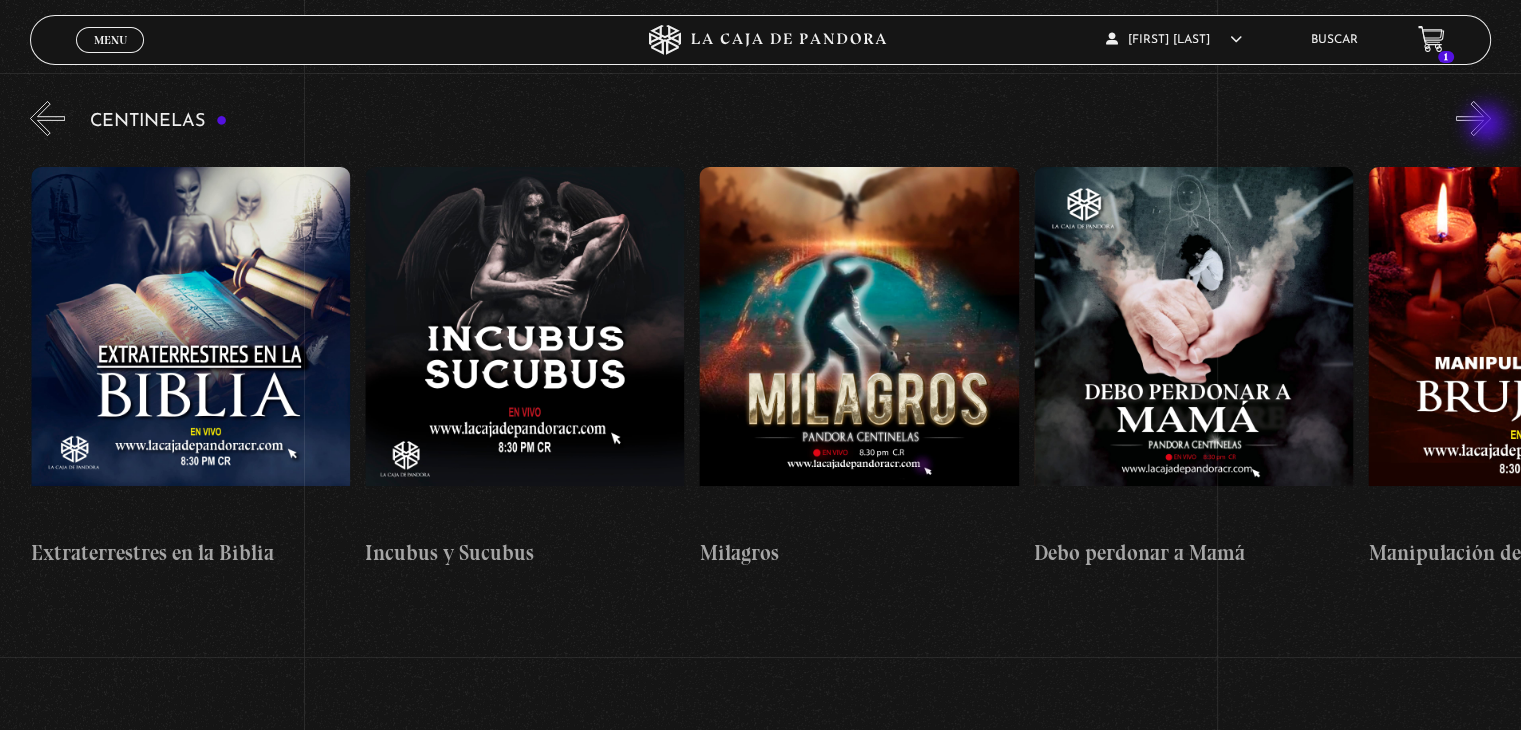 click on "»" at bounding box center [1473, 118] 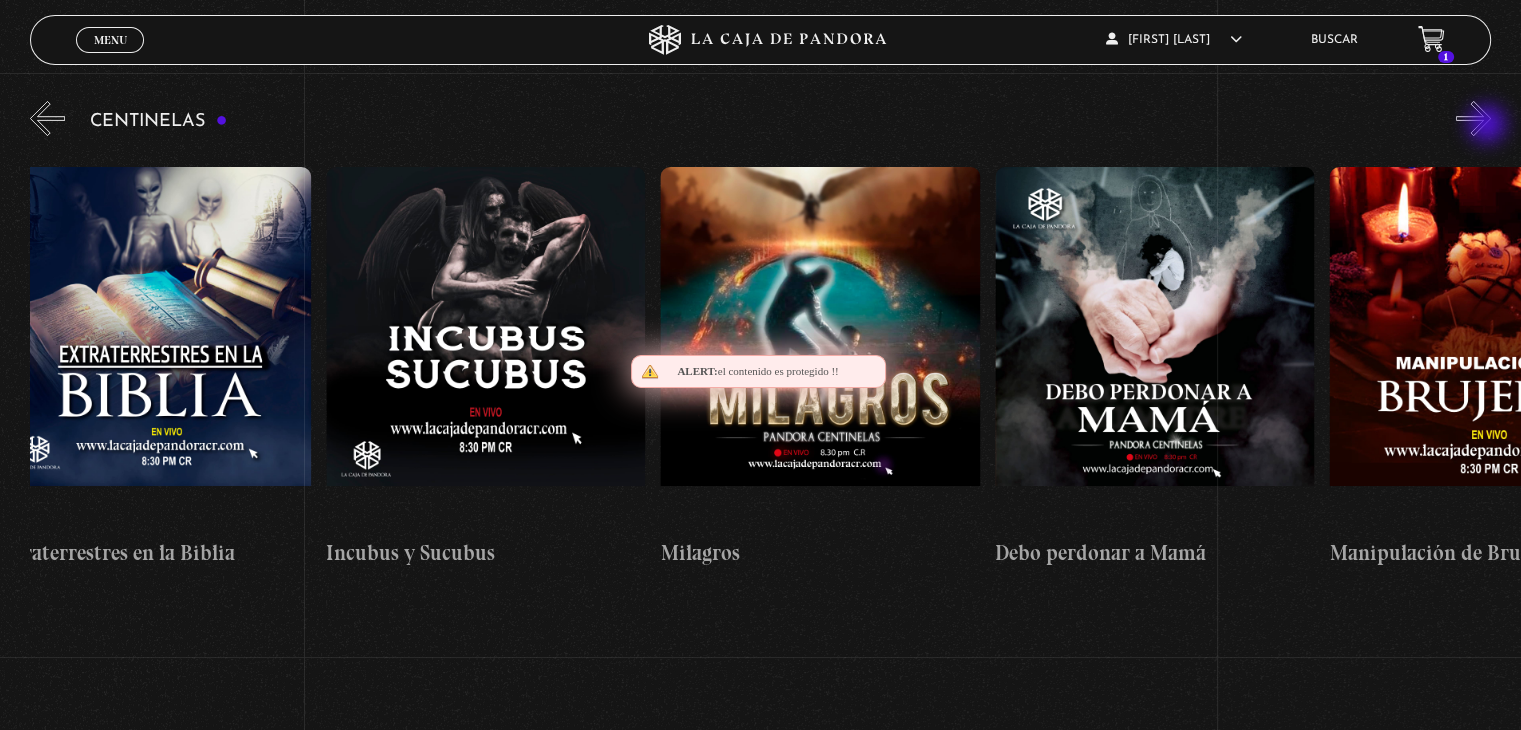 click on "»" at bounding box center [1473, 118] 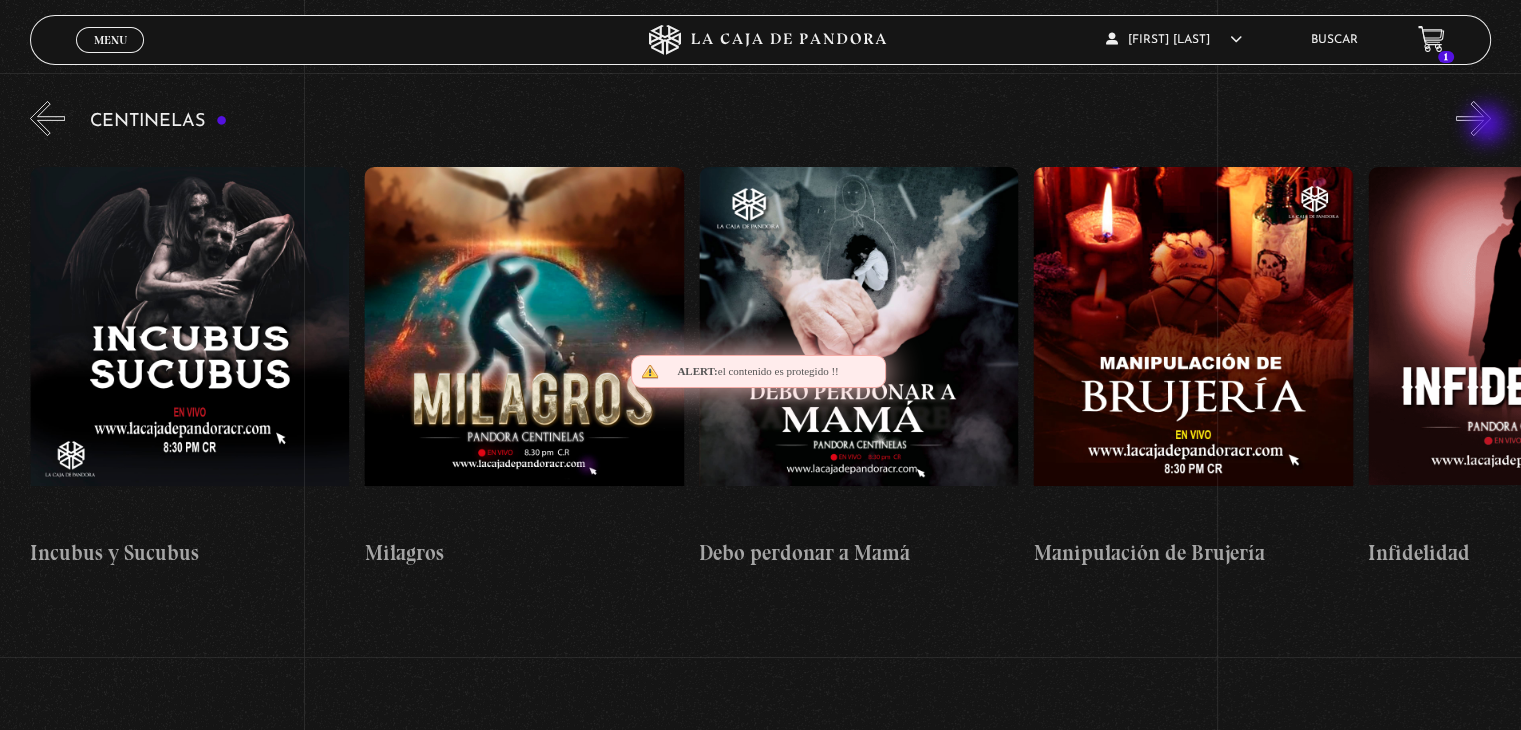 click on "»" at bounding box center (1473, 118) 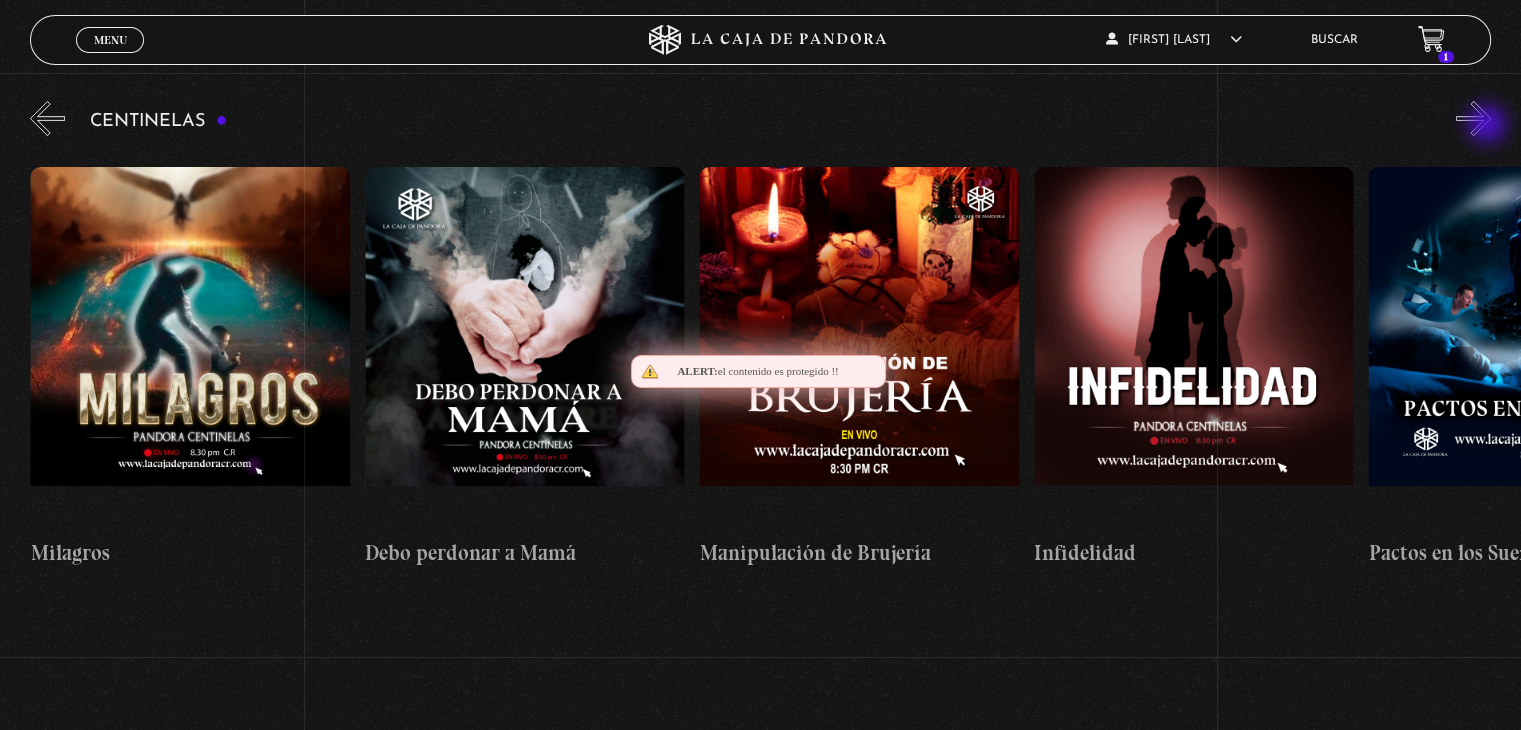 click on "»" at bounding box center [1473, 118] 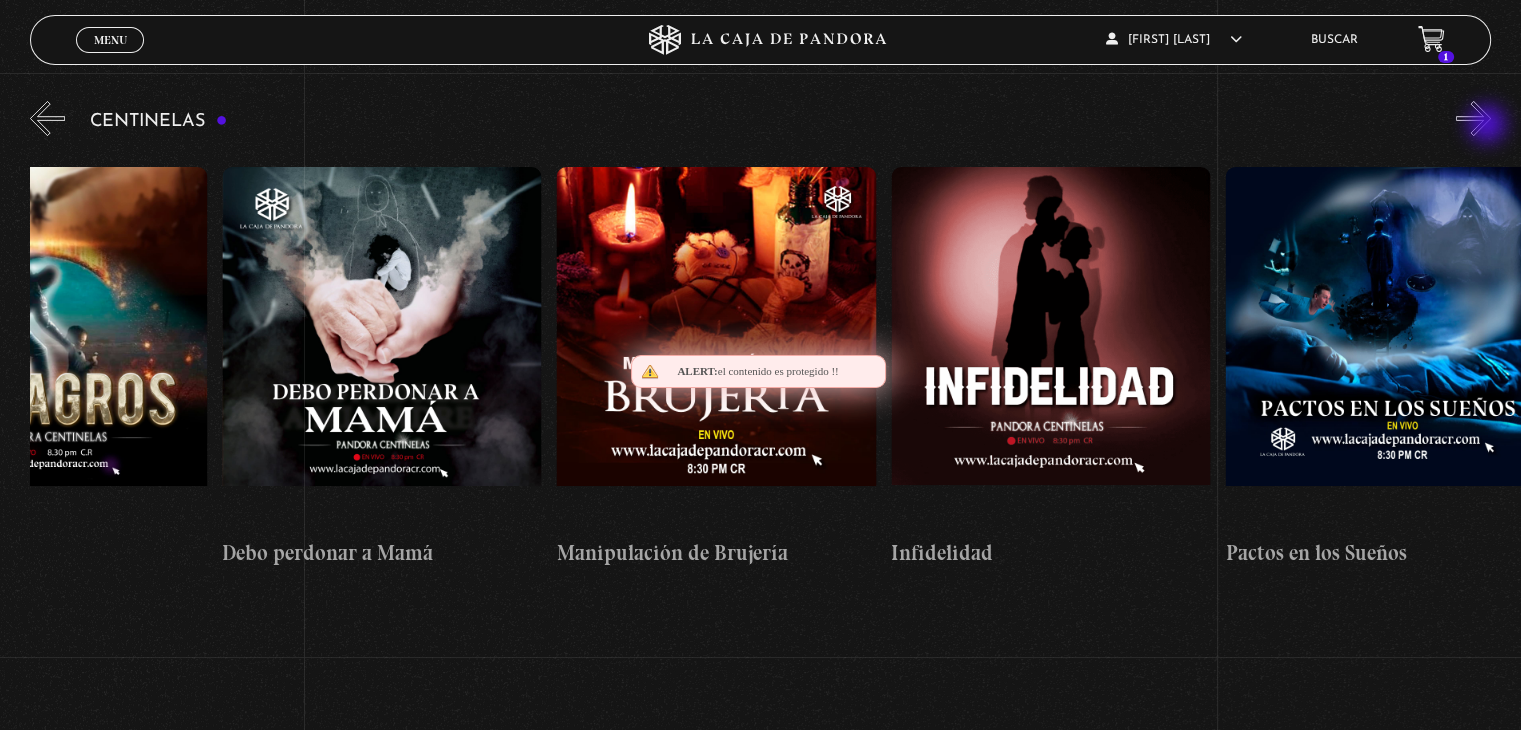 click on "»" at bounding box center (1473, 118) 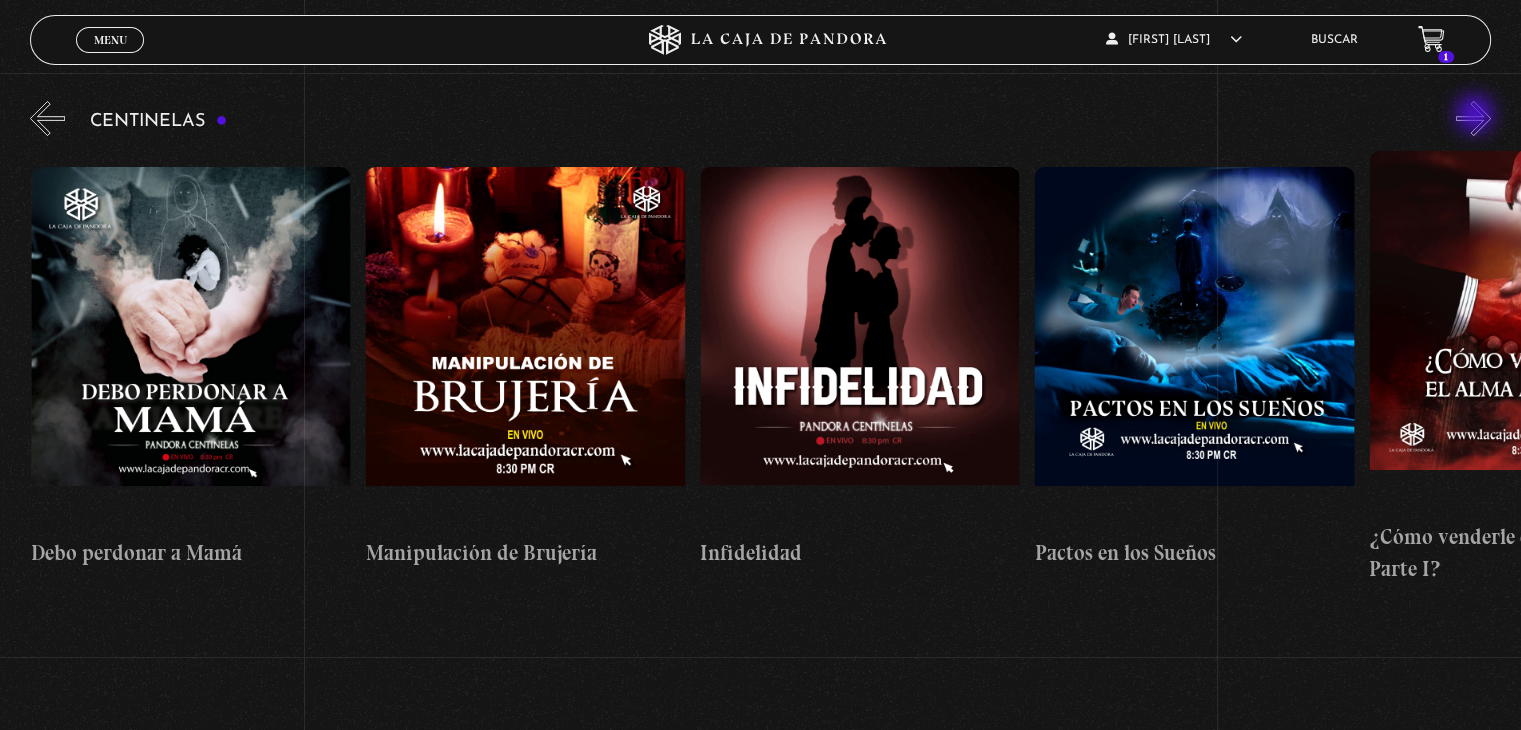click on "»" at bounding box center (1473, 118) 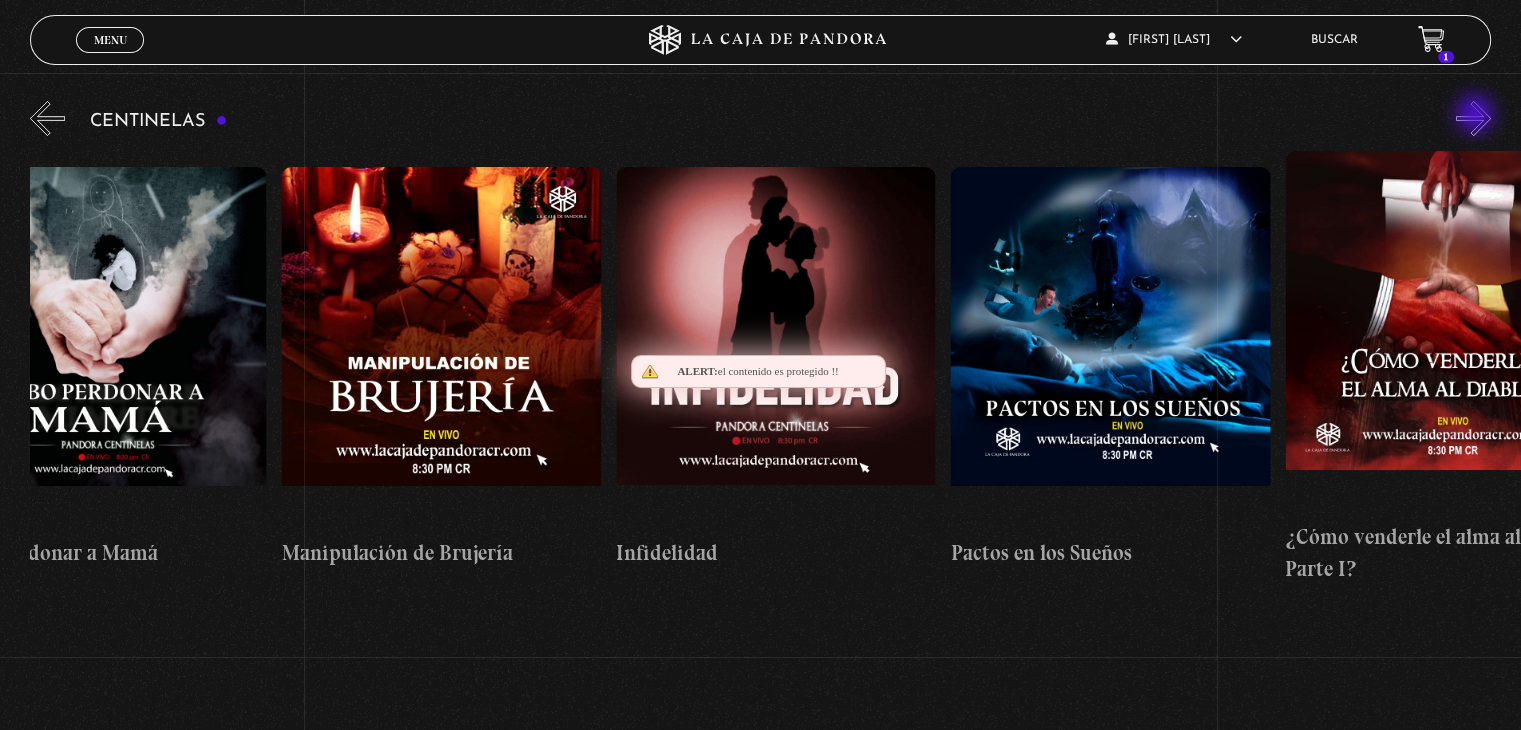click on "»" at bounding box center [1473, 118] 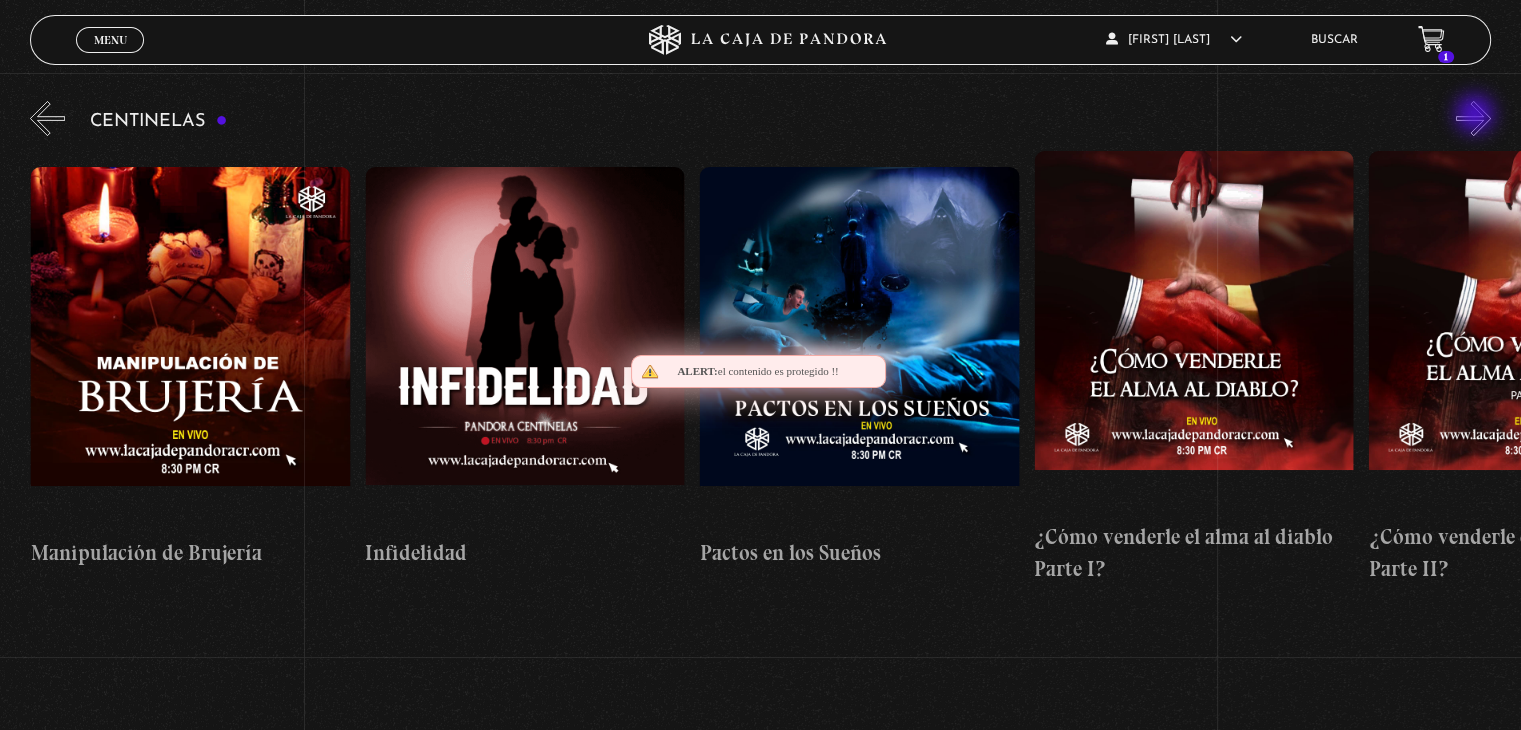 click on "»" at bounding box center (1473, 118) 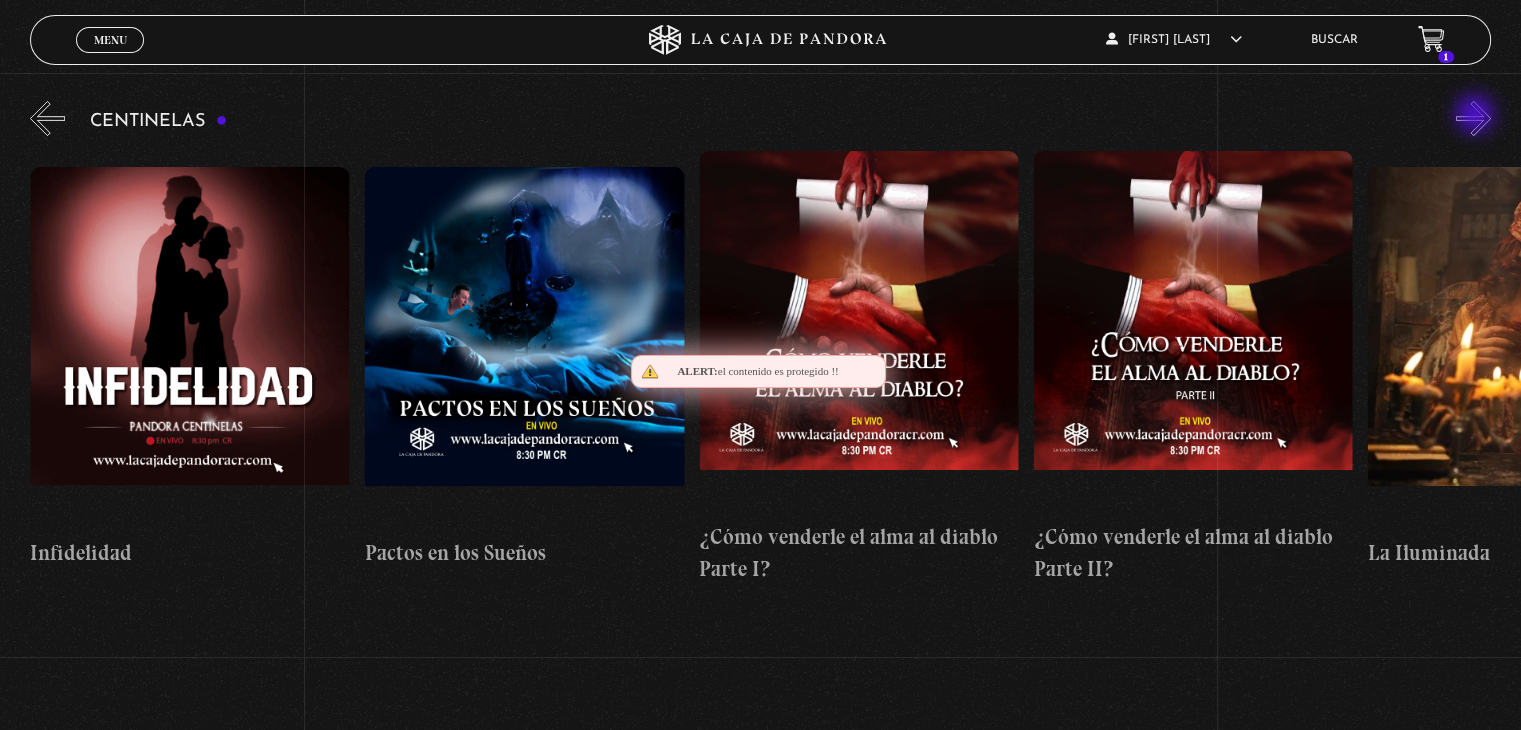 click on "»" at bounding box center [1473, 118] 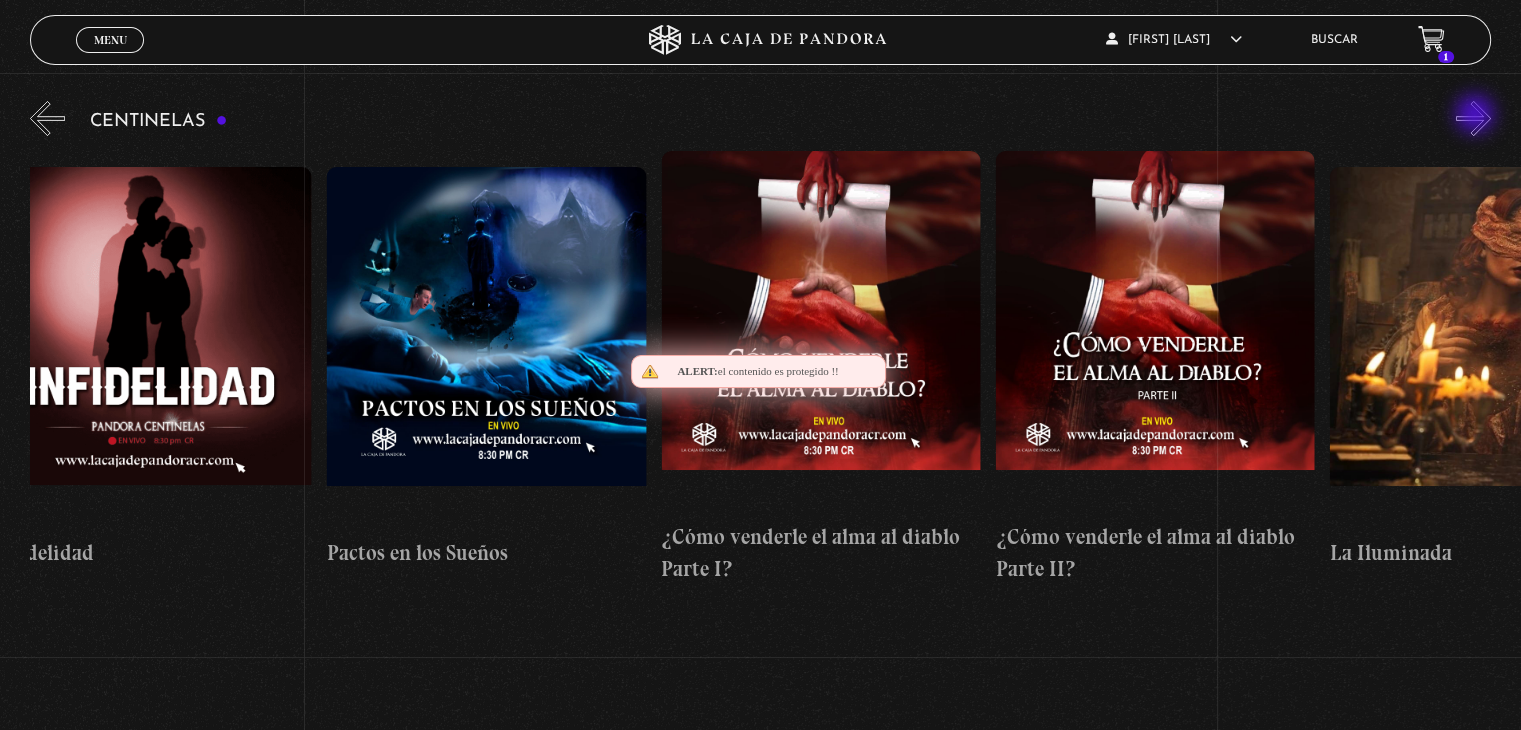 click on "»" at bounding box center (1473, 118) 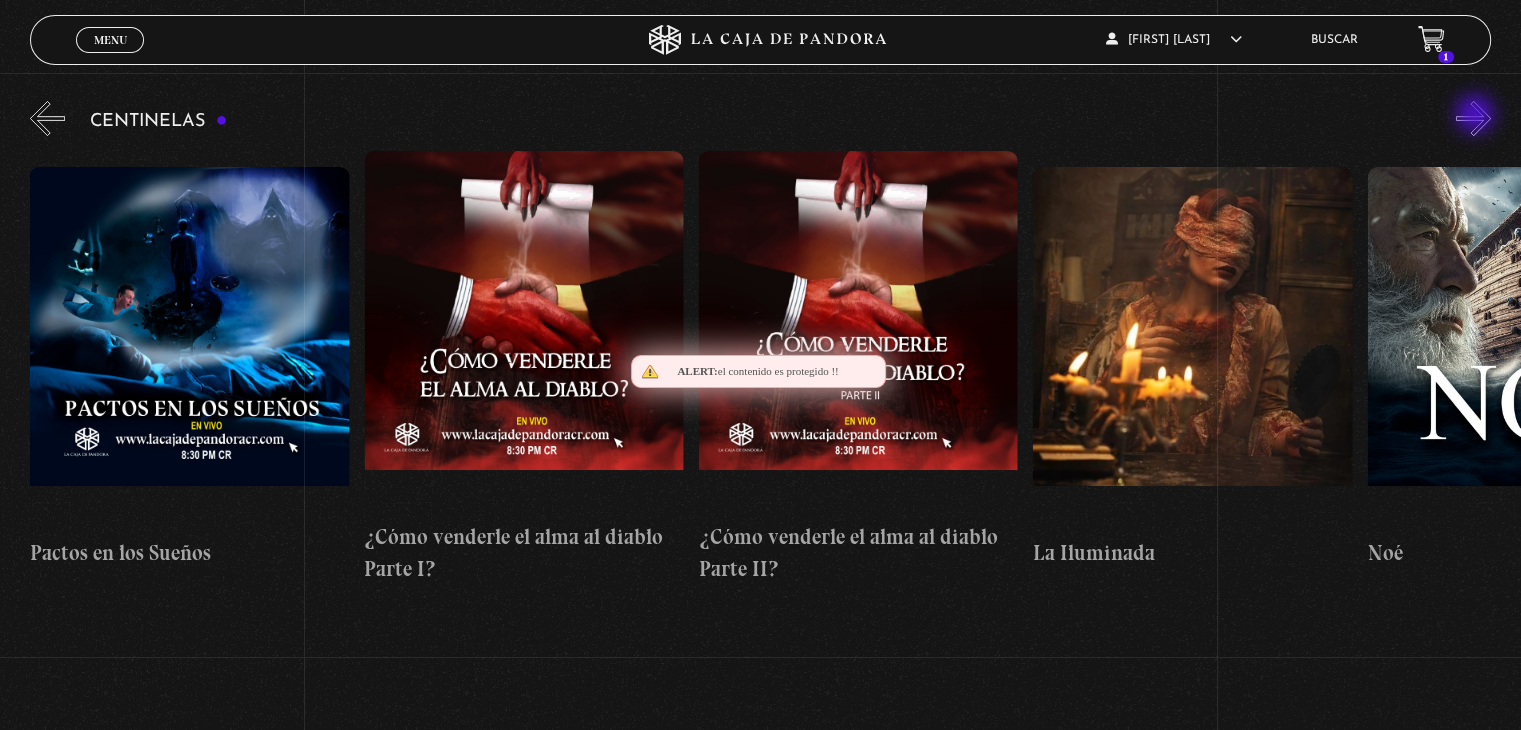 click on "»" at bounding box center [1473, 118] 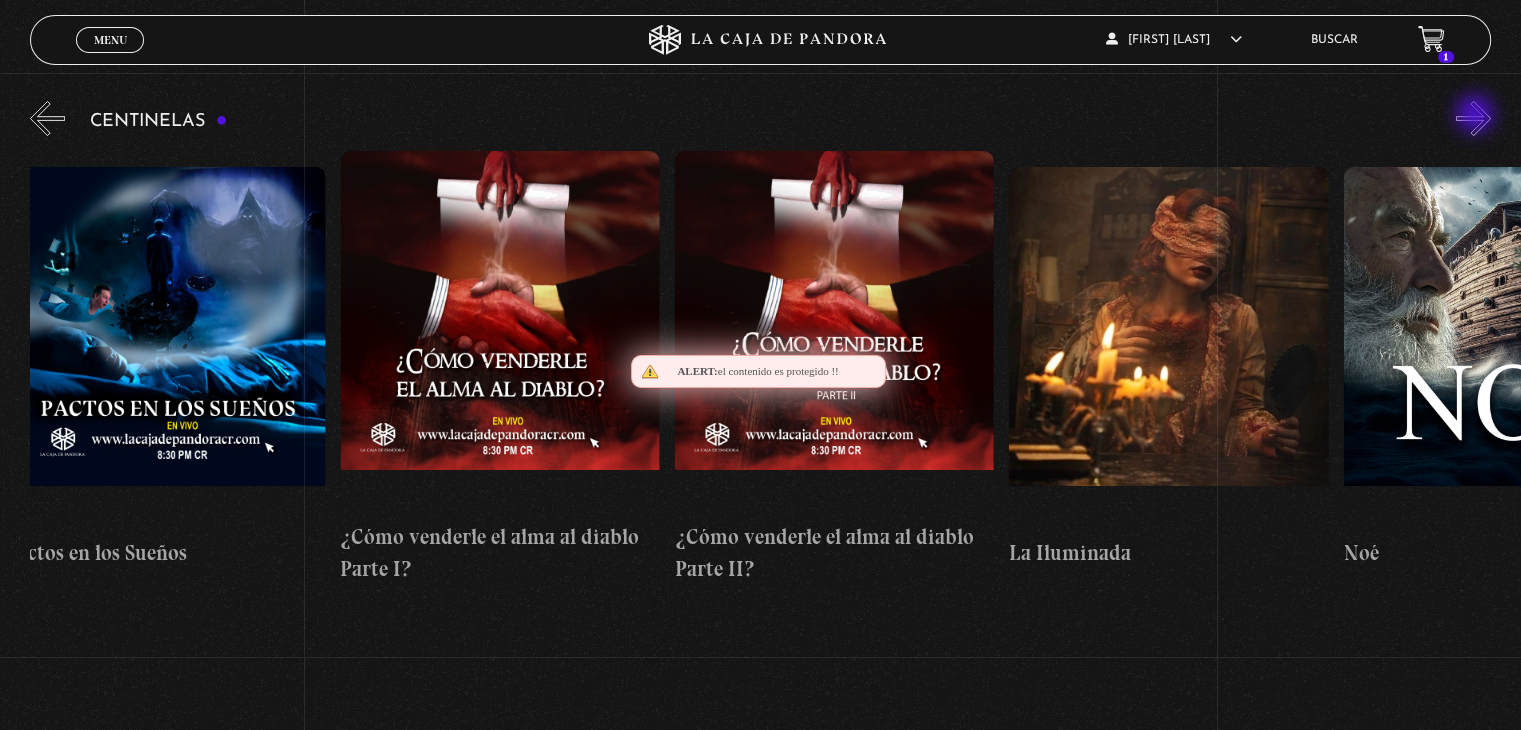 click on "»" at bounding box center [1473, 118] 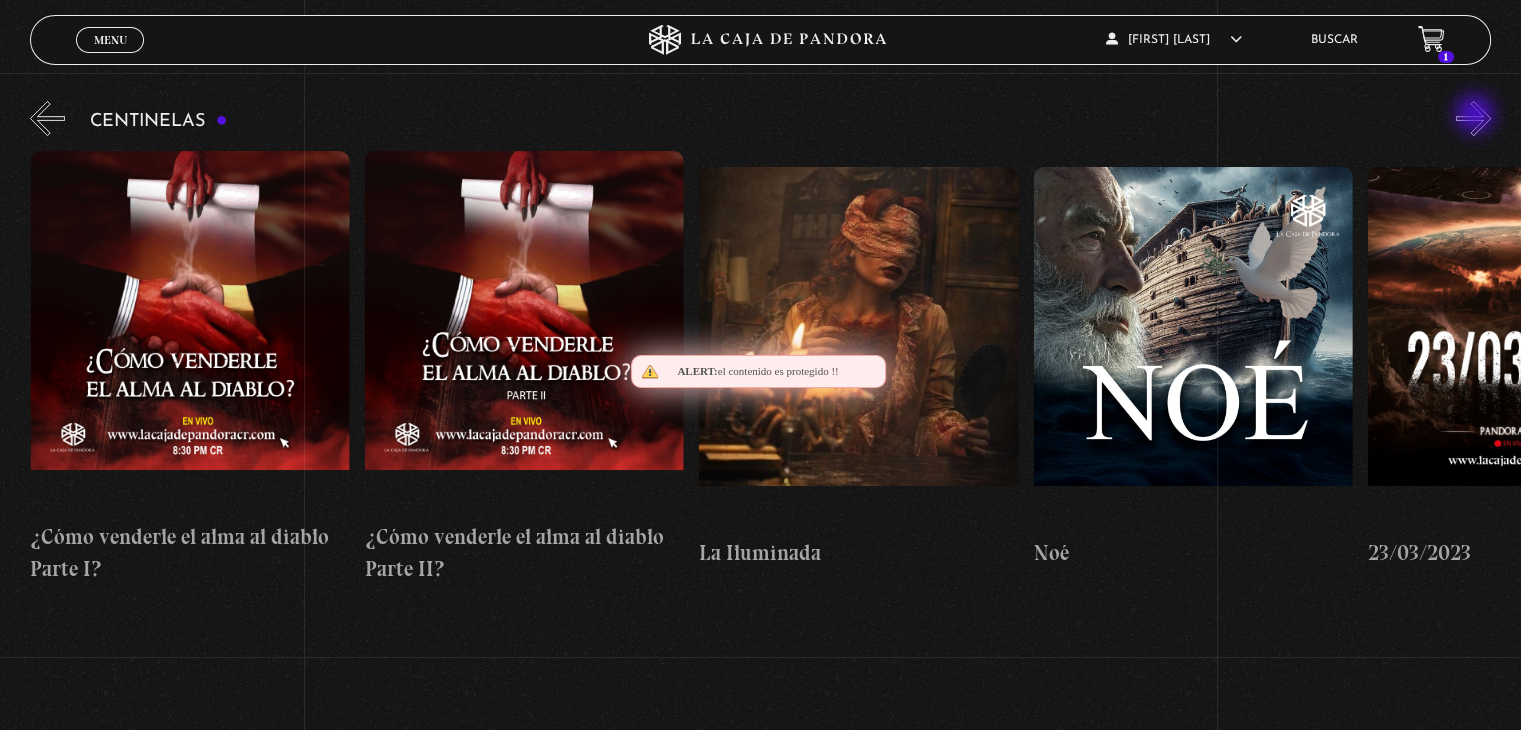 click on "»" at bounding box center (1473, 118) 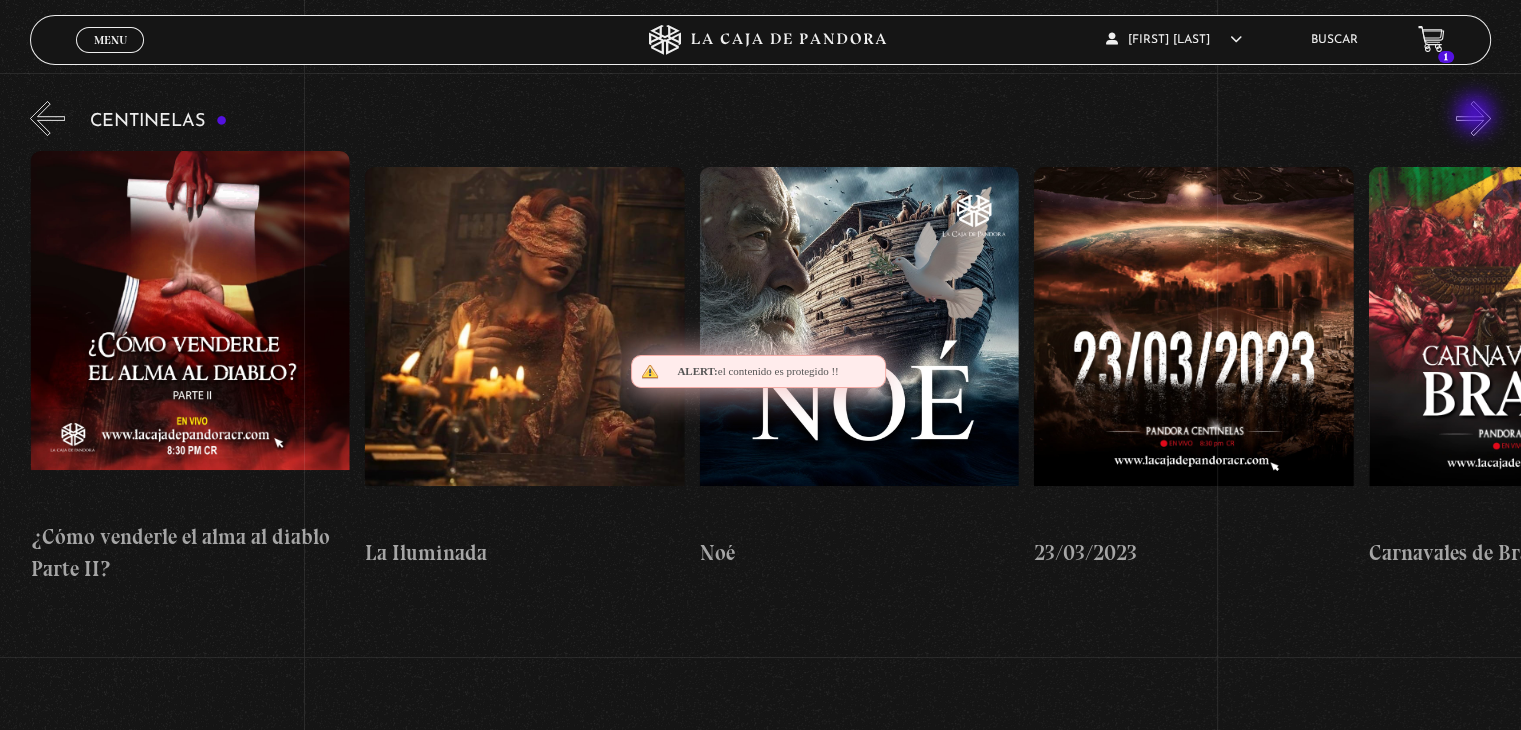 scroll, scrollTop: 0, scrollLeft: 12708, axis: horizontal 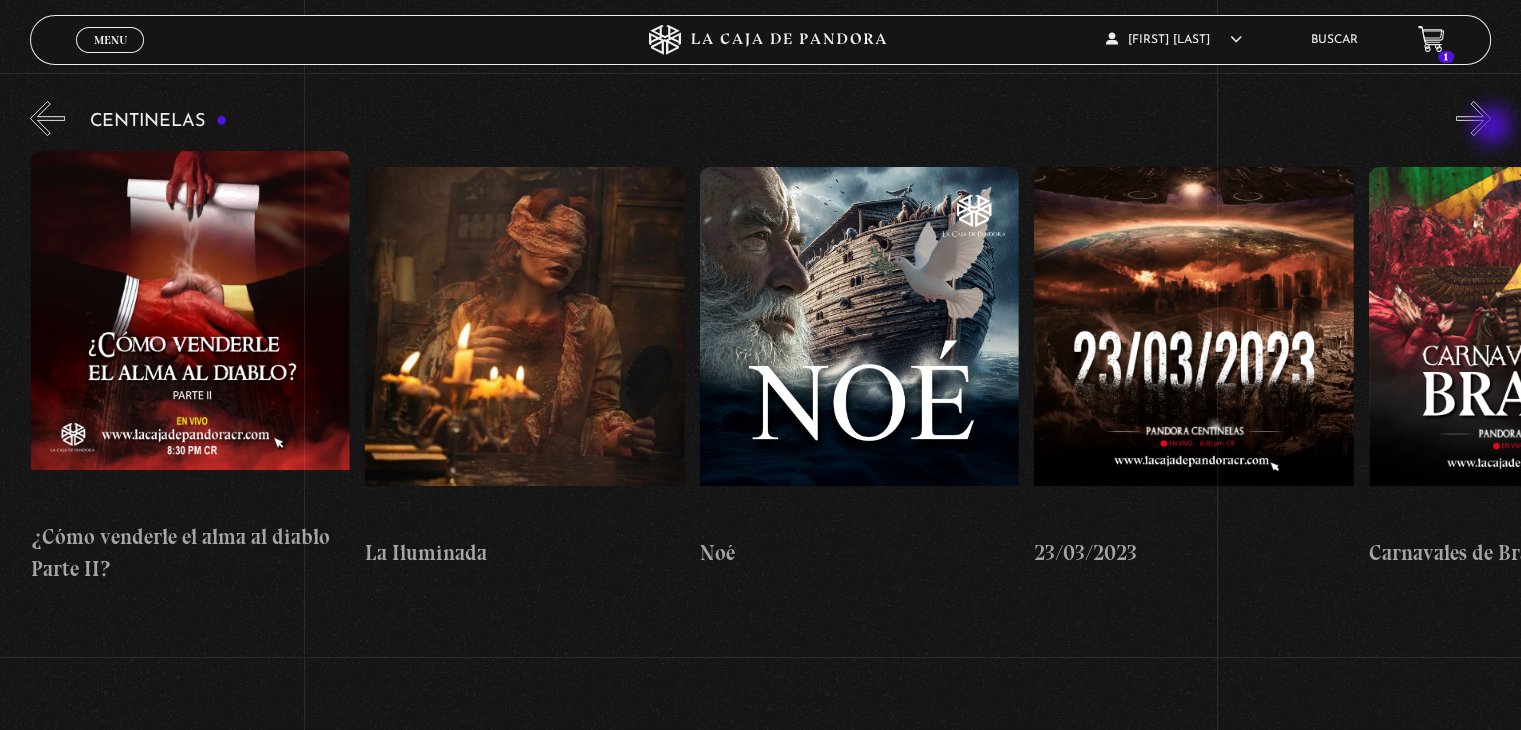 click on "»" at bounding box center (1473, 118) 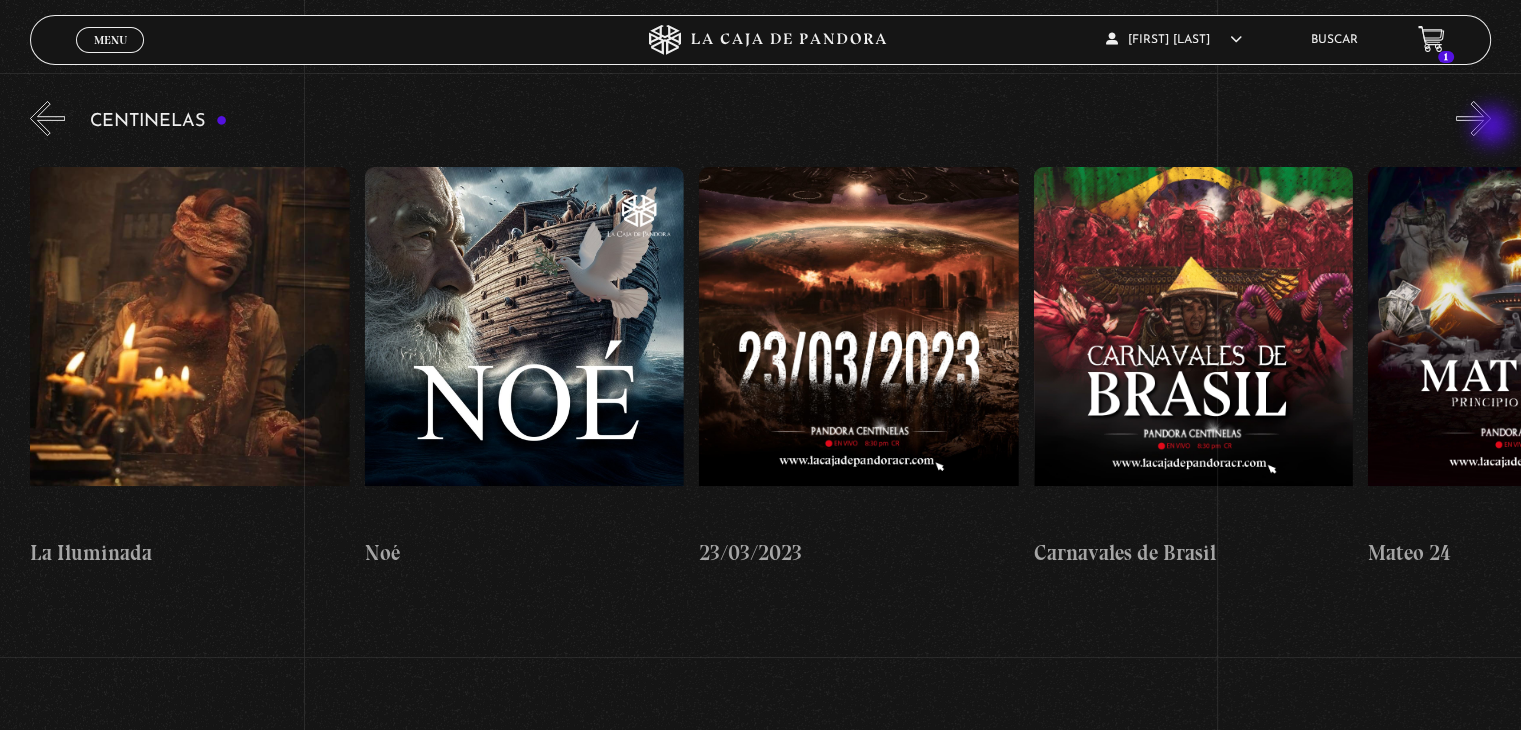 click on "»" at bounding box center [1473, 118] 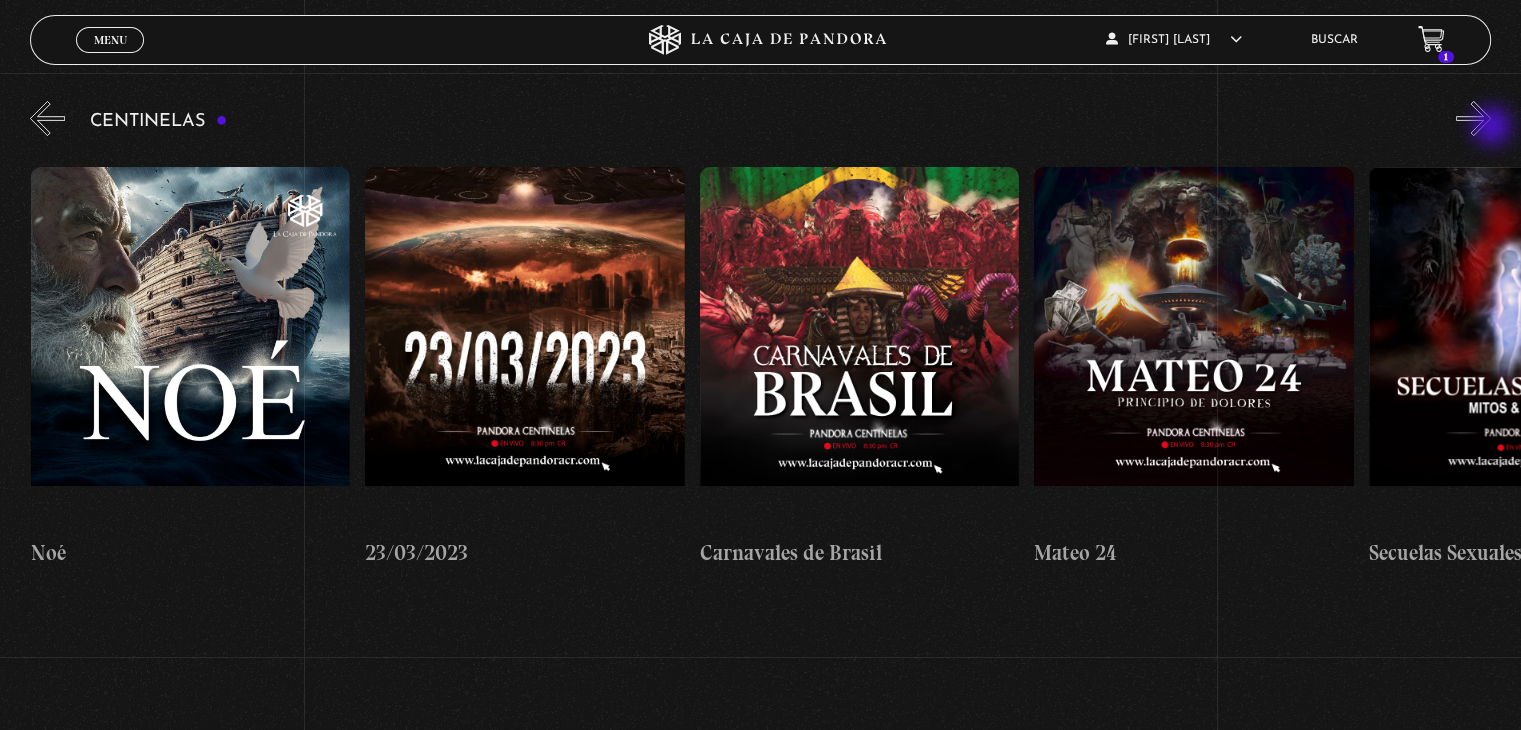 click on "»" at bounding box center (1473, 118) 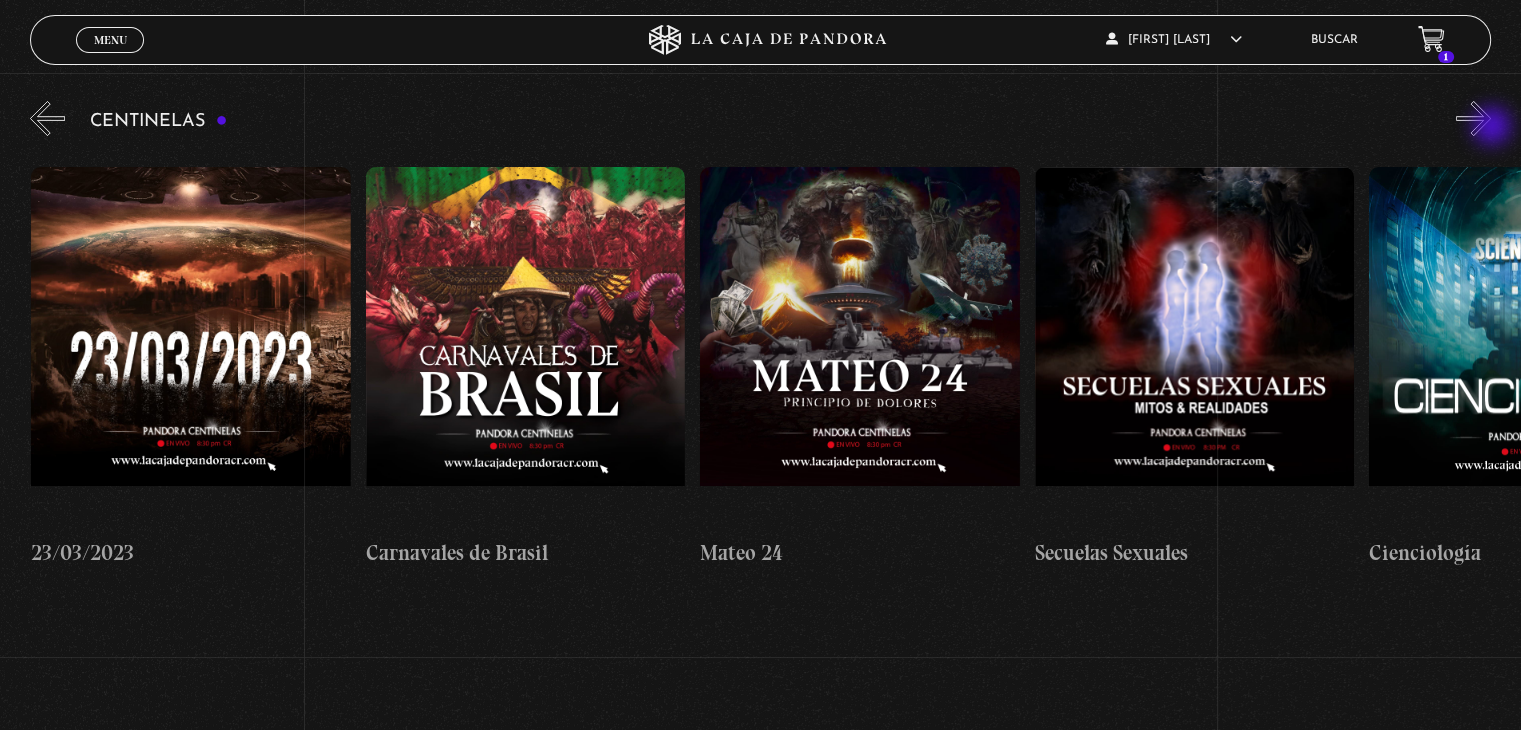 scroll, scrollTop: 0, scrollLeft: 13712, axis: horizontal 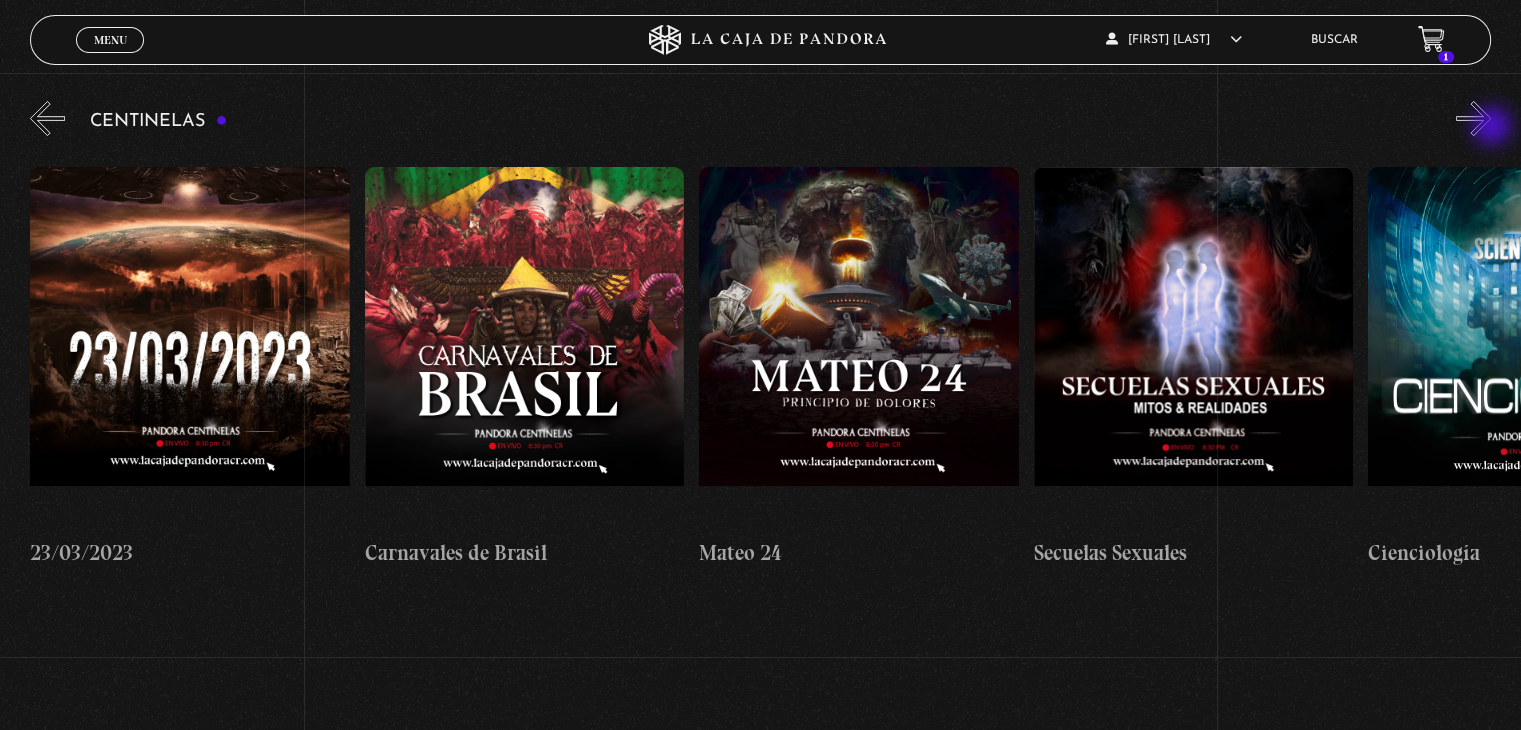 click on "»" at bounding box center (1473, 118) 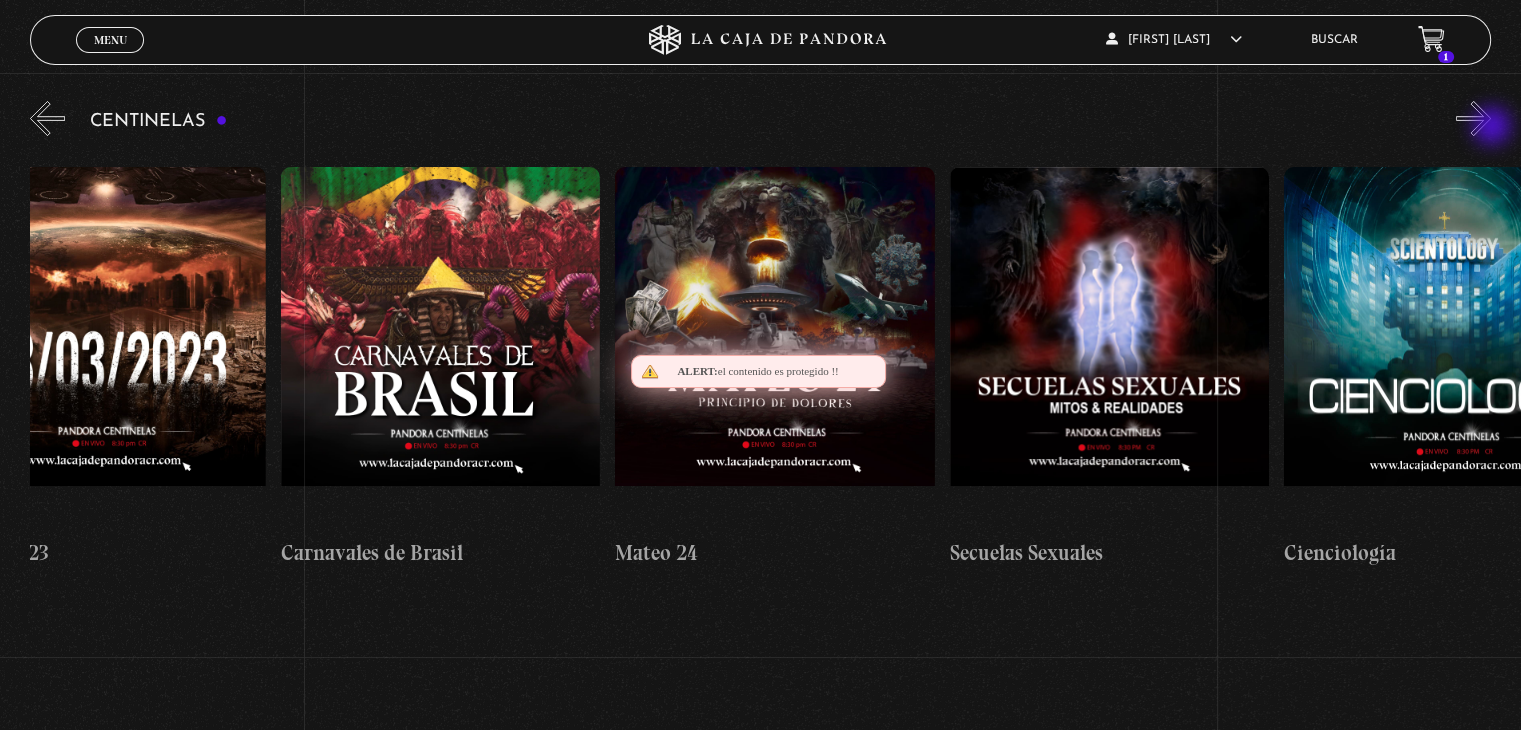 click on "»" at bounding box center (1473, 118) 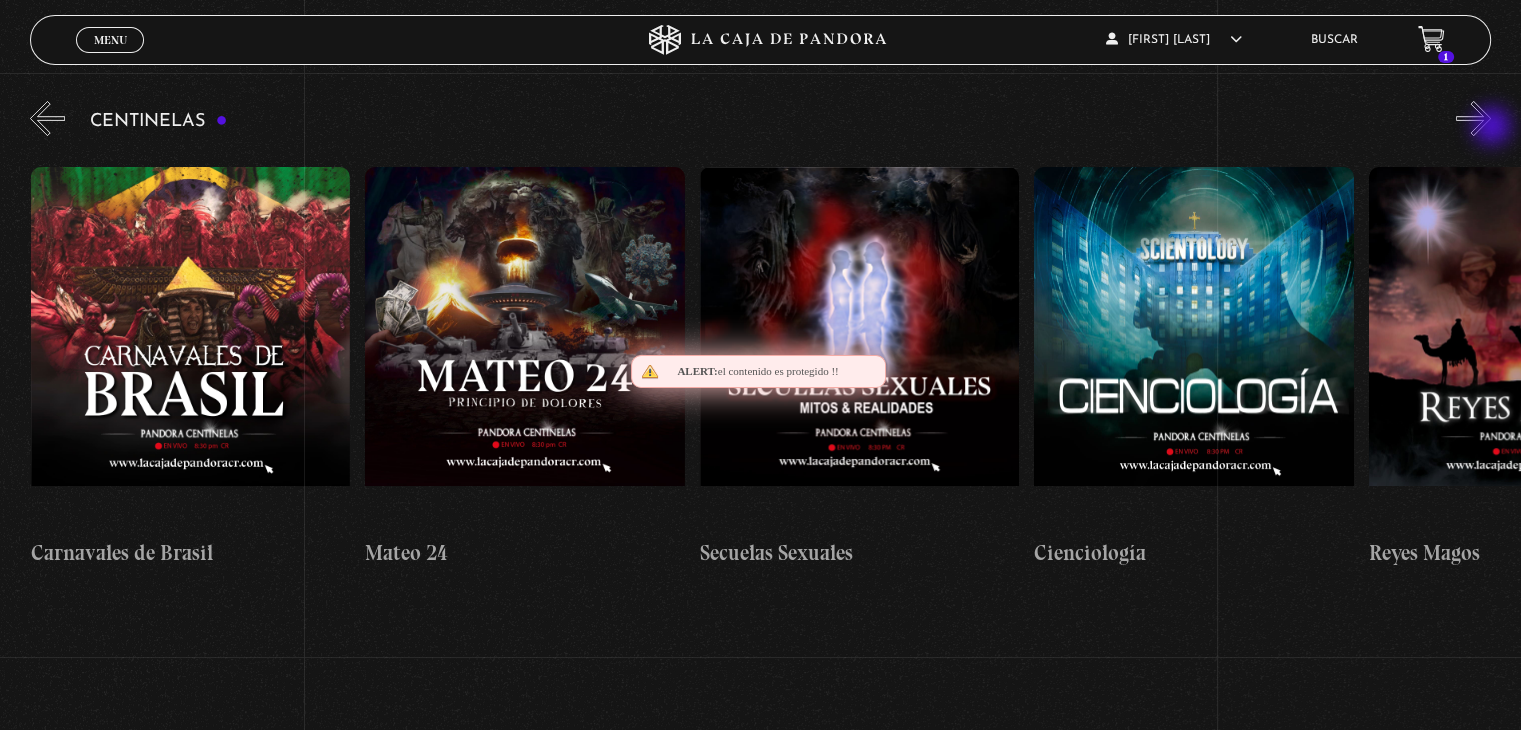 click on "»" at bounding box center [1473, 118] 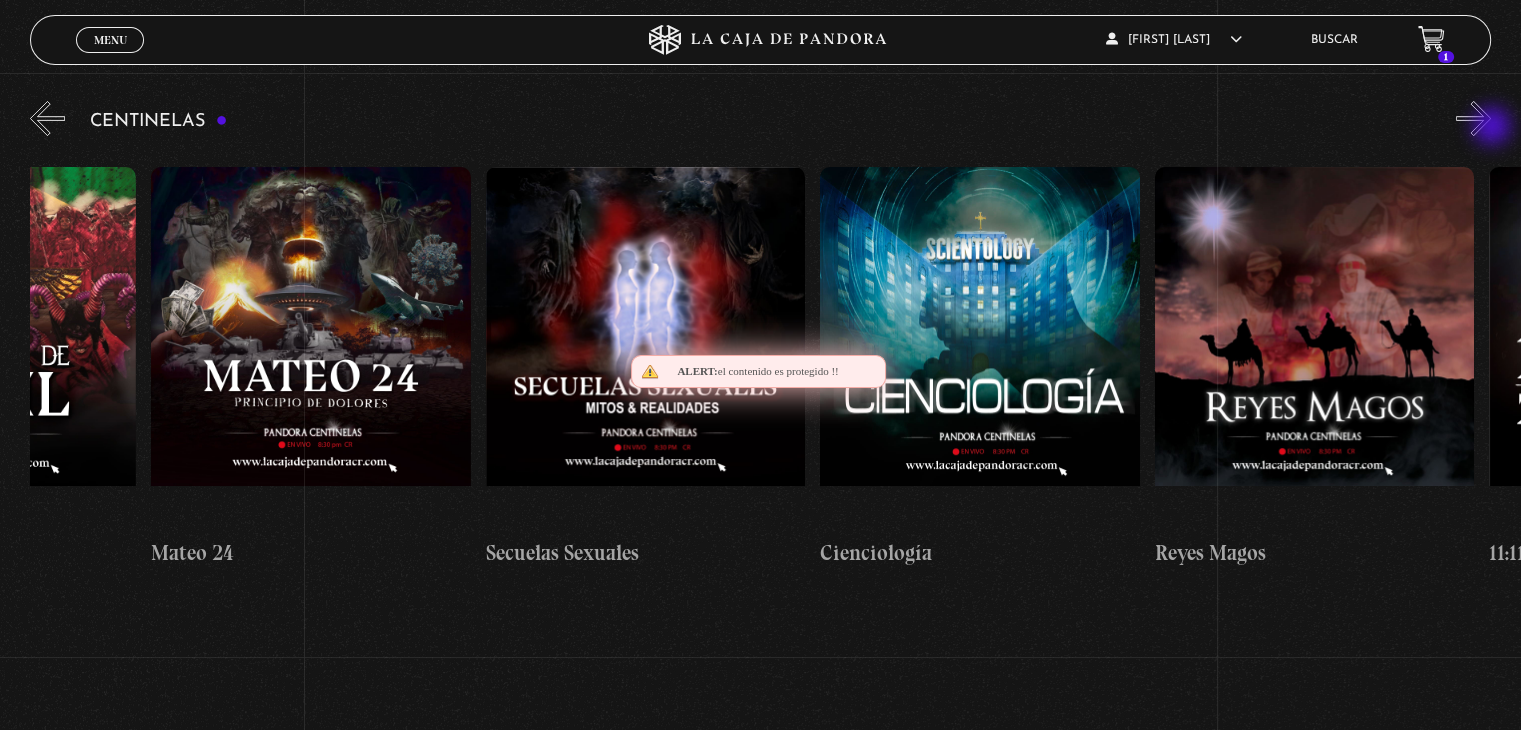 click on "»" at bounding box center (1473, 118) 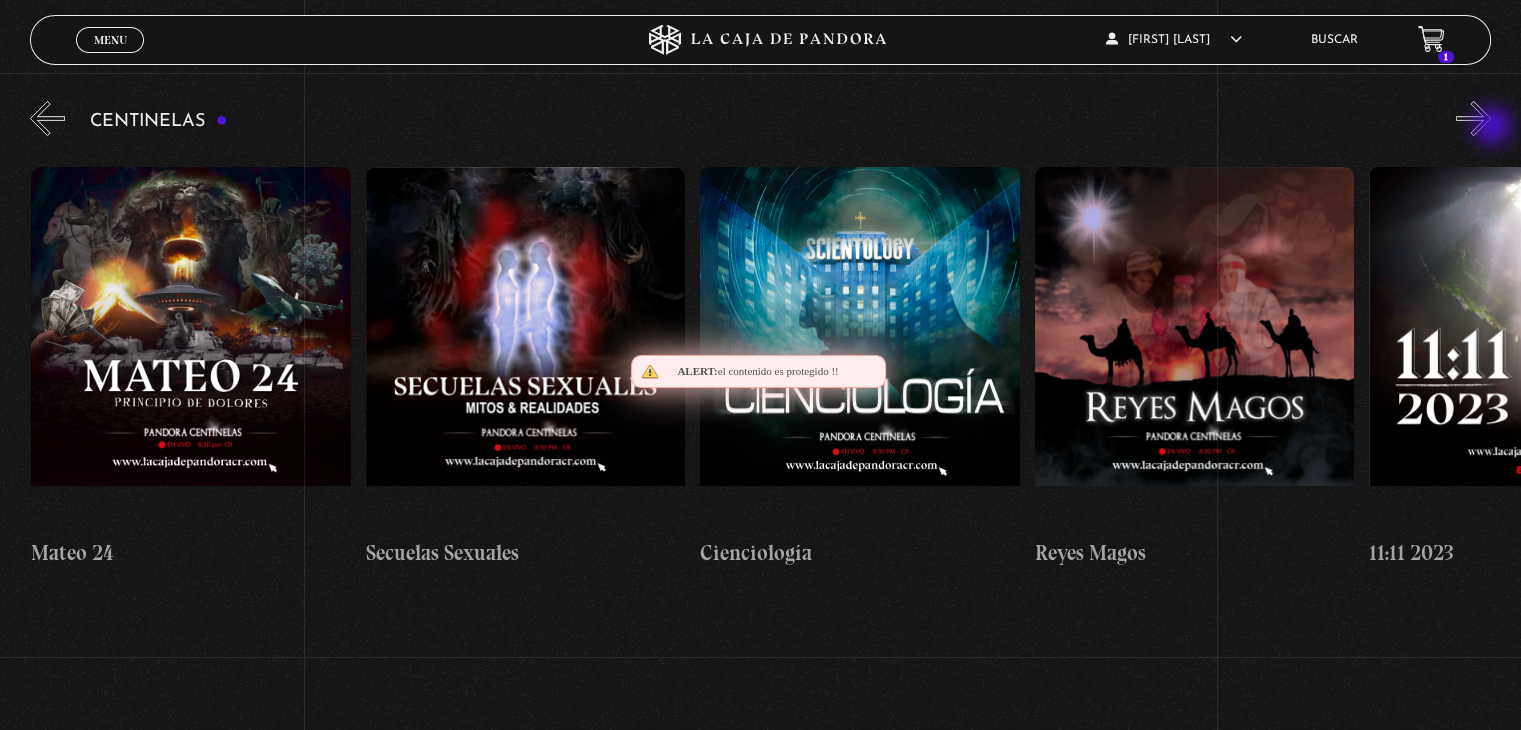 click on "»" at bounding box center (1473, 118) 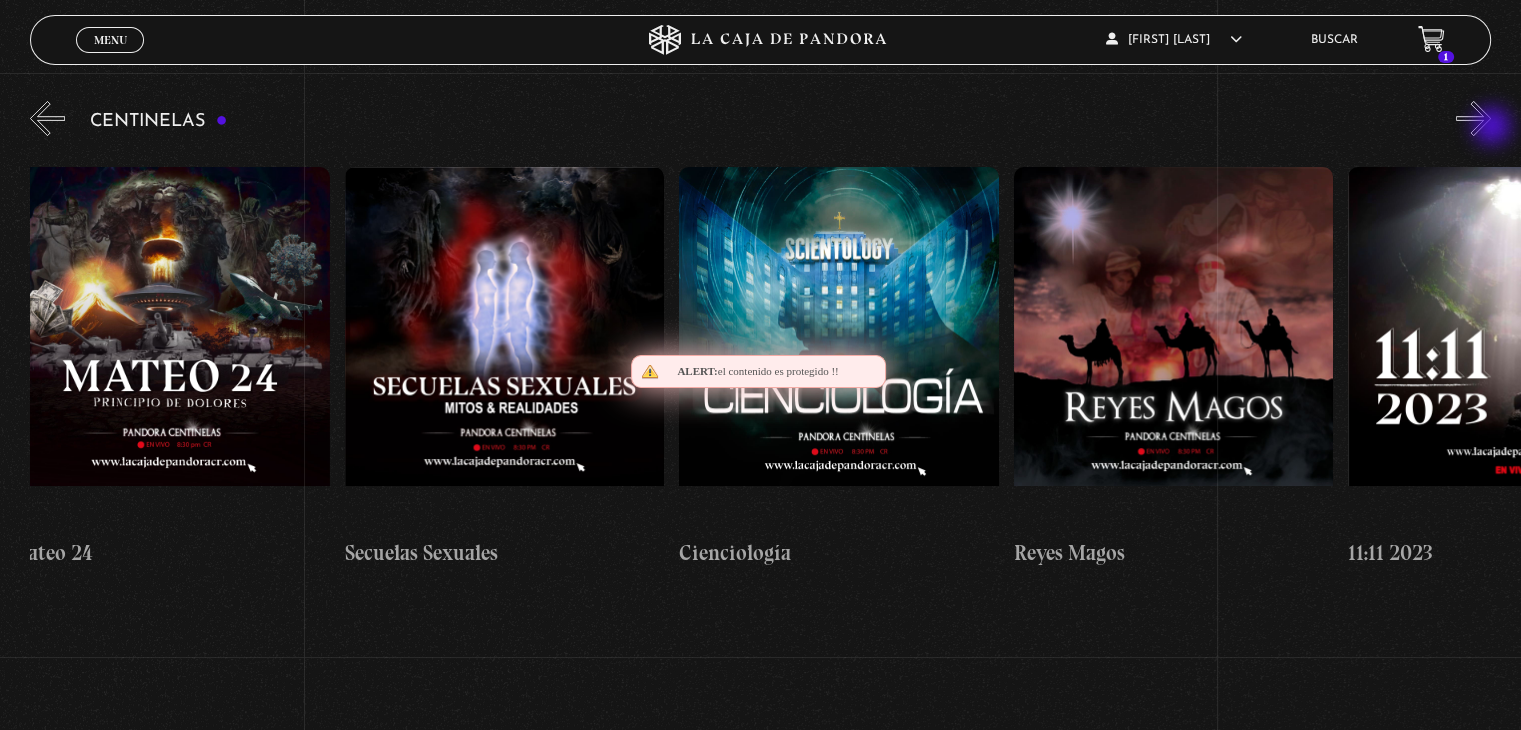 click on "»" at bounding box center [1473, 118] 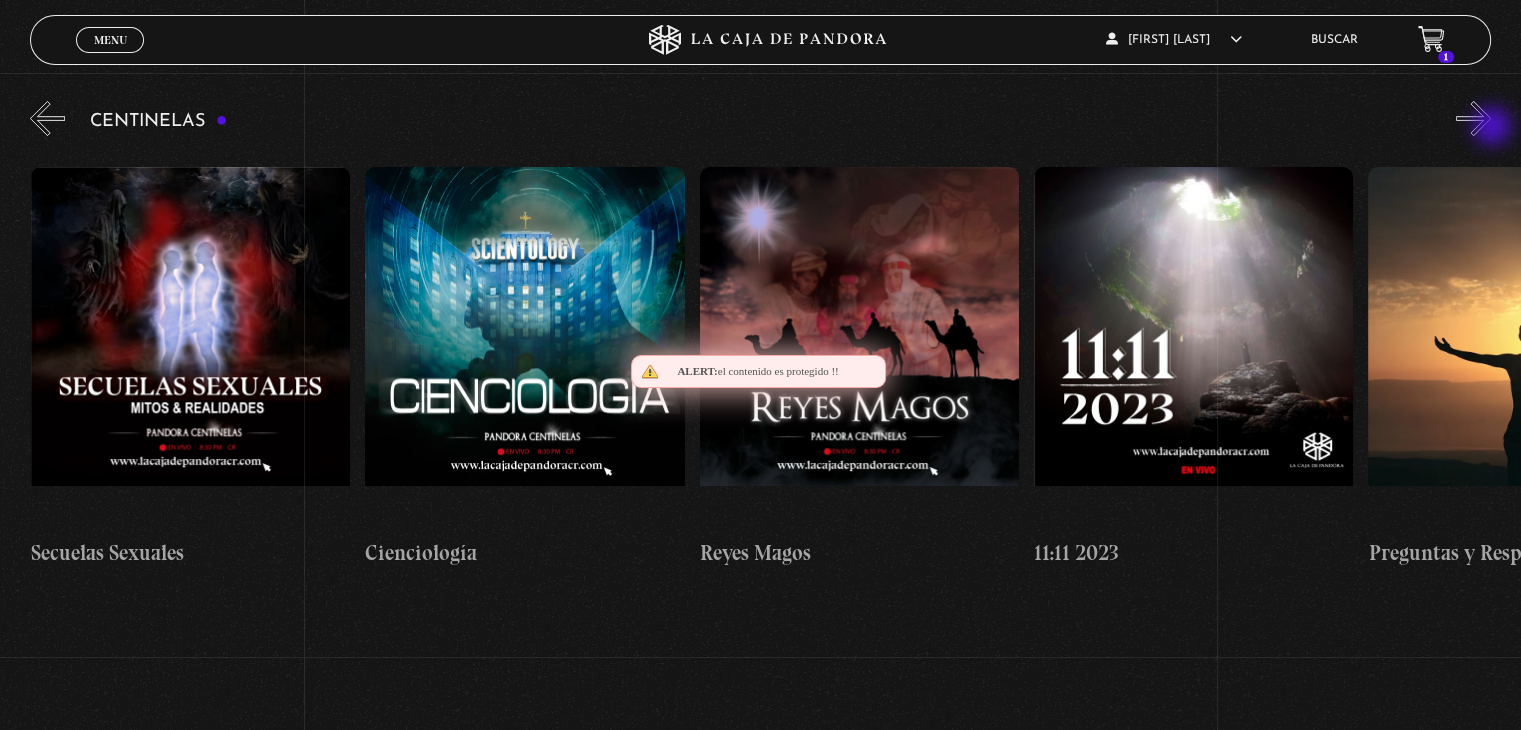 click on "»" at bounding box center (1473, 118) 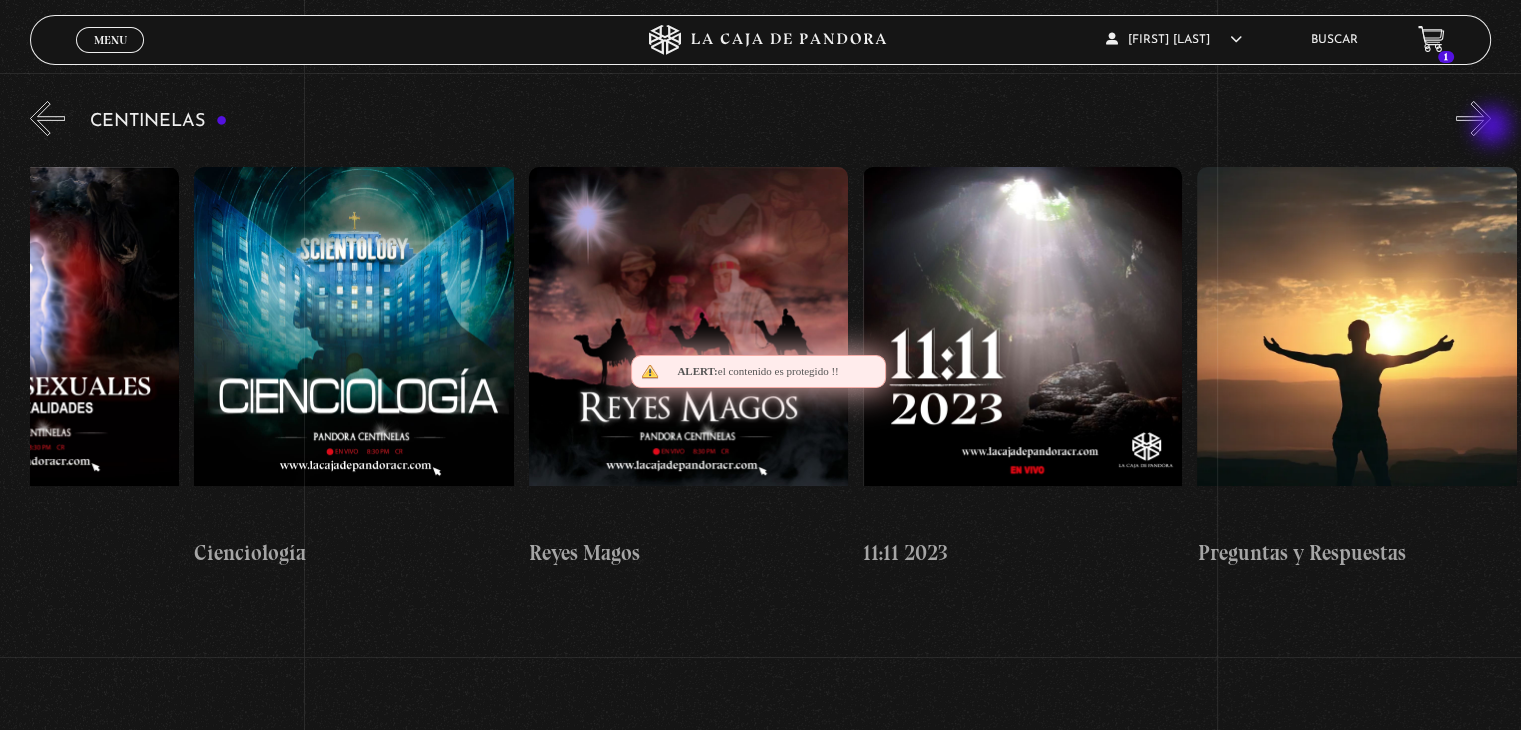 click on "»" at bounding box center [1473, 118] 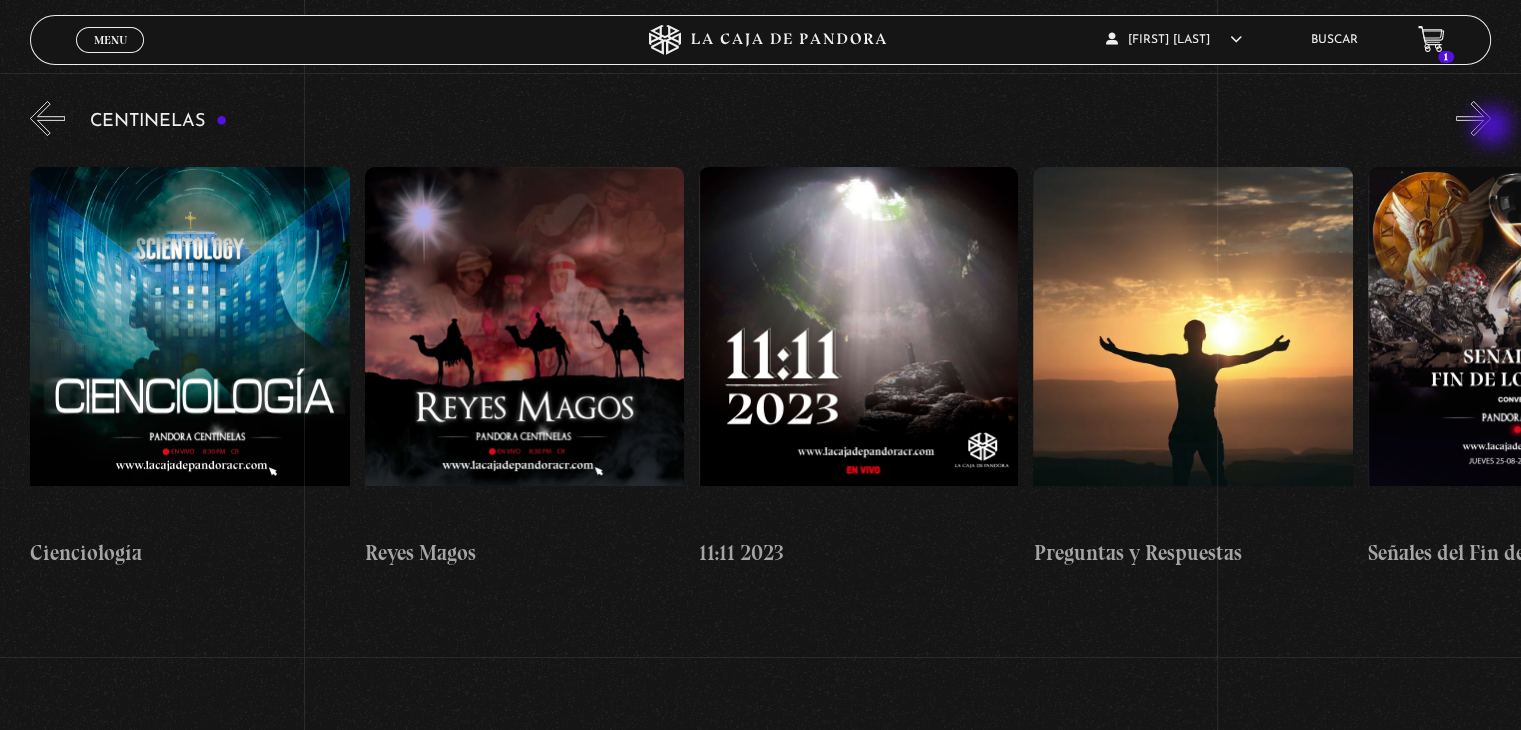 click on "»" at bounding box center (1473, 118) 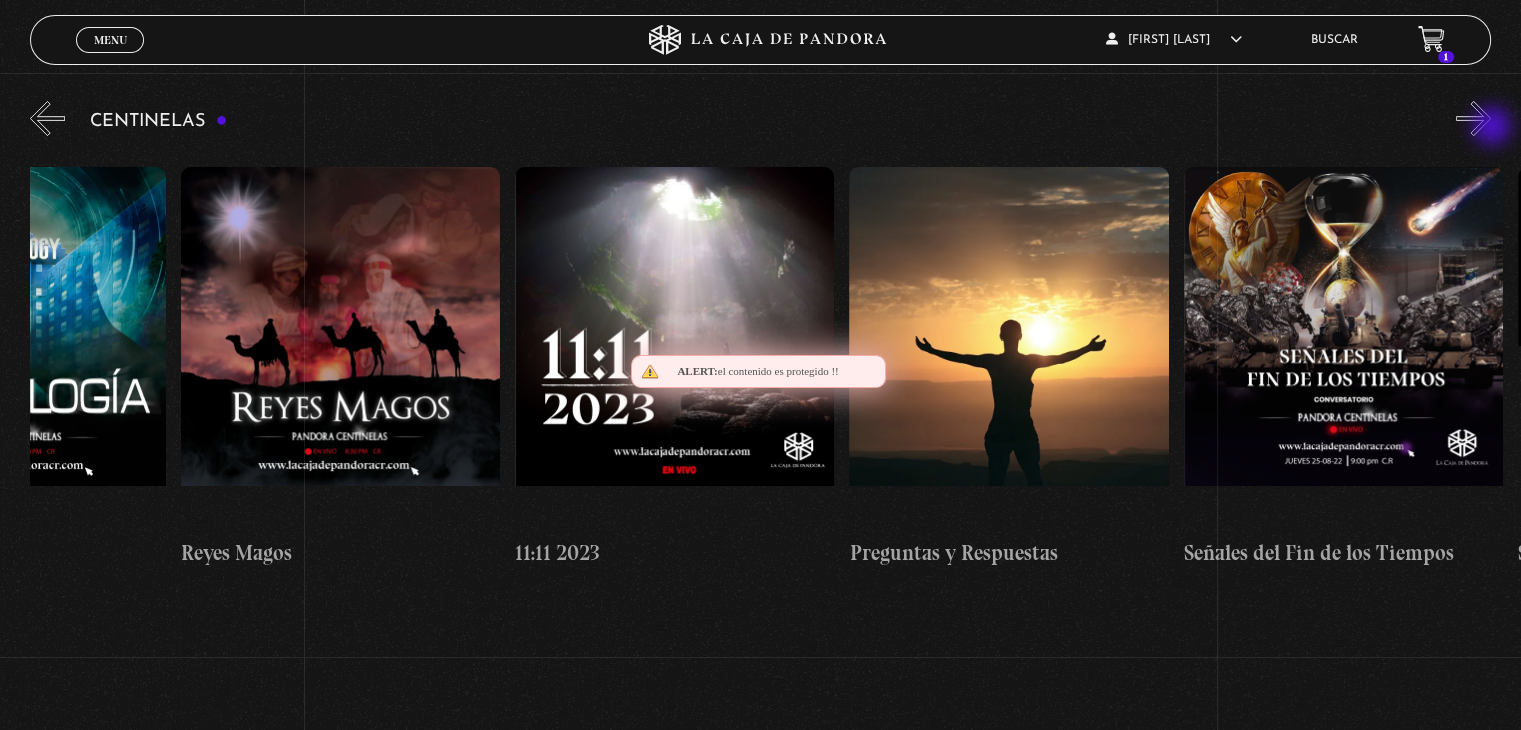 click on "»" at bounding box center [1473, 118] 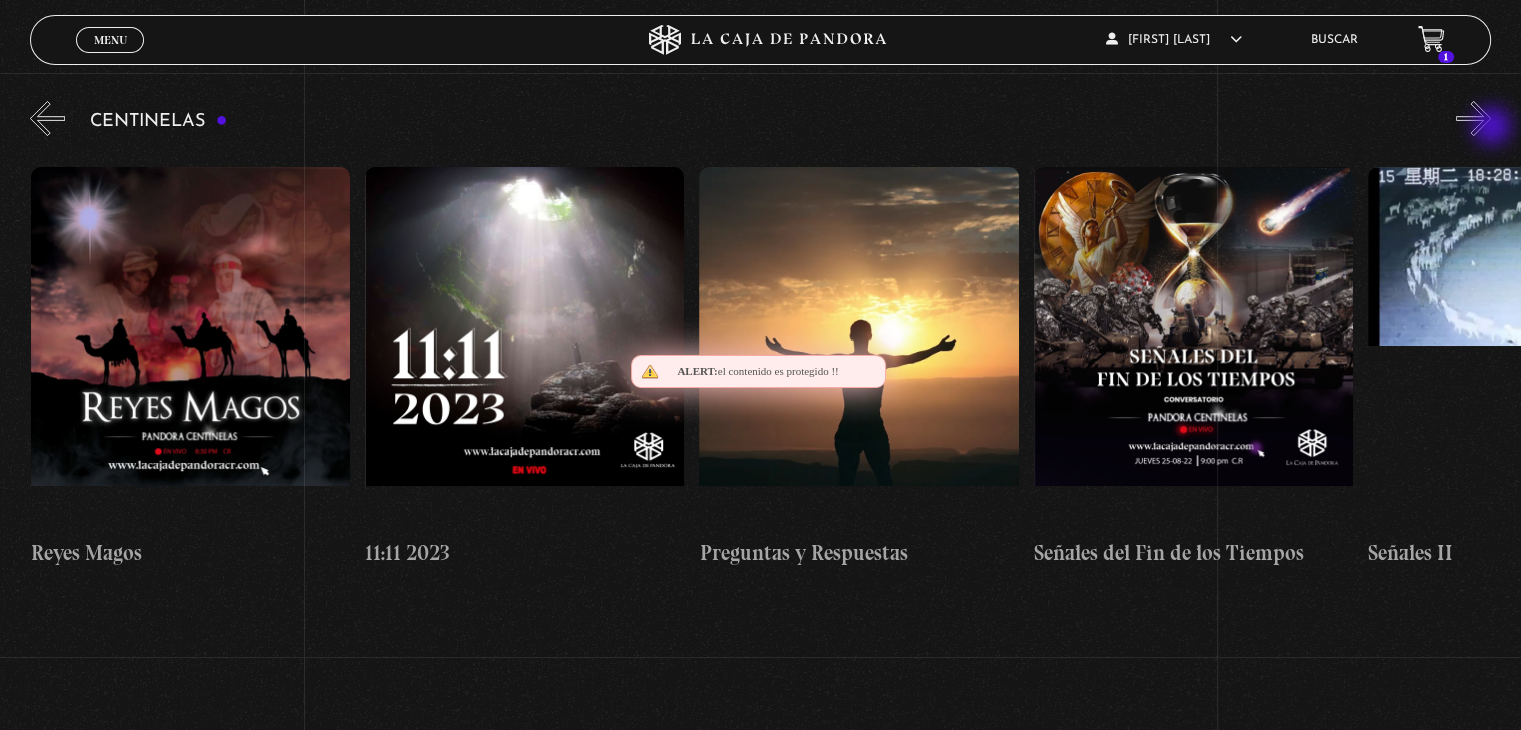 click on "»" at bounding box center (1473, 118) 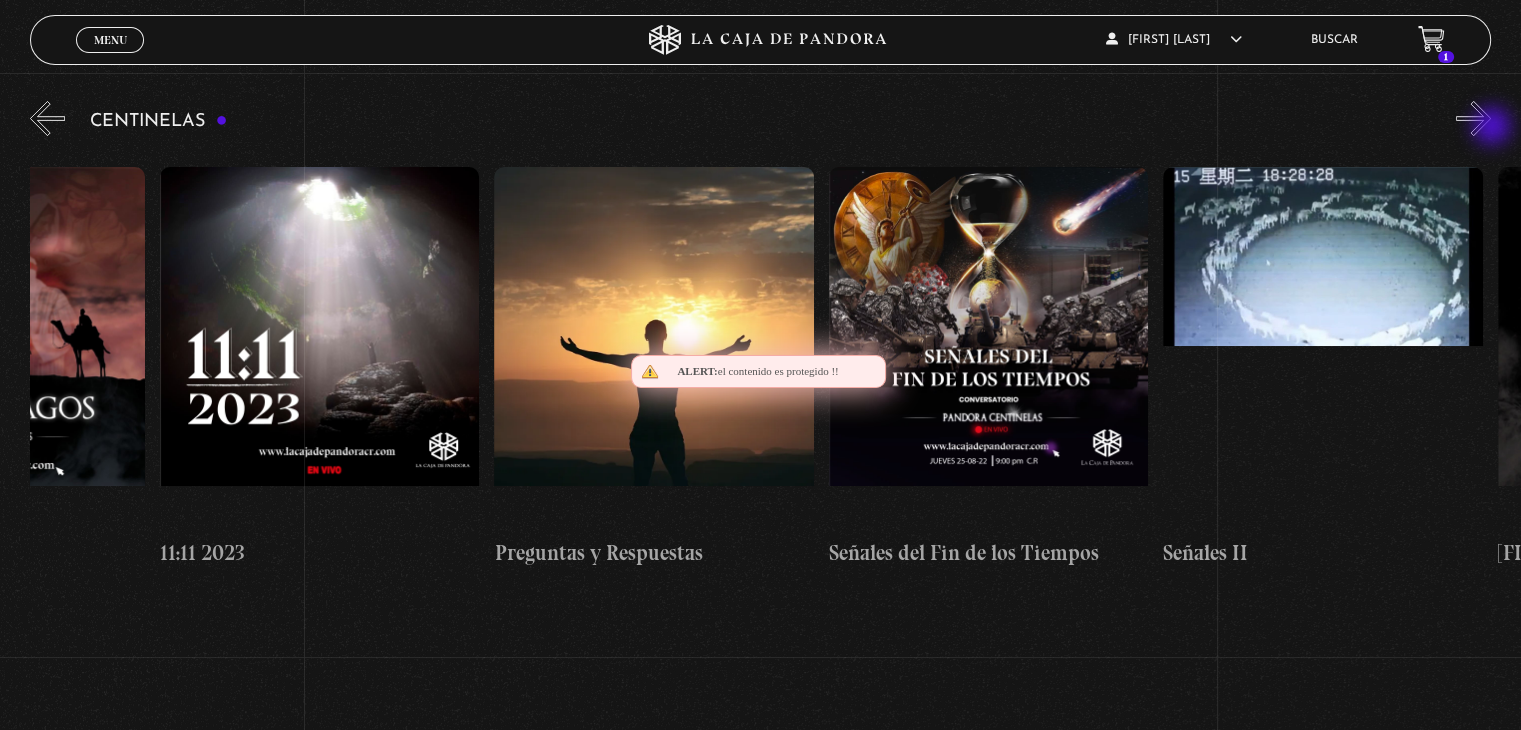 click on "»" at bounding box center (1473, 118) 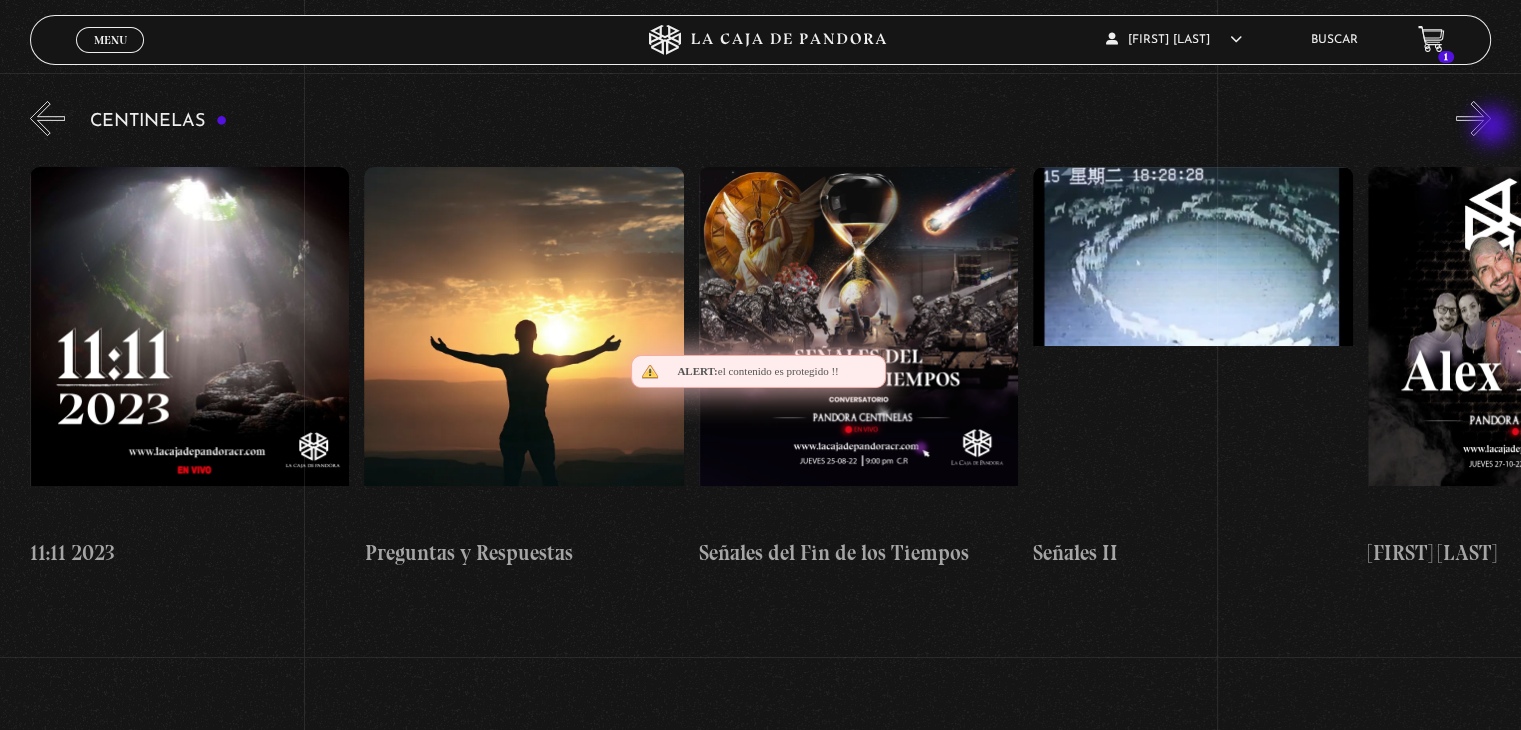 click on "»" at bounding box center [1473, 118] 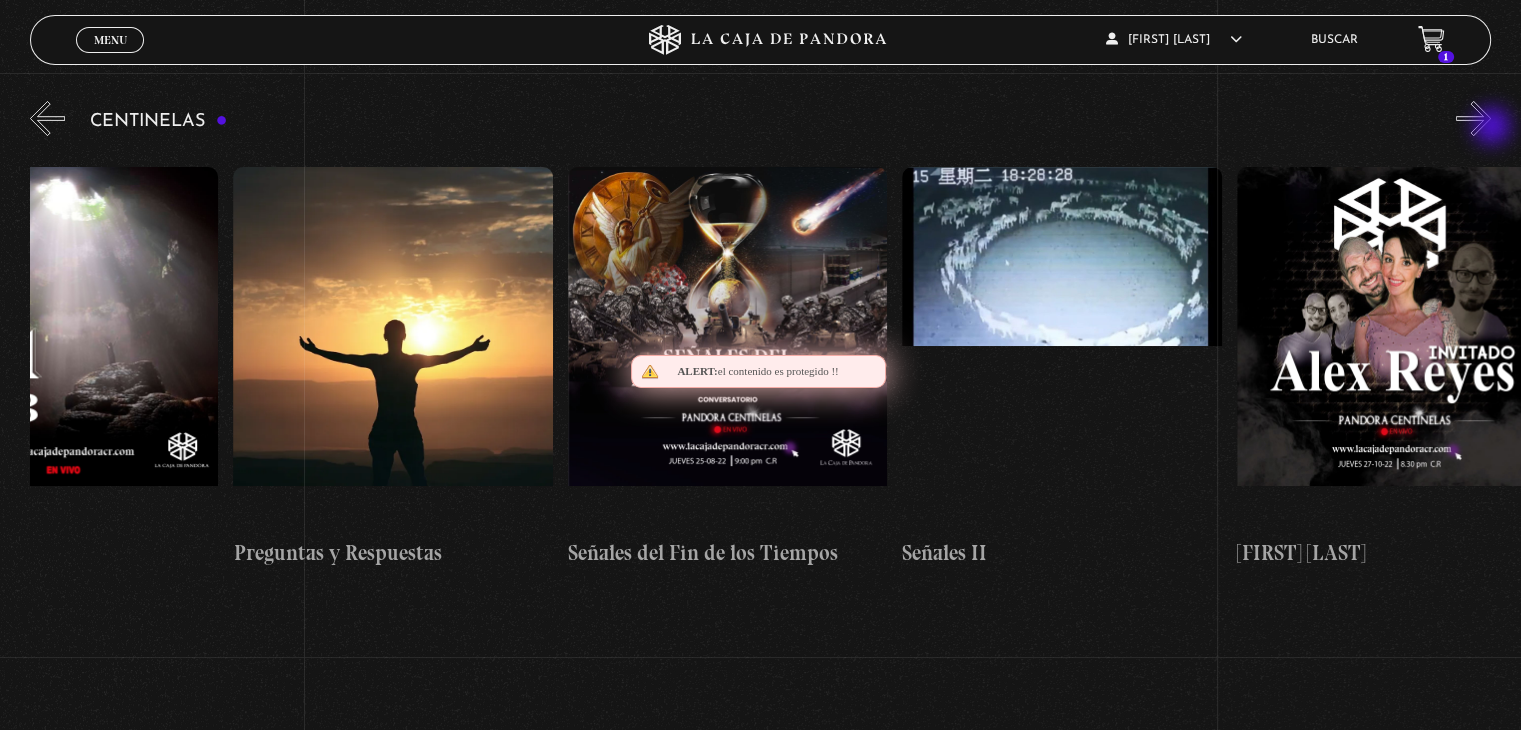 click on "»" at bounding box center [1473, 118] 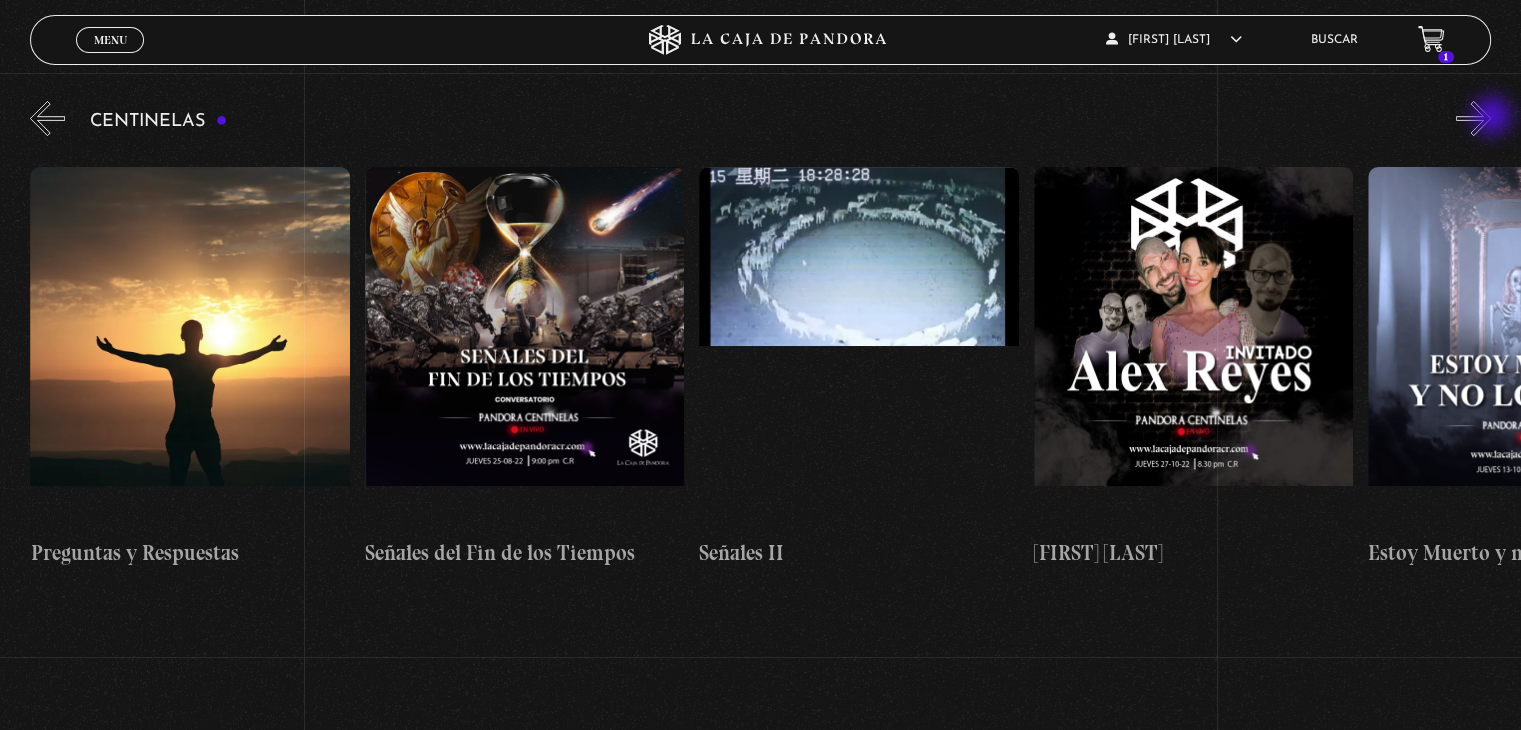 click on "»" at bounding box center (1473, 118) 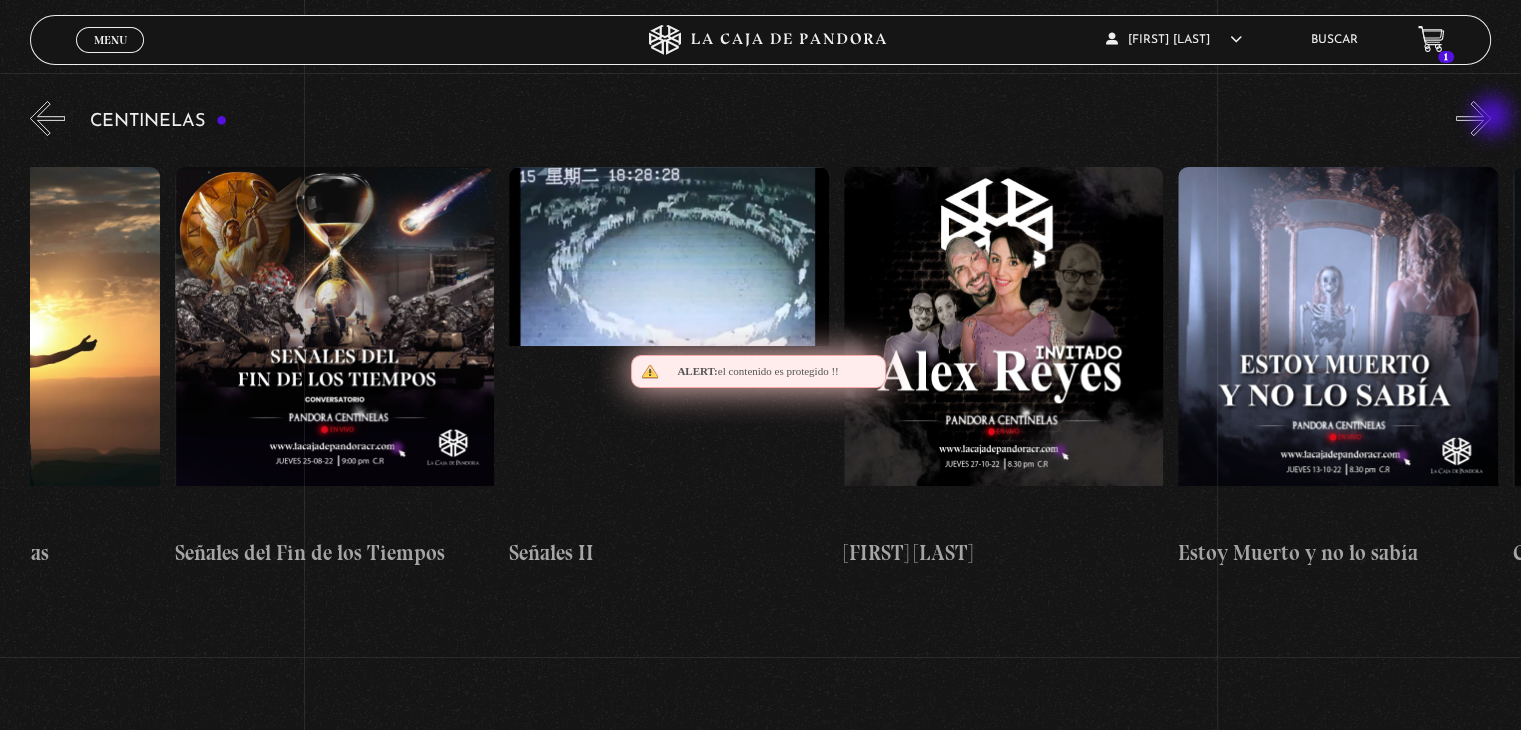click on "»" at bounding box center [1473, 118] 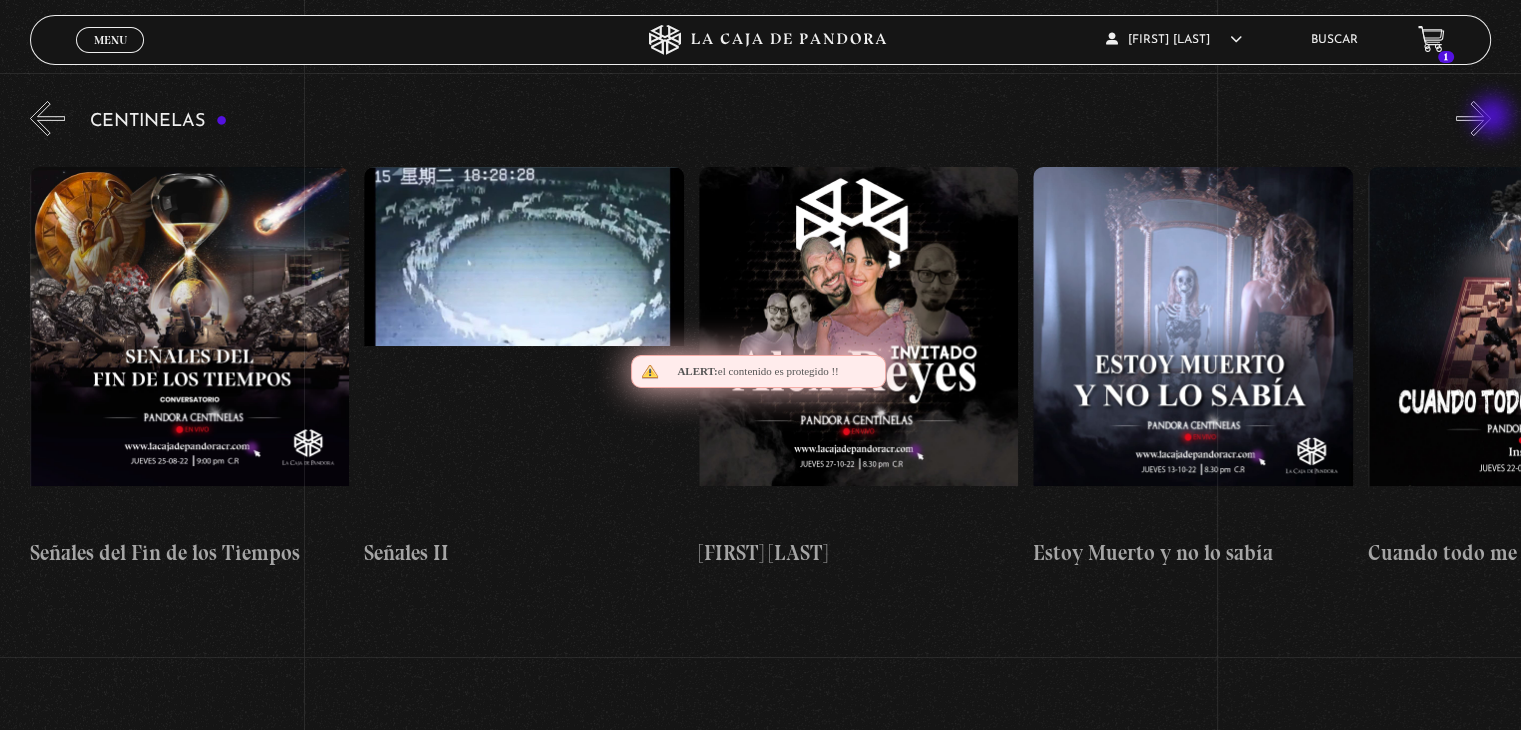 click on "»" at bounding box center (1473, 118) 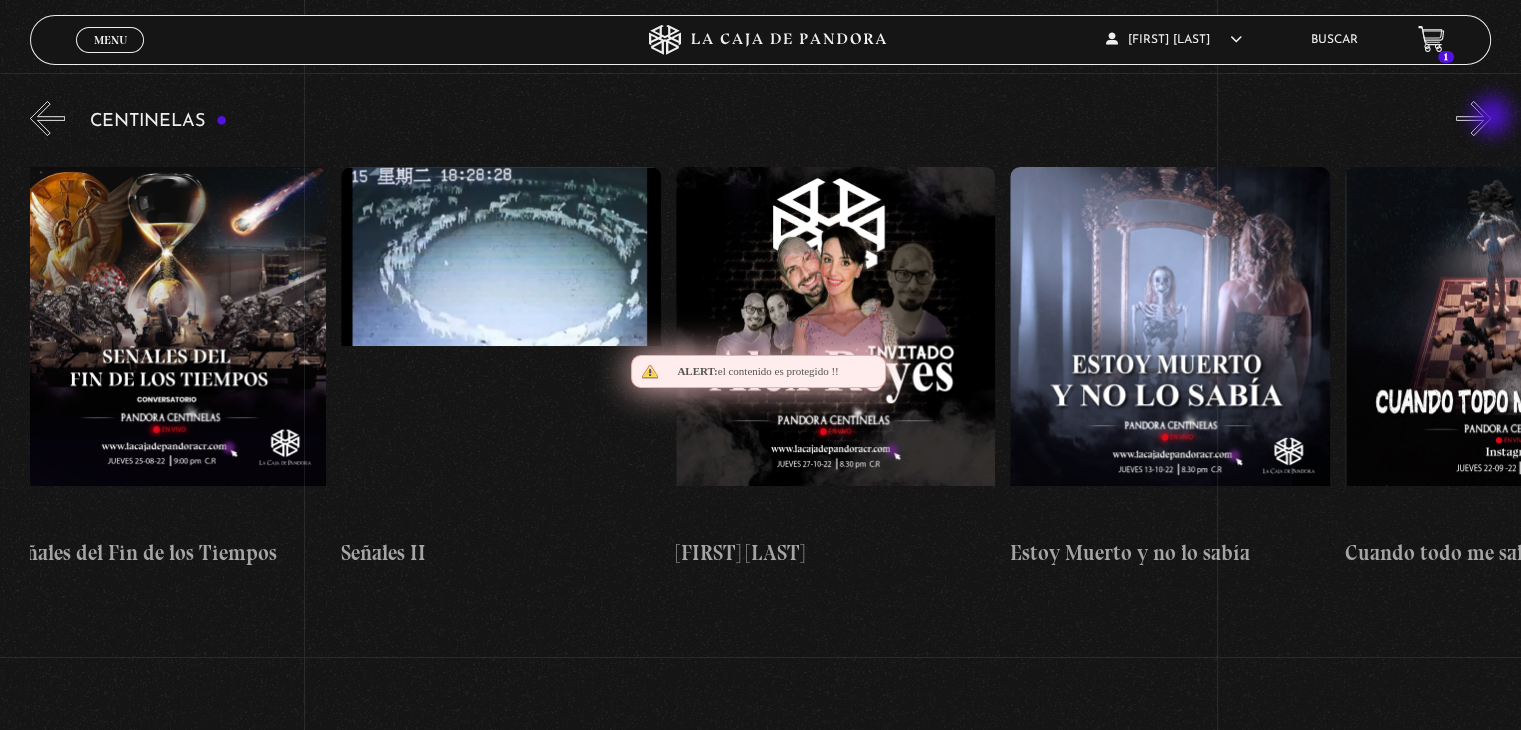 click on "»" at bounding box center (1473, 118) 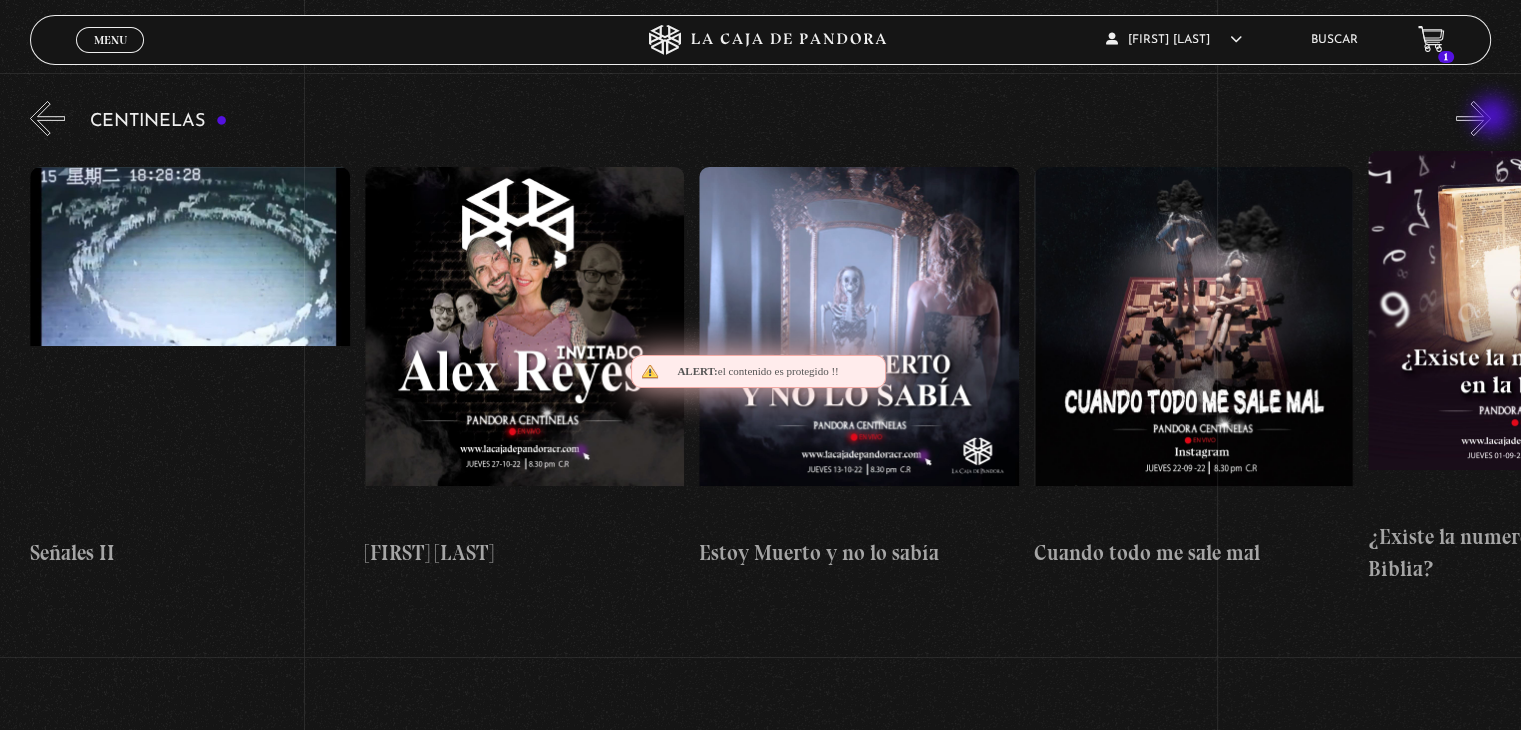 click on "»" at bounding box center (1473, 118) 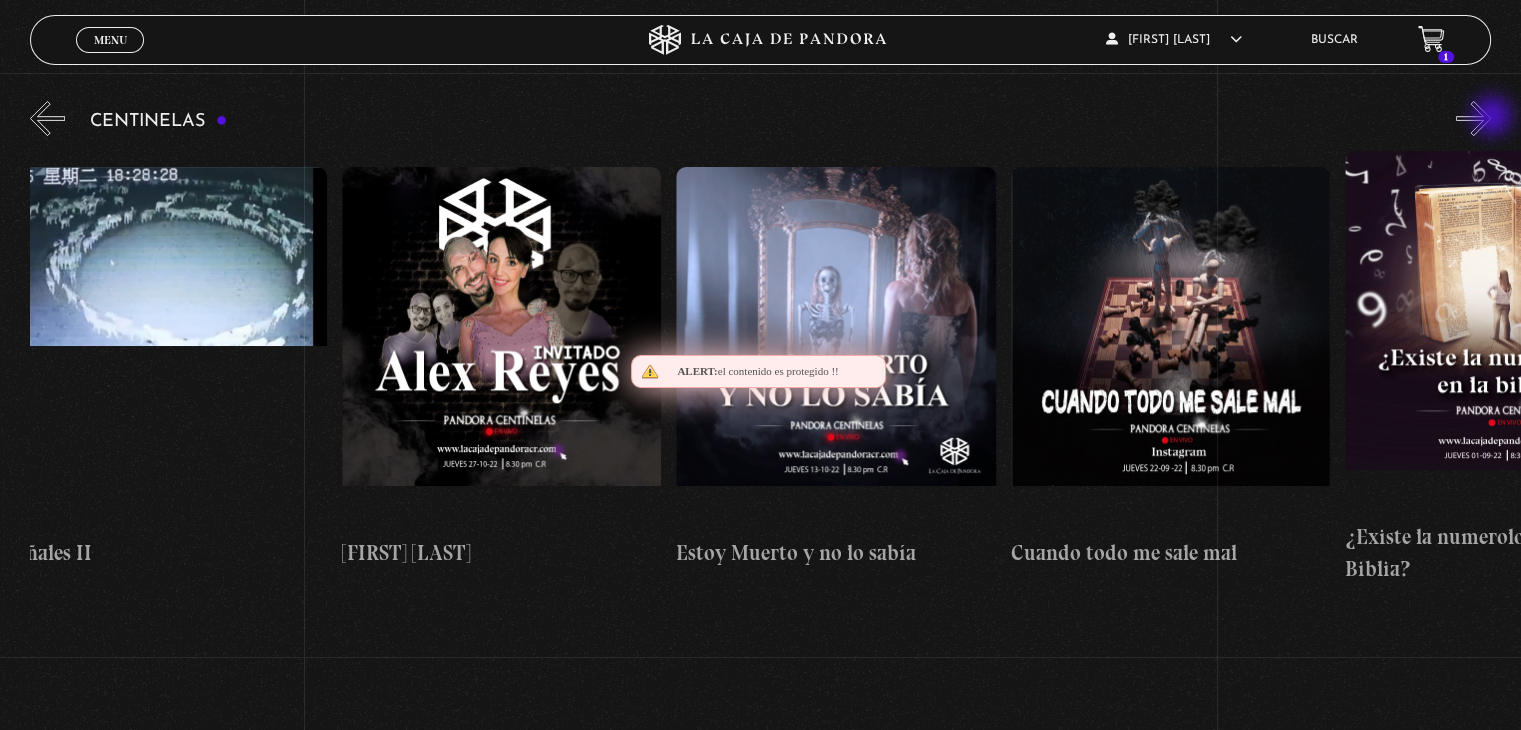 click on "»" at bounding box center (1473, 118) 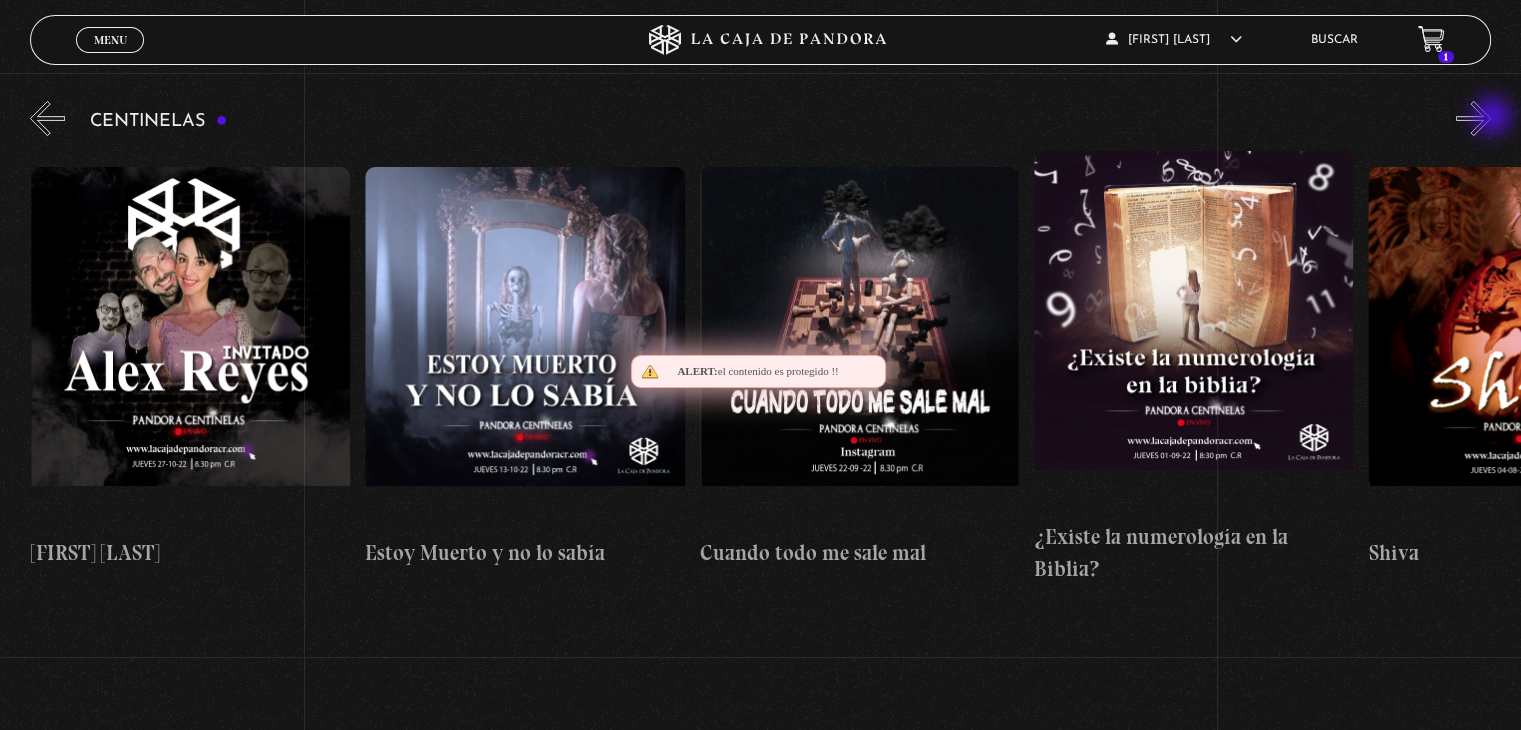 click on "»" at bounding box center (1473, 118) 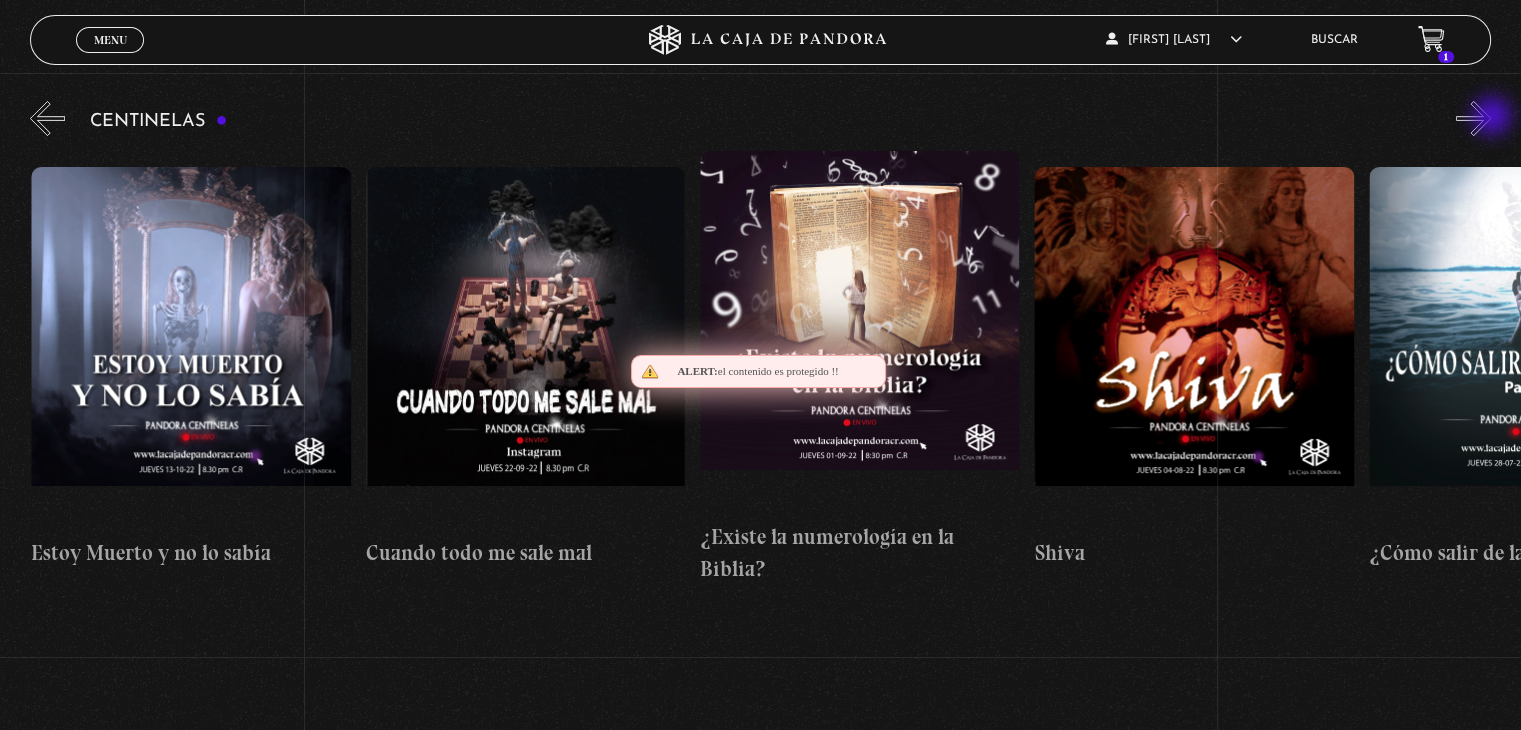 scroll, scrollTop: 0, scrollLeft: 17391, axis: horizontal 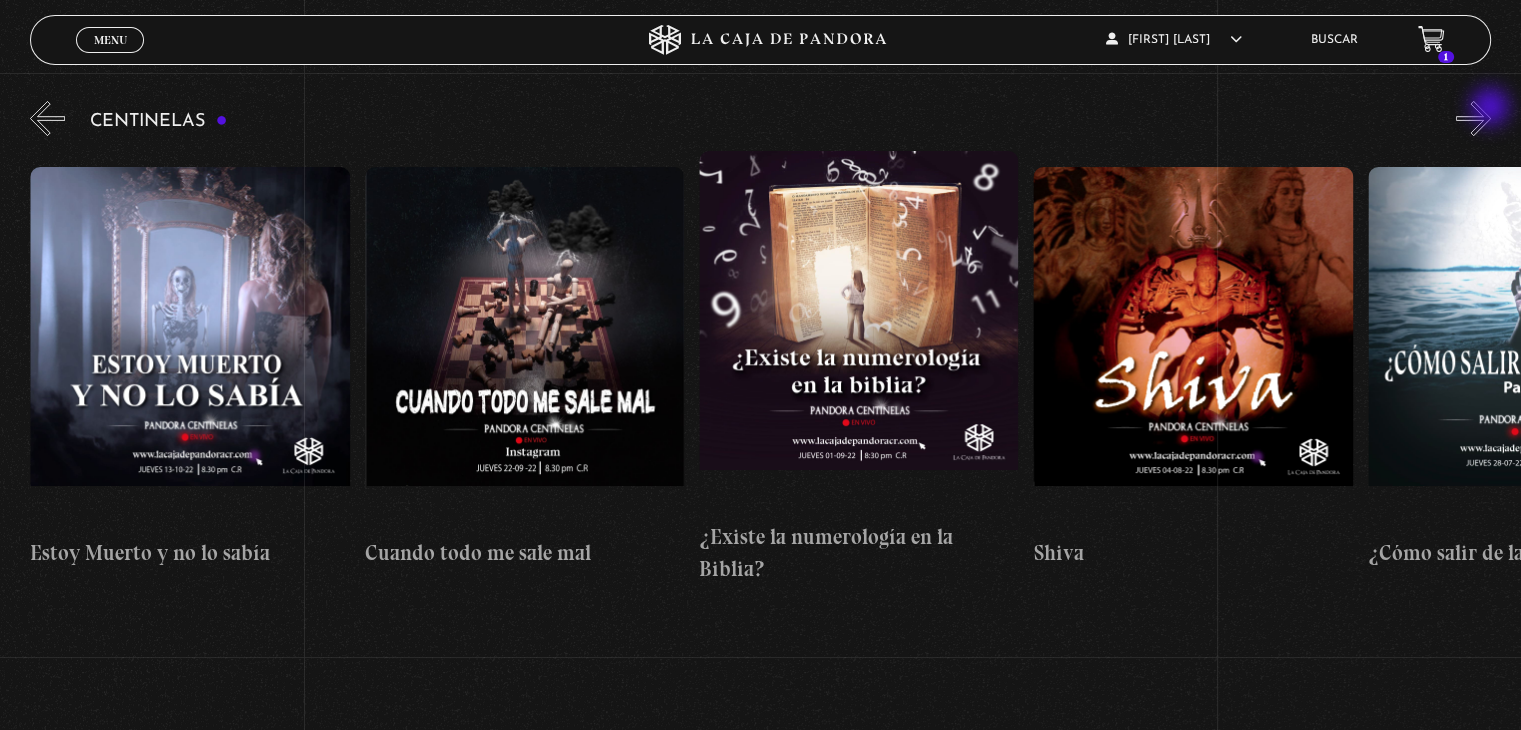 click on "»" at bounding box center (1473, 118) 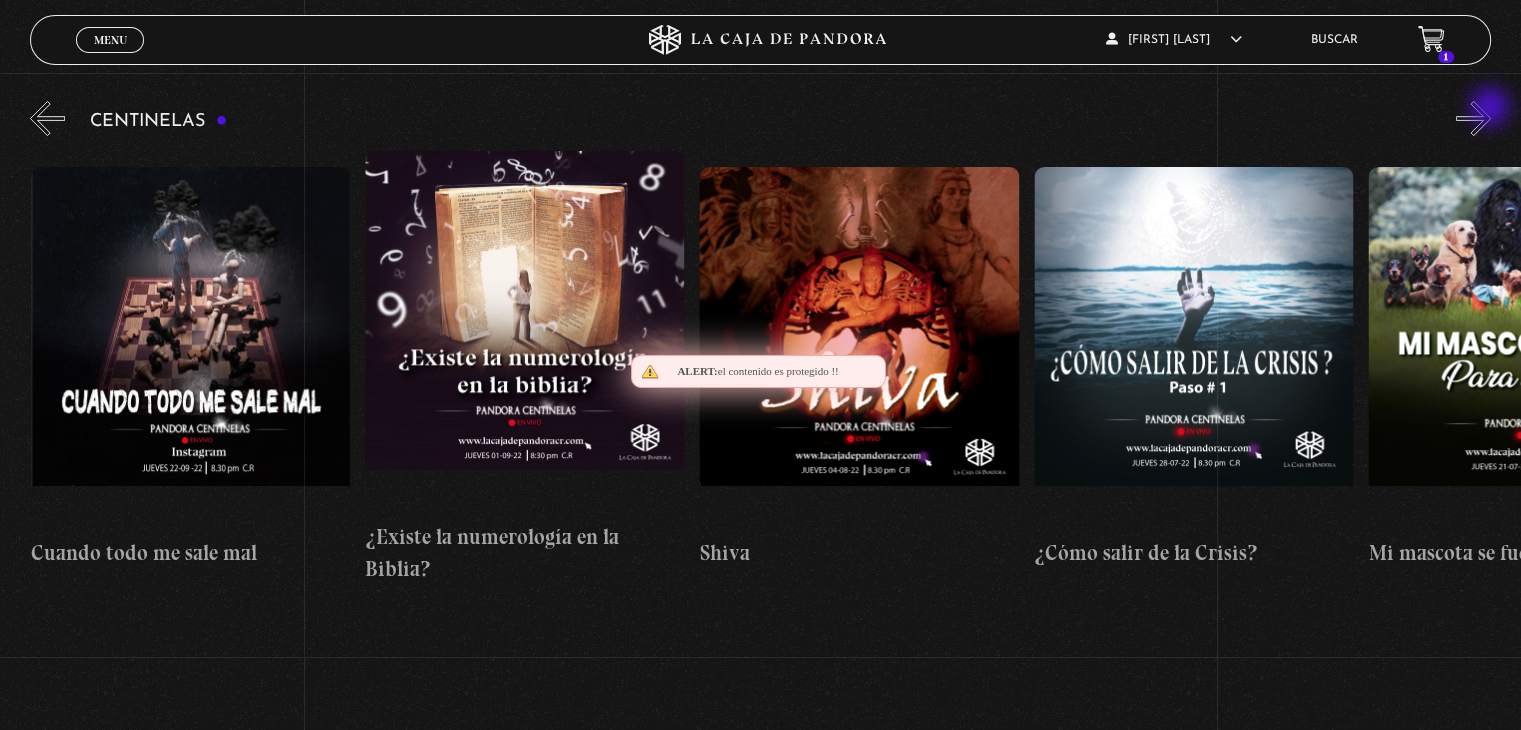 click on "»" at bounding box center [1473, 118] 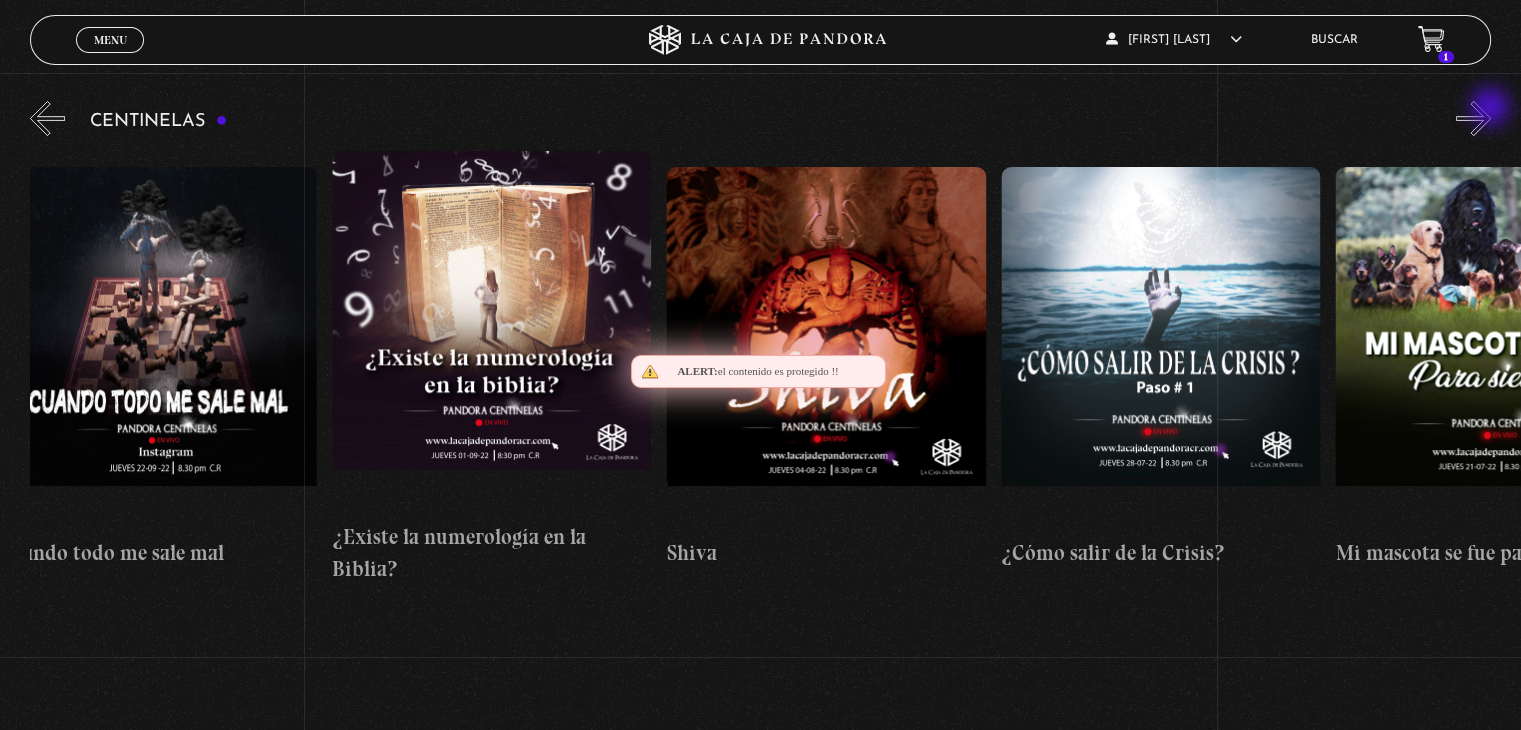 click on "»" at bounding box center [1473, 118] 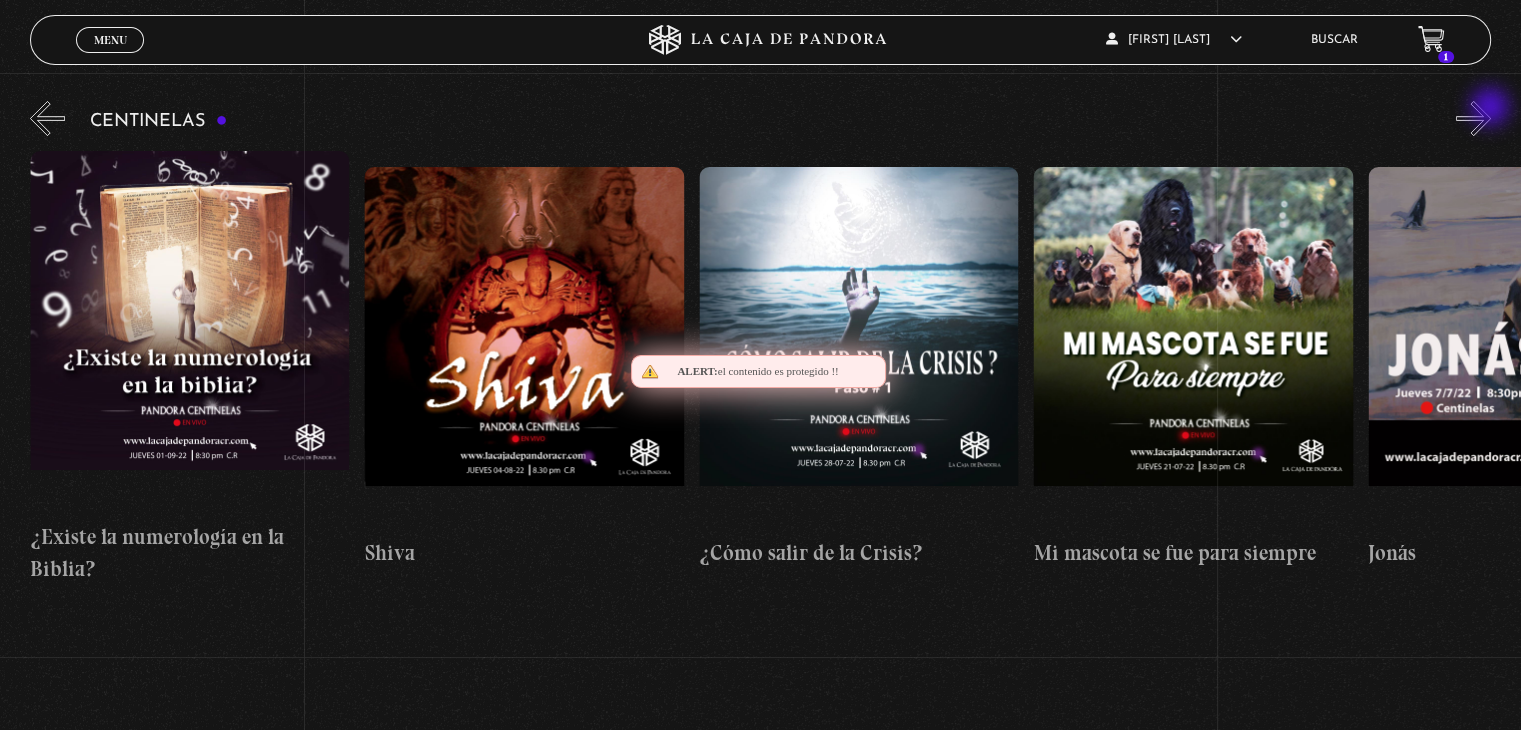 click on "»" at bounding box center (1473, 118) 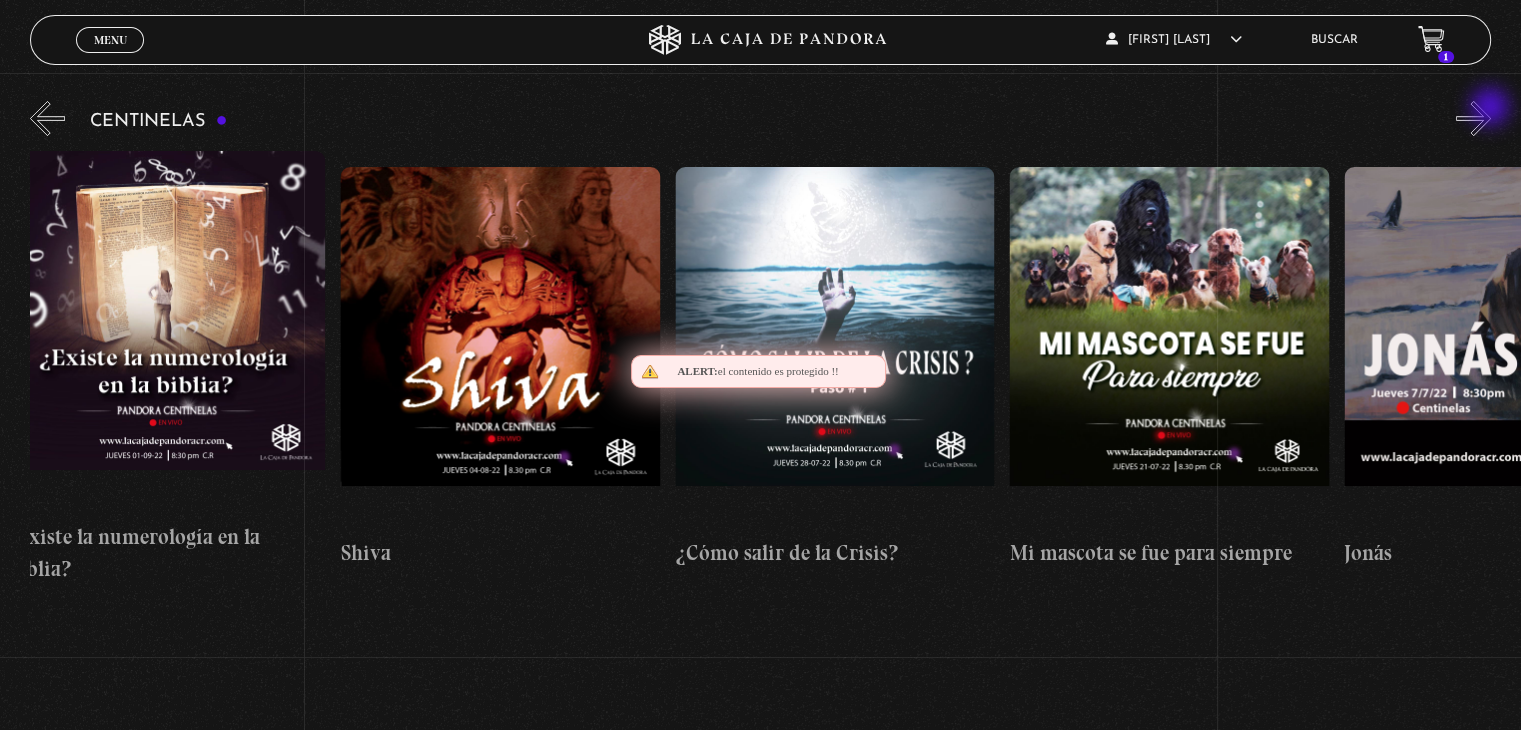 click on "»" at bounding box center [1473, 118] 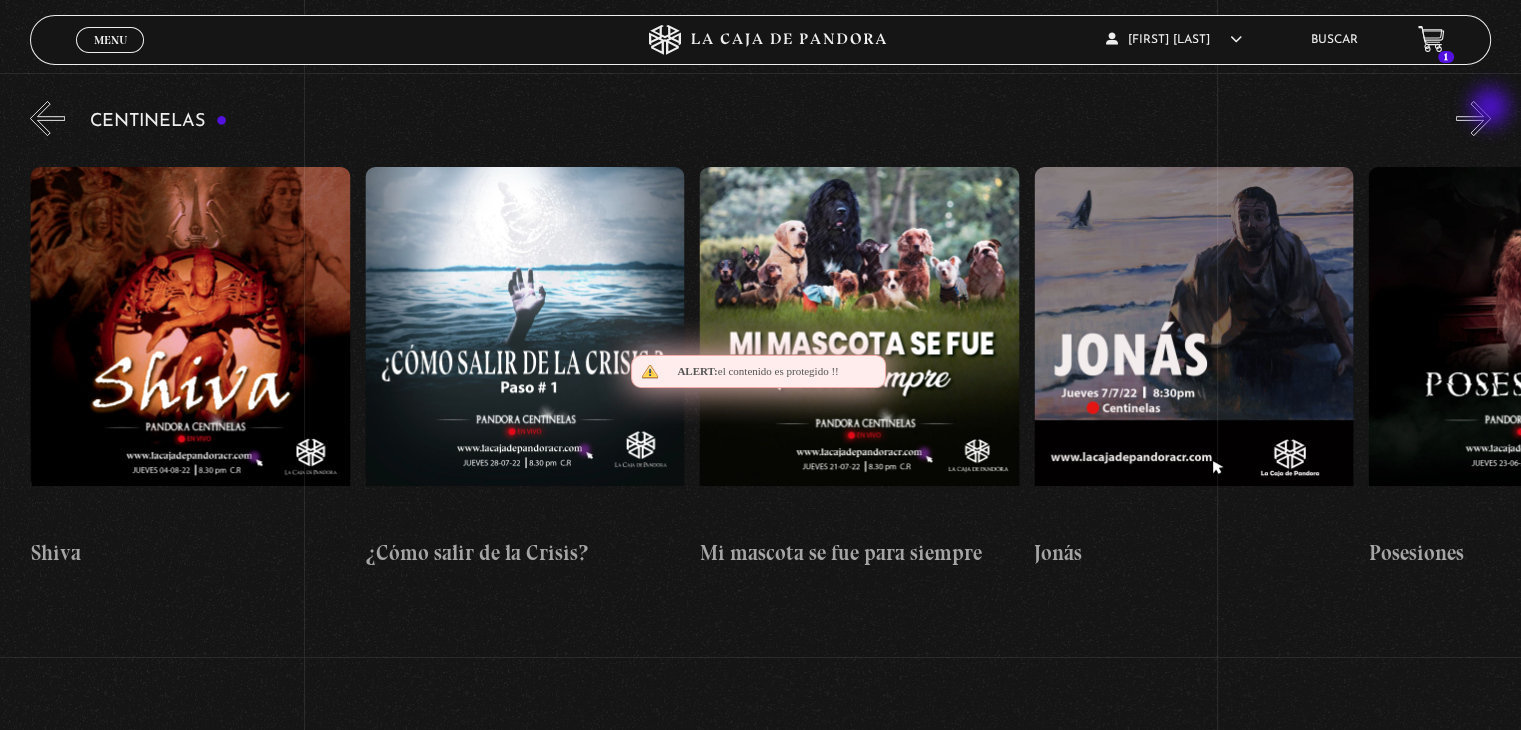 click on "»" at bounding box center (1473, 118) 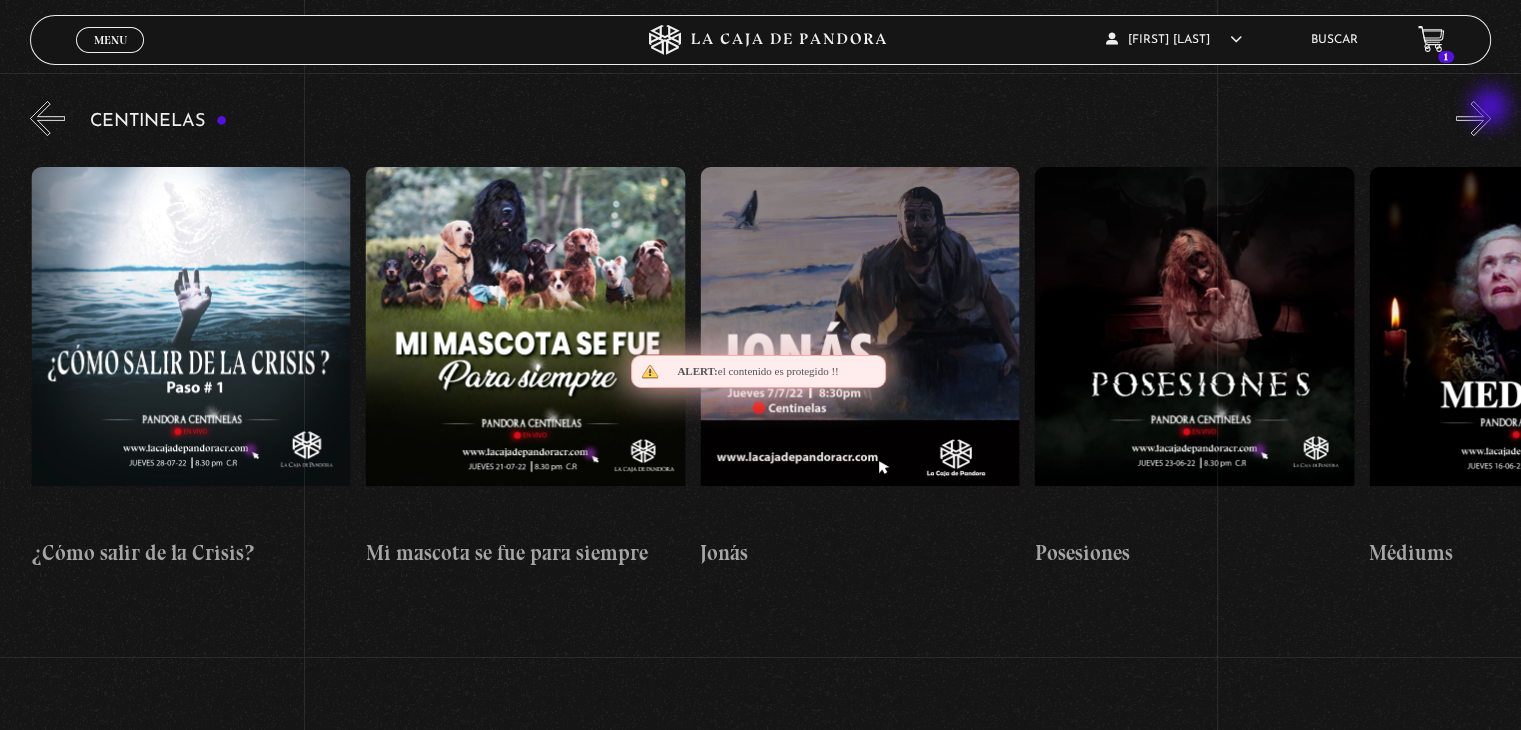 scroll, scrollTop: 0, scrollLeft: 18728, axis: horizontal 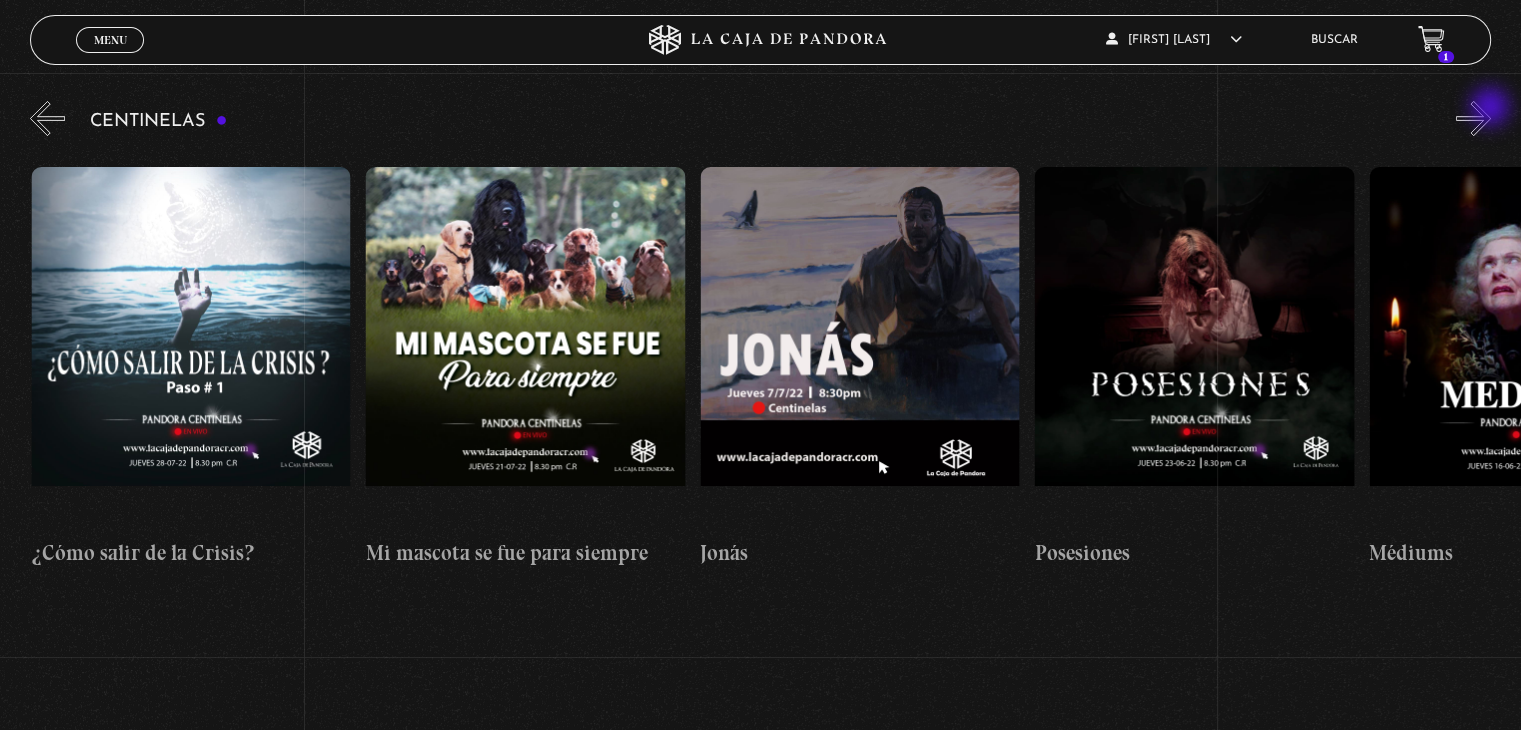click on "»" at bounding box center (1473, 118) 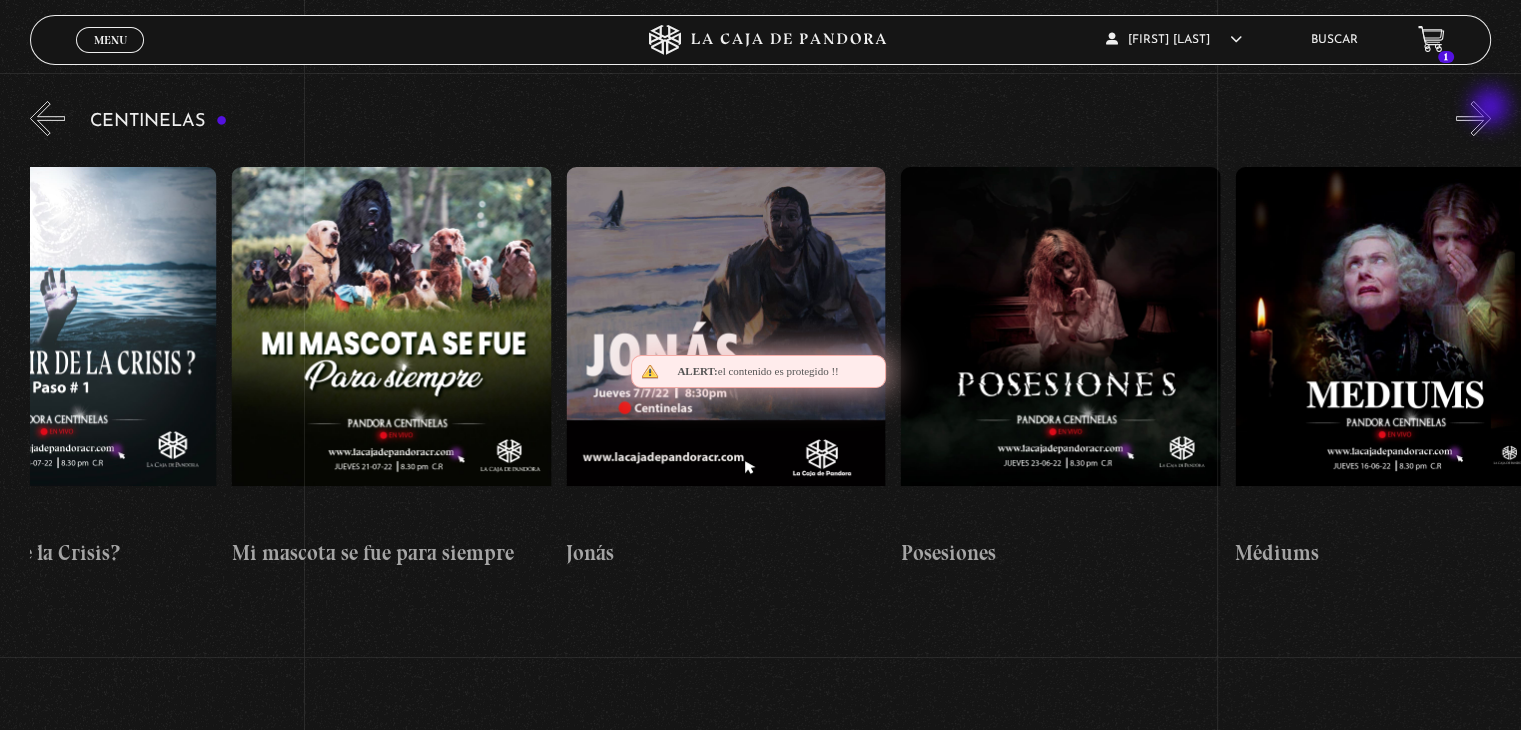 click on "»" at bounding box center (1473, 118) 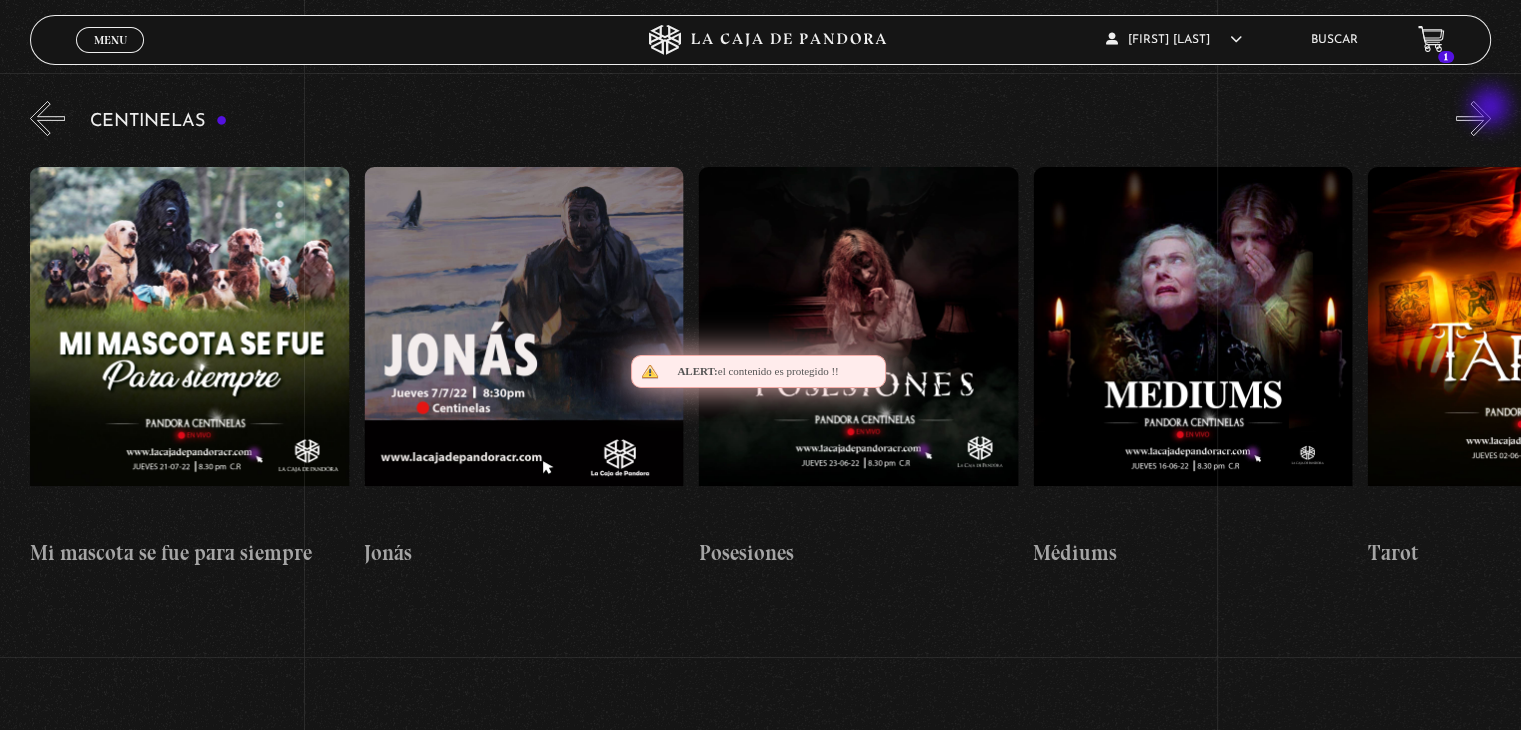 click on "»" at bounding box center [1473, 118] 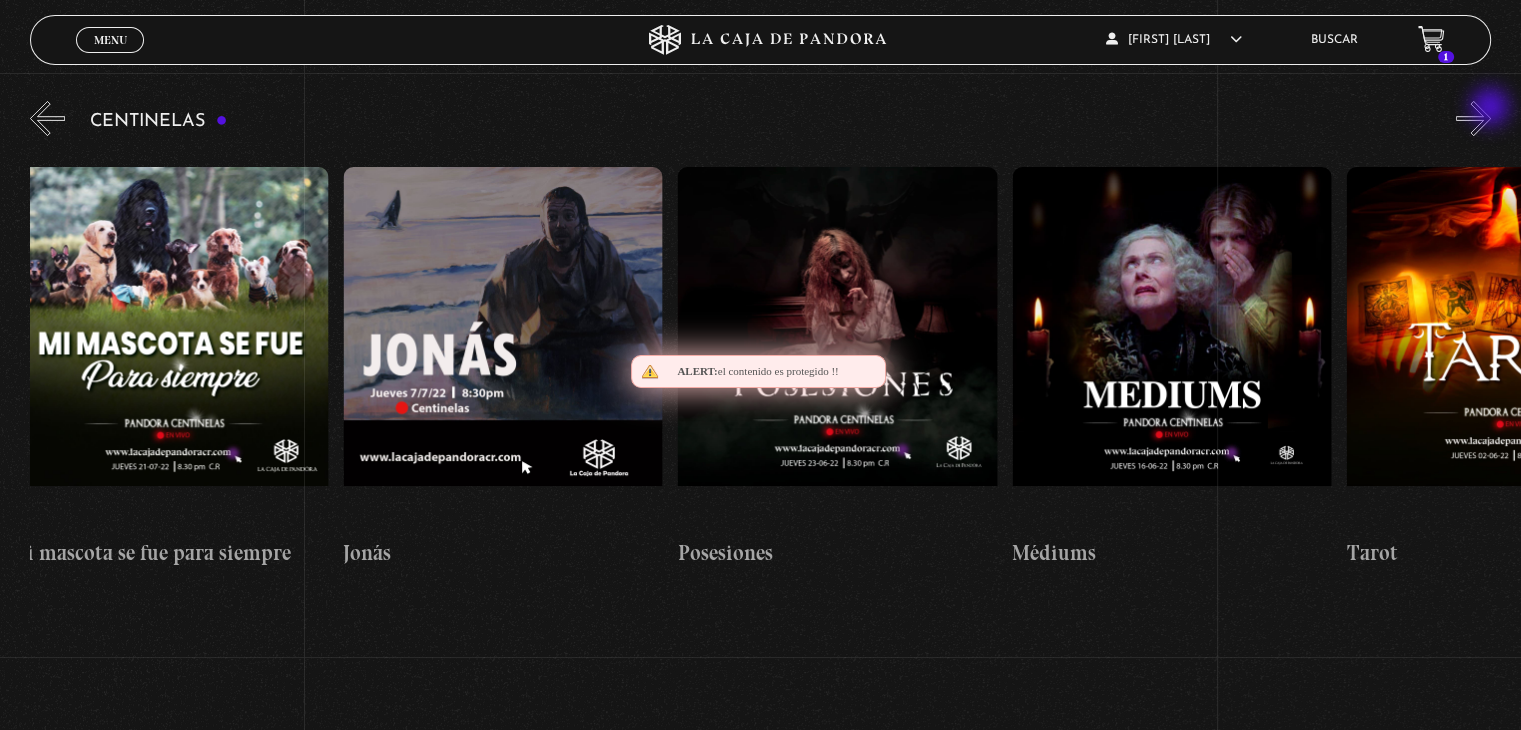 click on "»" at bounding box center [1473, 118] 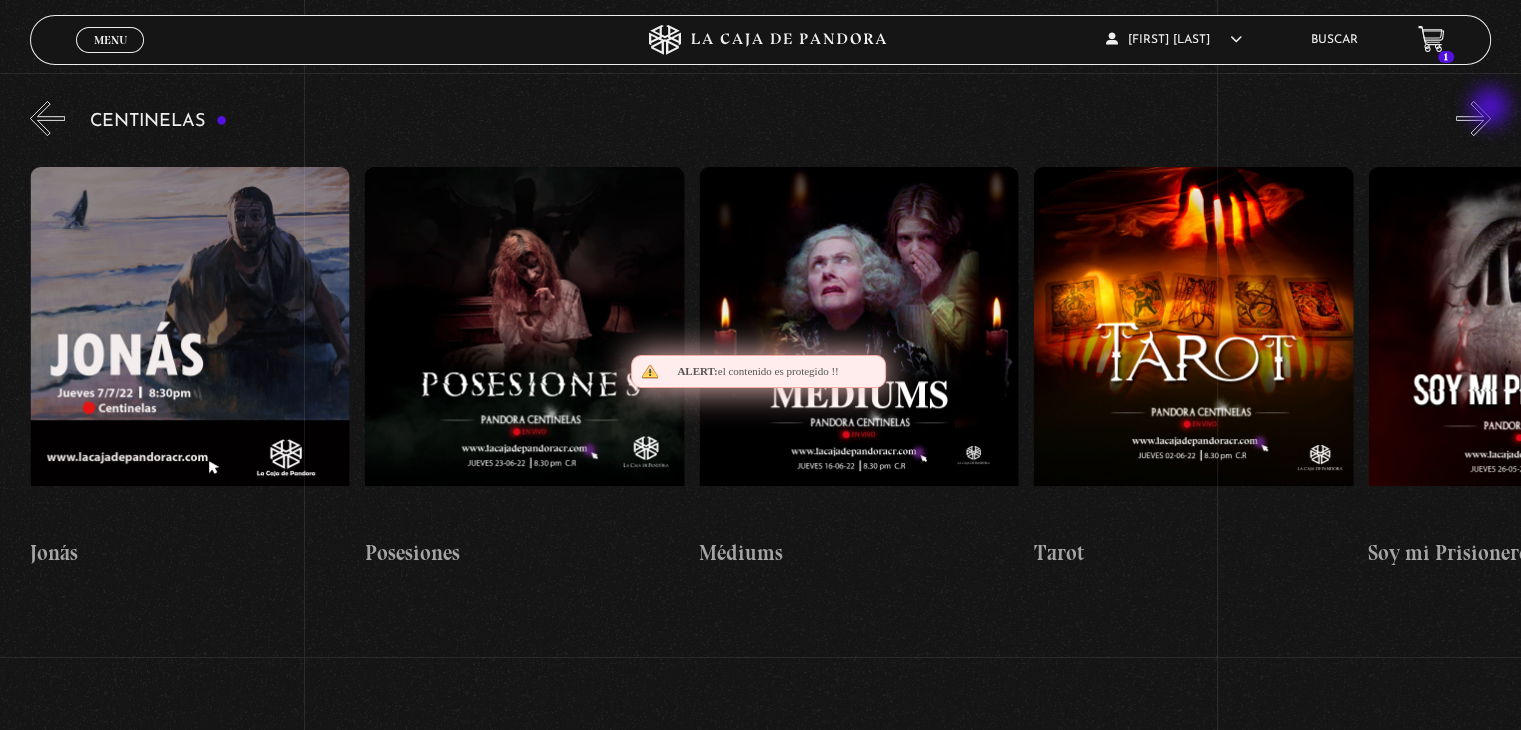 click on "»" at bounding box center [1473, 118] 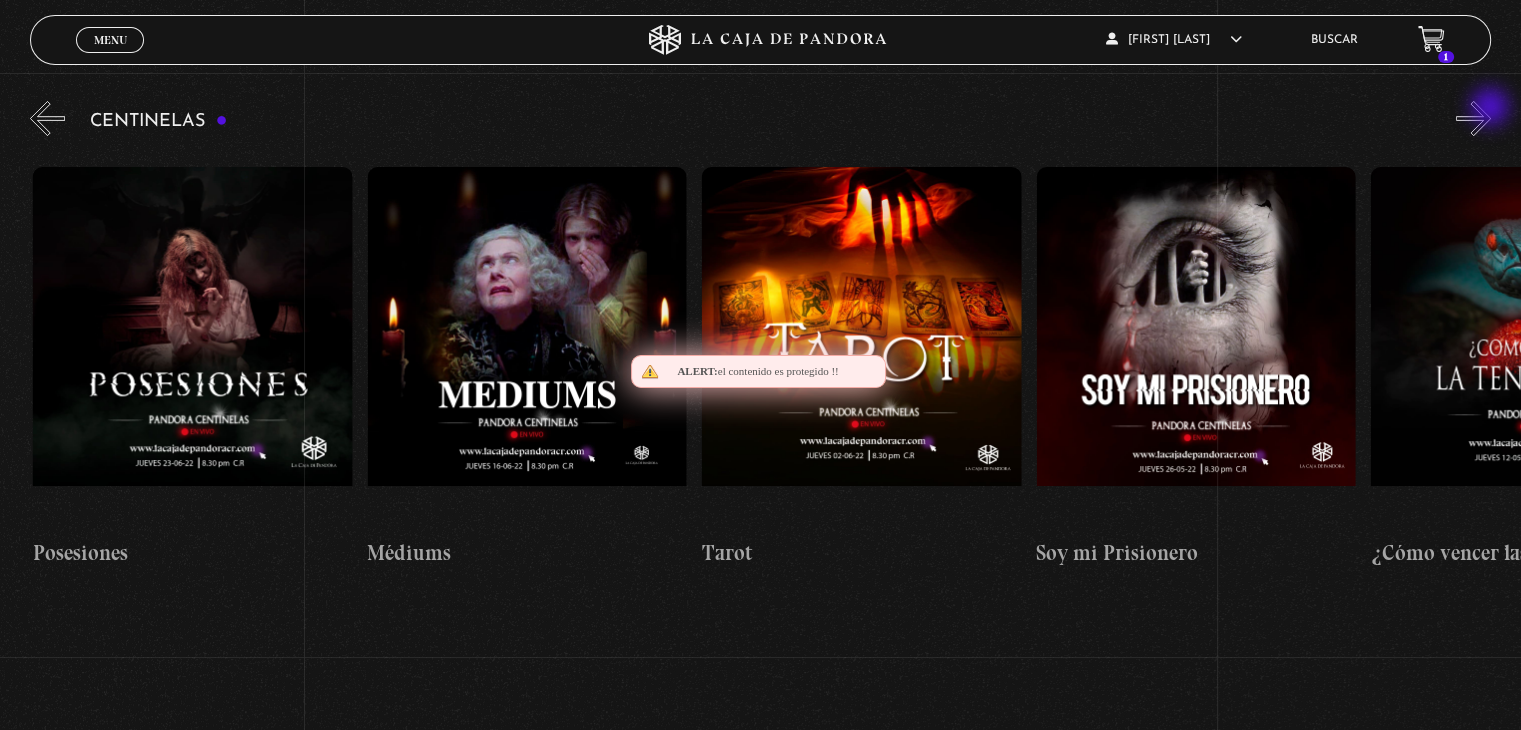 scroll, scrollTop: 0, scrollLeft: 19732, axis: horizontal 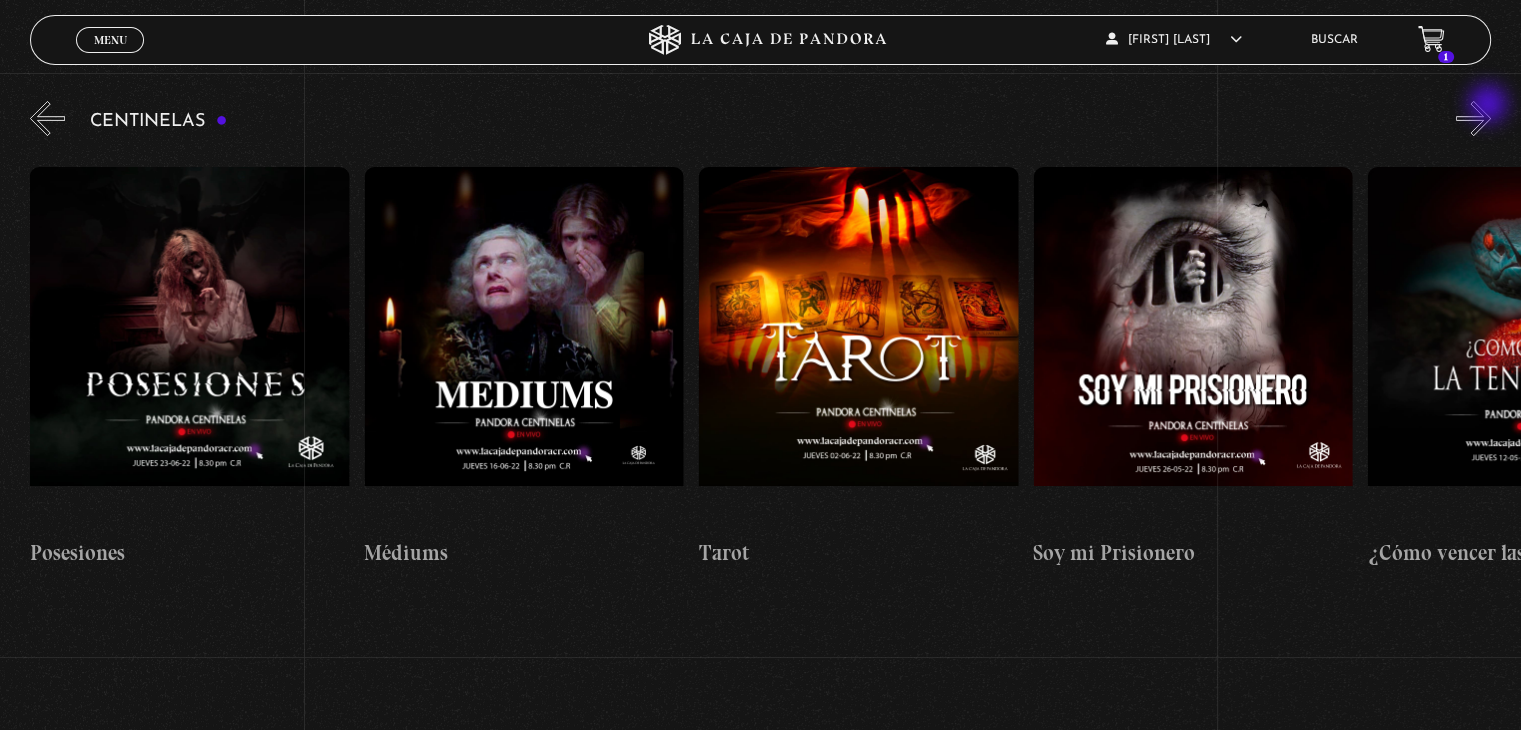 click on "»" at bounding box center [1473, 118] 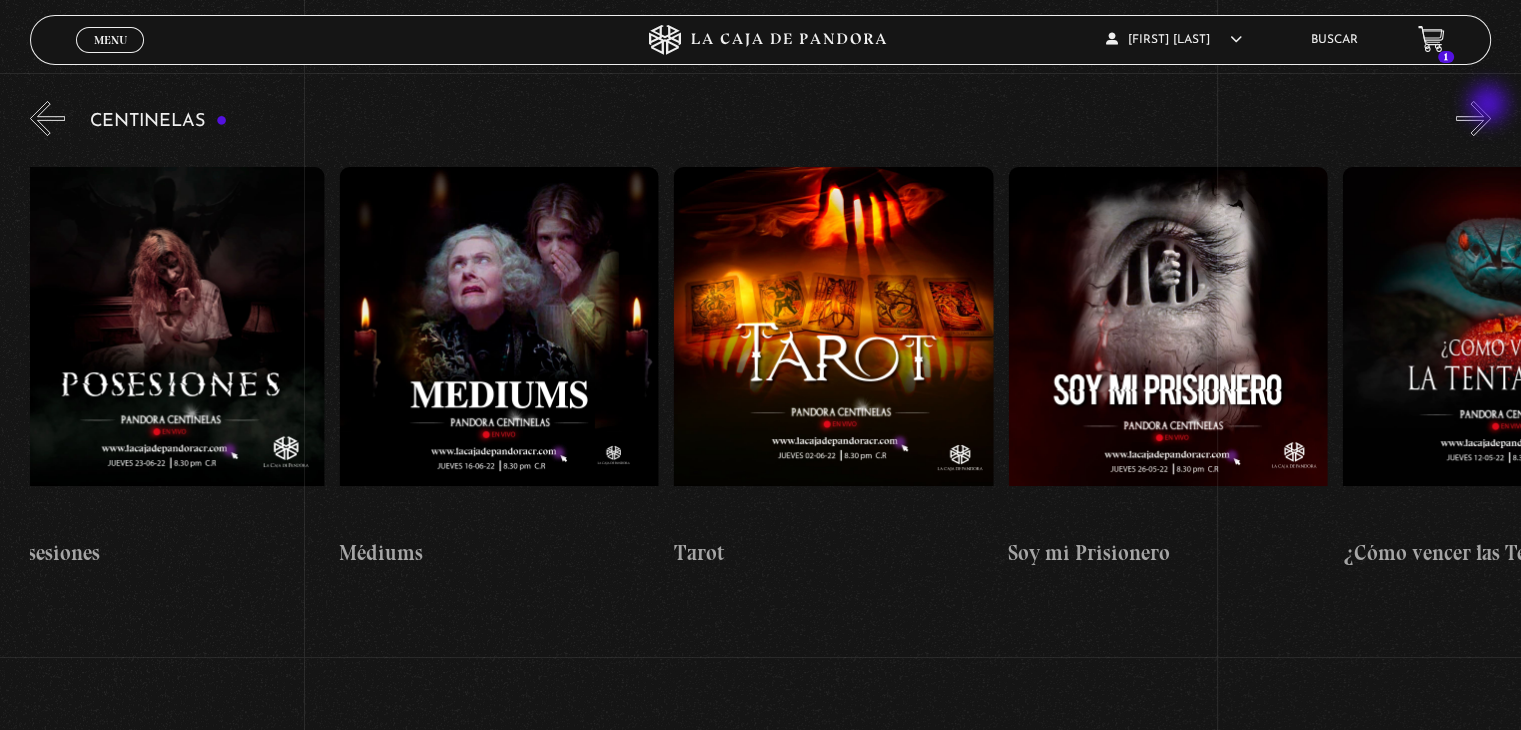 click on "»" at bounding box center (1473, 118) 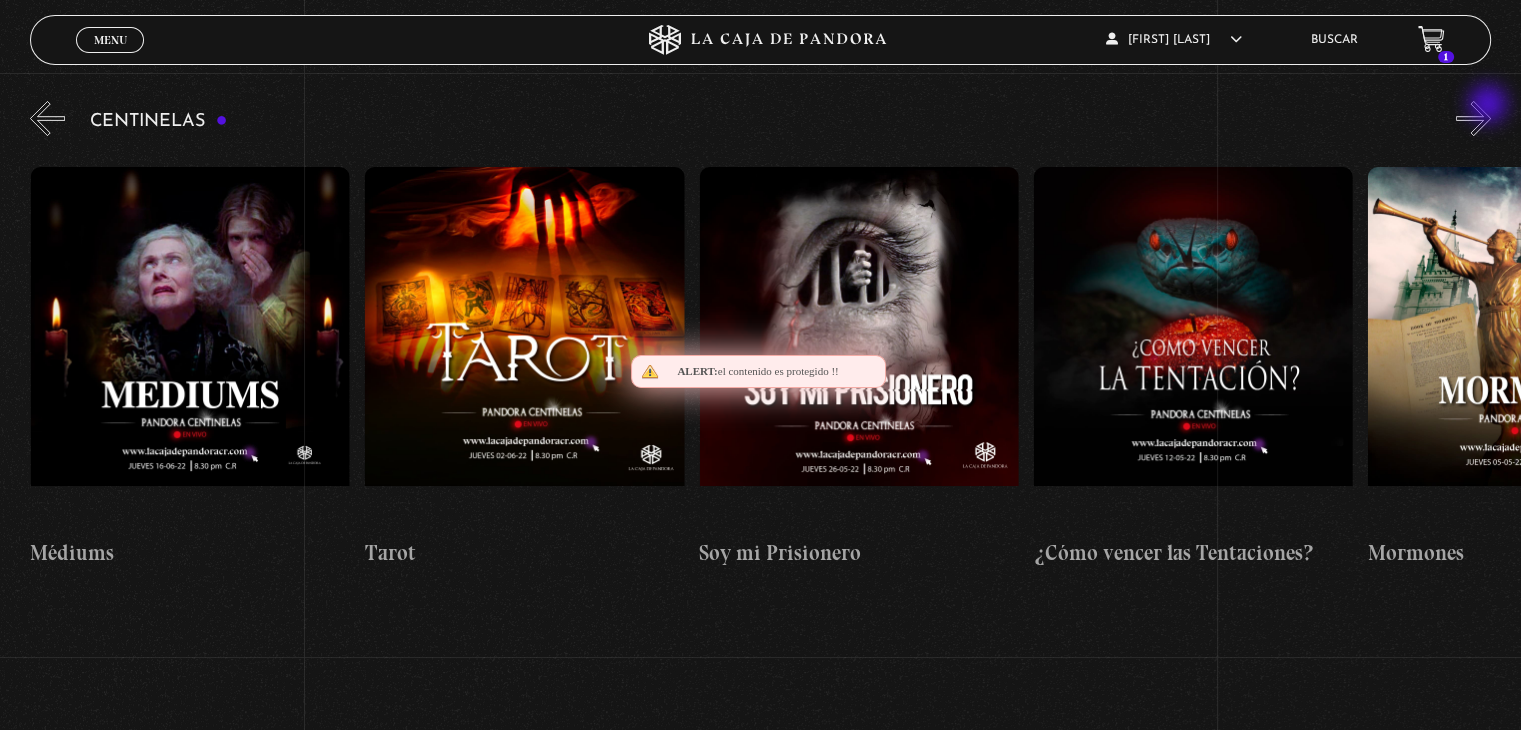 click on "»" at bounding box center [1473, 118] 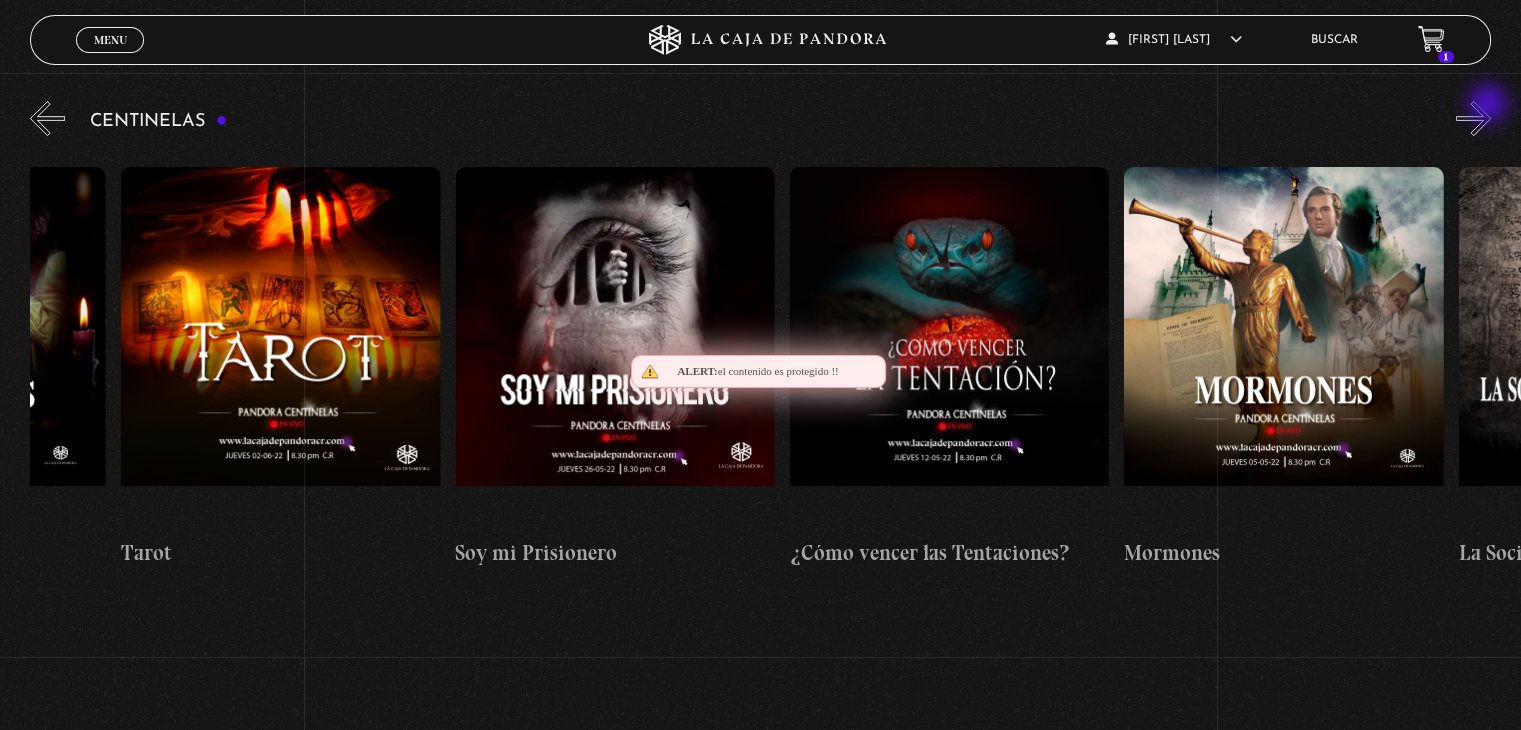 click on "»" at bounding box center [1473, 118] 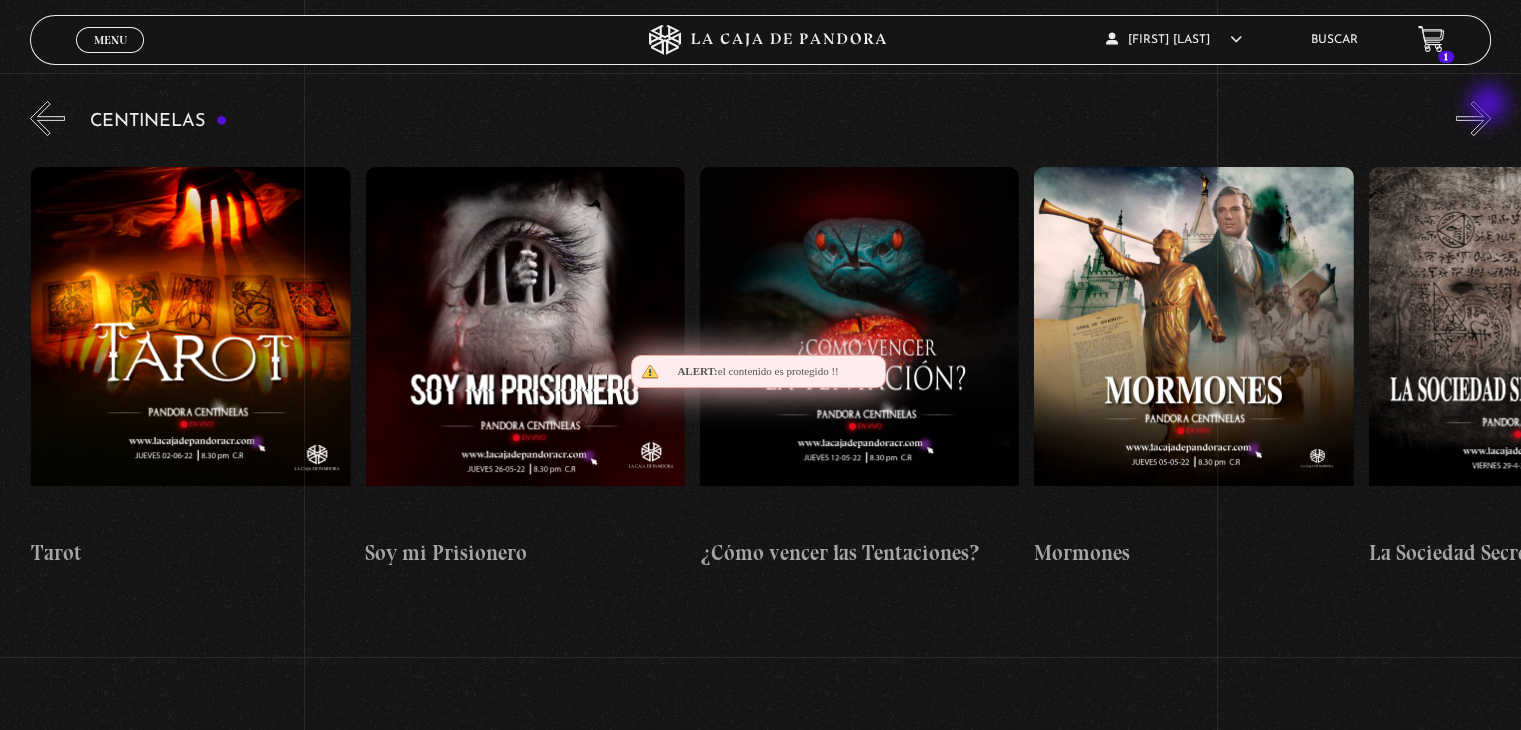 click on "»" at bounding box center (1473, 118) 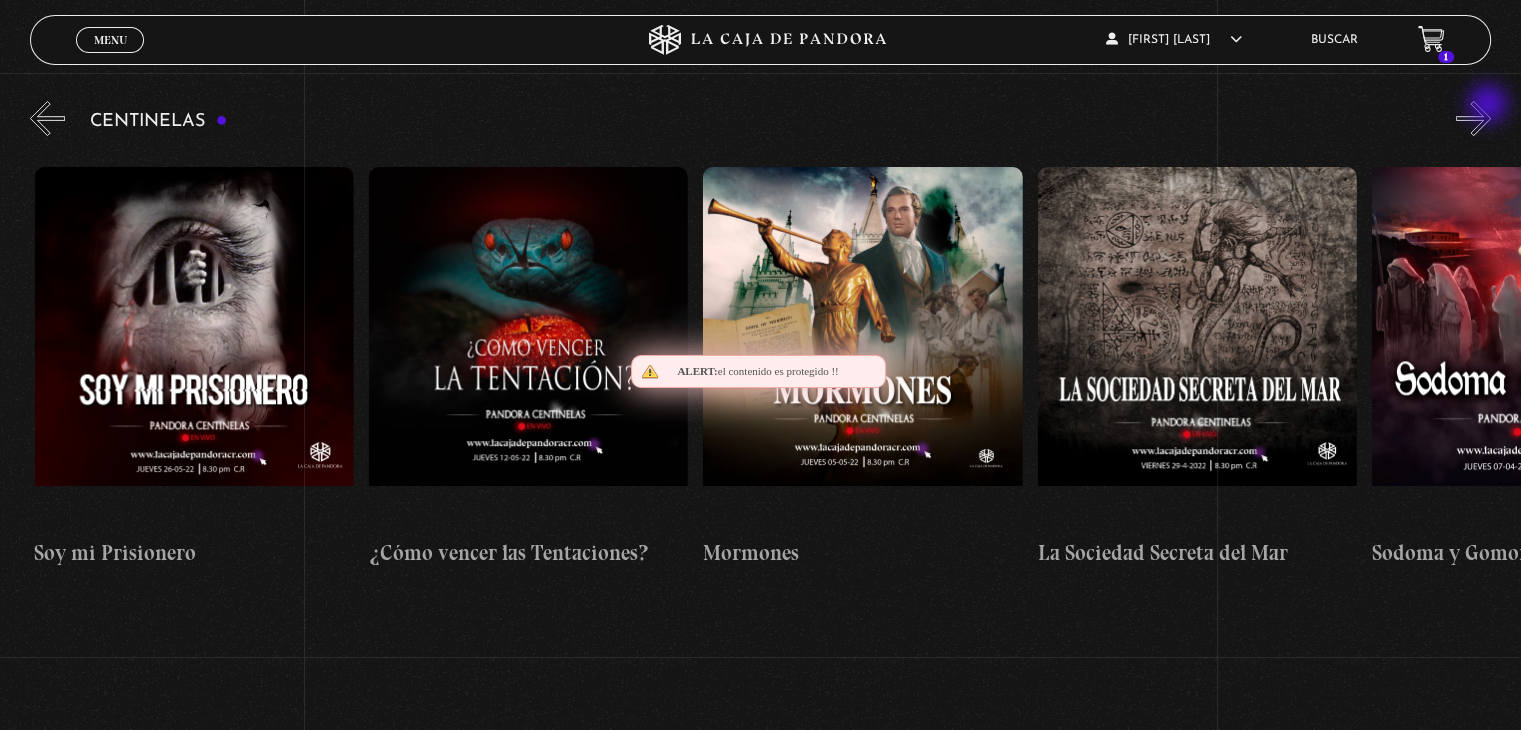 scroll, scrollTop: 0, scrollLeft: 20735, axis: horizontal 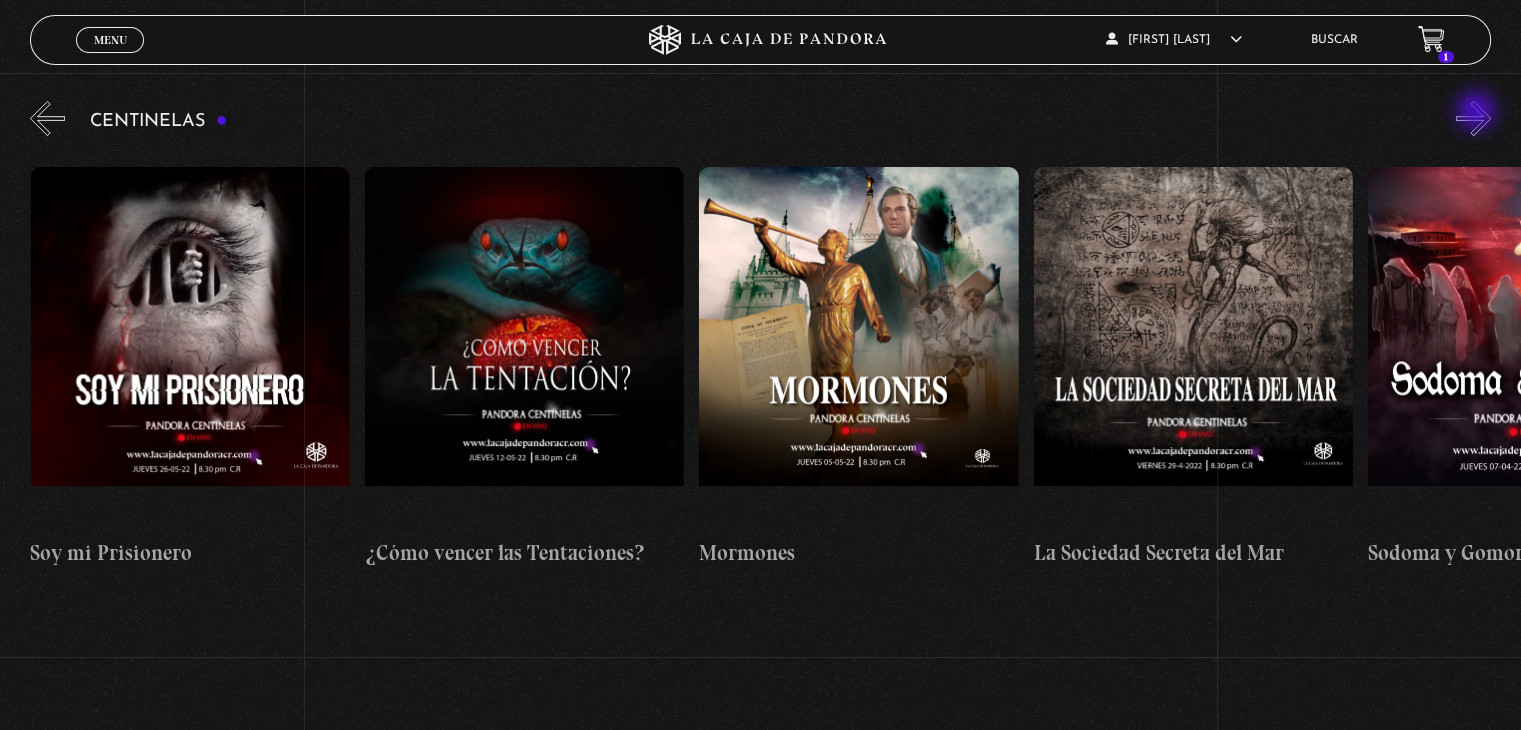 click on "»" at bounding box center [1473, 118] 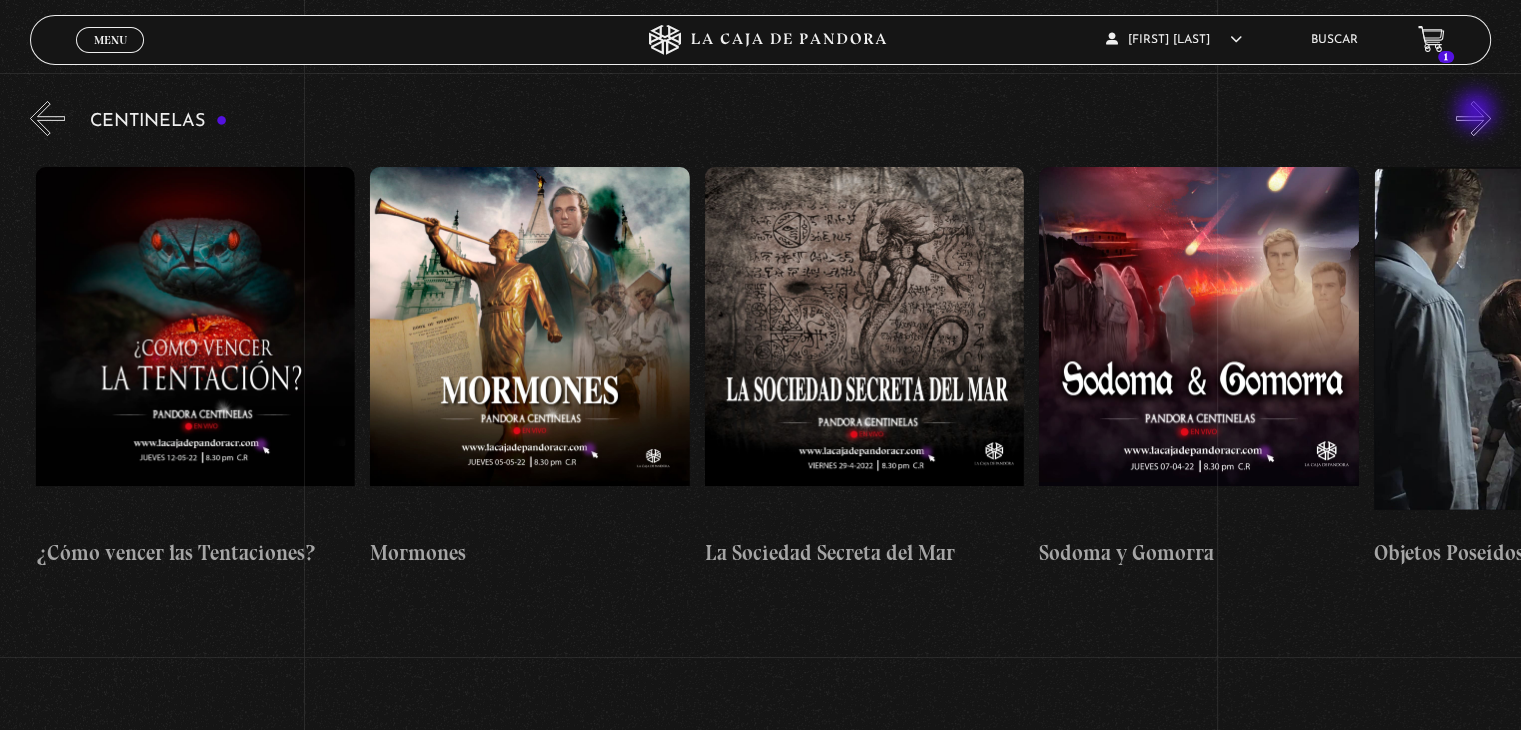 click on "»" at bounding box center [1473, 118] 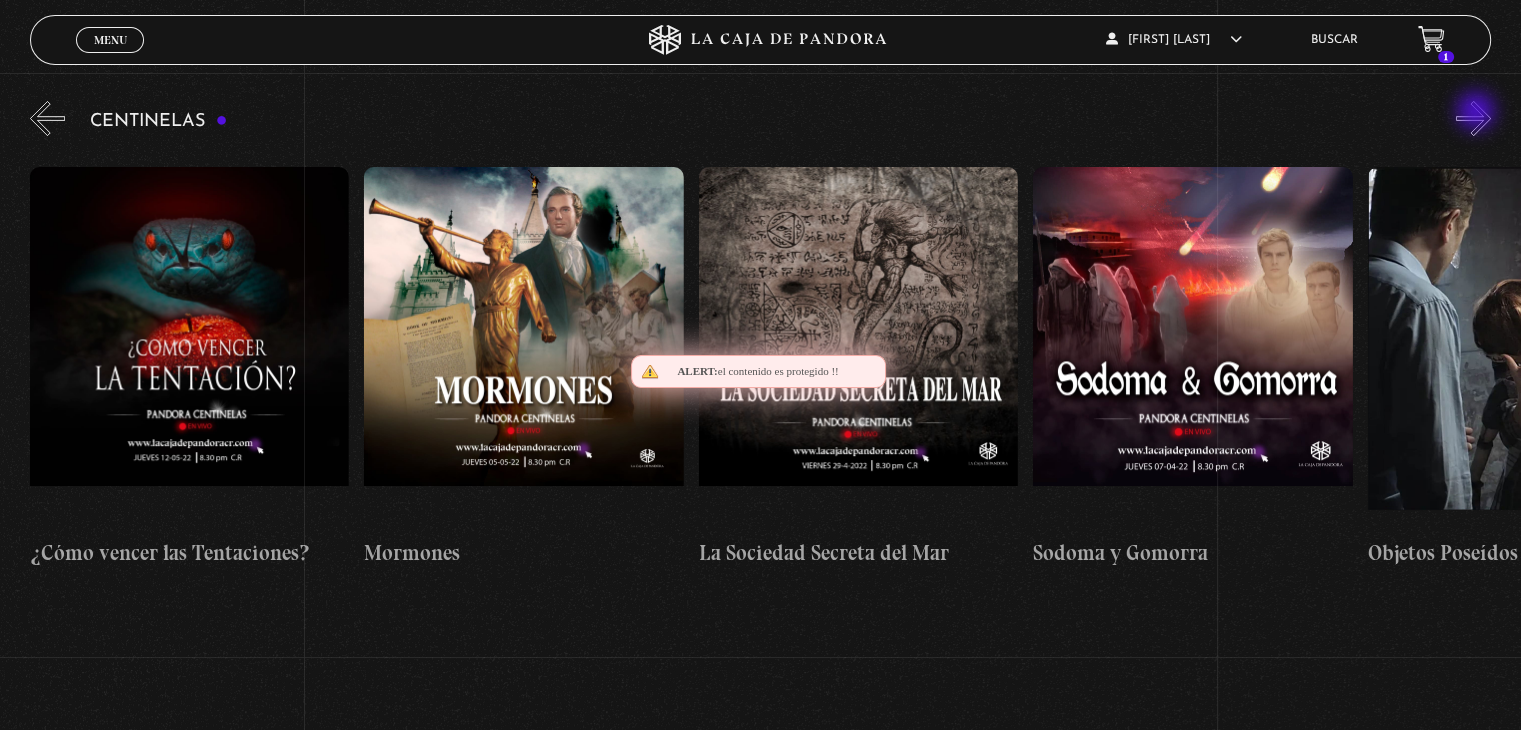 scroll, scrollTop: 0, scrollLeft: 21404, axis: horizontal 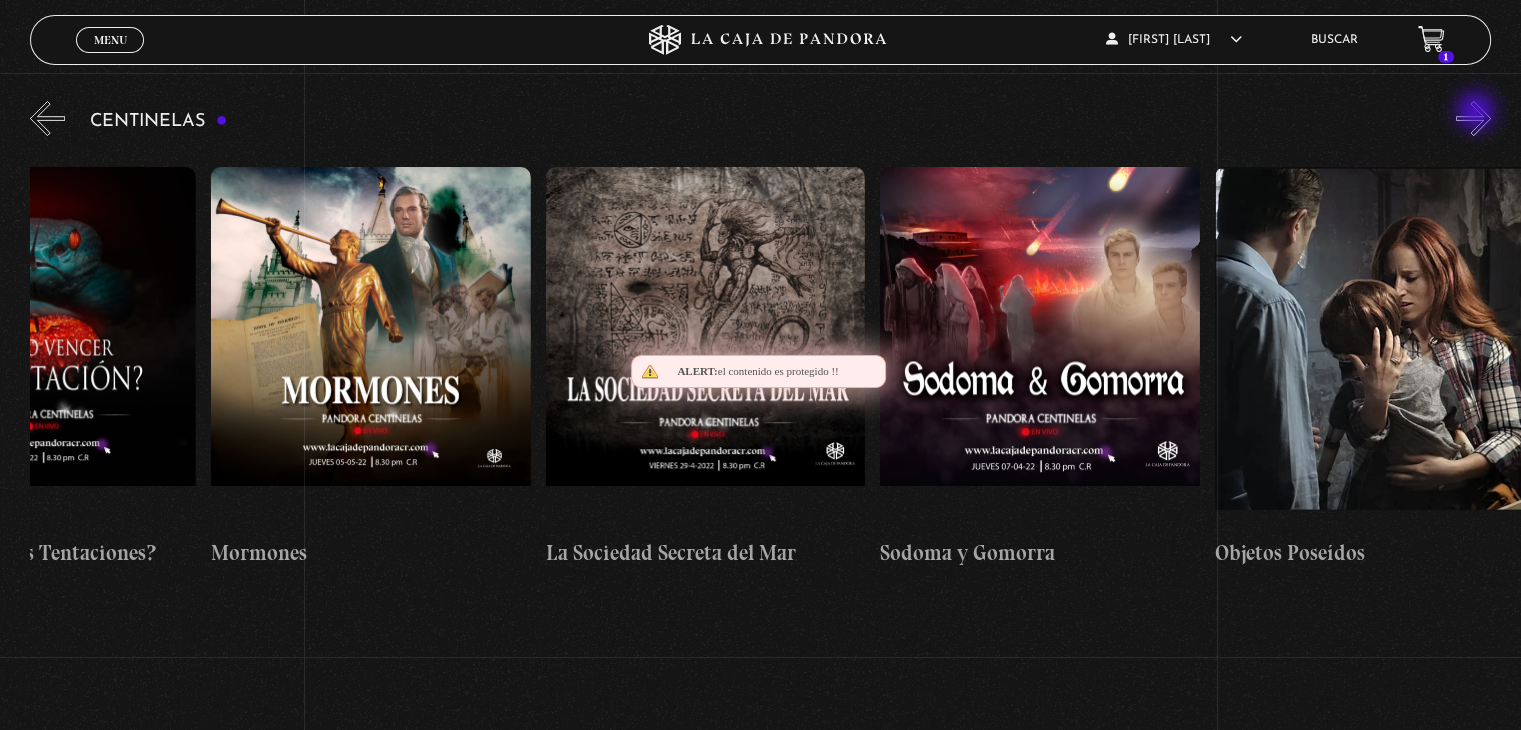 click on "»" at bounding box center (1473, 118) 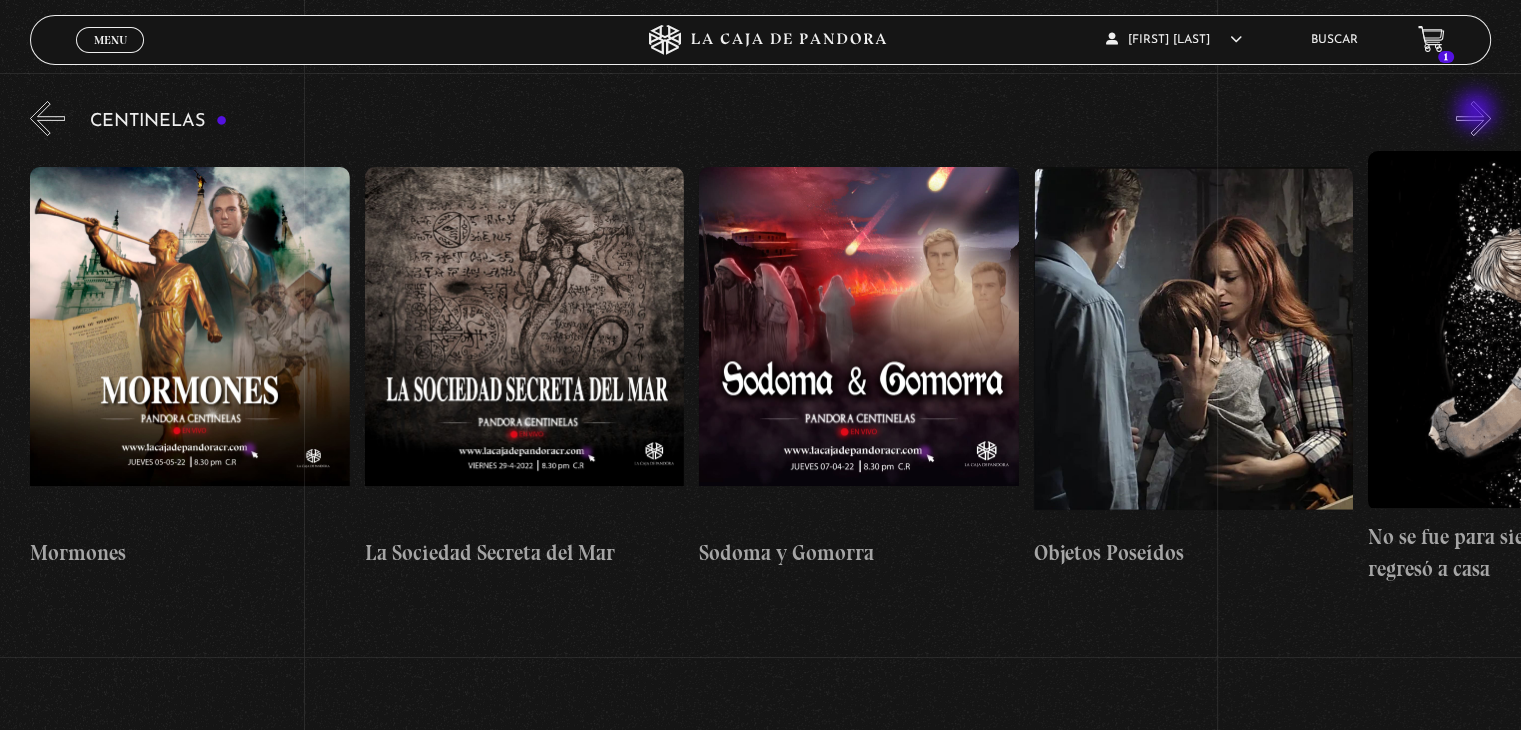 click on "»" at bounding box center (1473, 118) 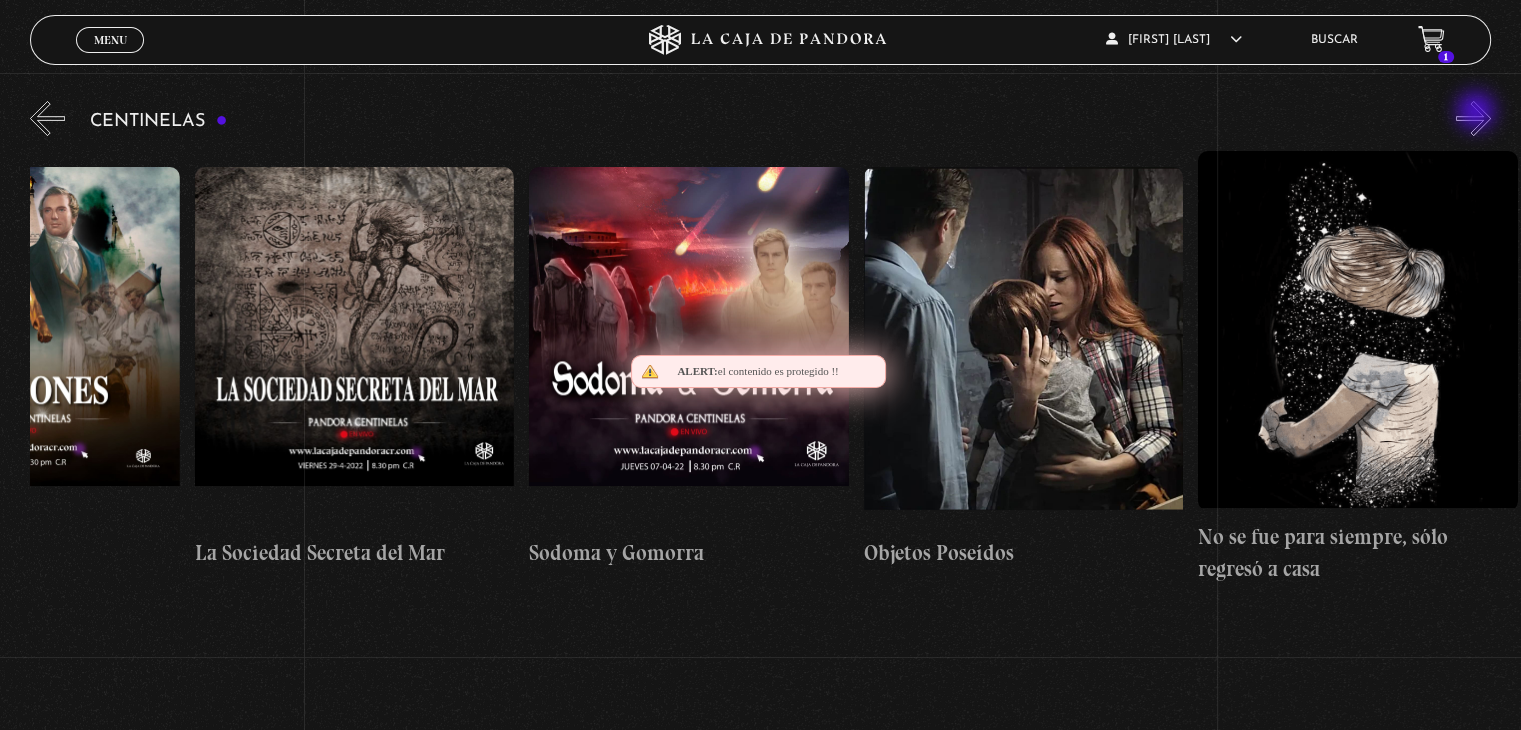 click on "»" at bounding box center [1473, 118] 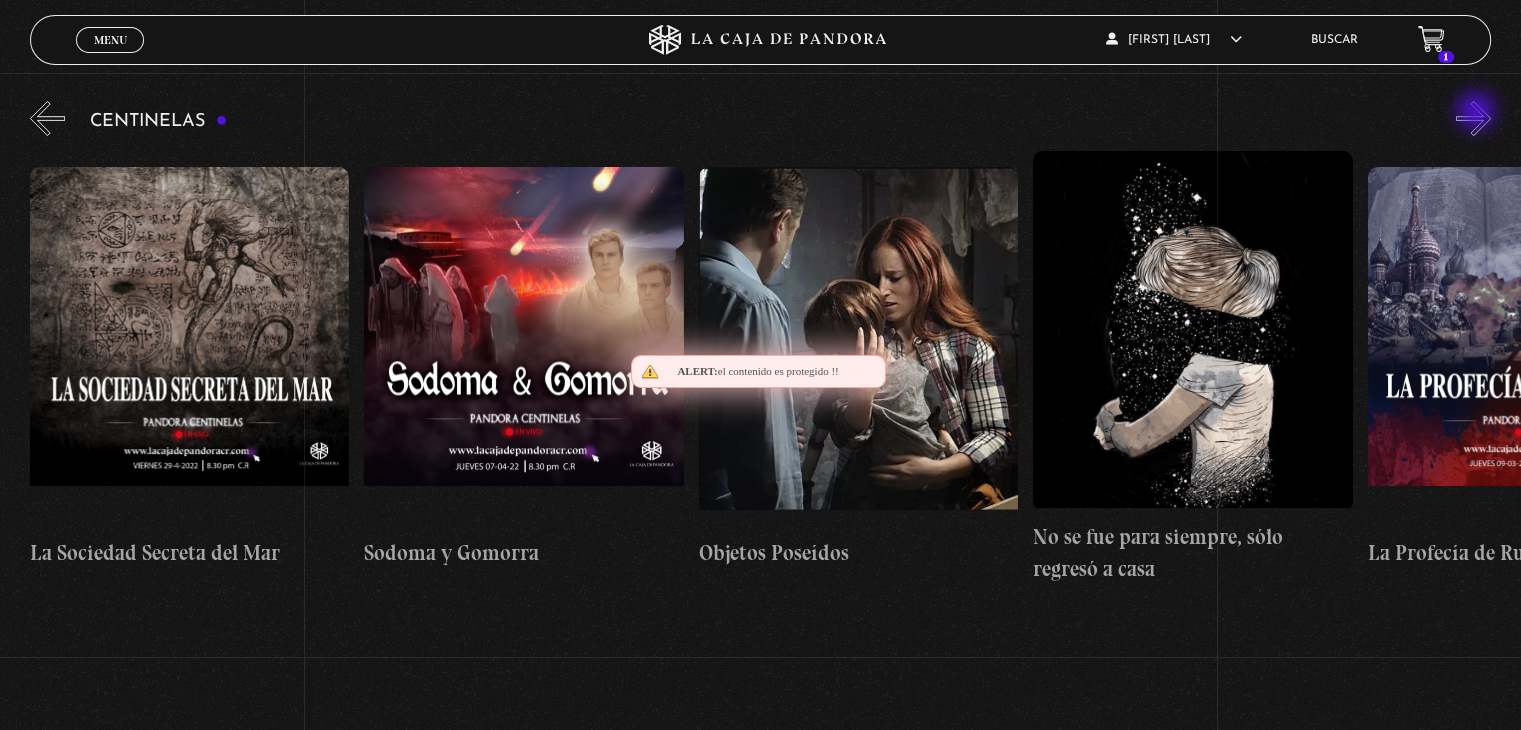 click on "»" at bounding box center (1473, 118) 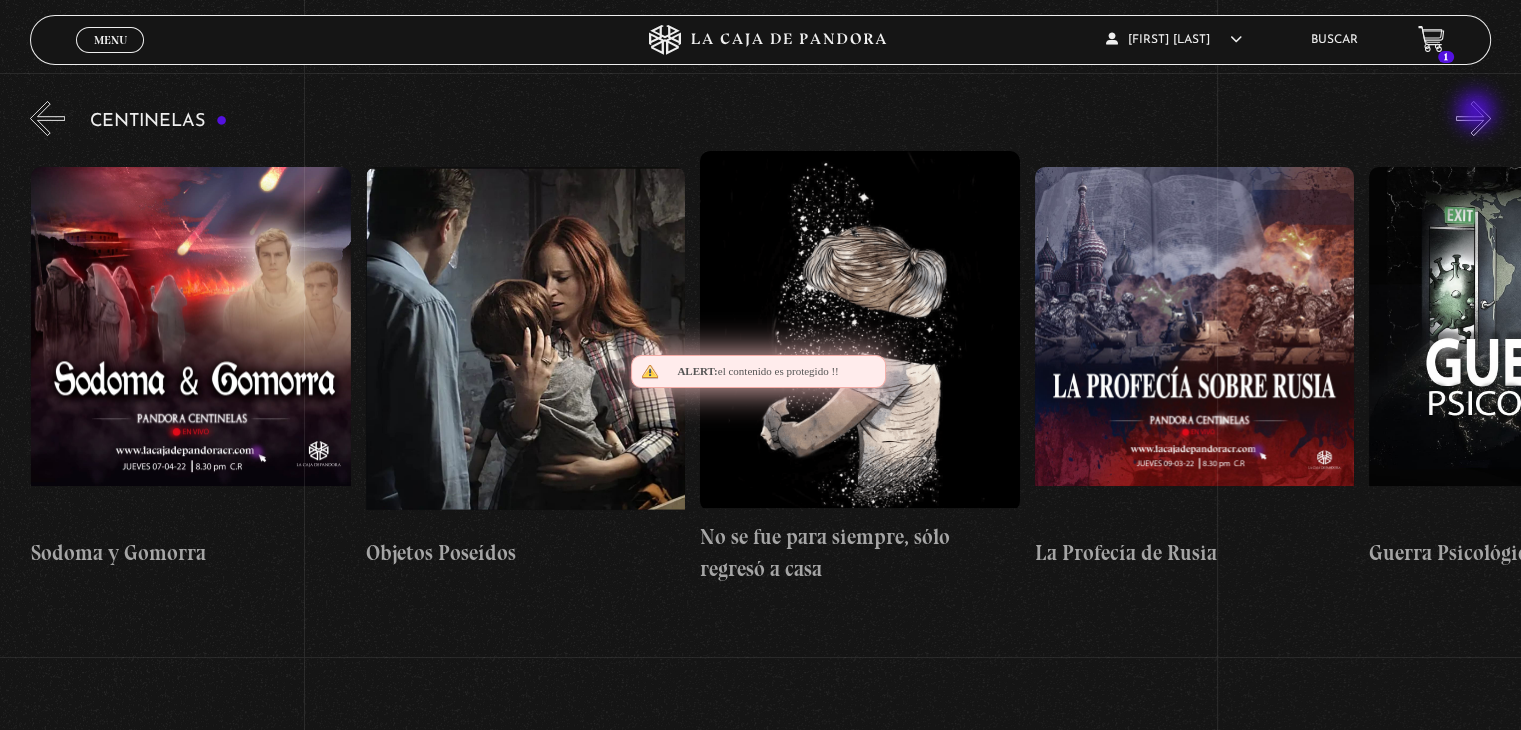 scroll, scrollTop: 0, scrollLeft: 22073, axis: horizontal 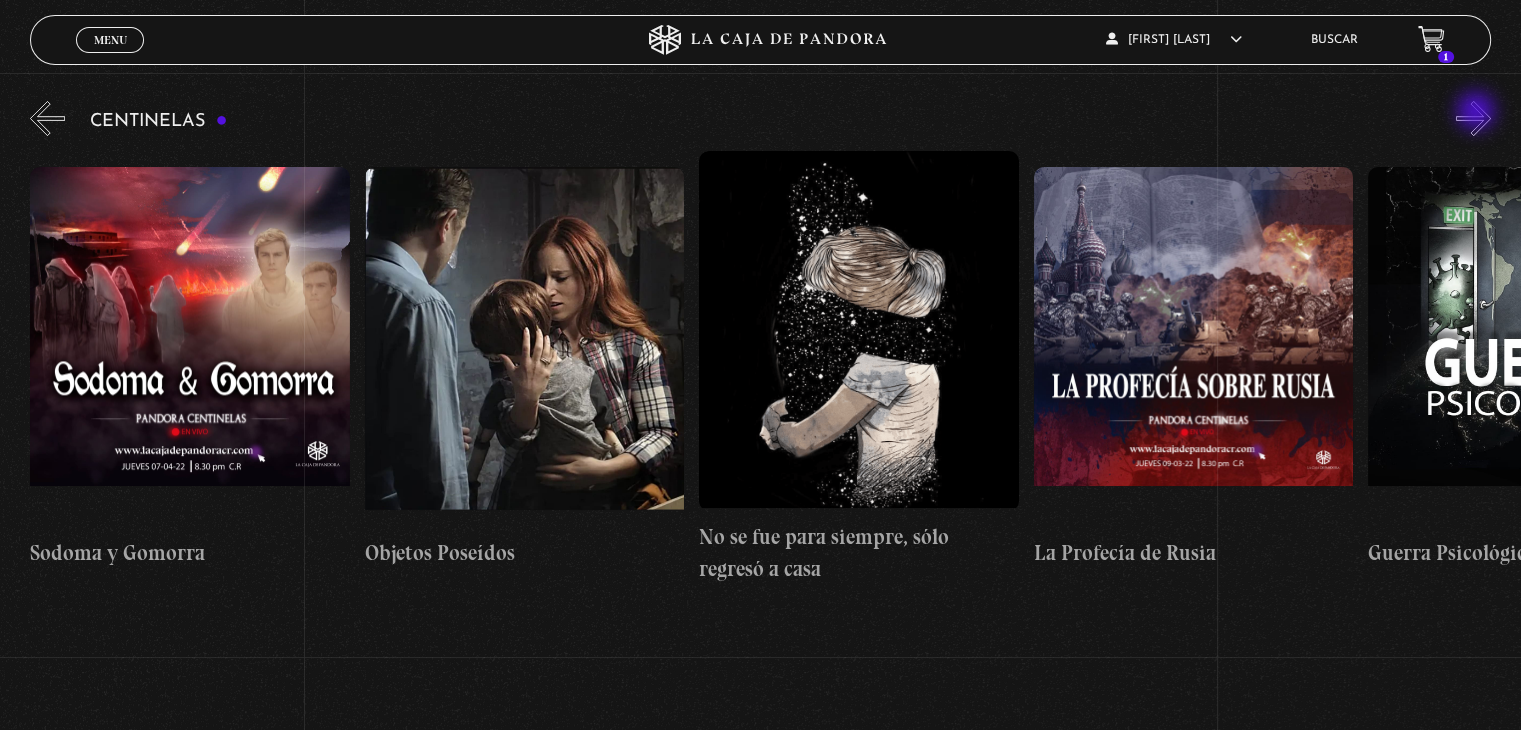 click on "»" at bounding box center (1473, 118) 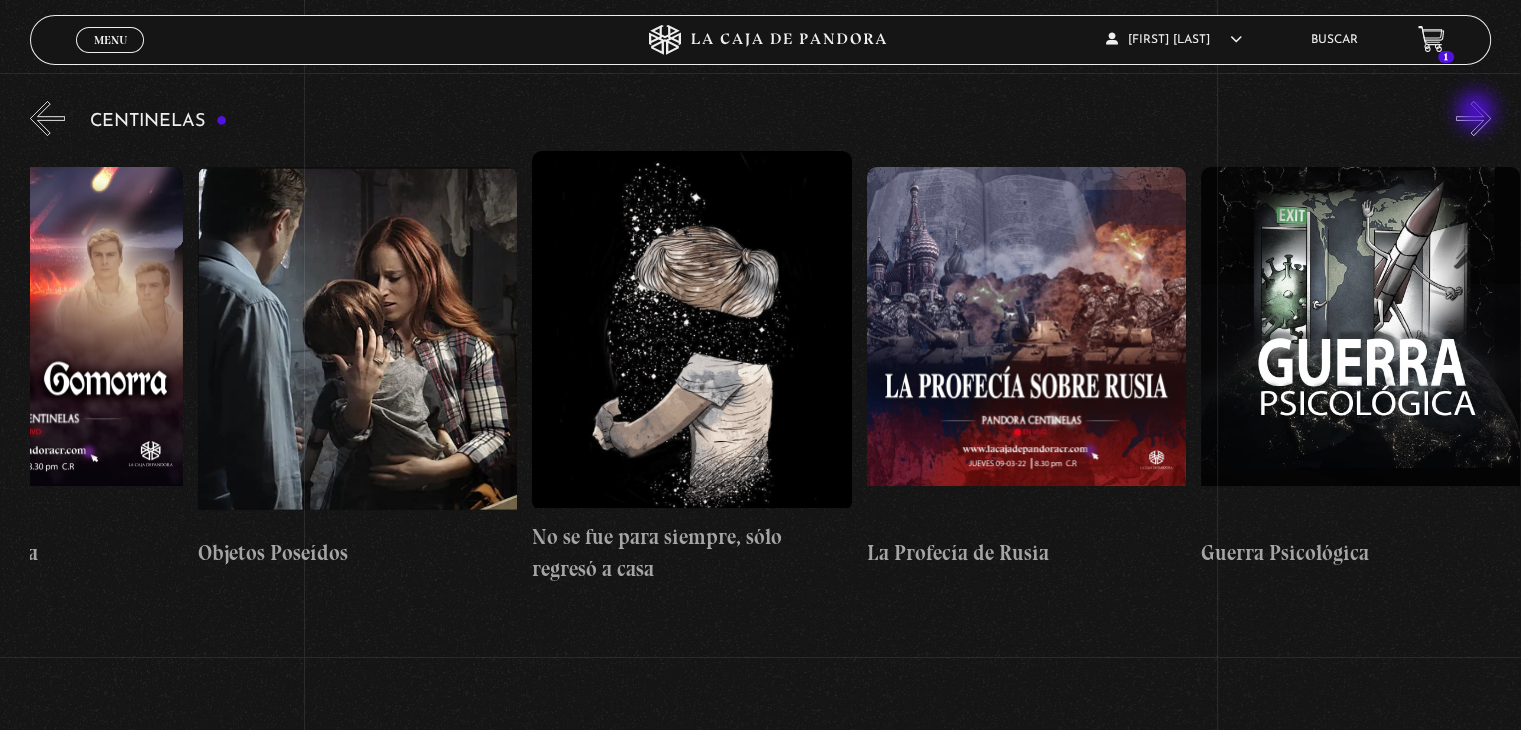 click on "»" at bounding box center [1473, 118] 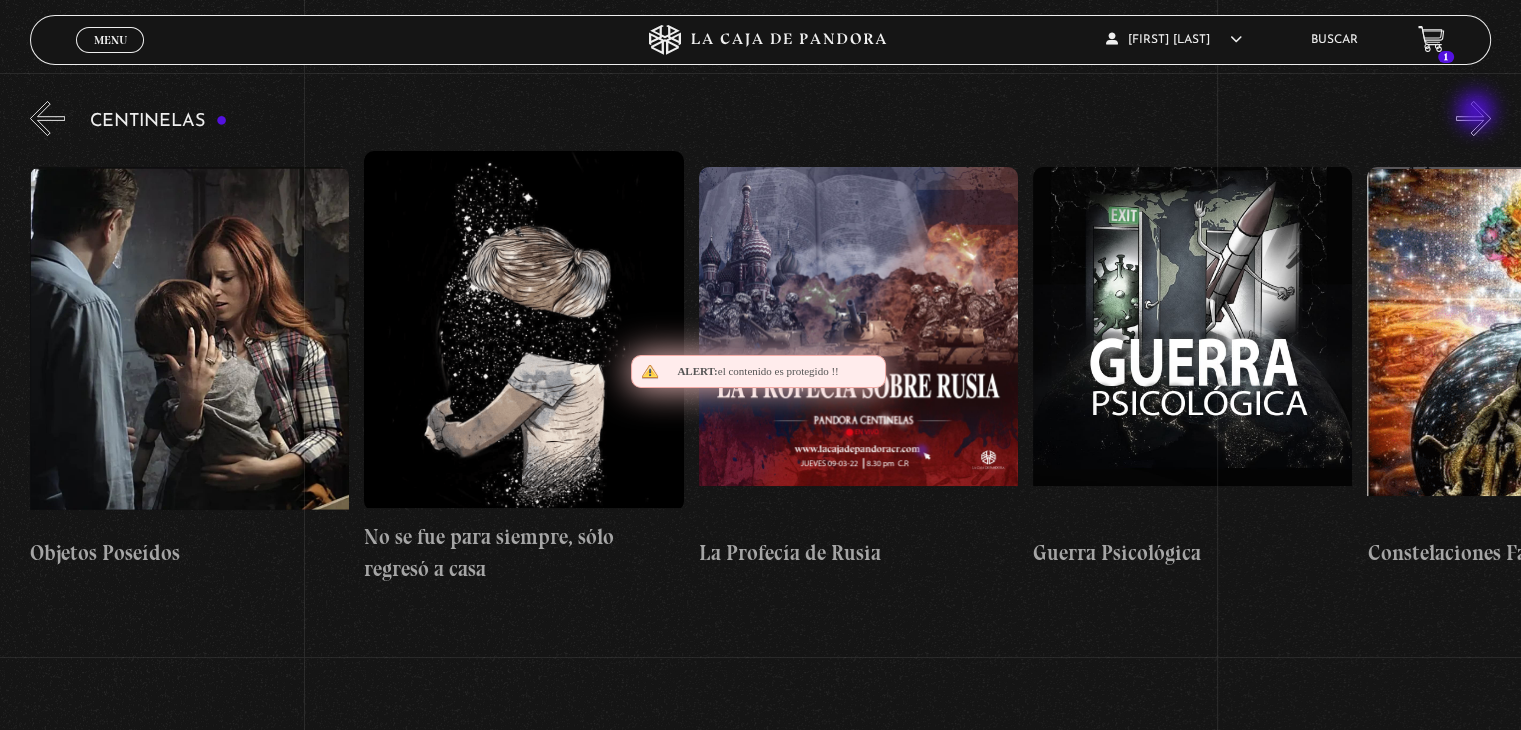 click on "»" at bounding box center (1473, 118) 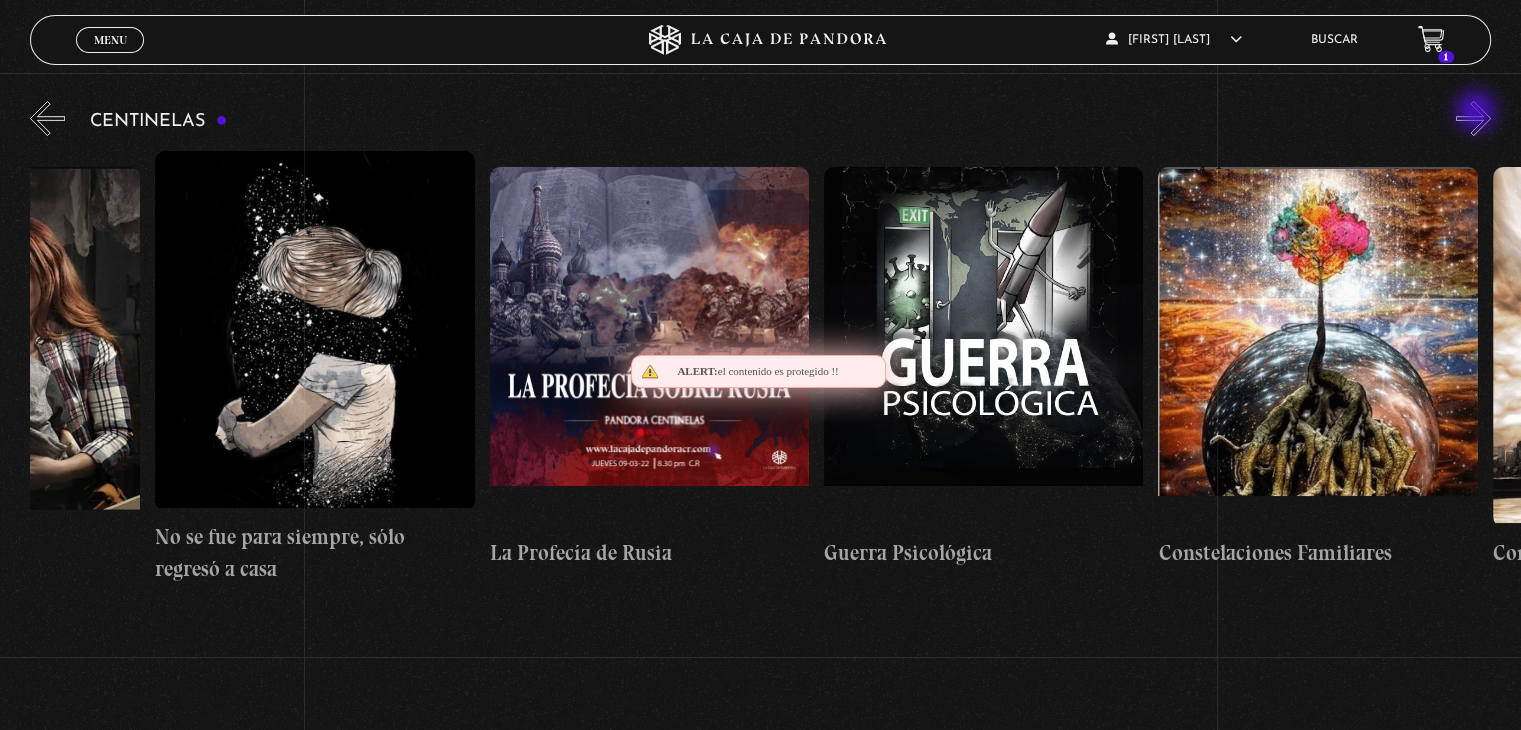 click on "»" at bounding box center [1473, 118] 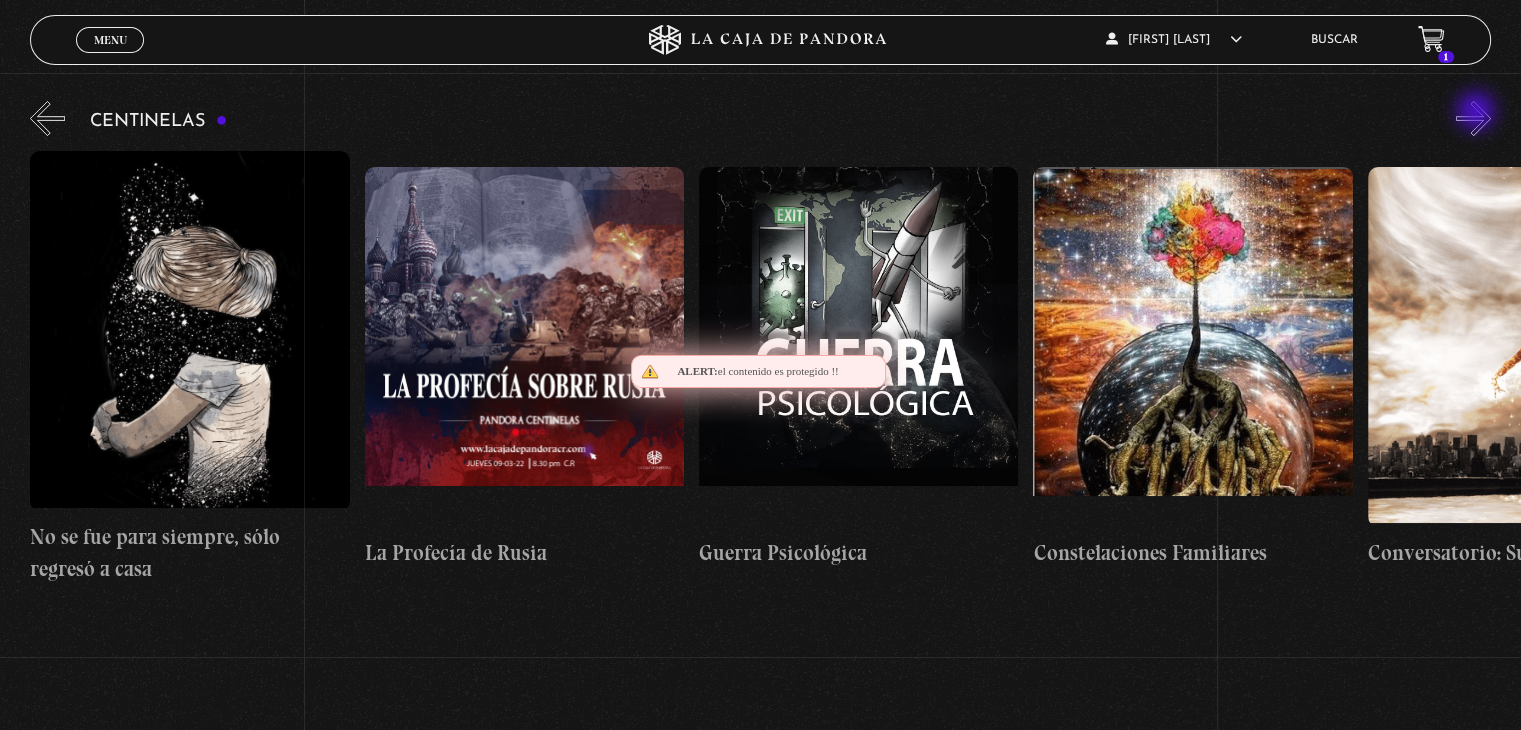 click on "»" at bounding box center [1473, 118] 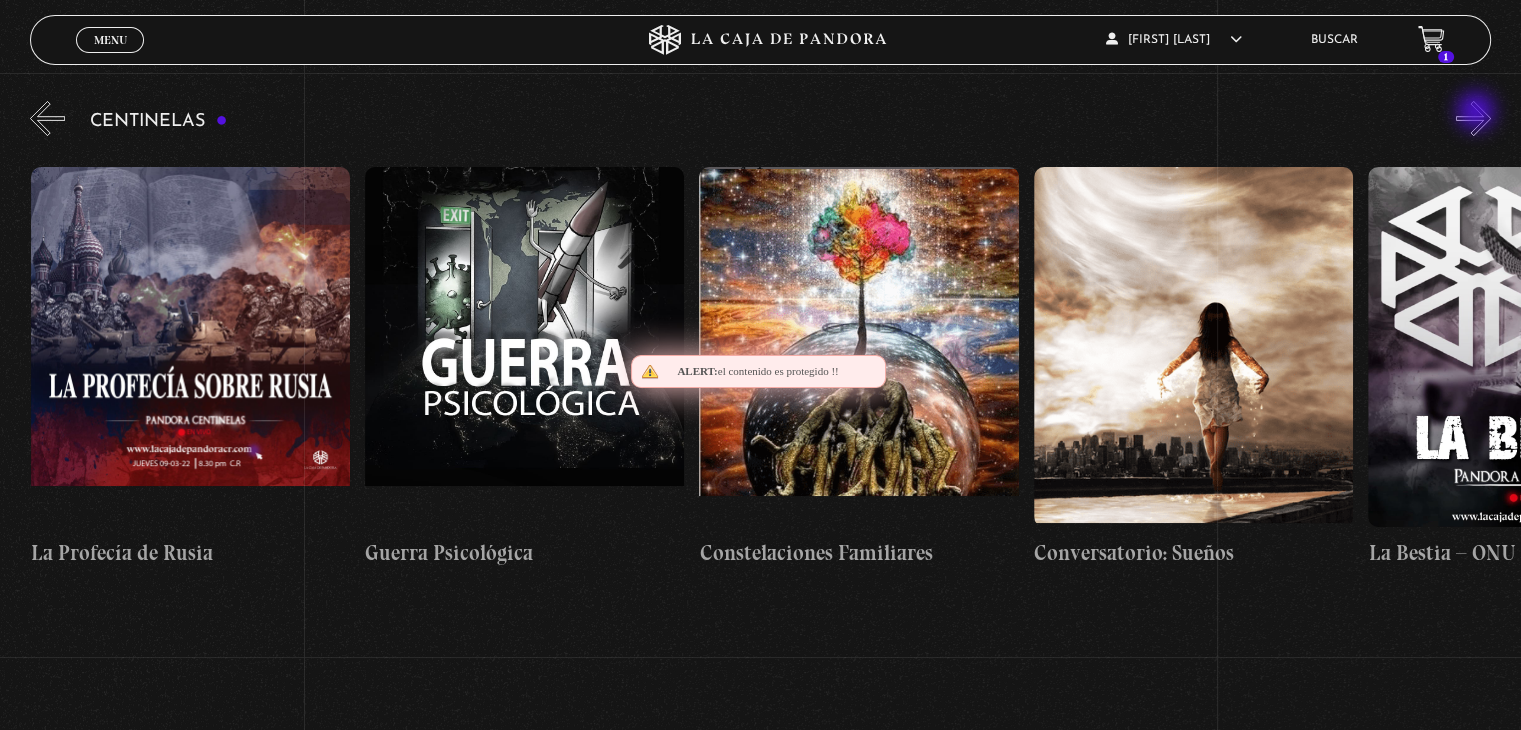 scroll, scrollTop: 0, scrollLeft: 23076, axis: horizontal 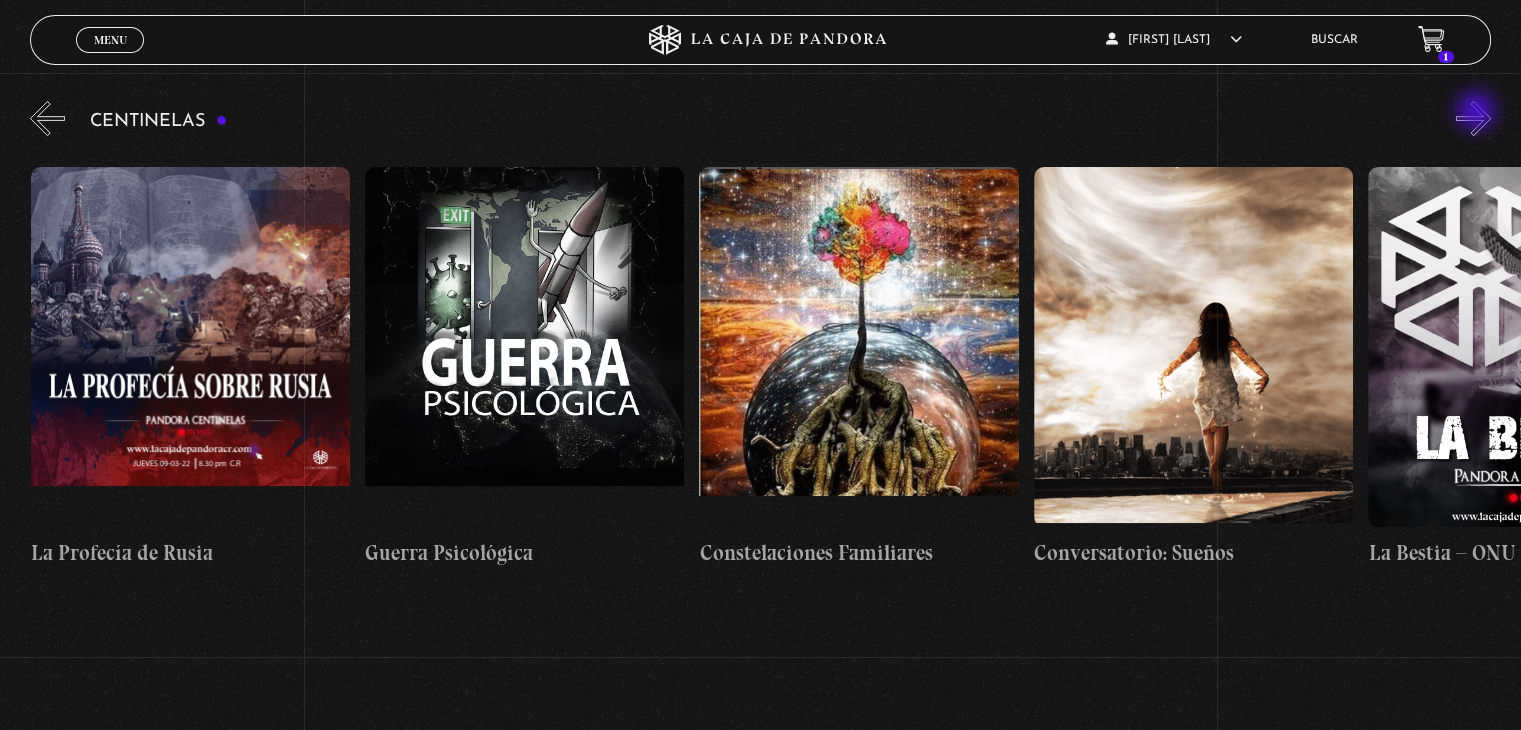 click on "»" at bounding box center (1473, 118) 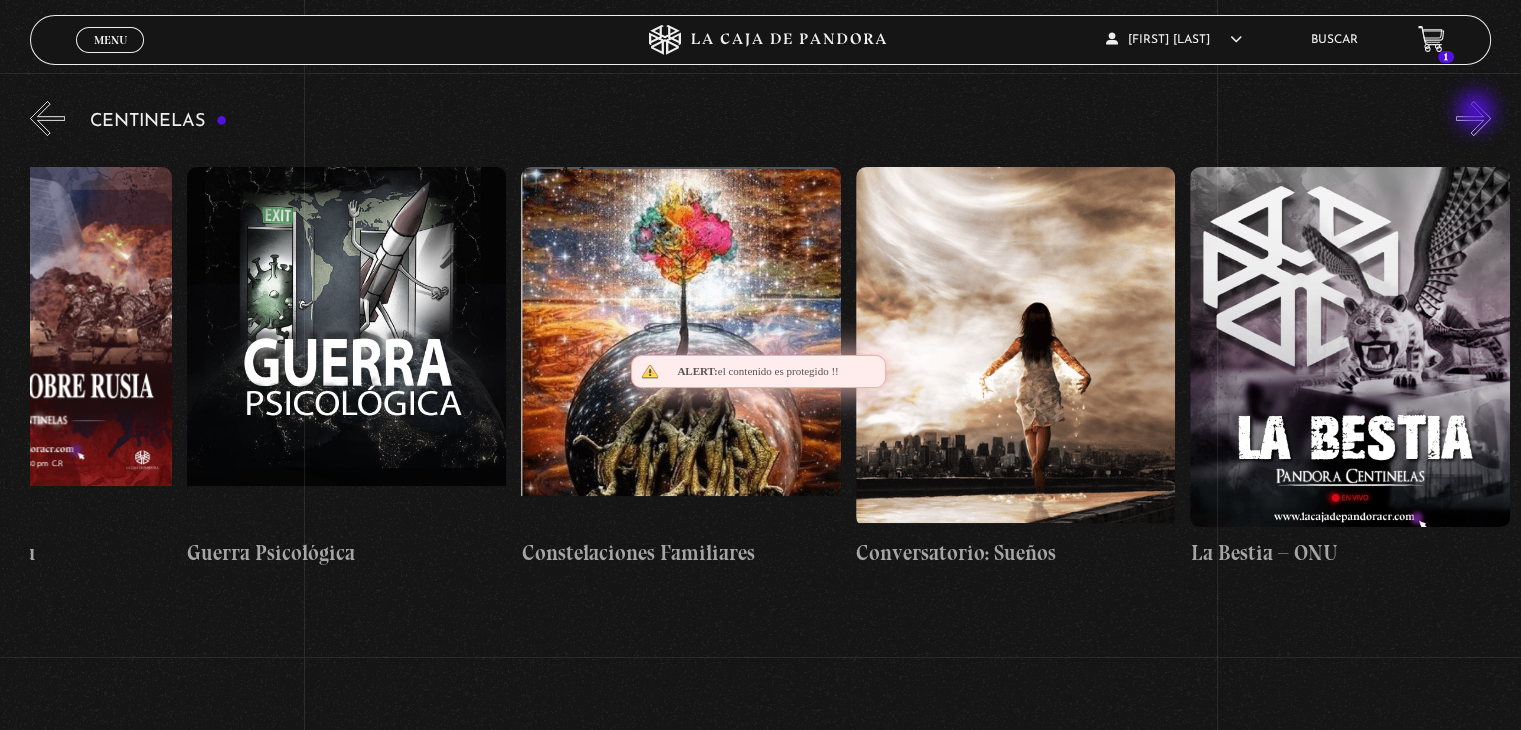 click on "»" at bounding box center (1473, 118) 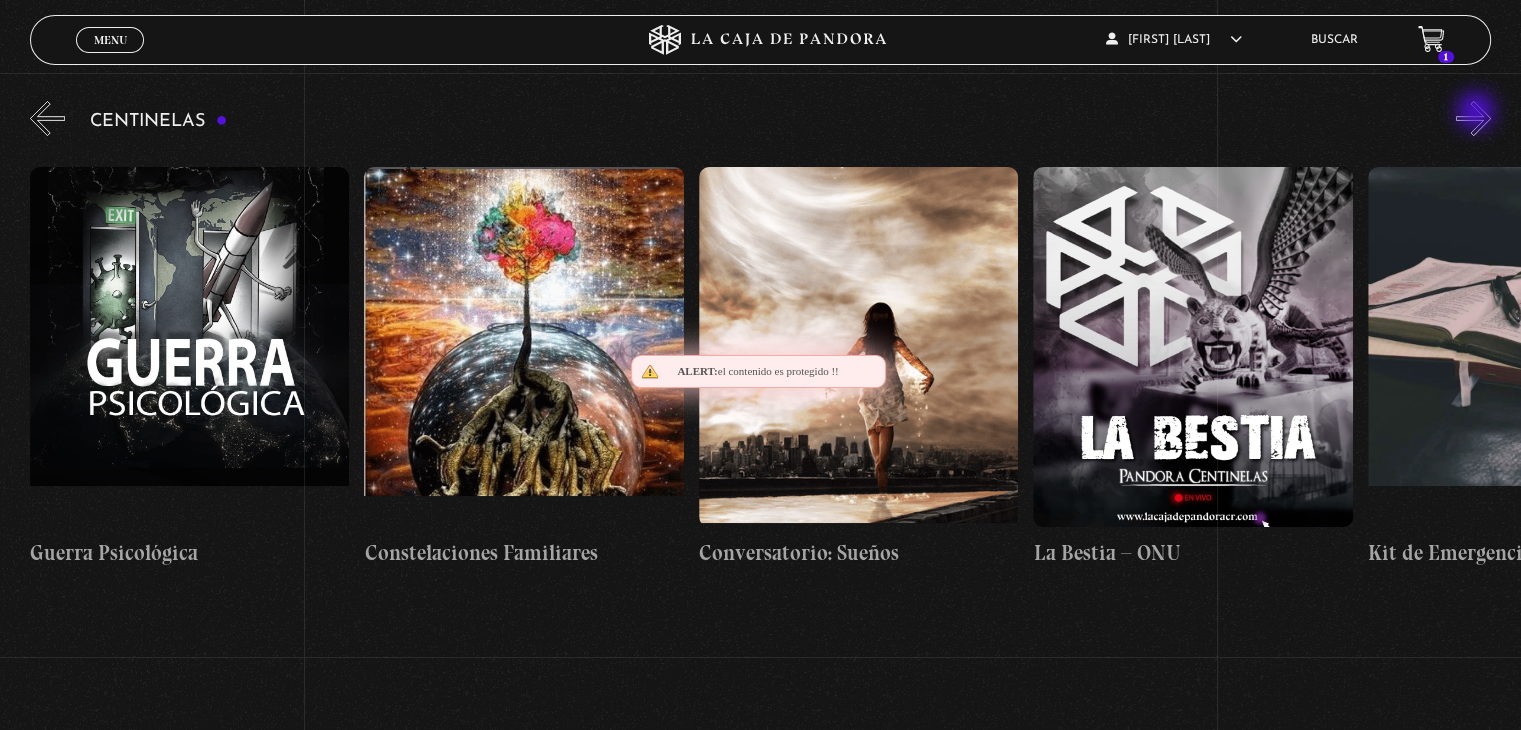 click on "»" at bounding box center (1473, 118) 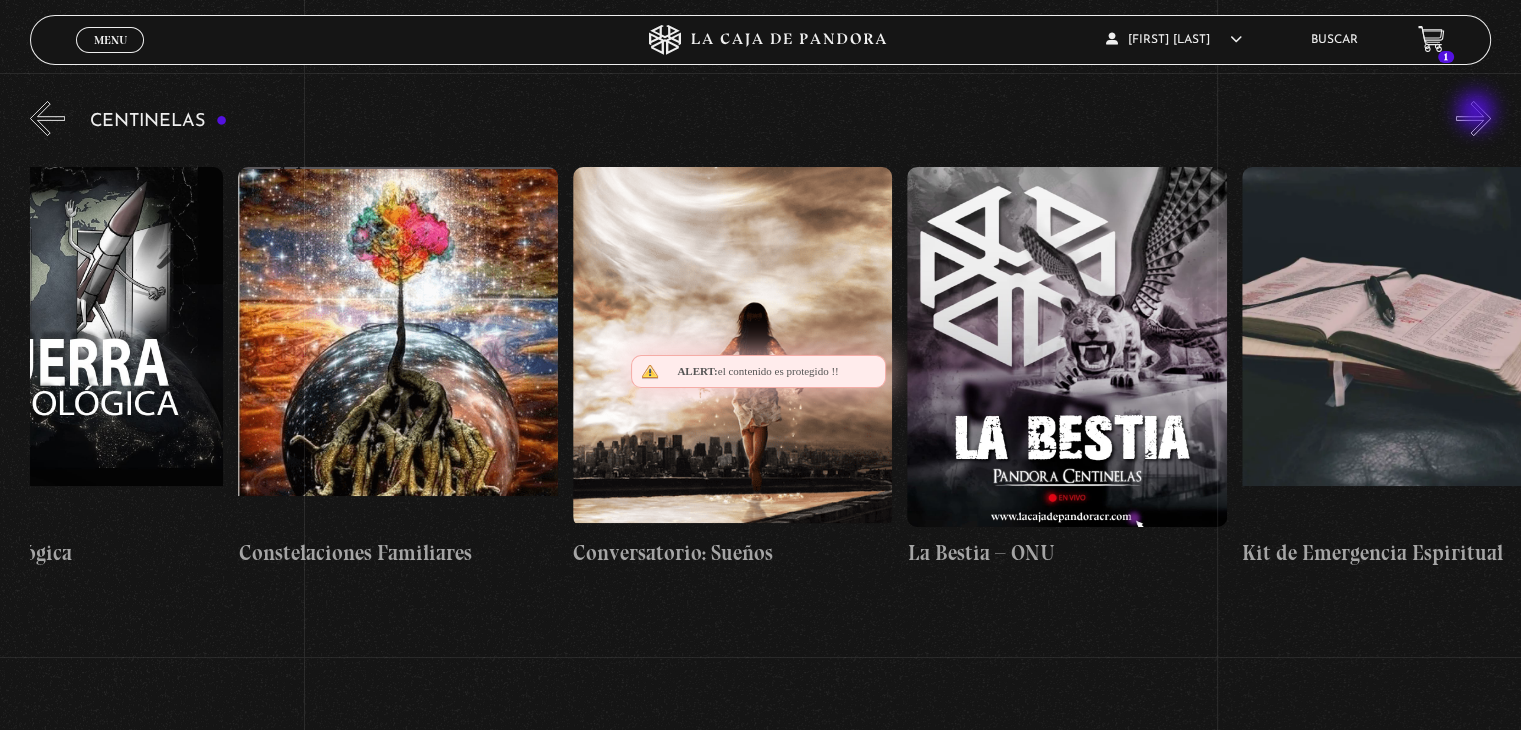 click on "»" at bounding box center [1473, 118] 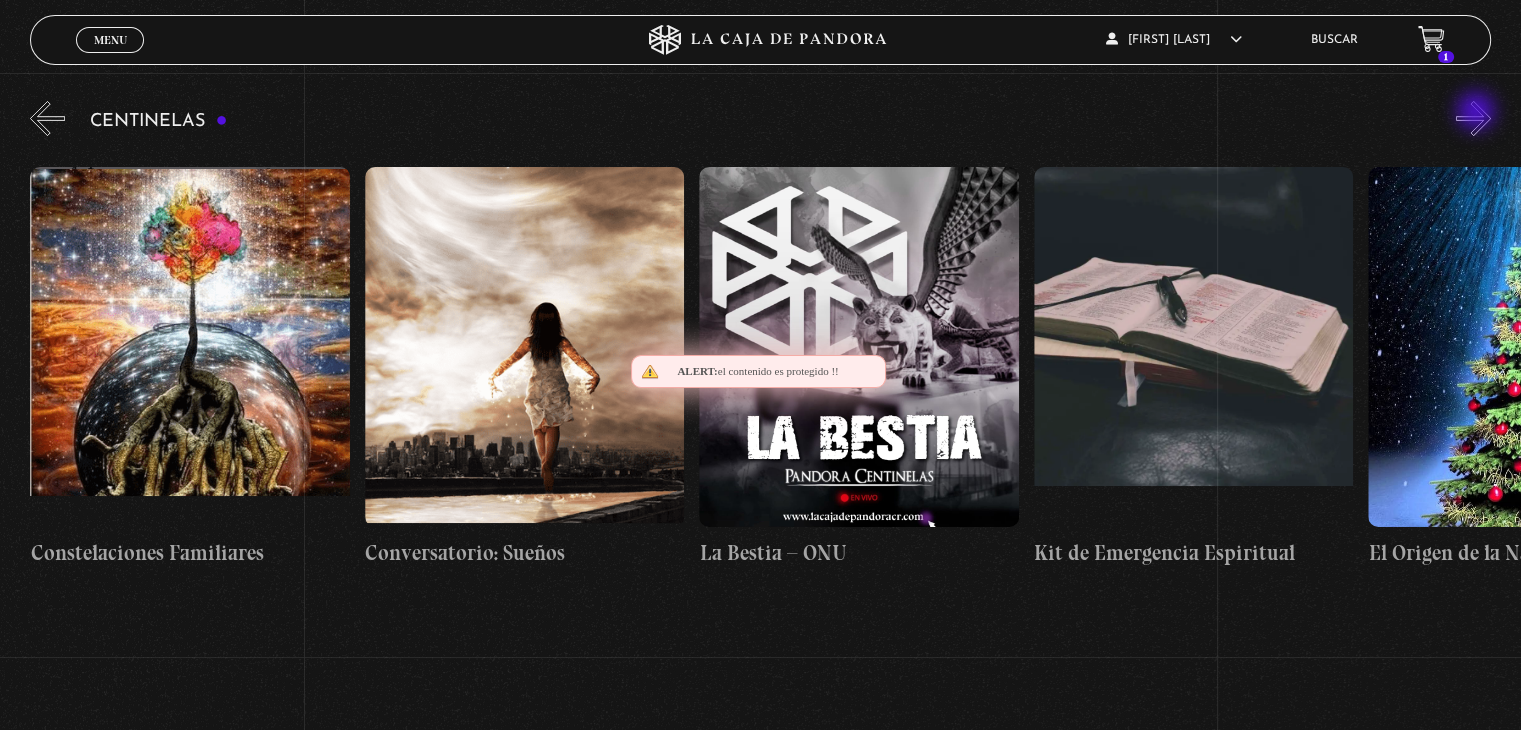 click on "»" at bounding box center [1473, 118] 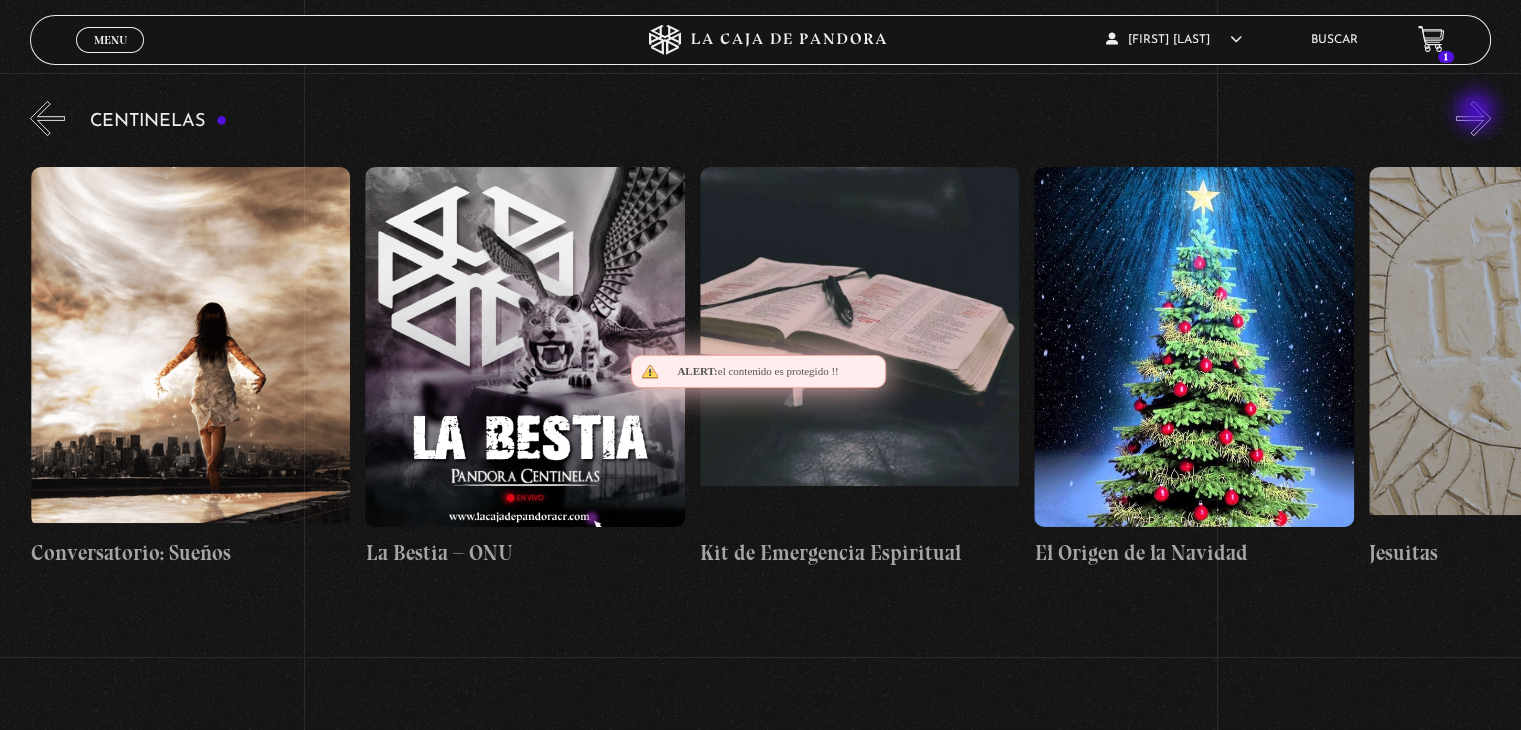 scroll, scrollTop: 0, scrollLeft: 24080, axis: horizontal 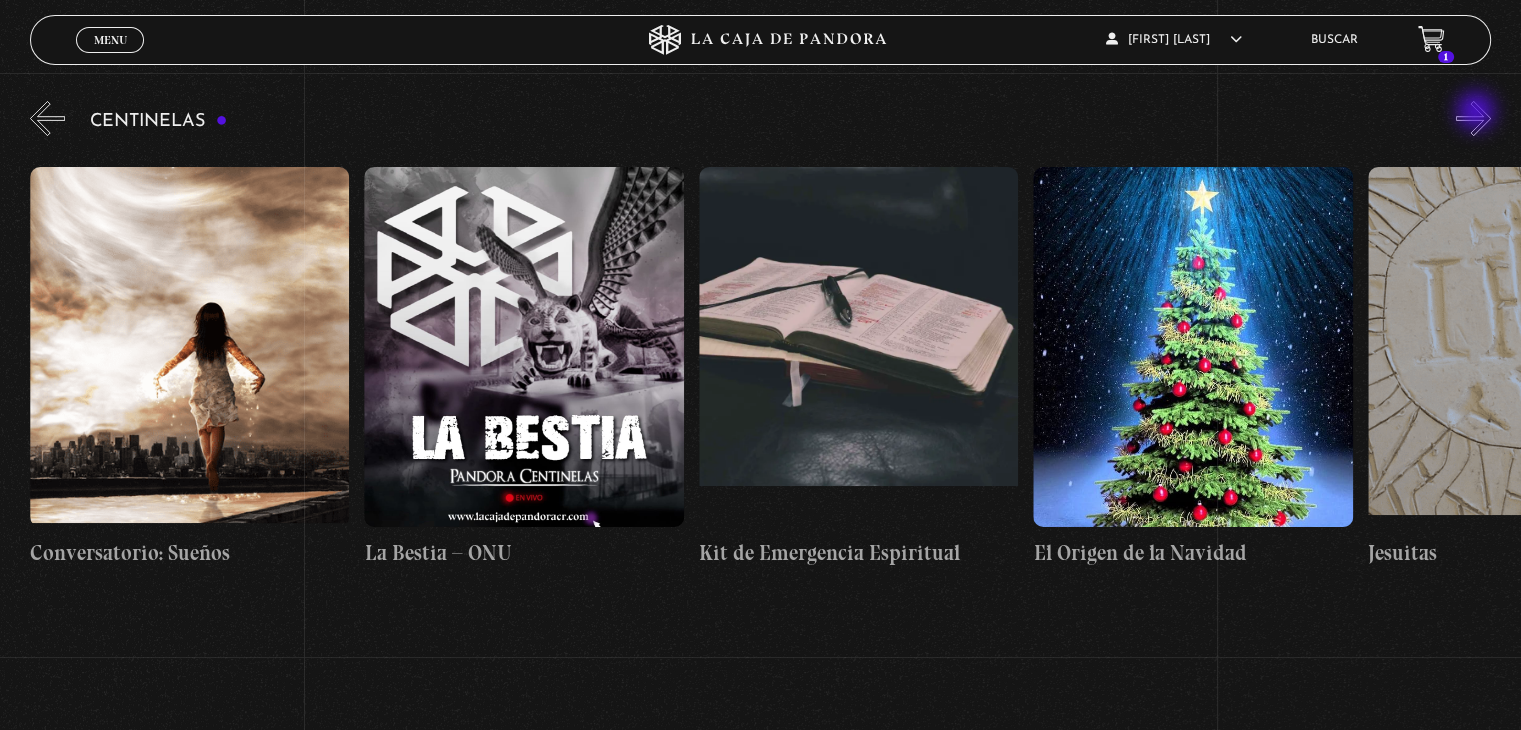 click on "»" at bounding box center (1473, 118) 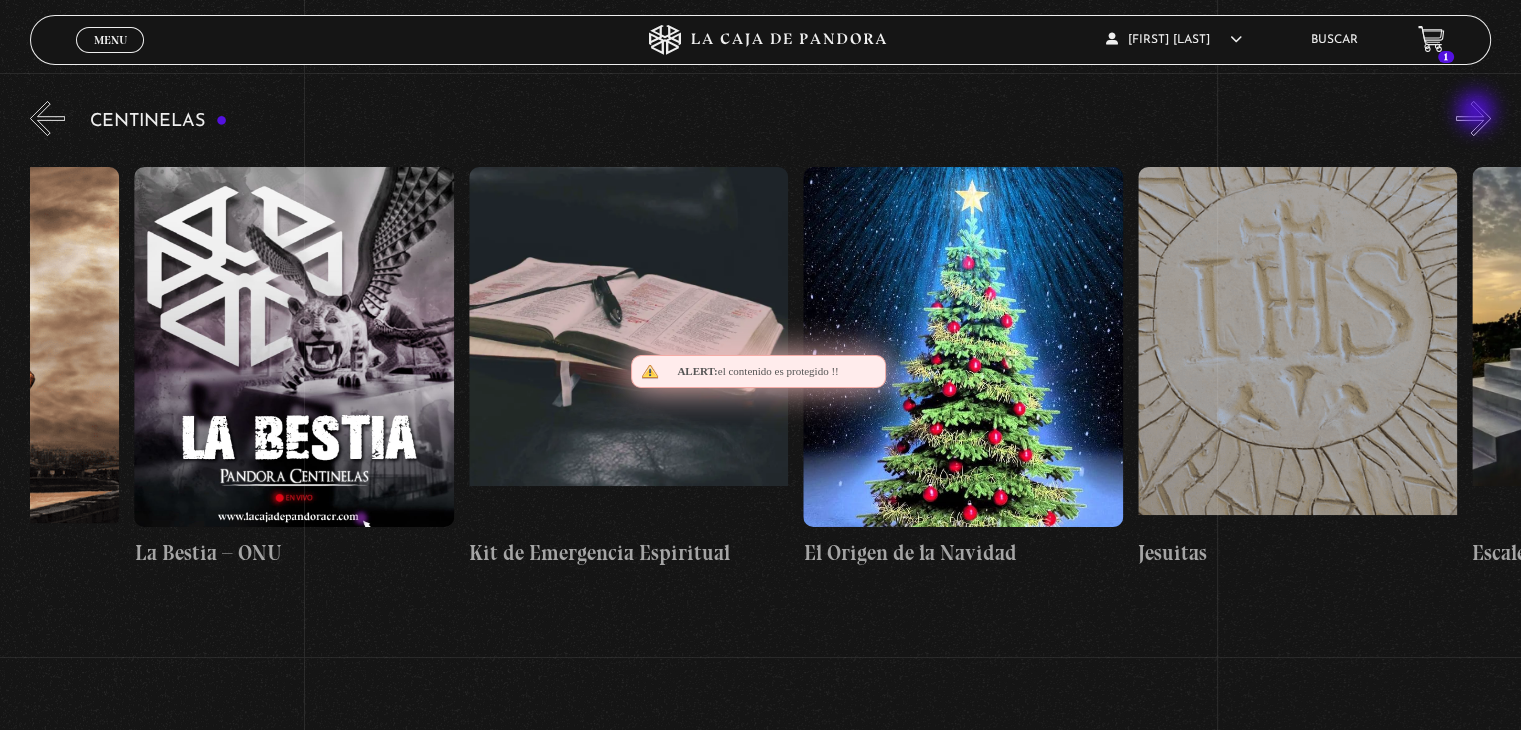 click on "»" at bounding box center [1473, 118] 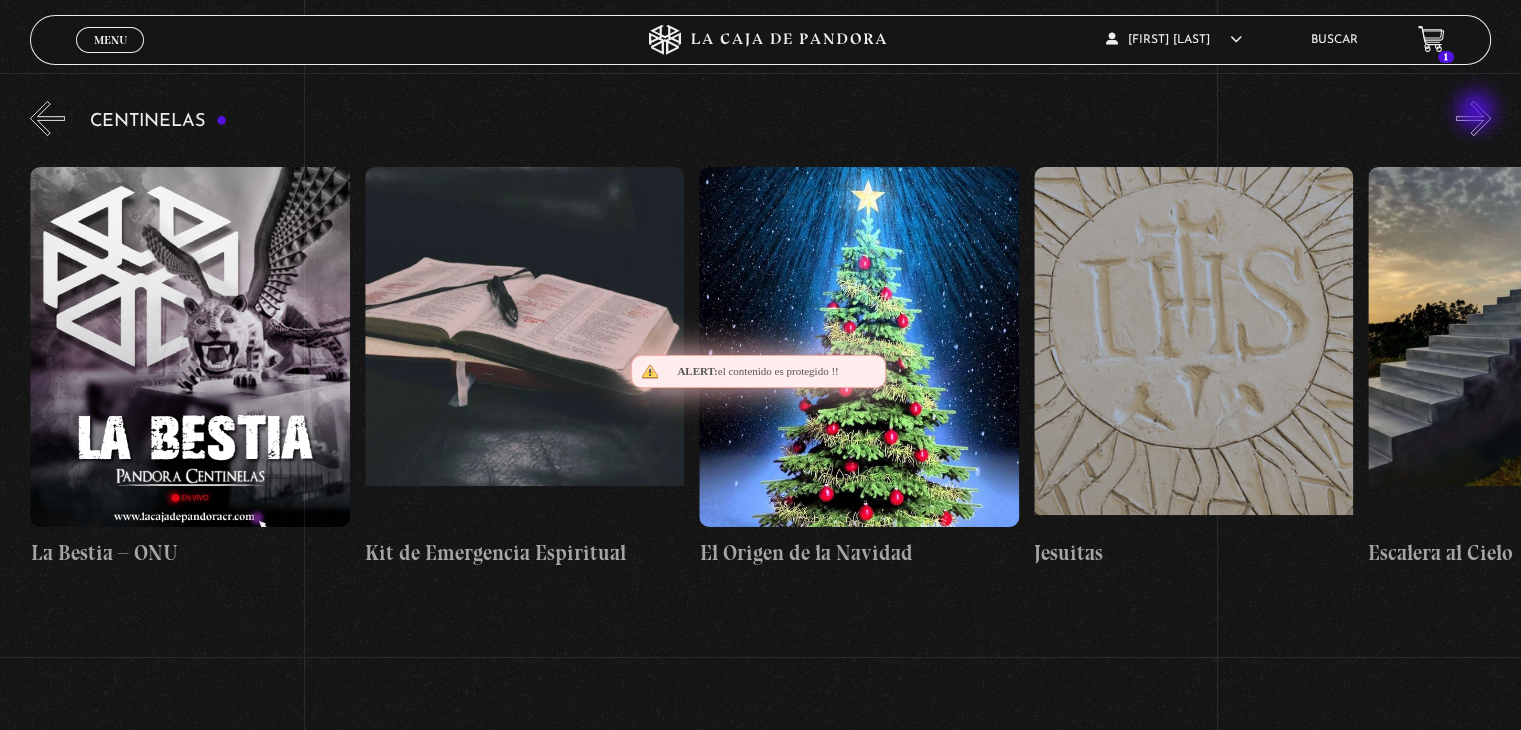 click on "»" at bounding box center [1473, 118] 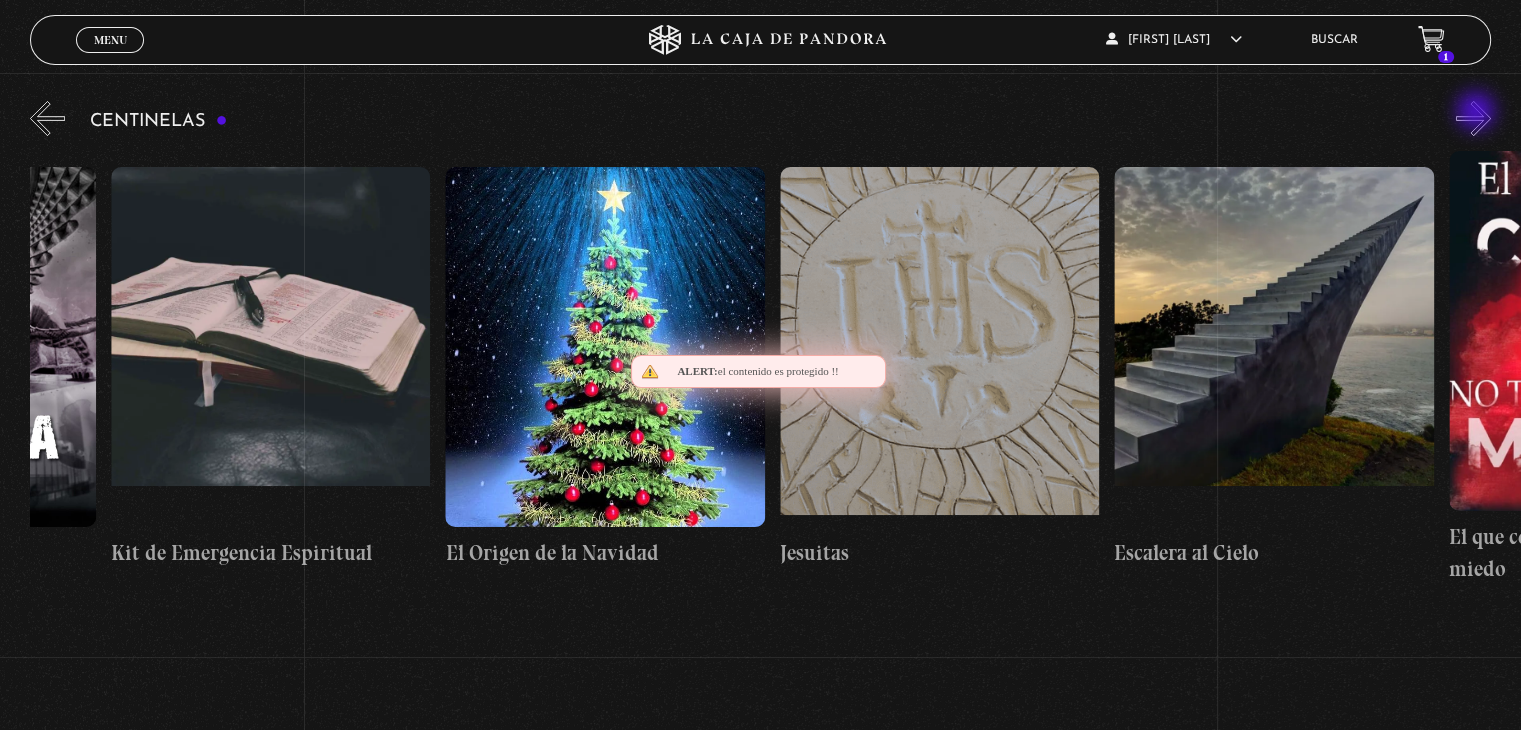 click on "»" at bounding box center [1473, 118] 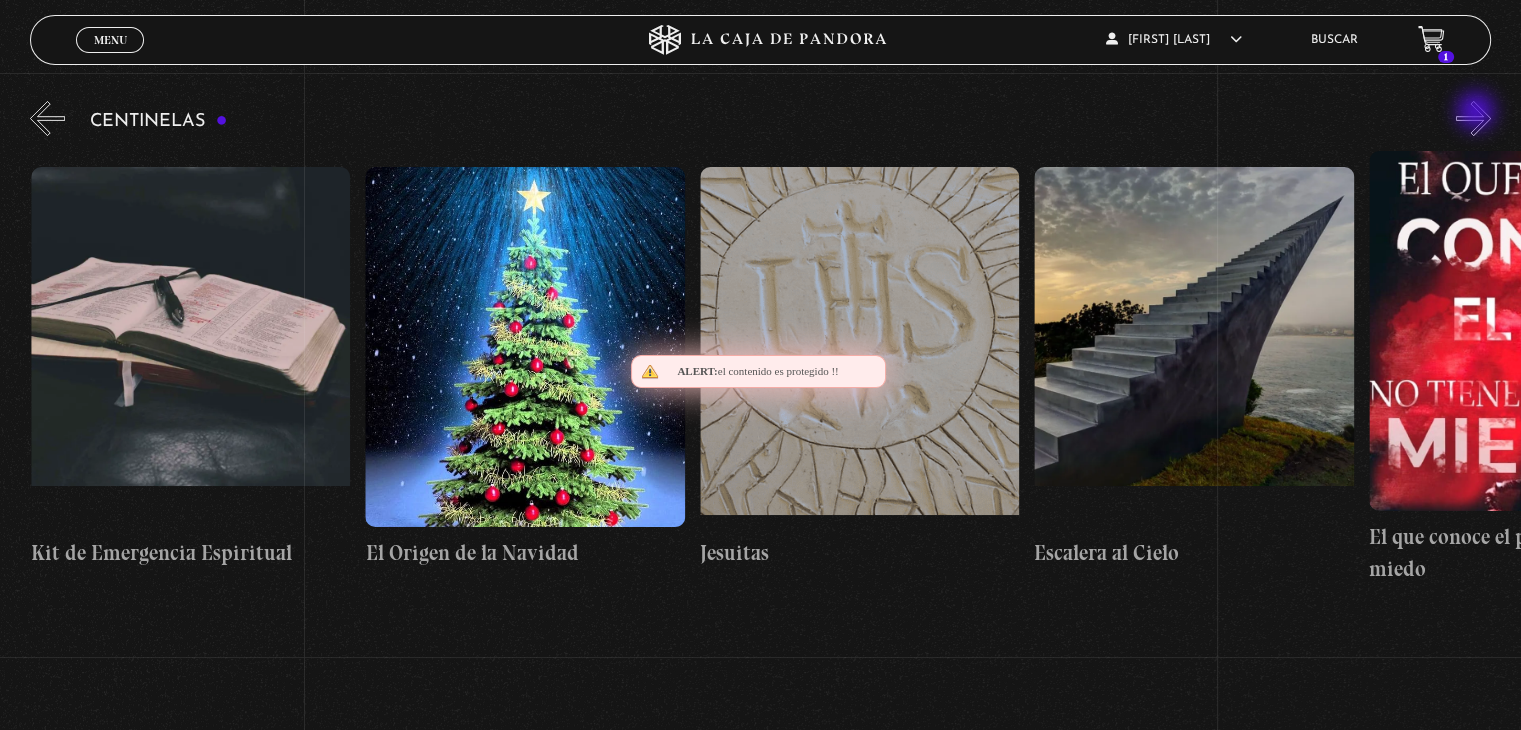 click on "»" at bounding box center (1473, 118) 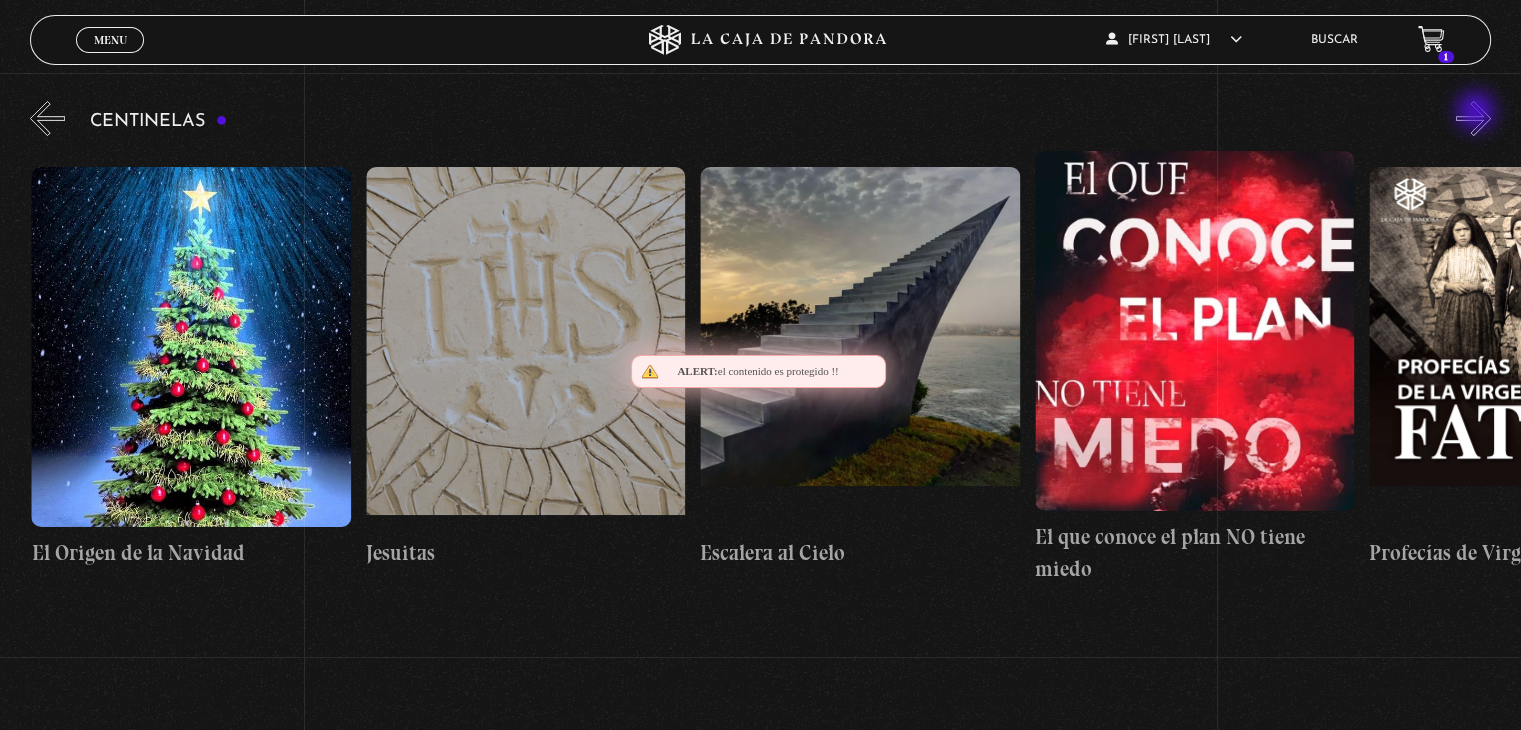 scroll, scrollTop: 0, scrollLeft: 25083, axis: horizontal 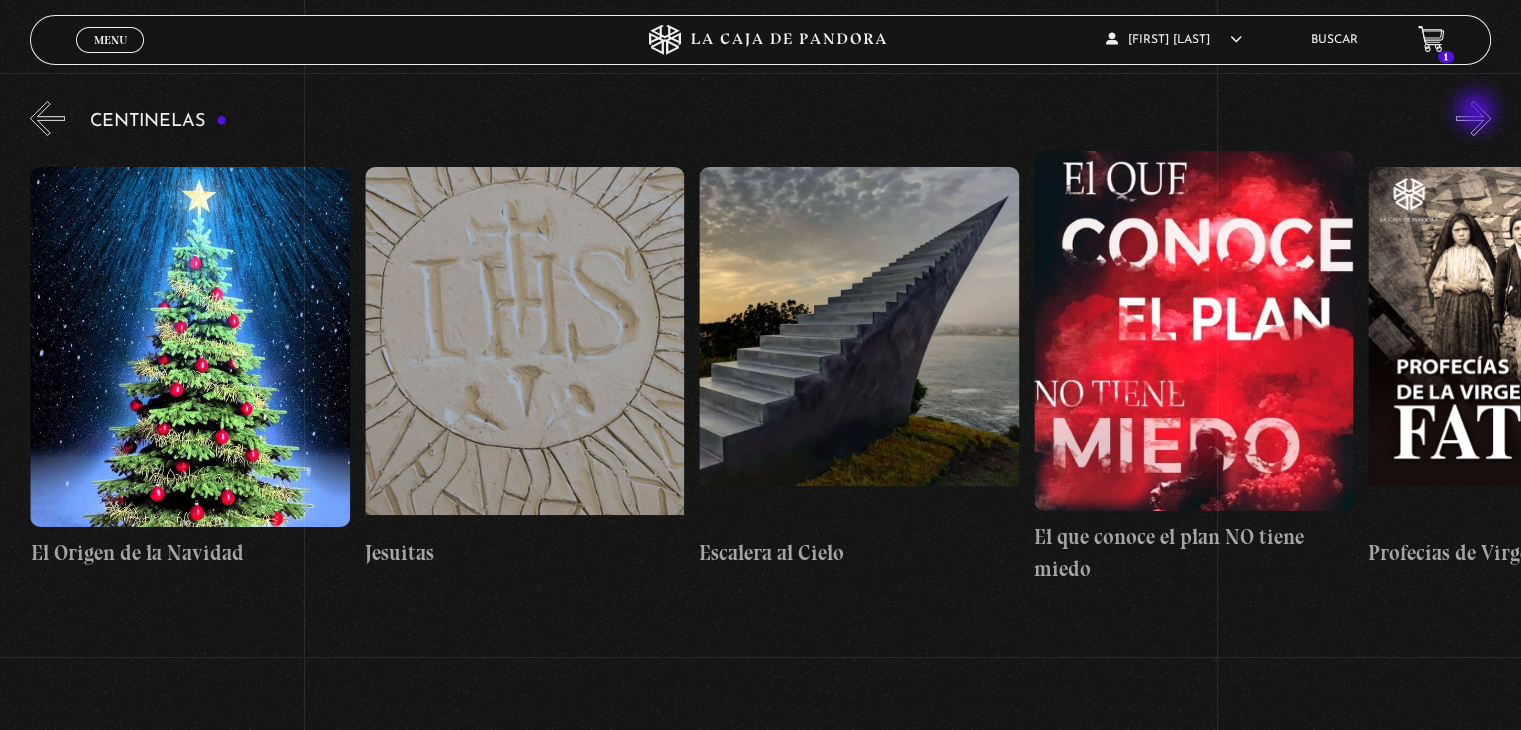 click on "»" at bounding box center [1473, 118] 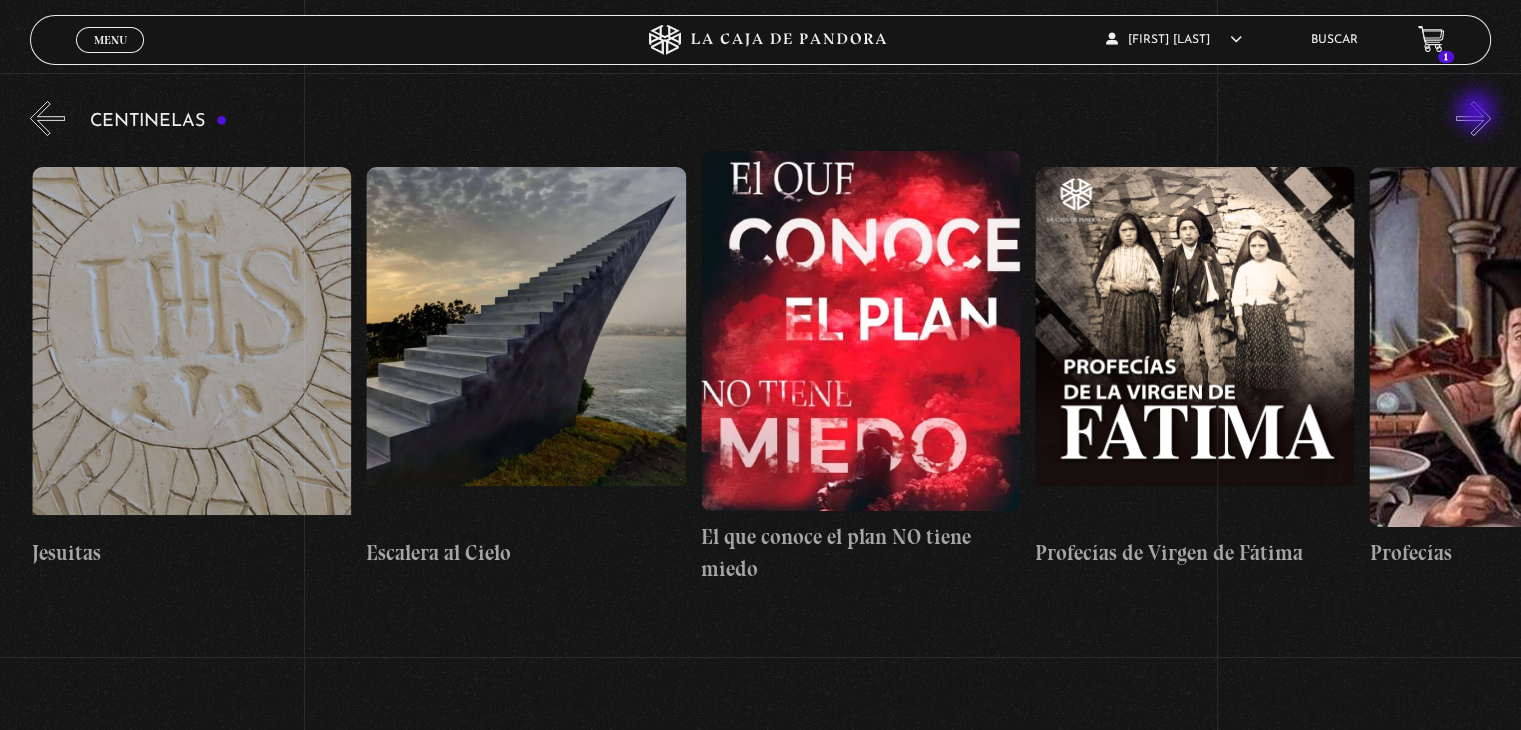 scroll, scrollTop: 0, scrollLeft: 25417, axis: horizontal 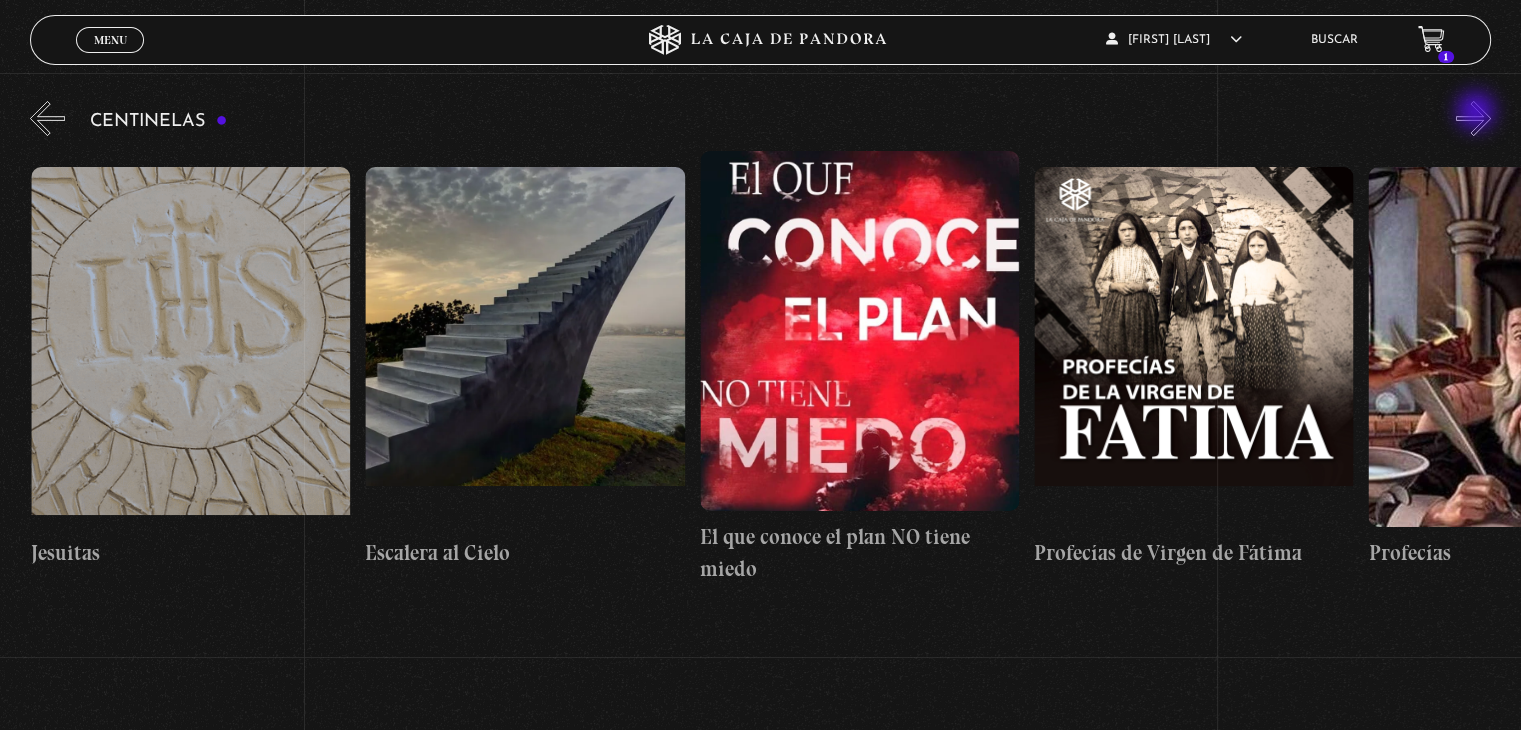 click on "»" at bounding box center (1473, 118) 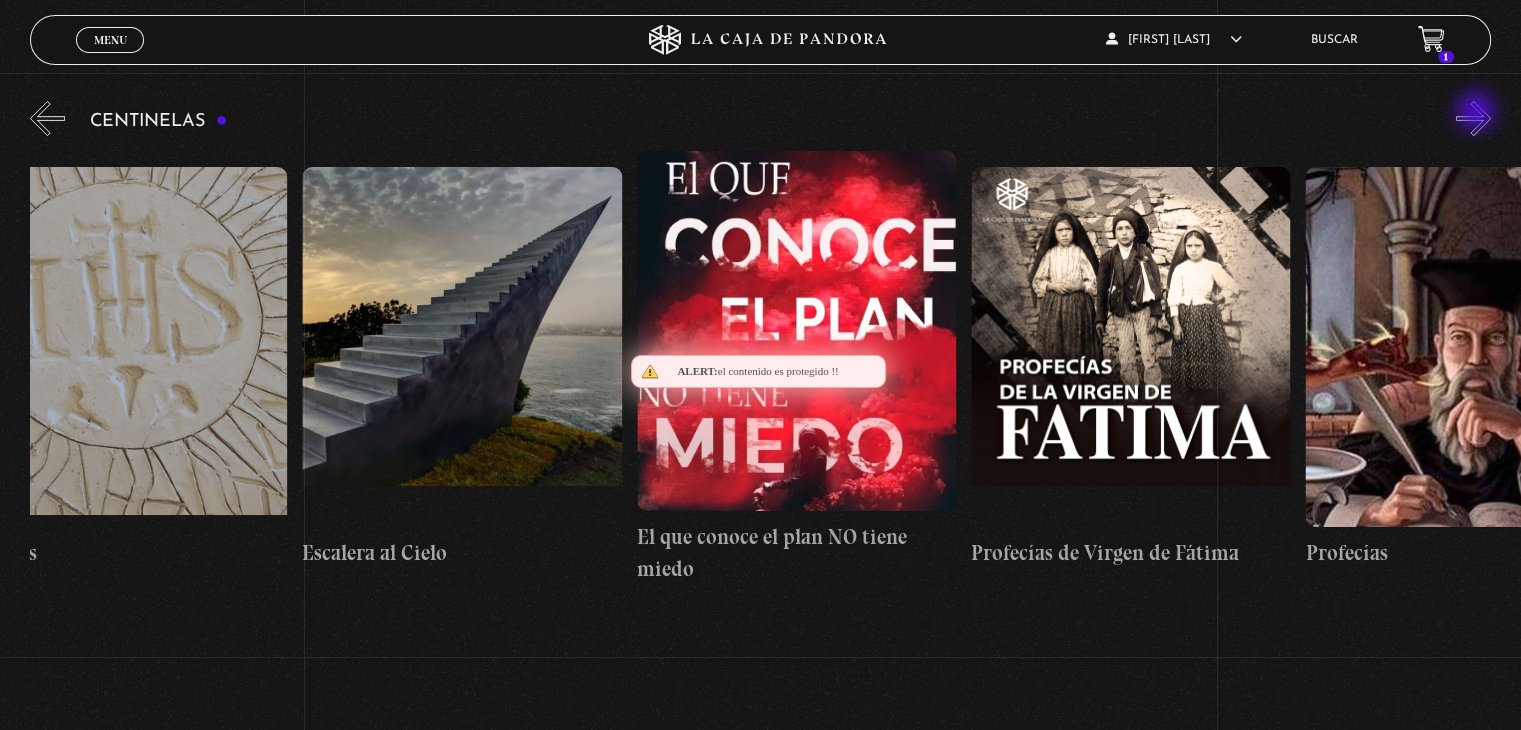 click on "»" at bounding box center [1473, 118] 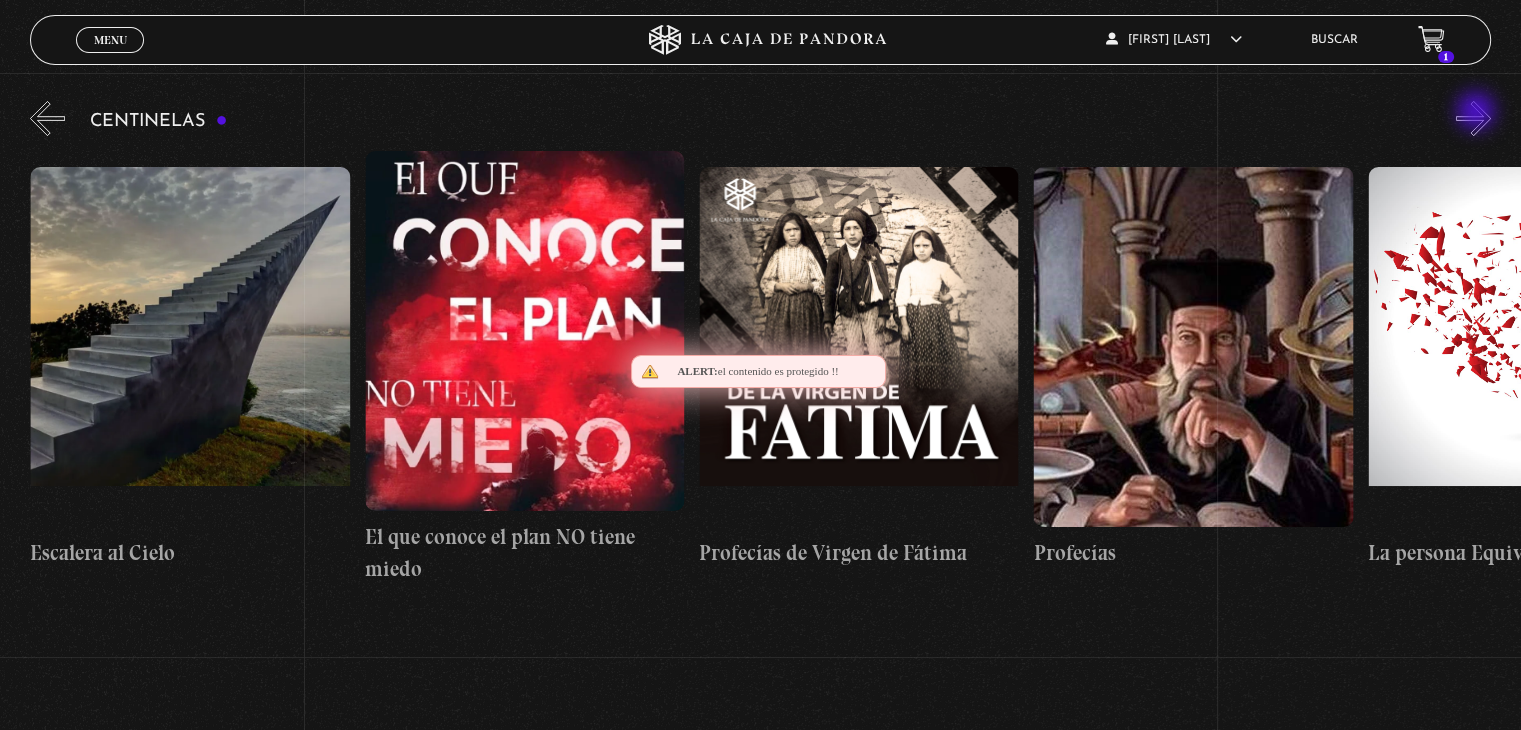 click on "»" at bounding box center [1473, 118] 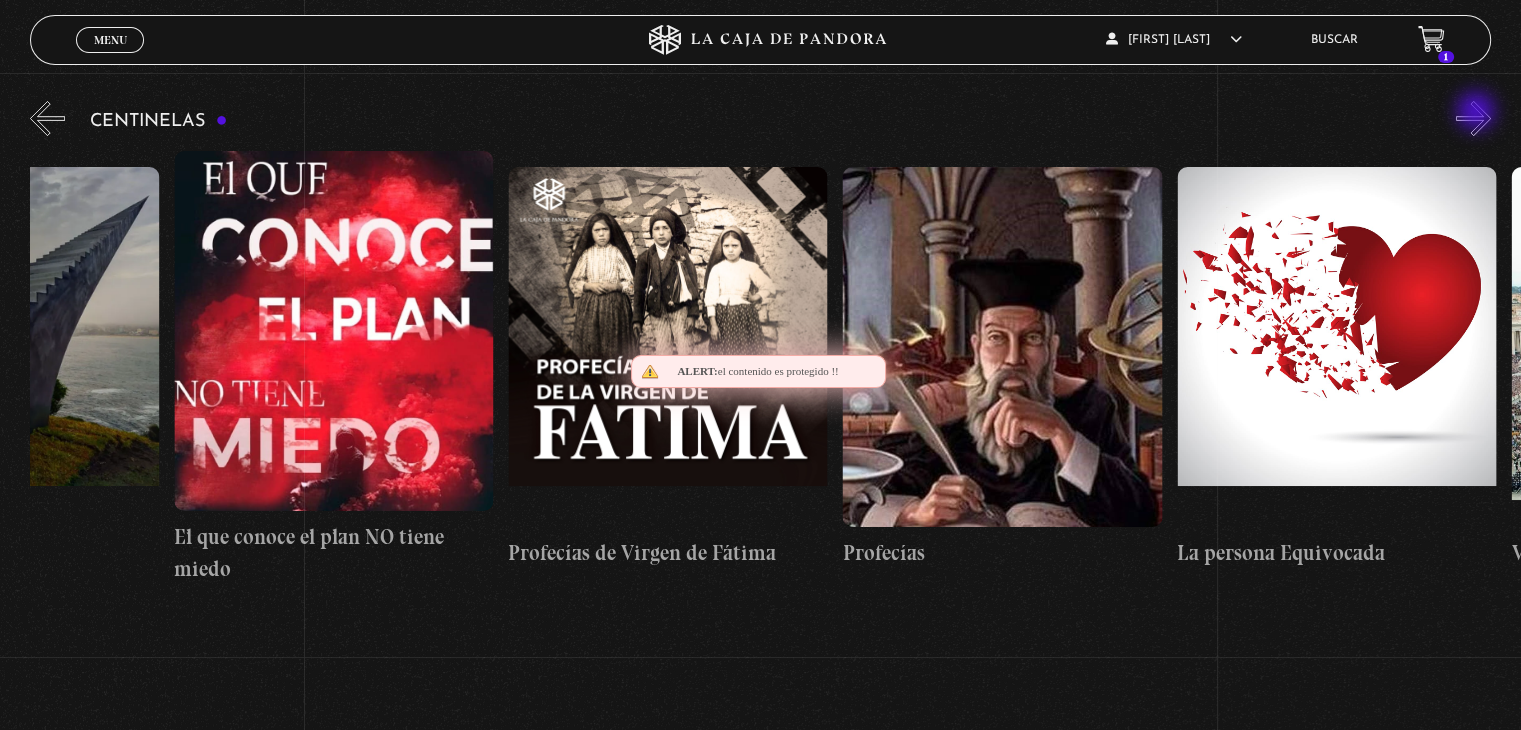 click on "»" at bounding box center [1473, 118] 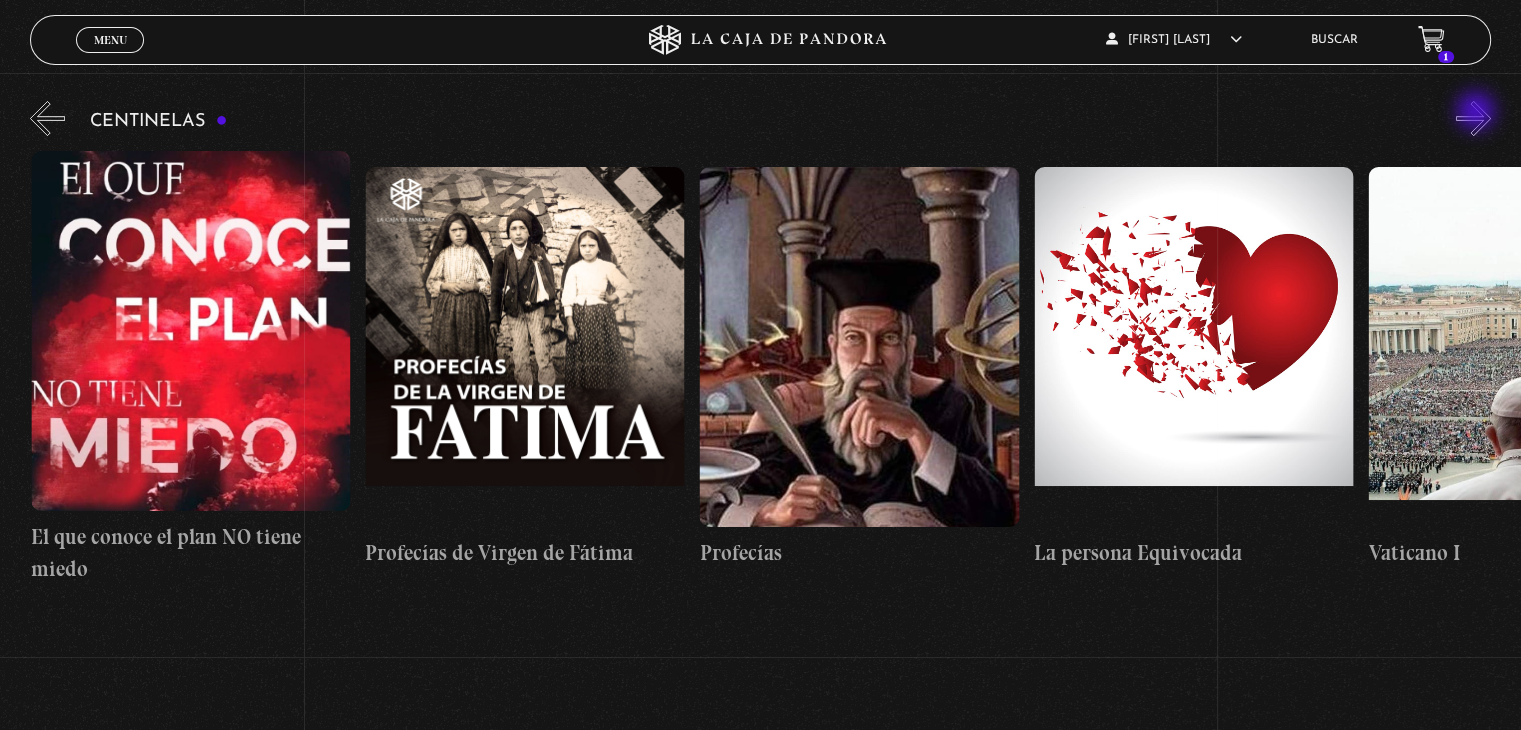 click on "»" at bounding box center [1473, 118] 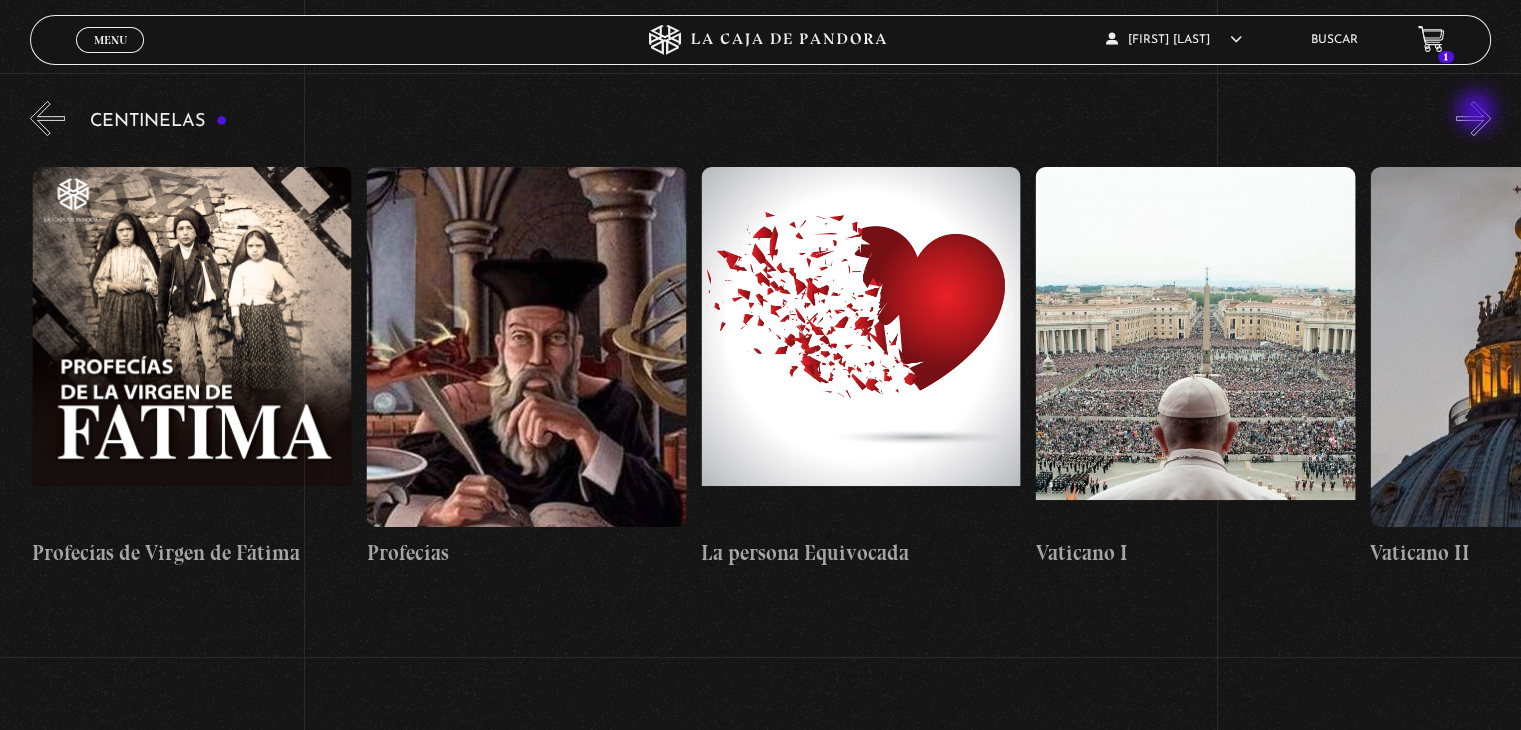 scroll, scrollTop: 0, scrollLeft: 26420, axis: horizontal 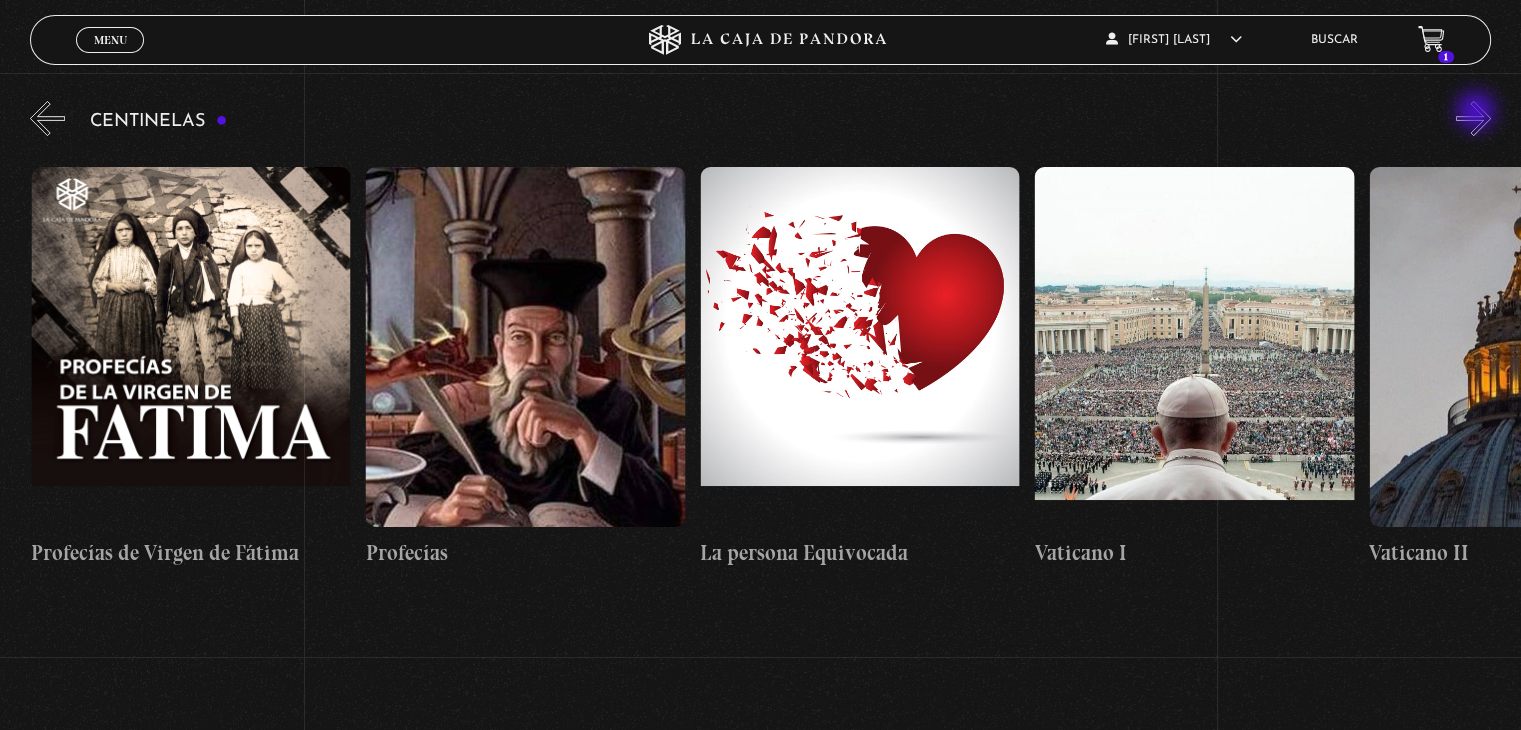 click on "»" at bounding box center [1473, 118] 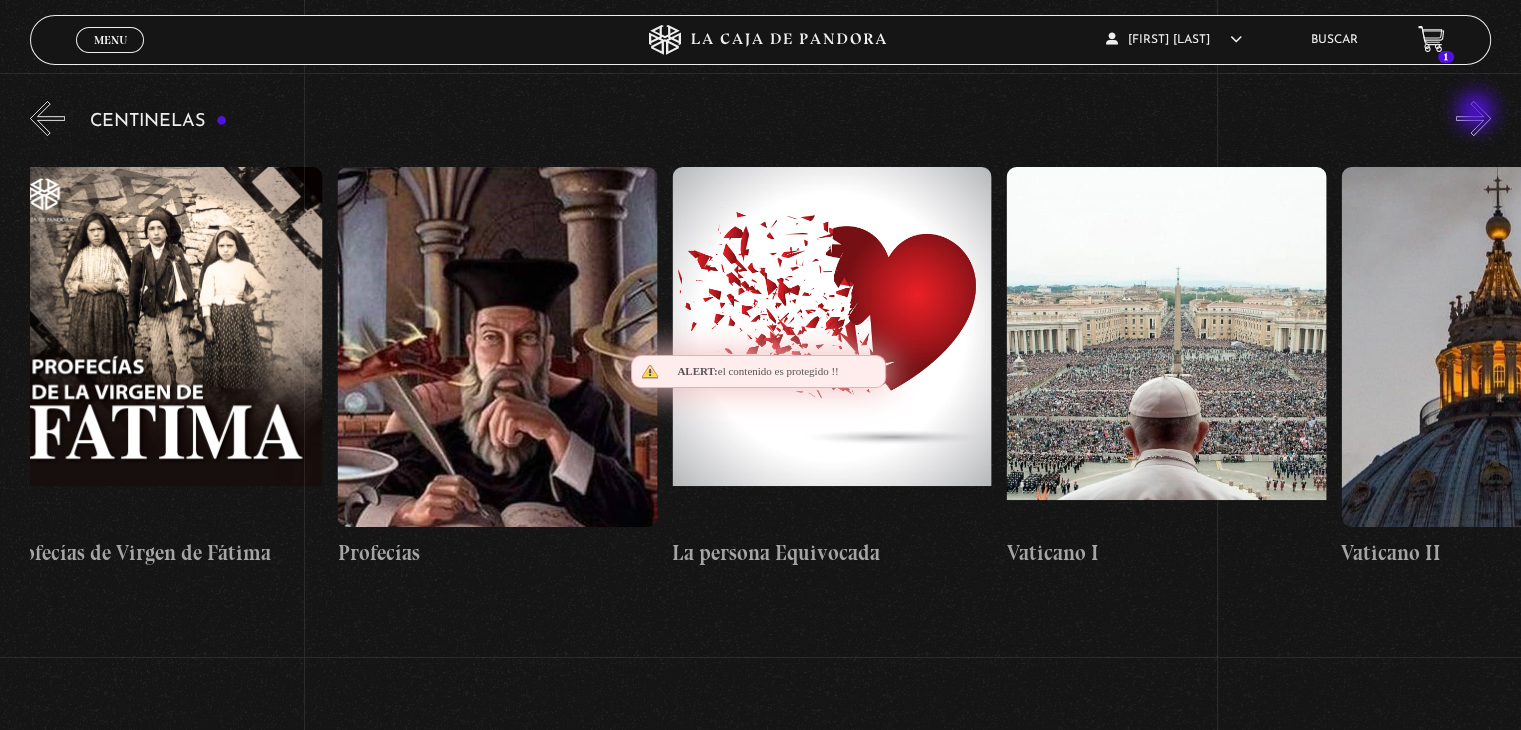 click on "»" at bounding box center (1473, 118) 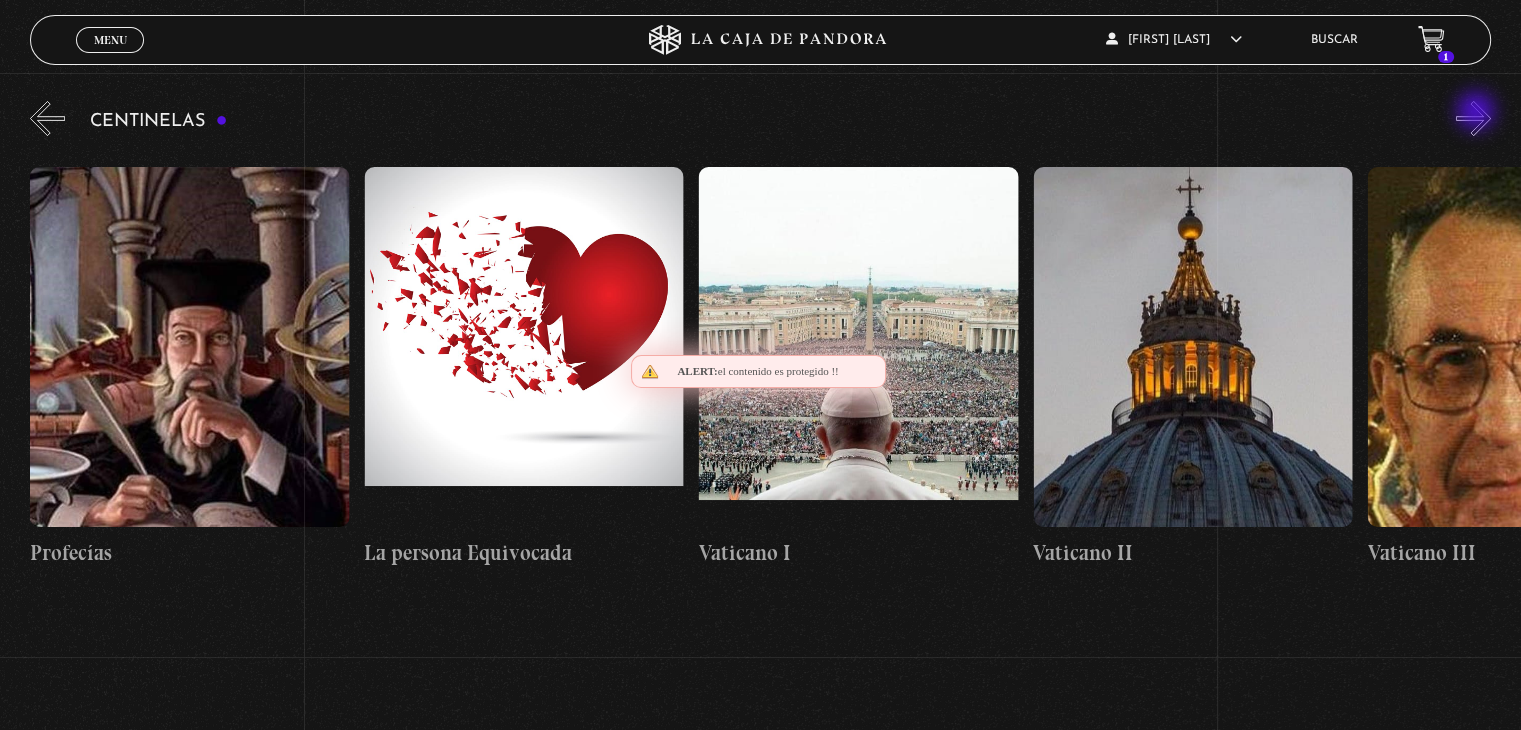 click on "»" at bounding box center (1473, 118) 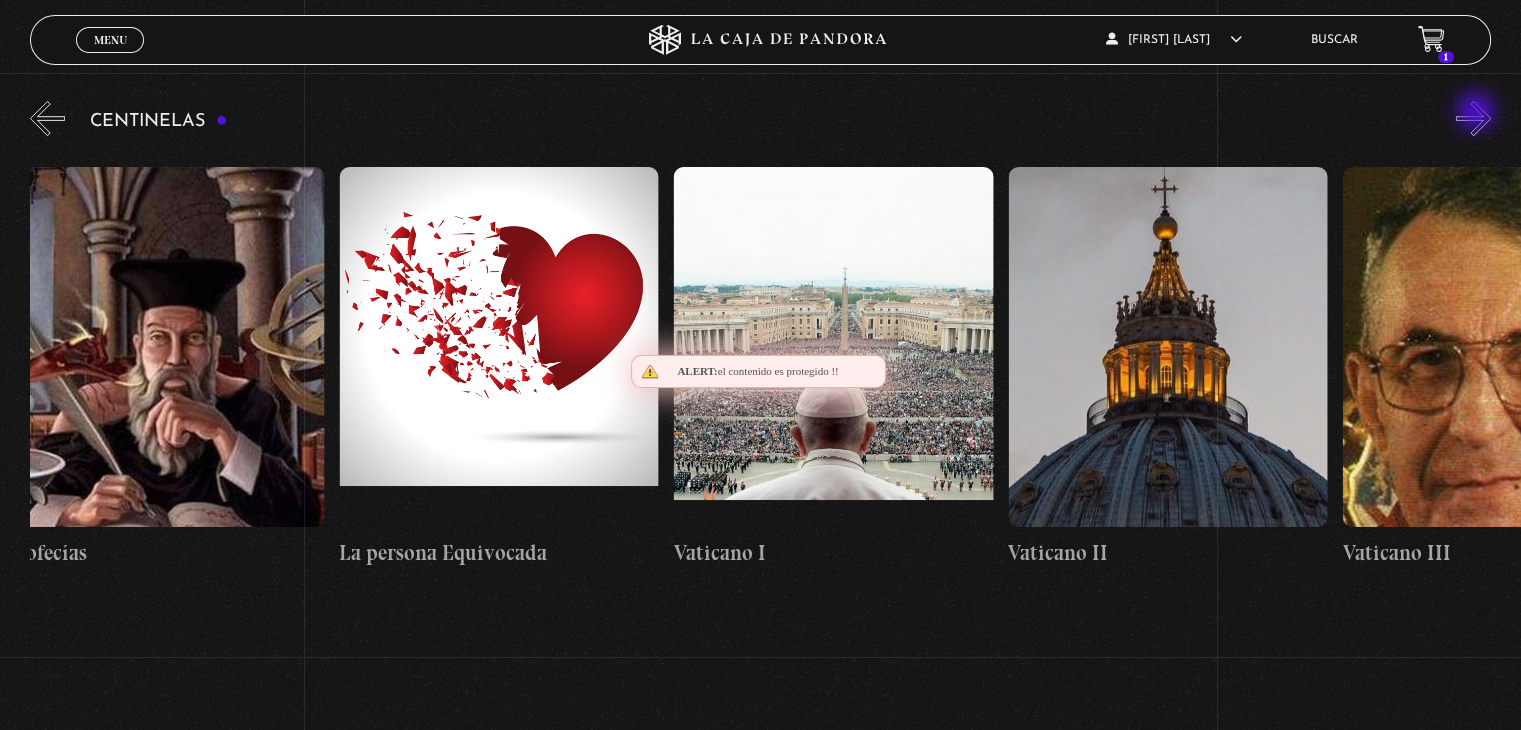 click on "»" at bounding box center [1473, 118] 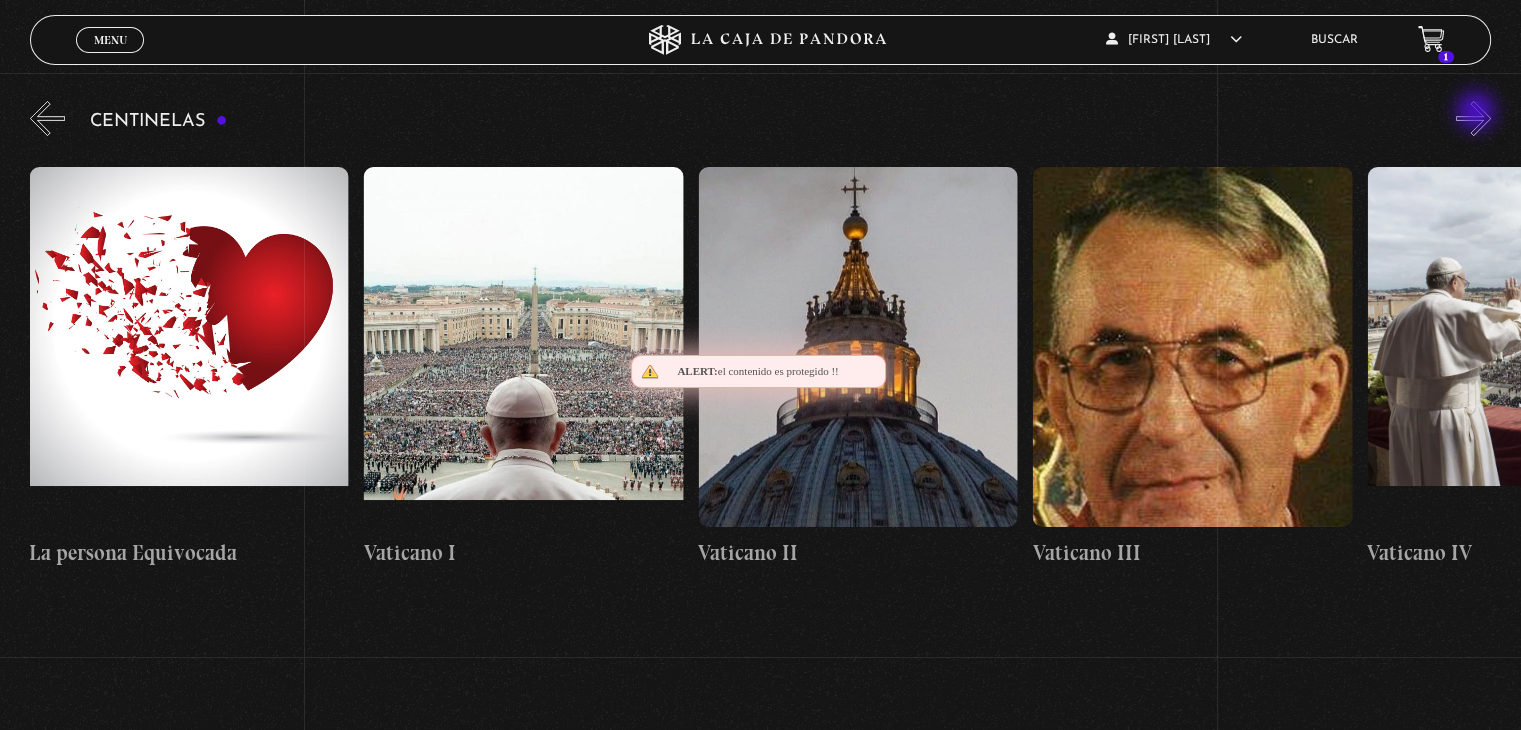 click on "»" at bounding box center [1473, 118] 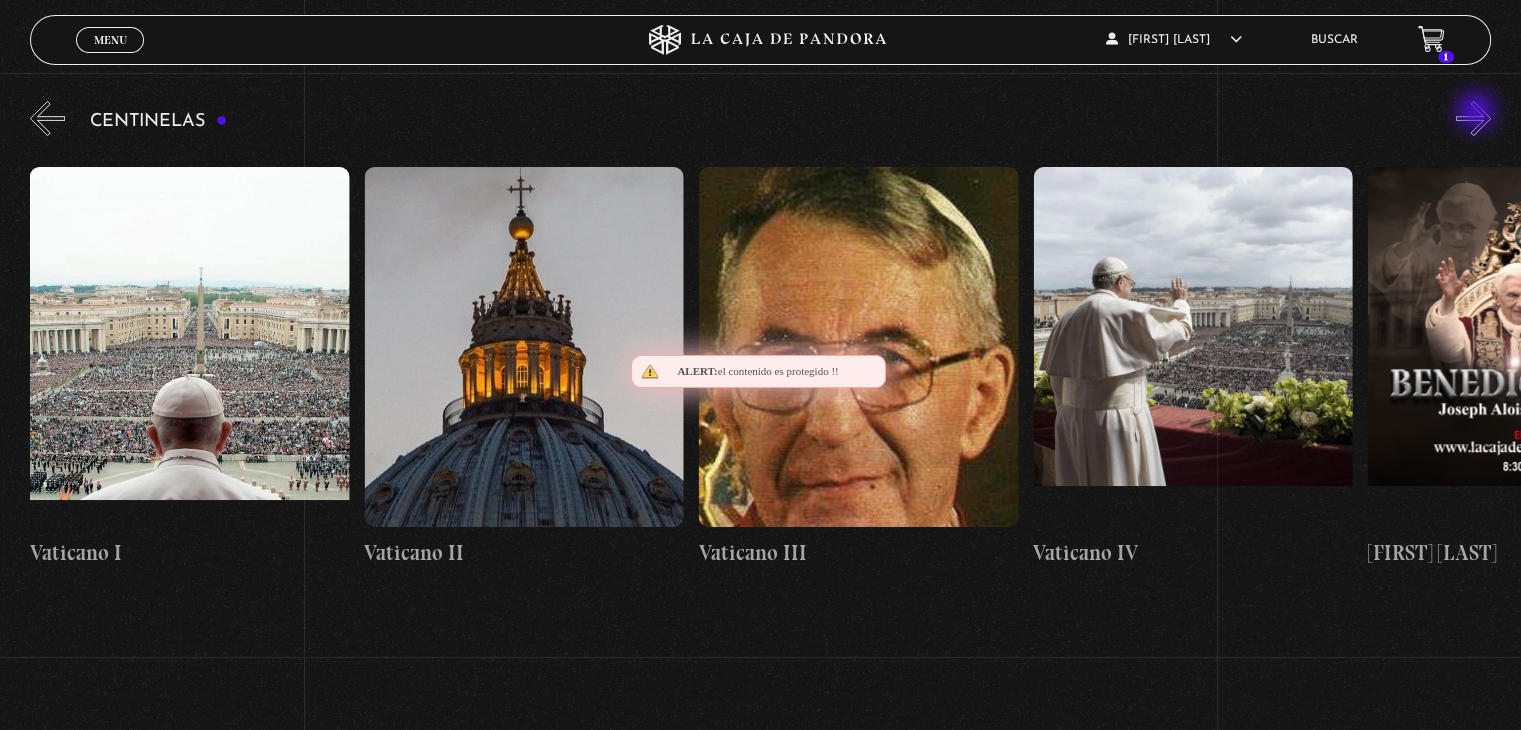 click on "»" at bounding box center [1473, 118] 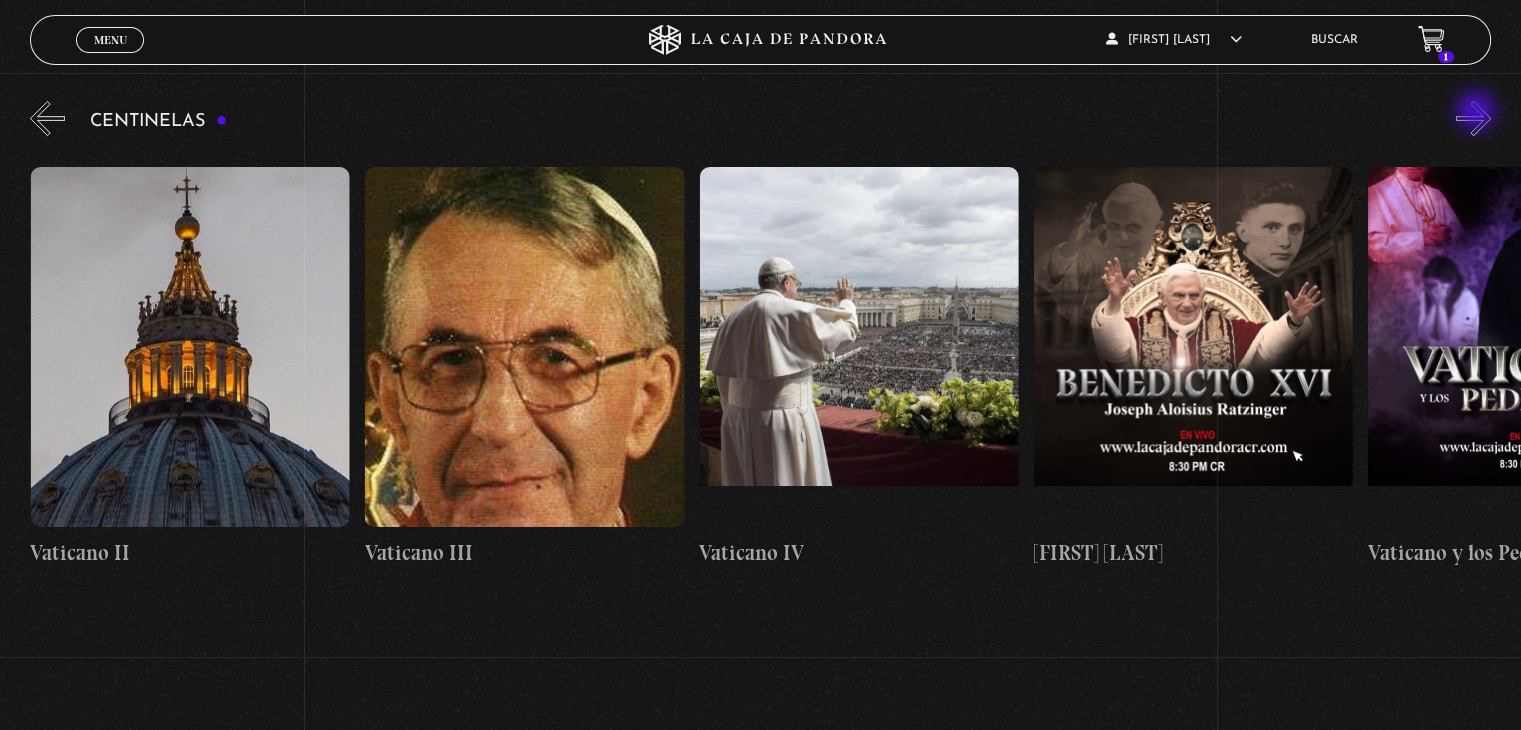 click on "»" at bounding box center (1473, 118) 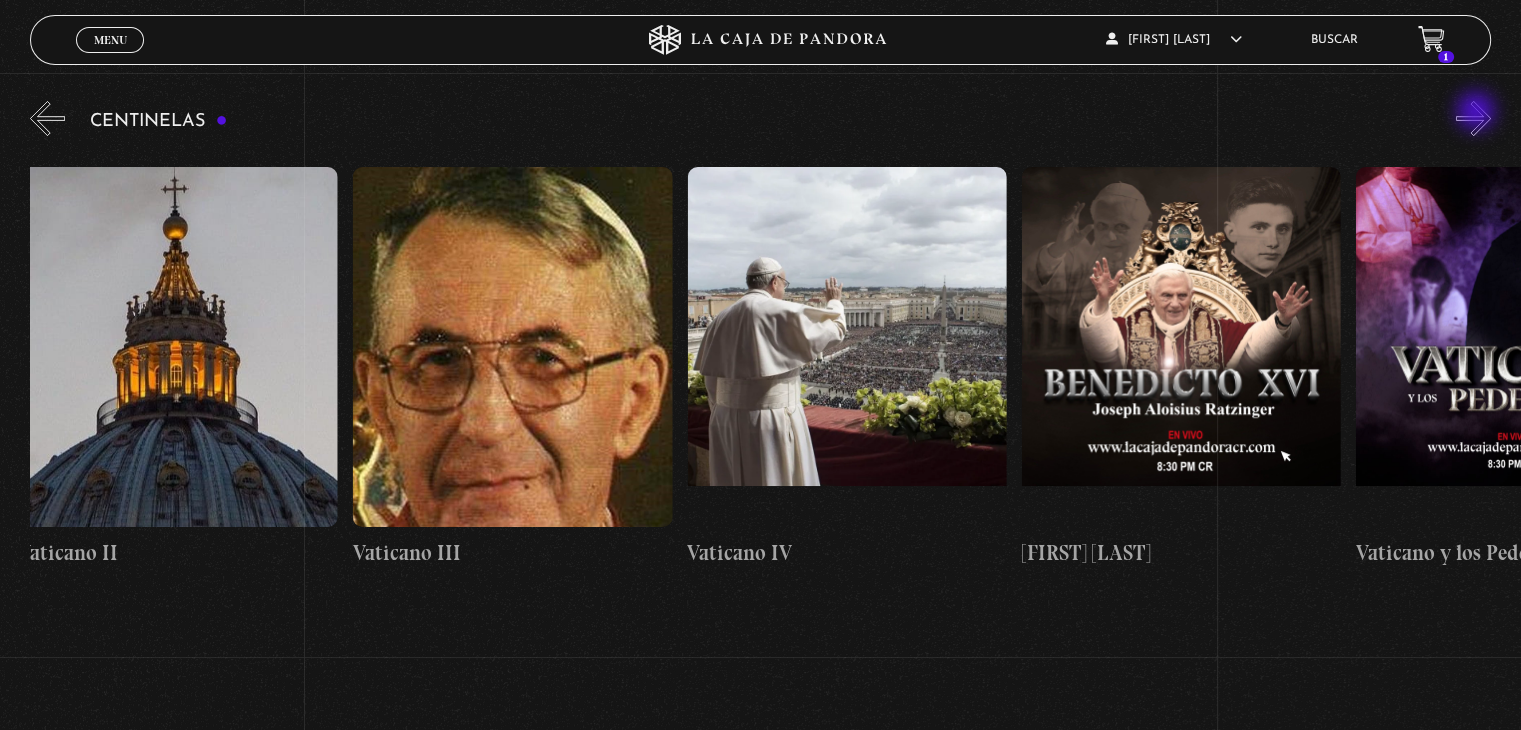 click on "»" at bounding box center [1473, 118] 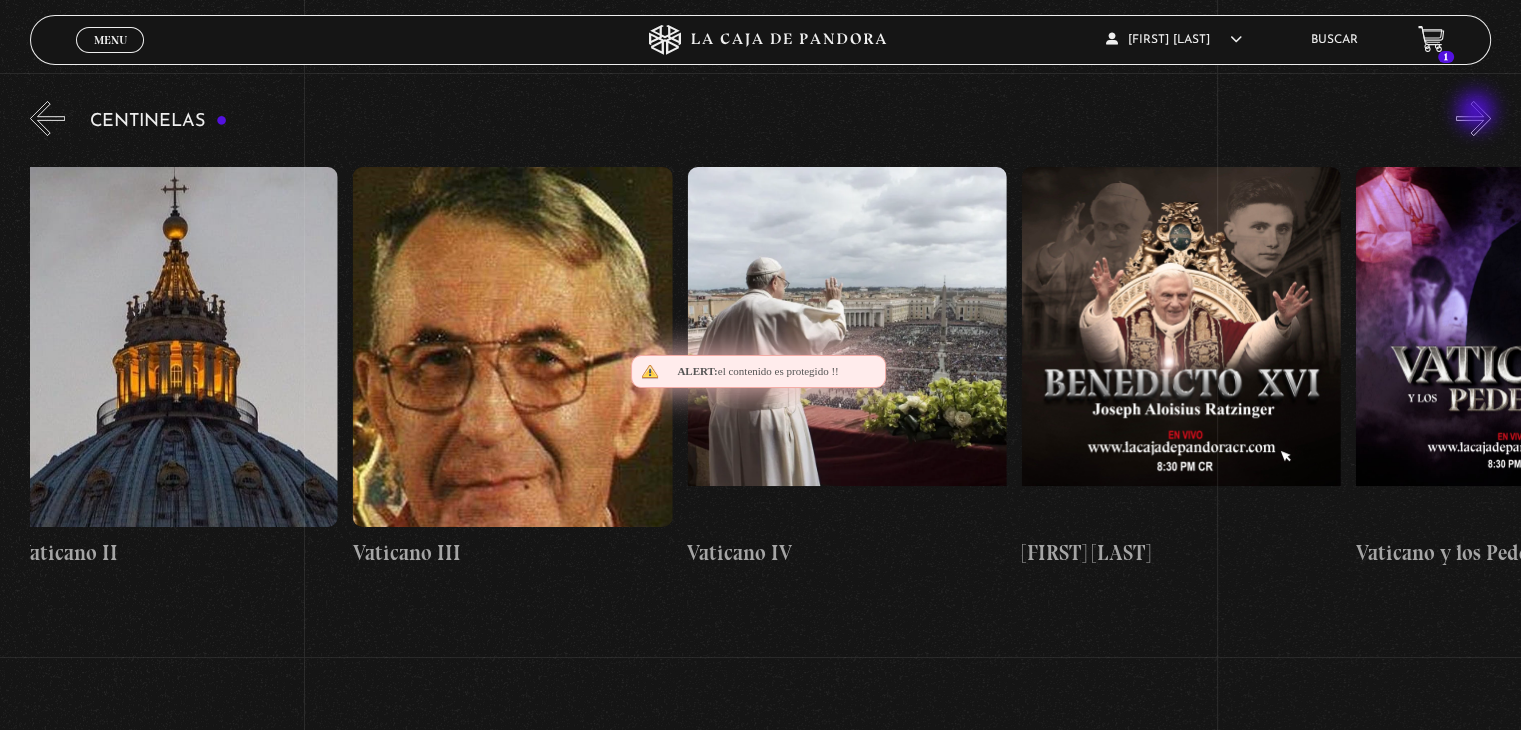 scroll, scrollTop: 0, scrollLeft: 28093, axis: horizontal 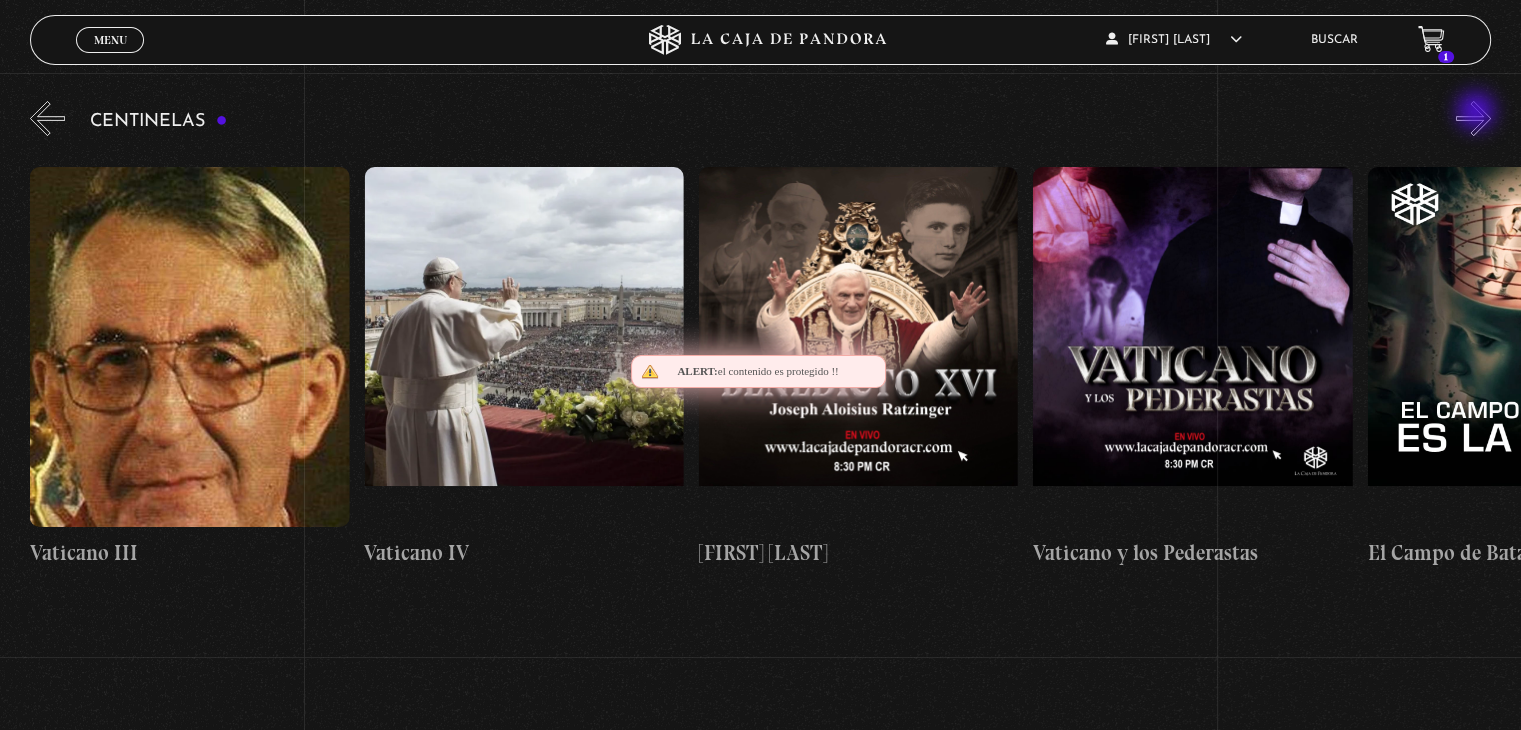 click on "»" at bounding box center [1473, 118] 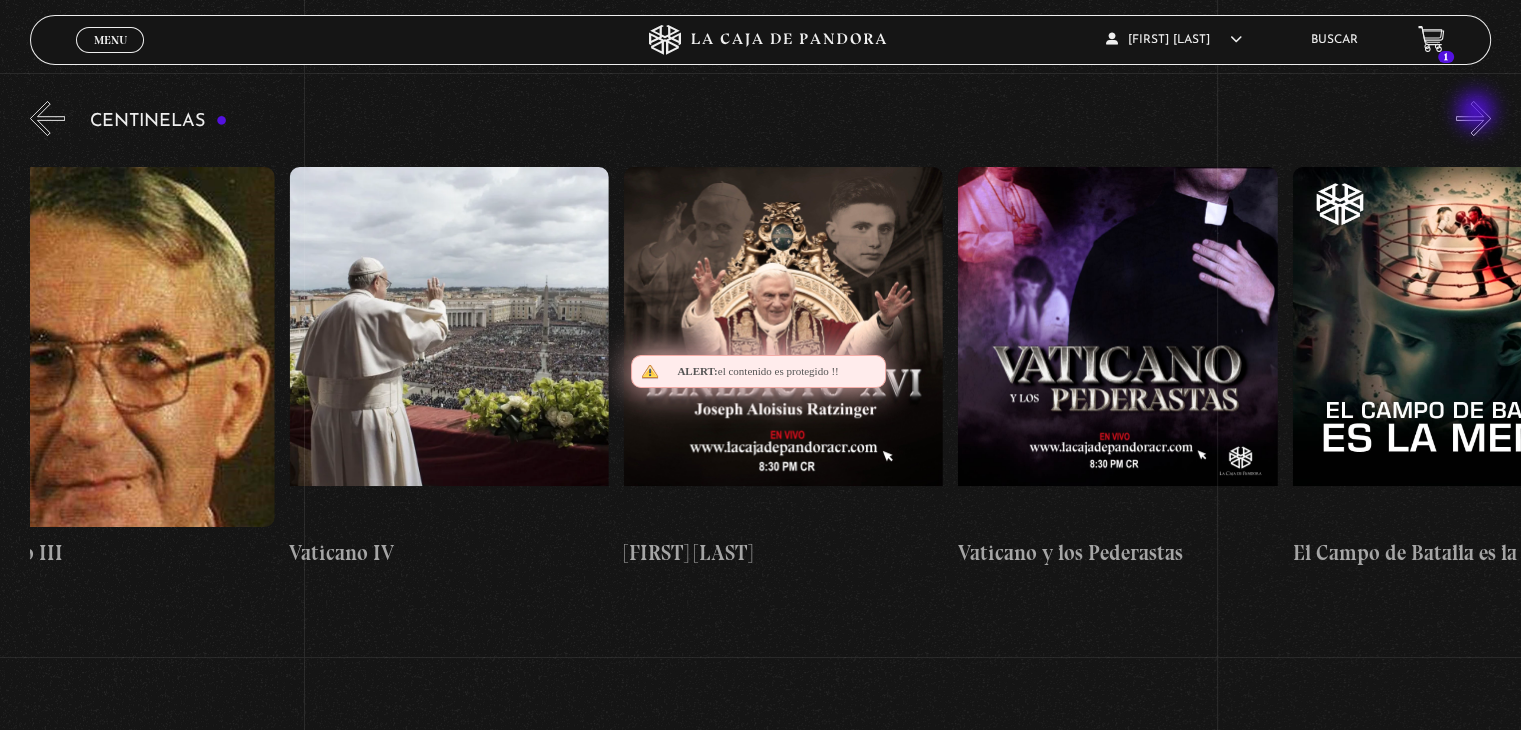 click on "»" at bounding box center (1473, 118) 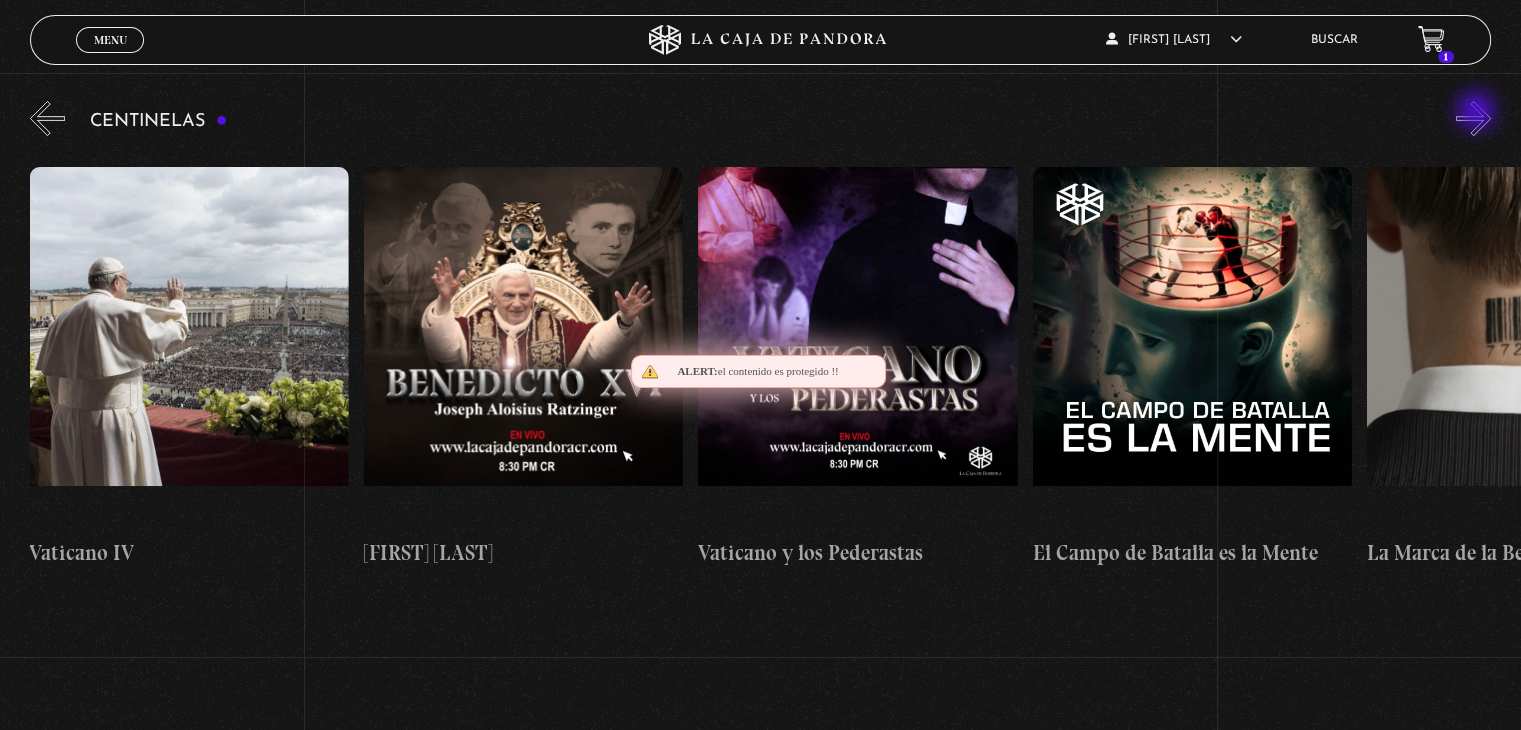 click on "»" at bounding box center [1473, 118] 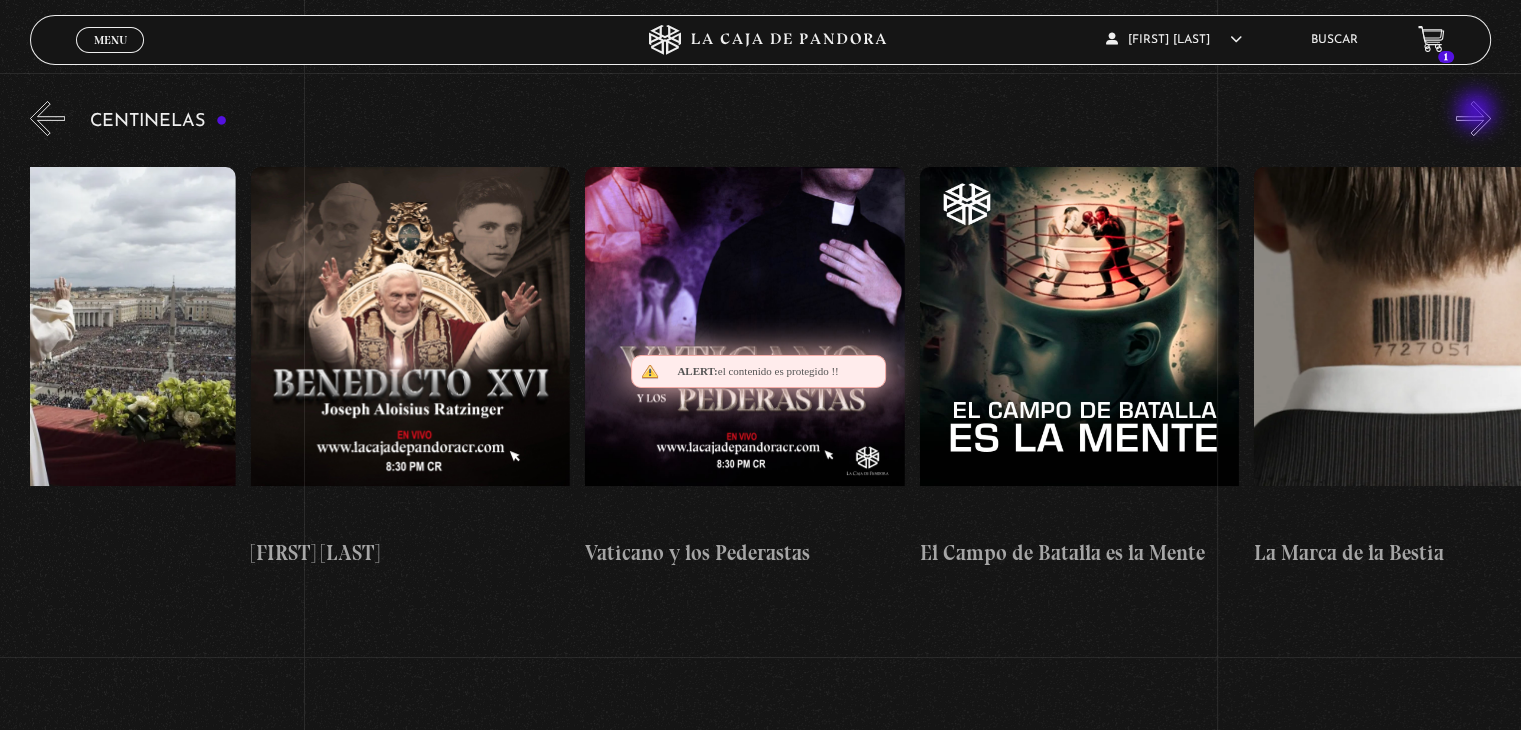 click on "»" at bounding box center [1473, 118] 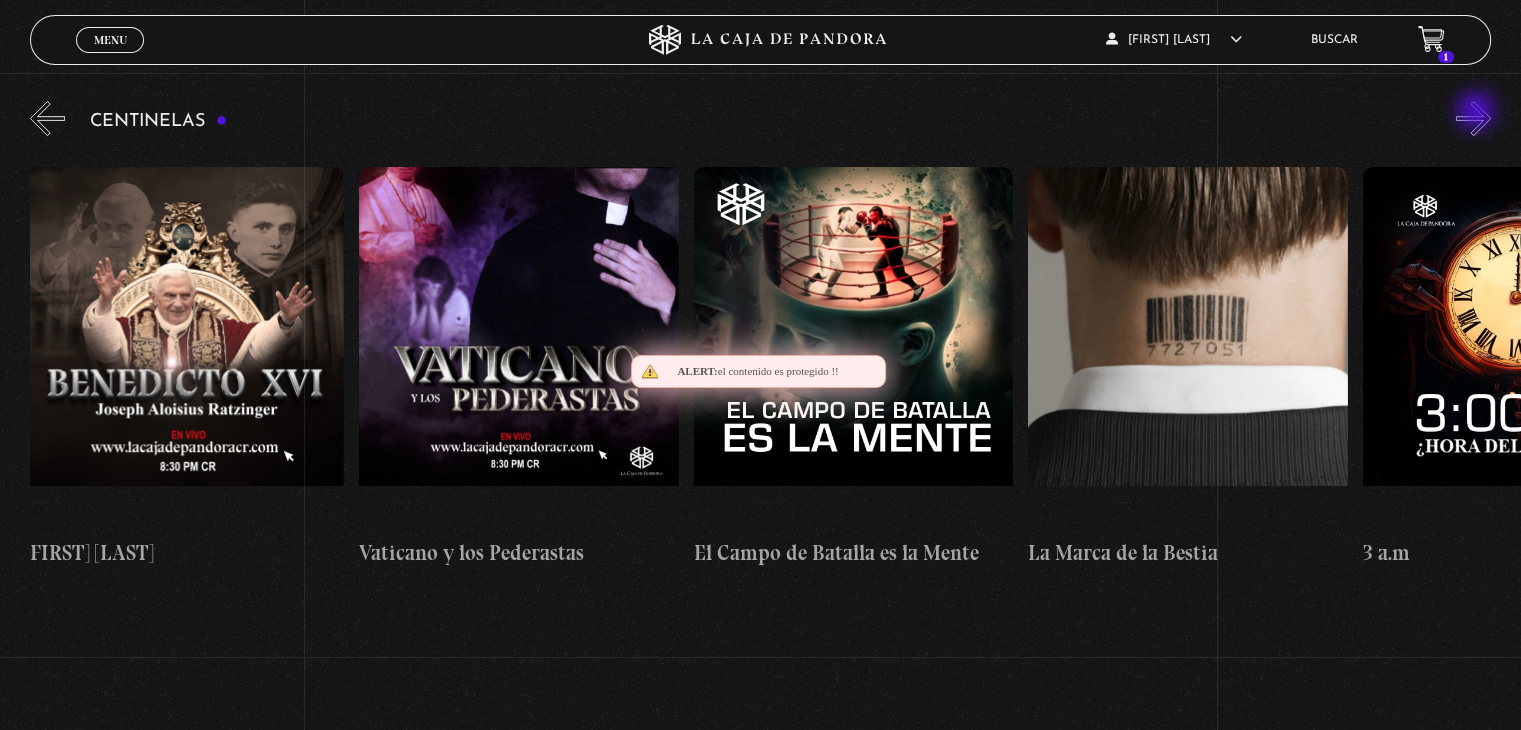 click on "»" at bounding box center (1473, 118) 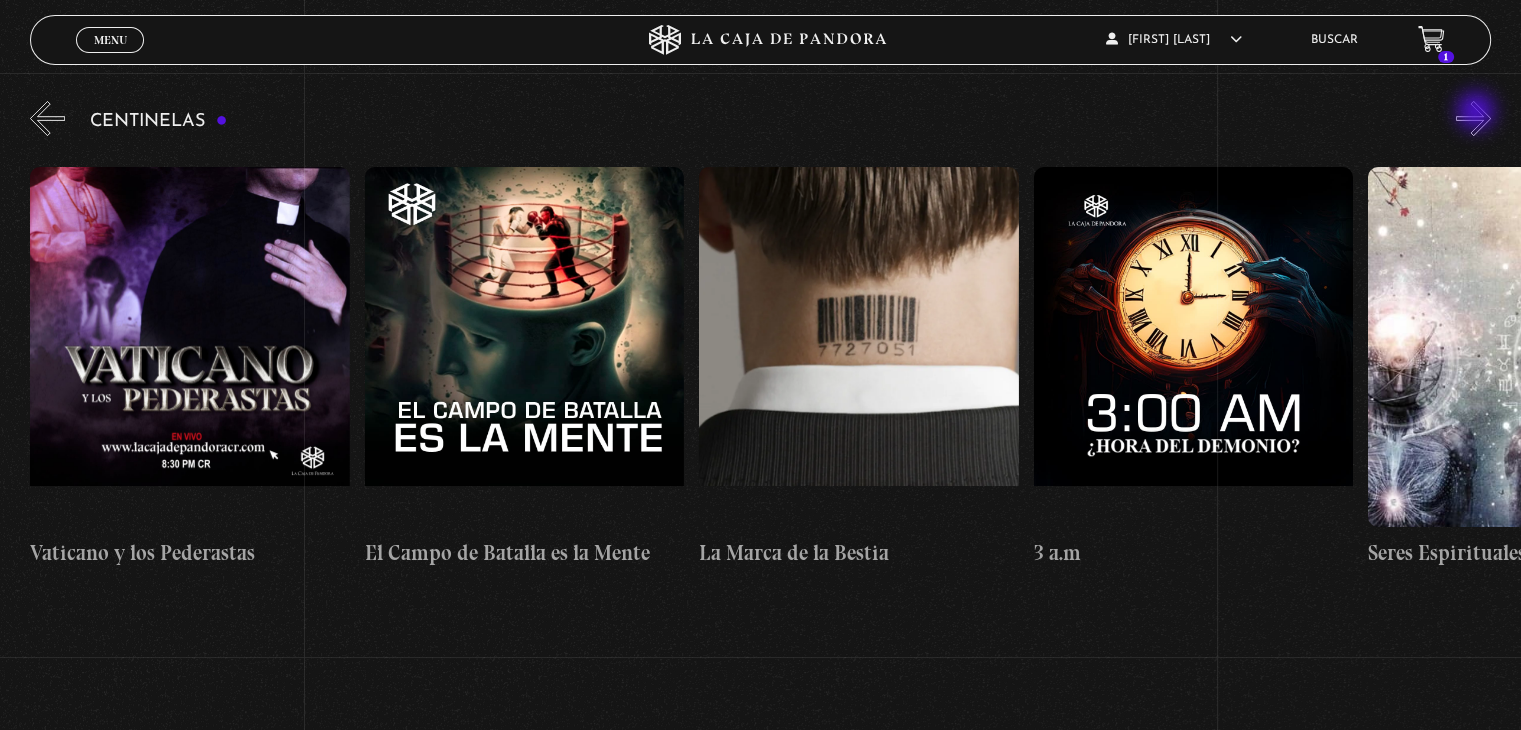 click on "»" at bounding box center (1473, 118) 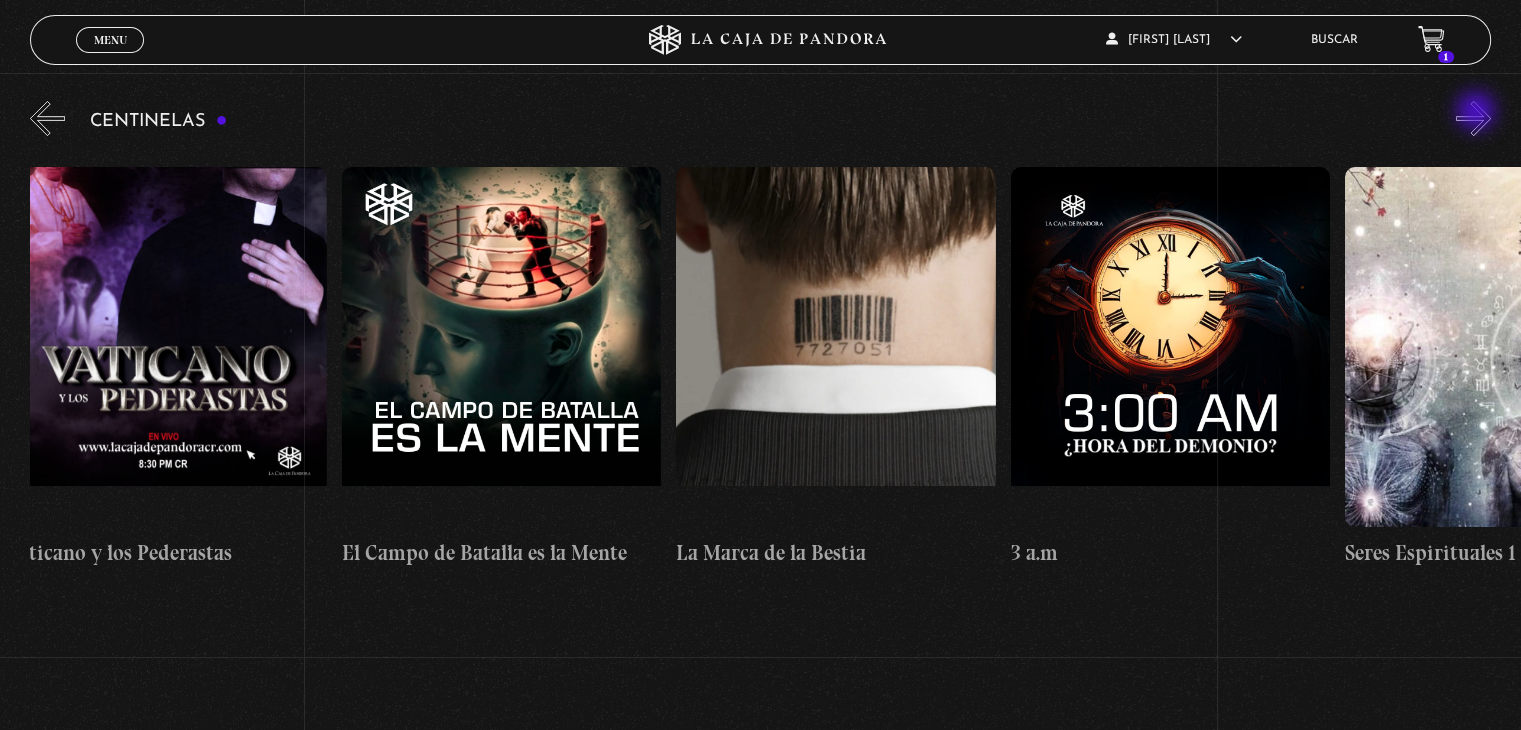 click on "»" at bounding box center [1473, 118] 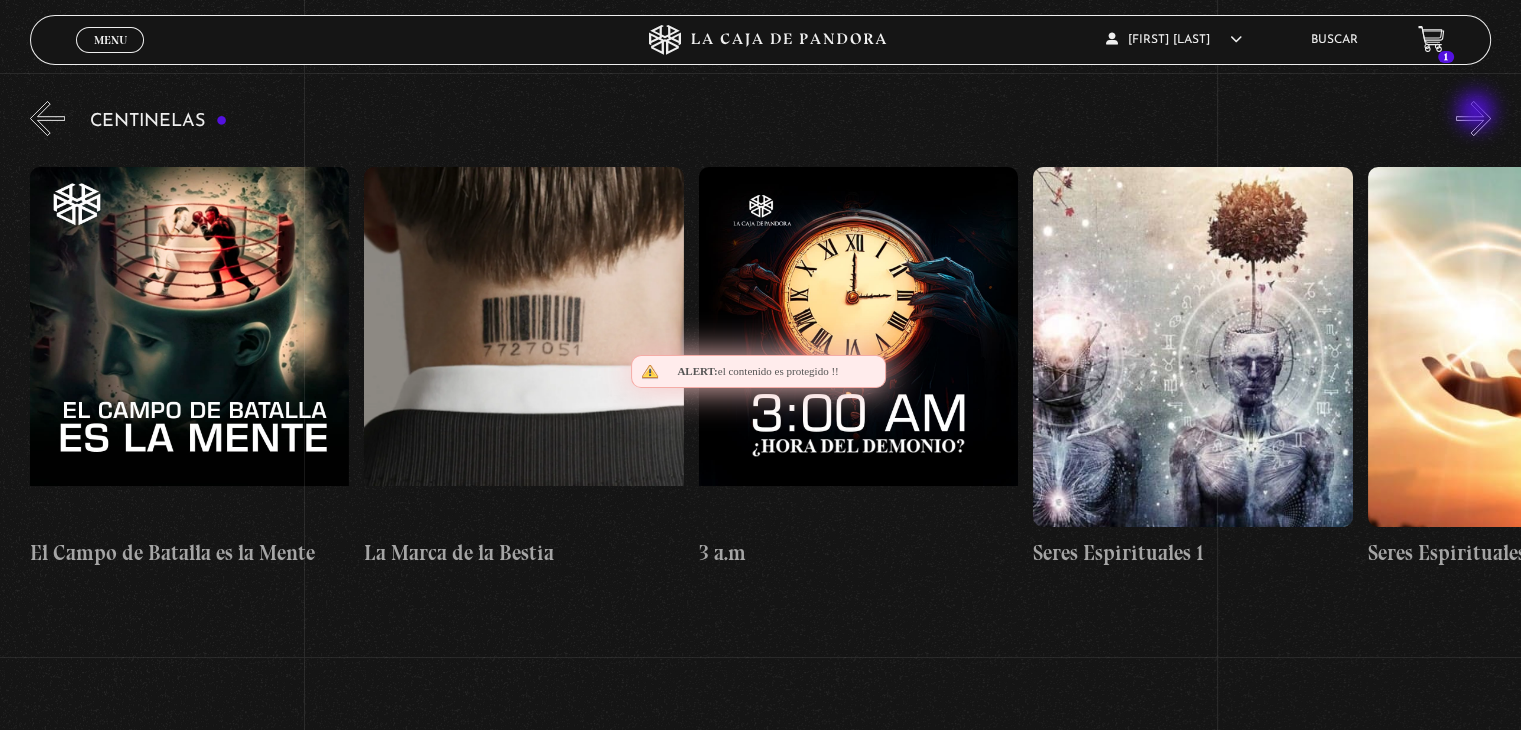 click on "»" at bounding box center (1473, 118) 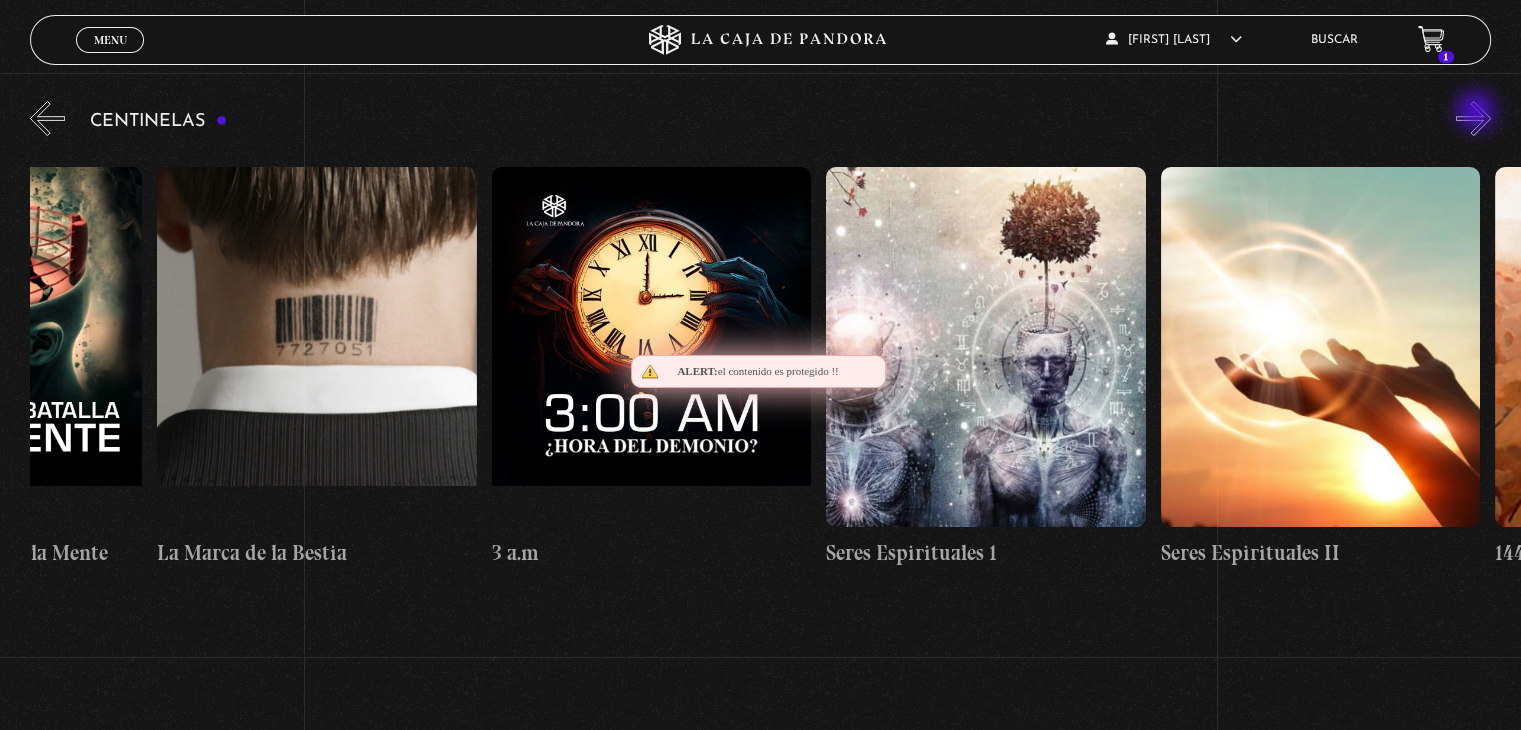click on "»" at bounding box center [1473, 118] 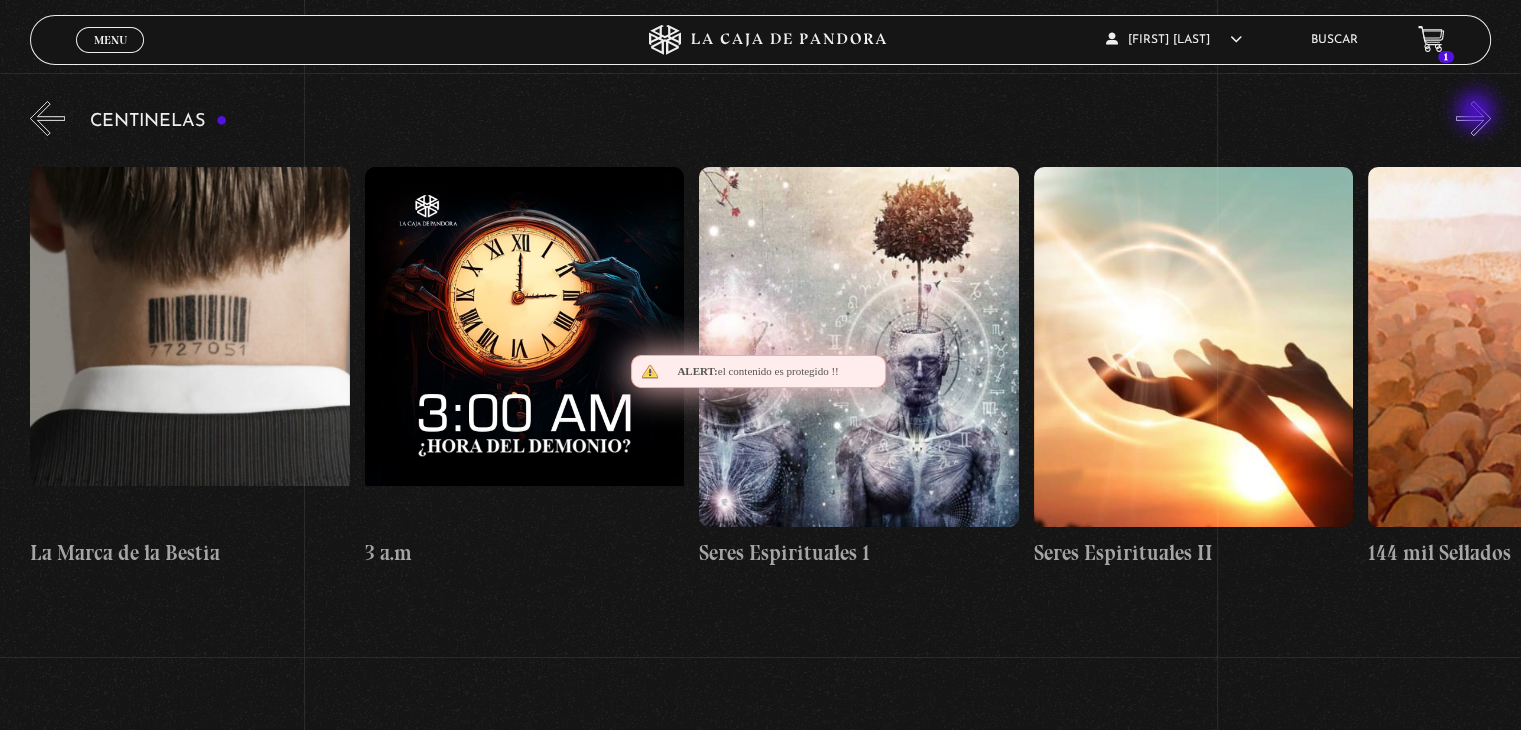 click on "»" at bounding box center (1473, 118) 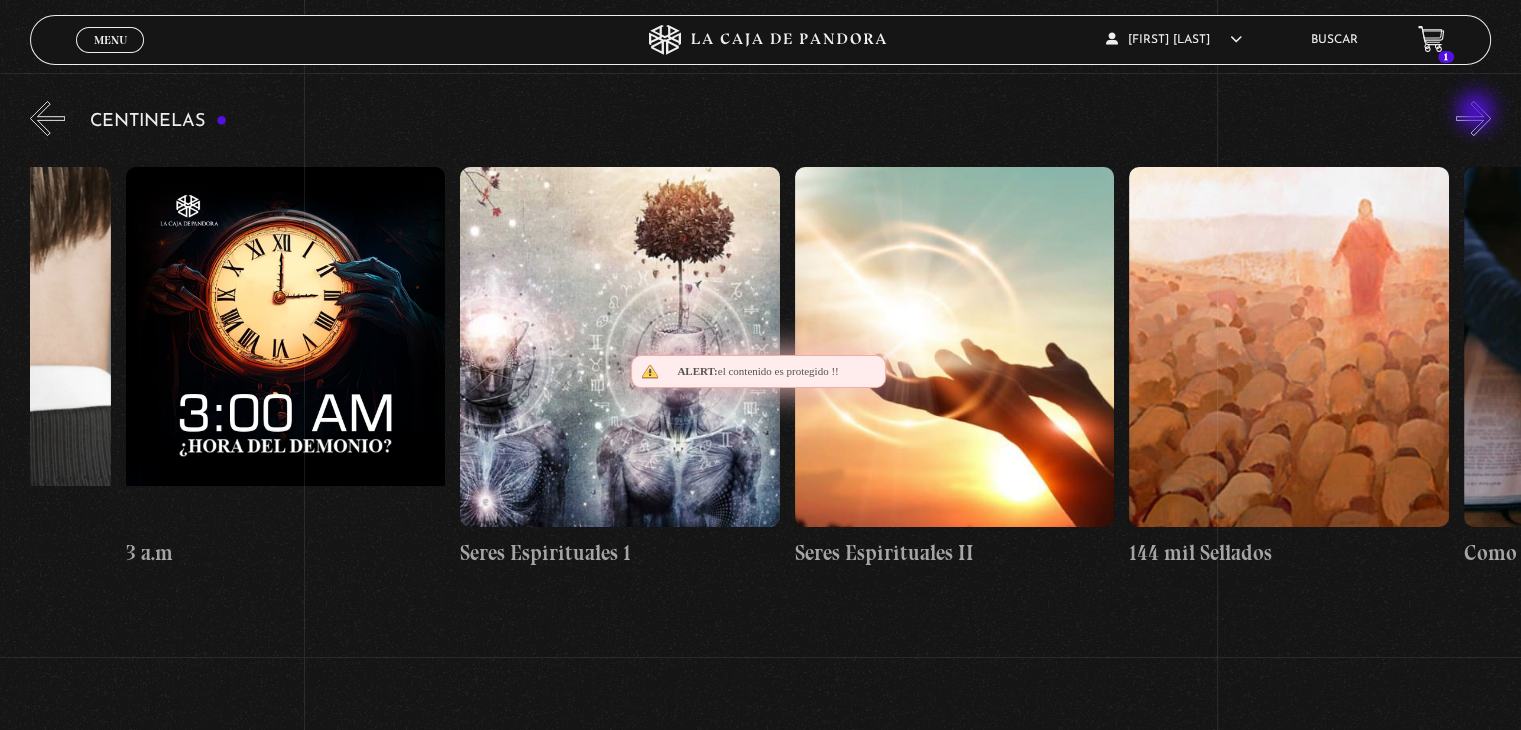 click on "»" at bounding box center (1473, 118) 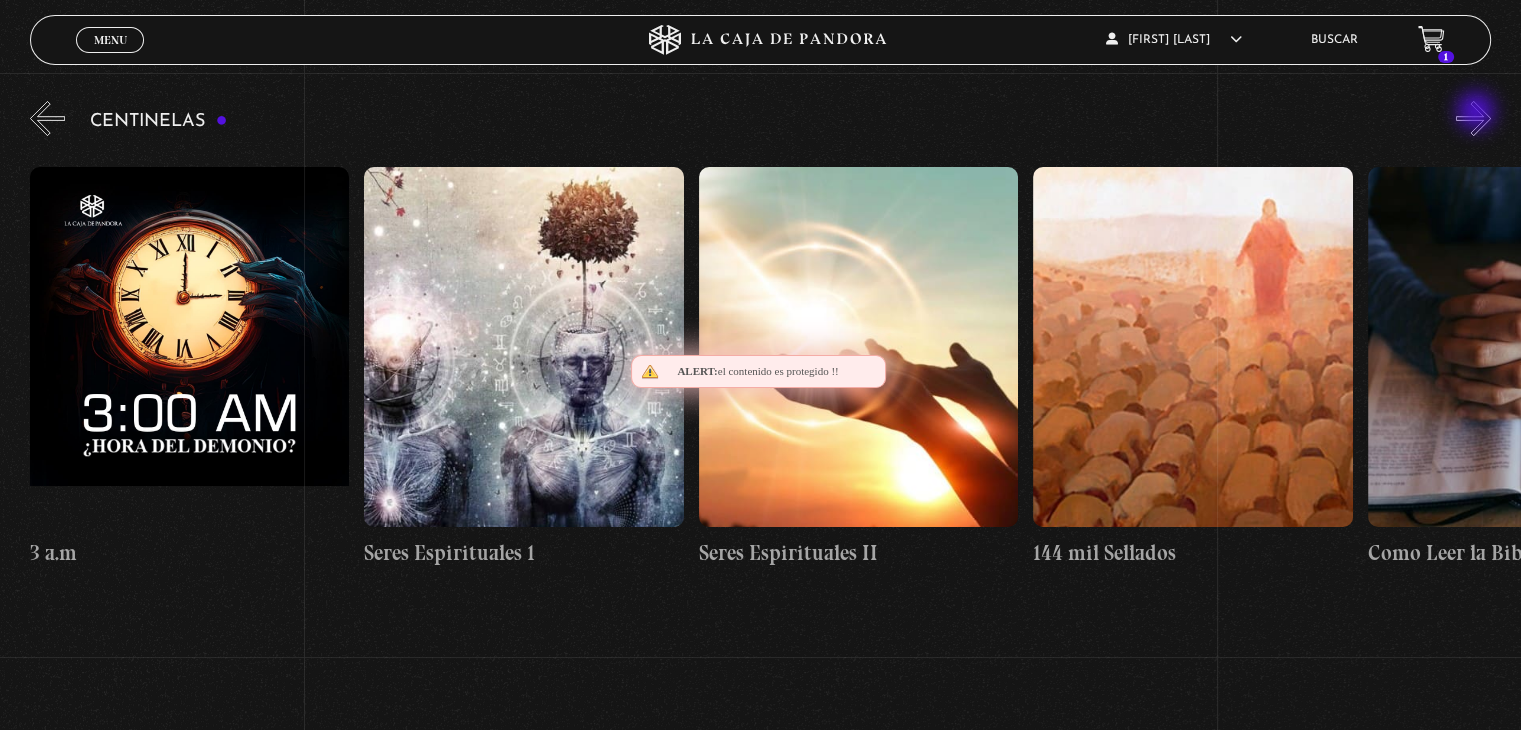 click on "»" at bounding box center (1473, 118) 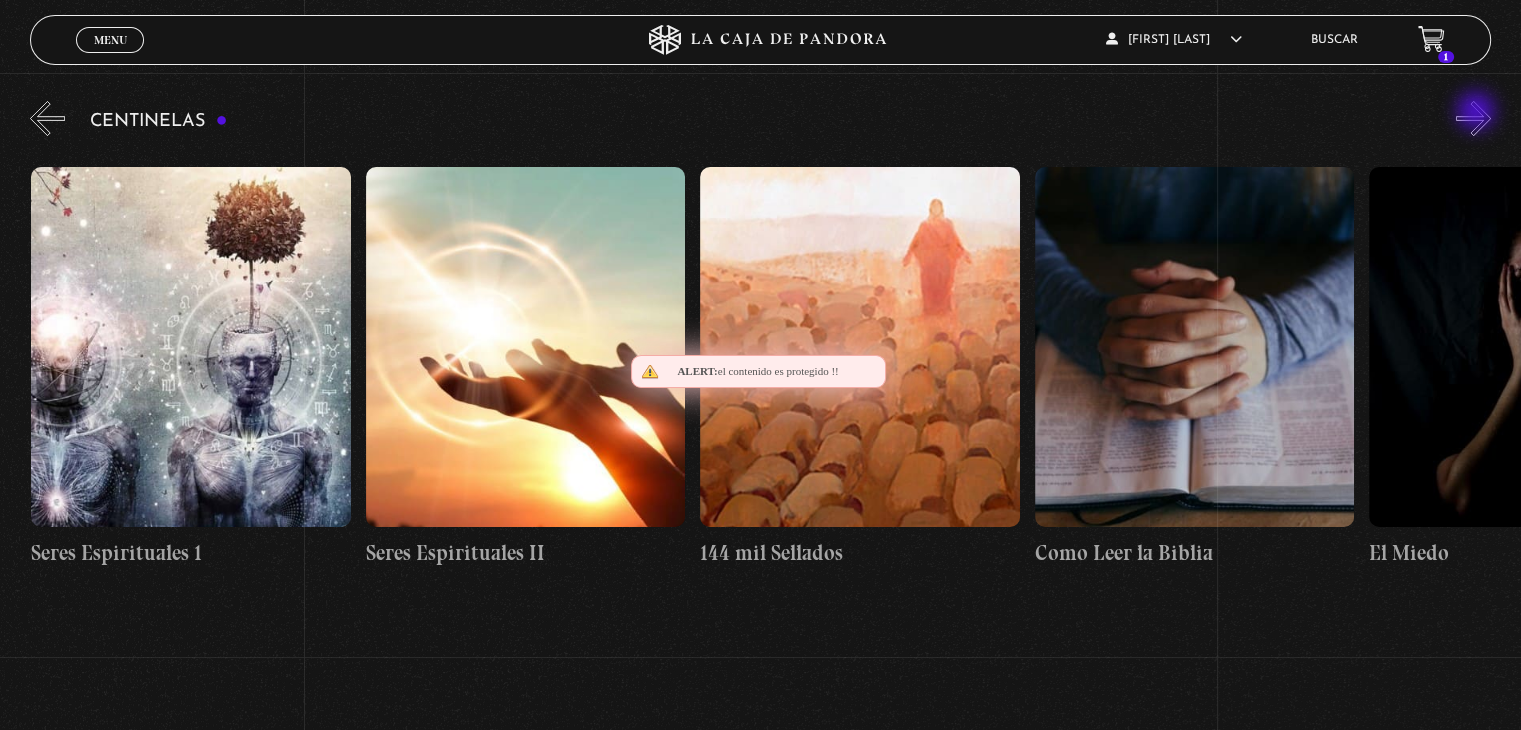 scroll, scrollTop: 0, scrollLeft: 30434, axis: horizontal 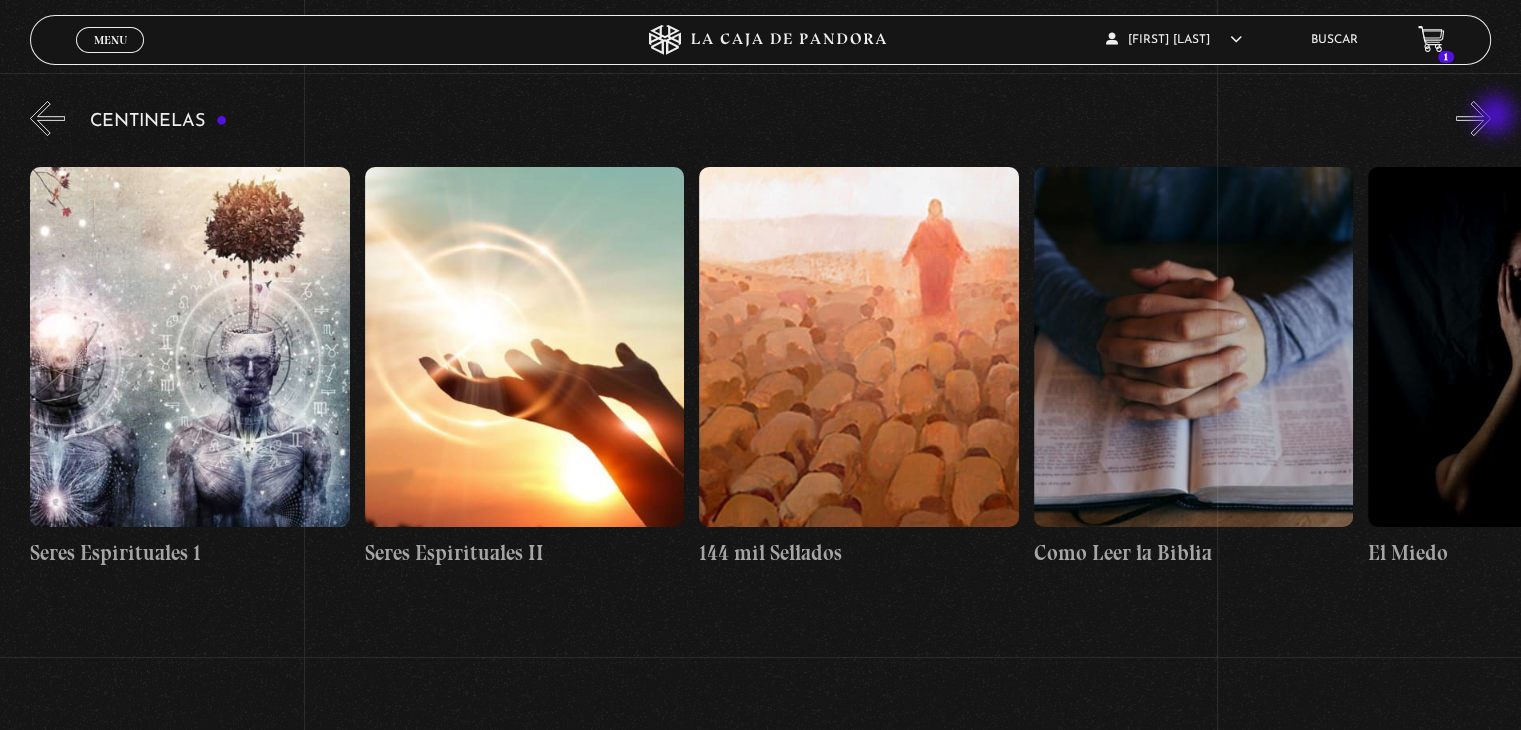 click on "»" at bounding box center (1473, 118) 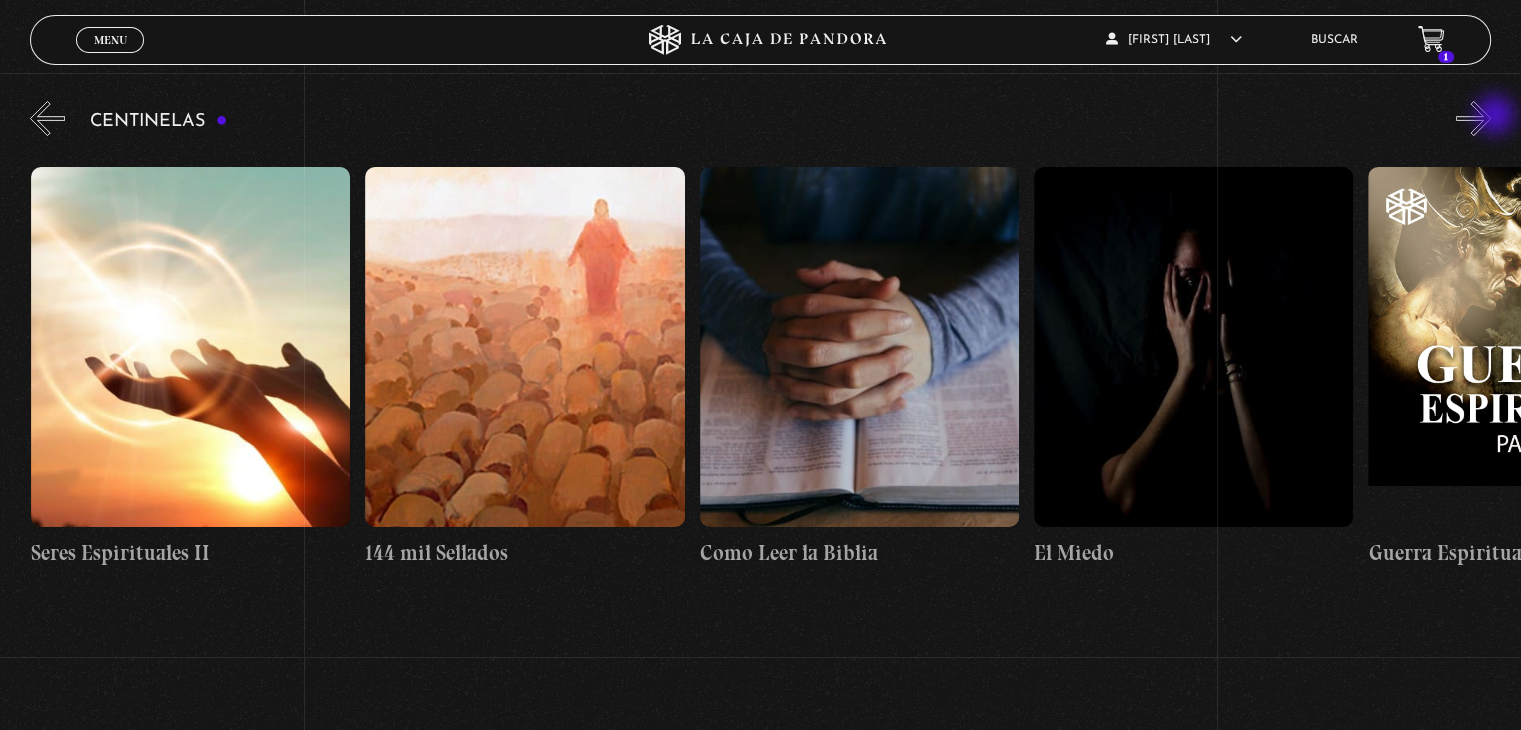 scroll, scrollTop: 0, scrollLeft: 30768, axis: horizontal 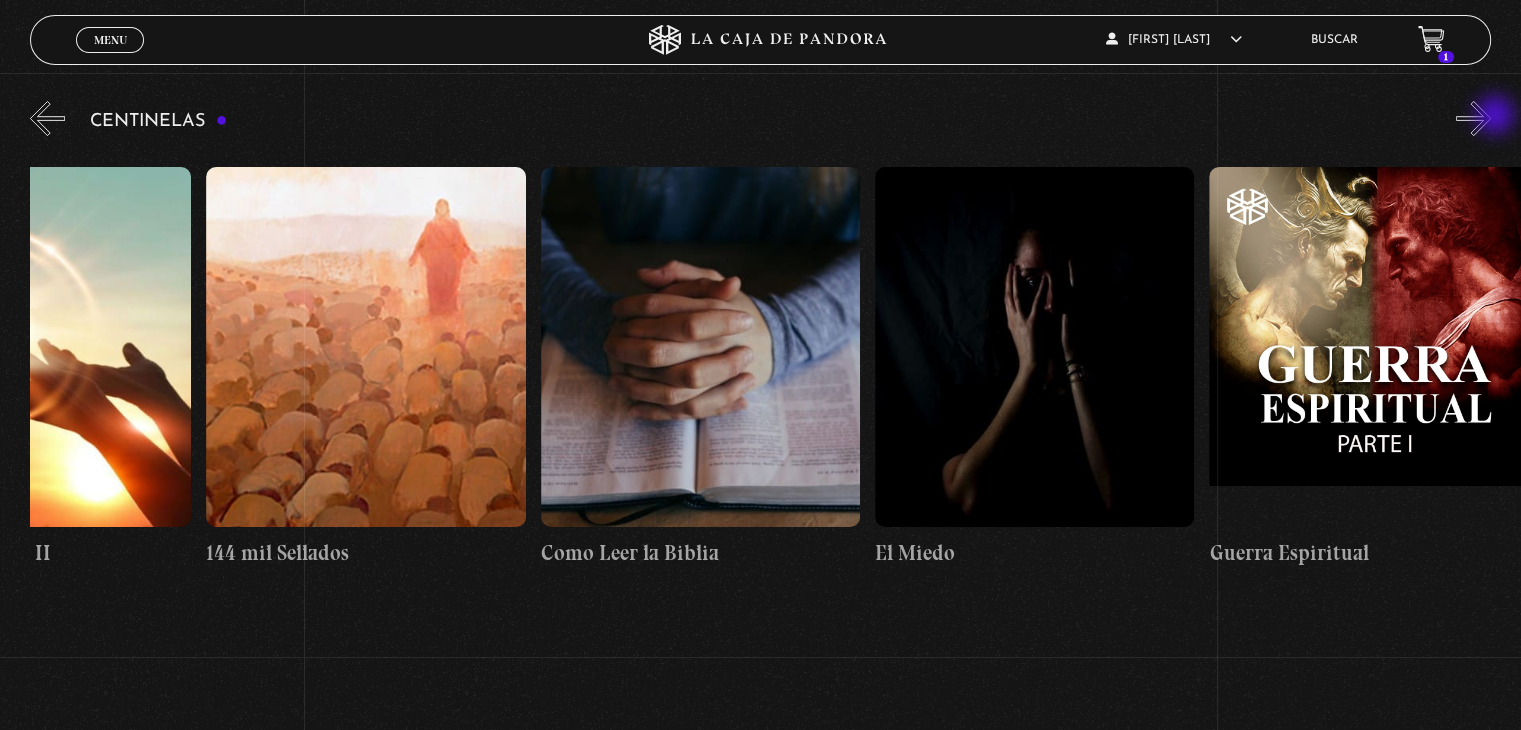 click on "»" at bounding box center (1473, 118) 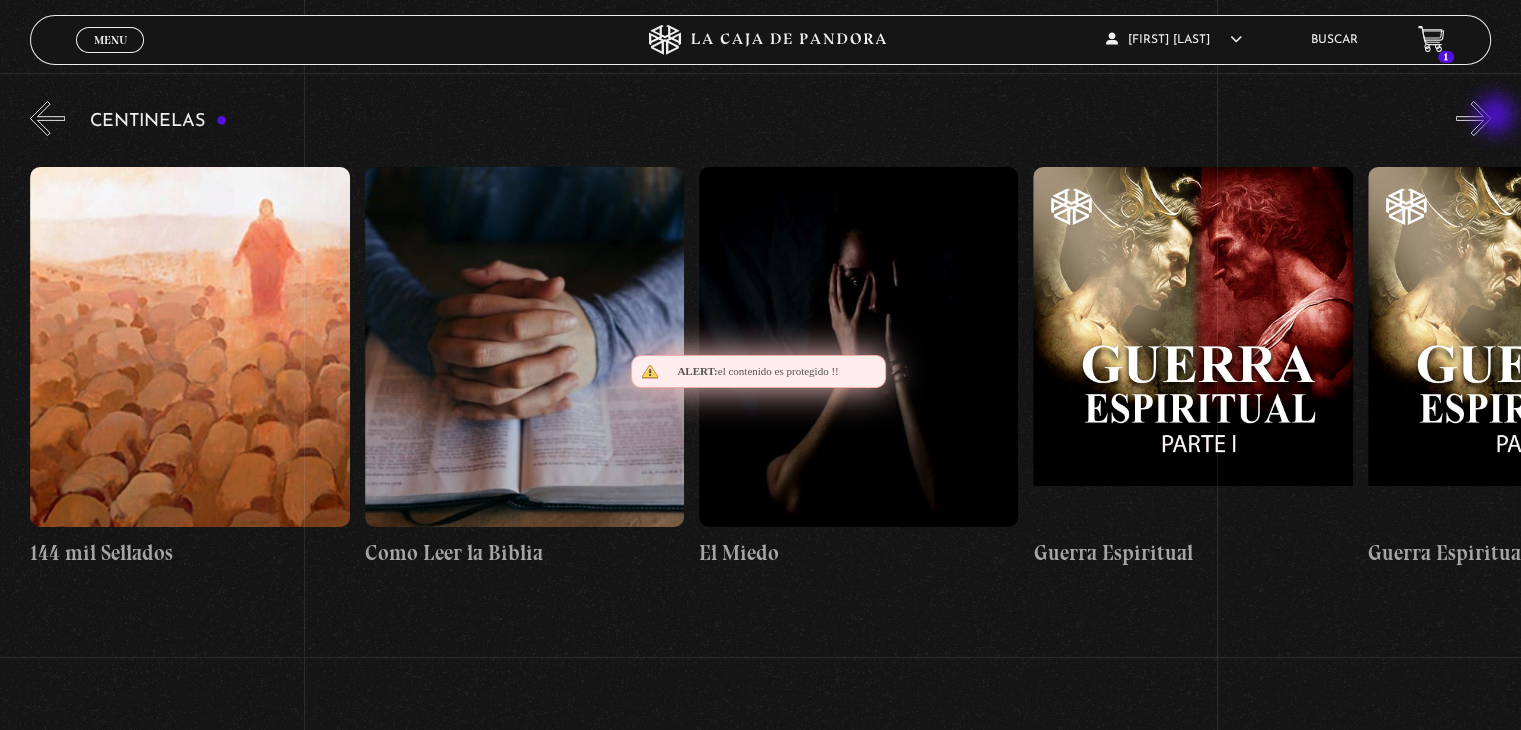 click on "»" at bounding box center (1473, 118) 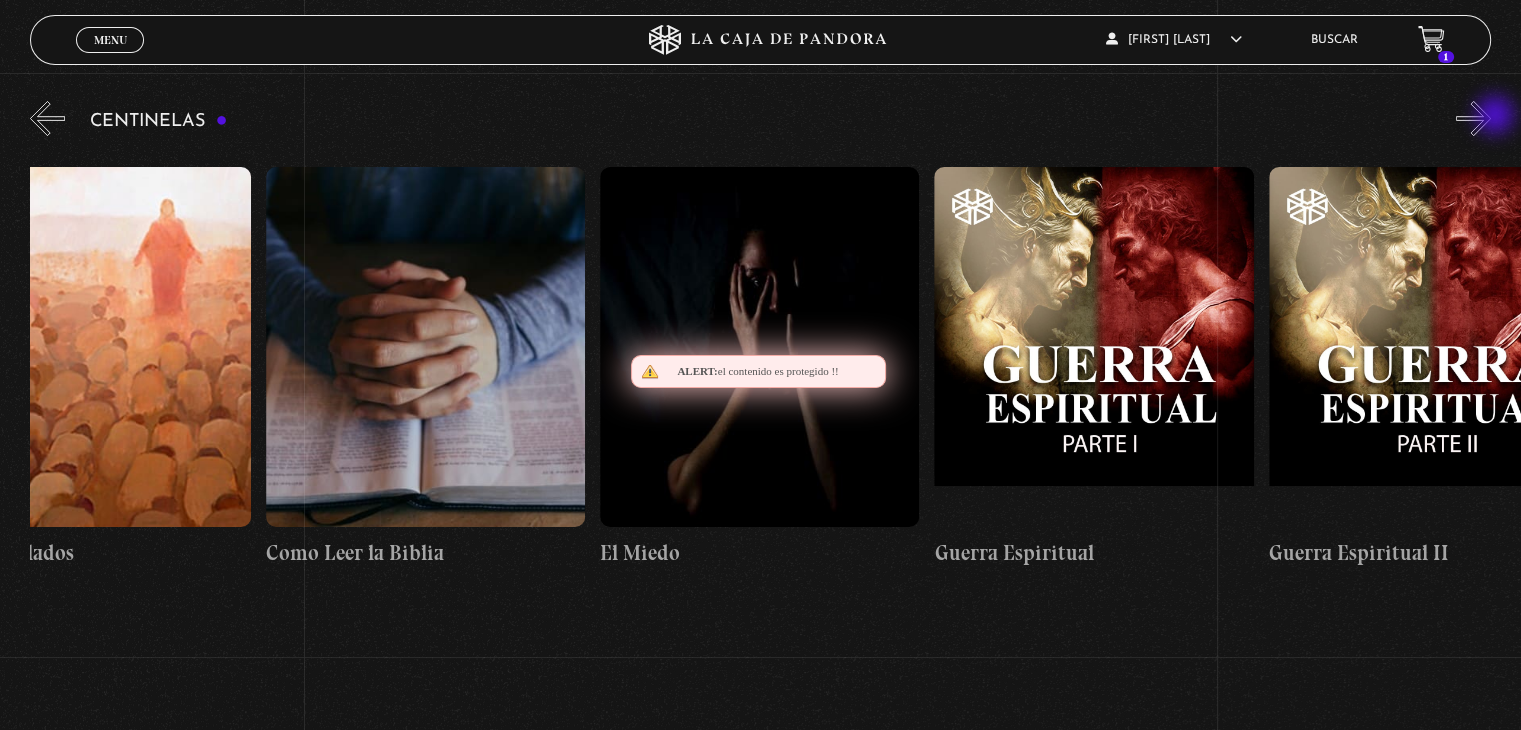 click on "»" at bounding box center [1473, 118] 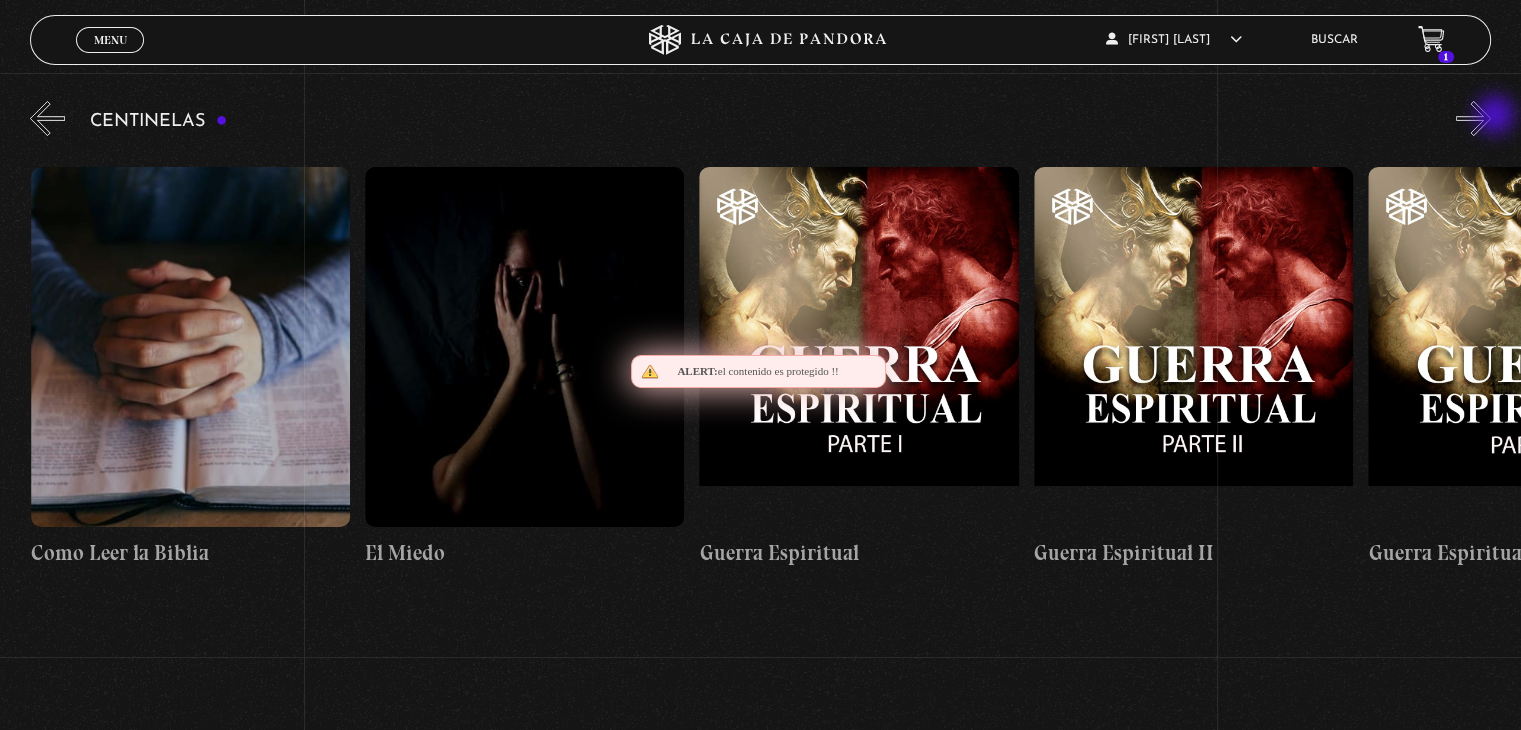 click on "»" at bounding box center (1473, 118) 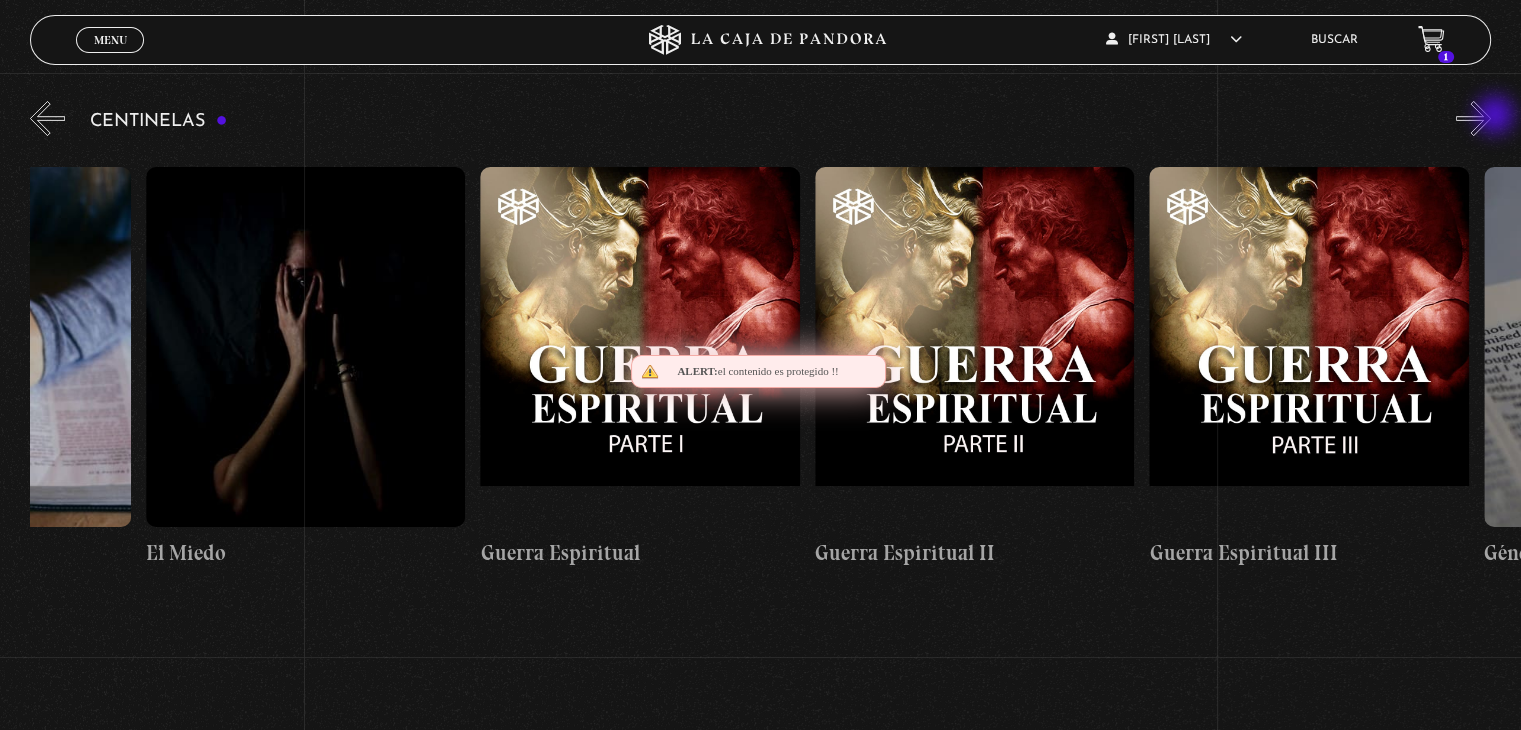 click on "»" at bounding box center [1473, 118] 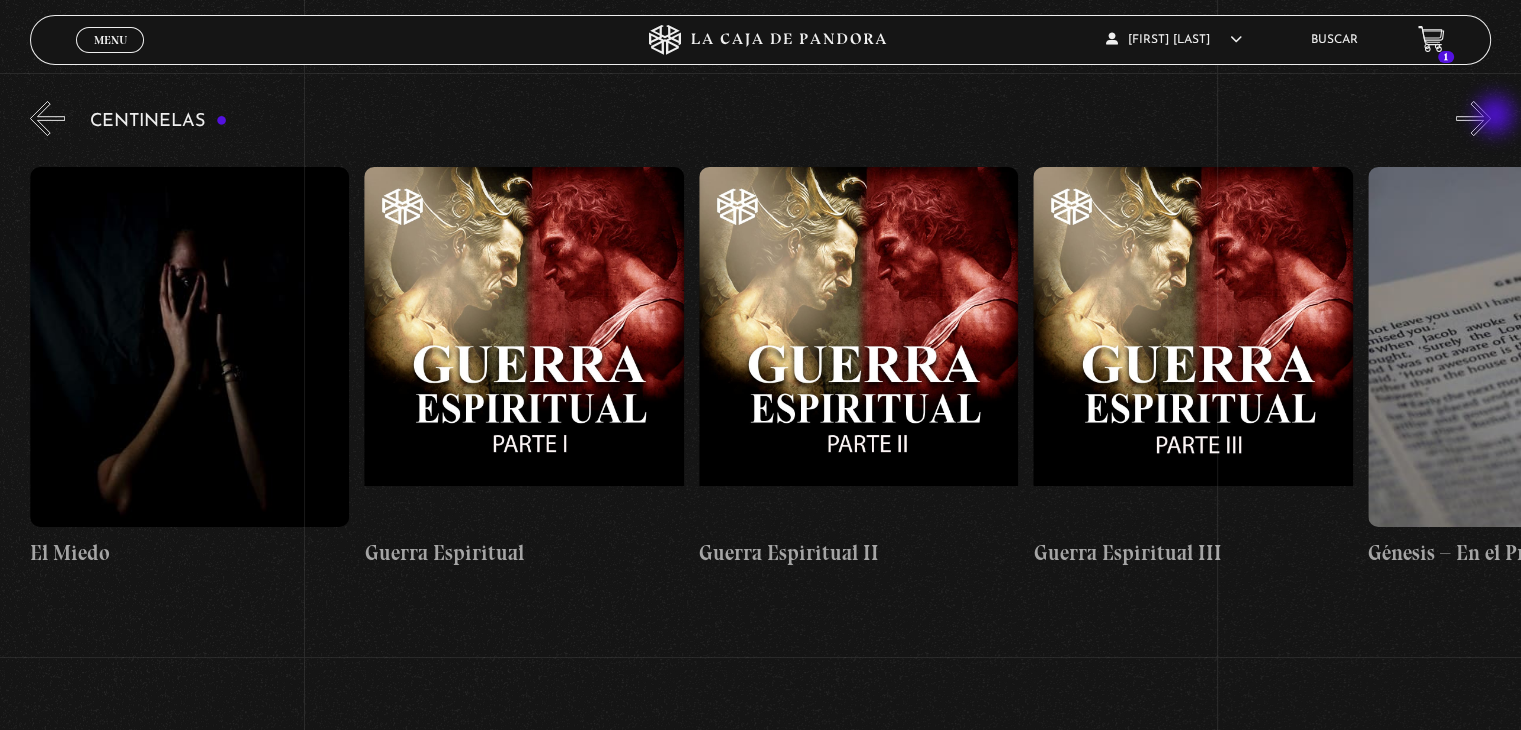 click on "»" at bounding box center [1473, 118] 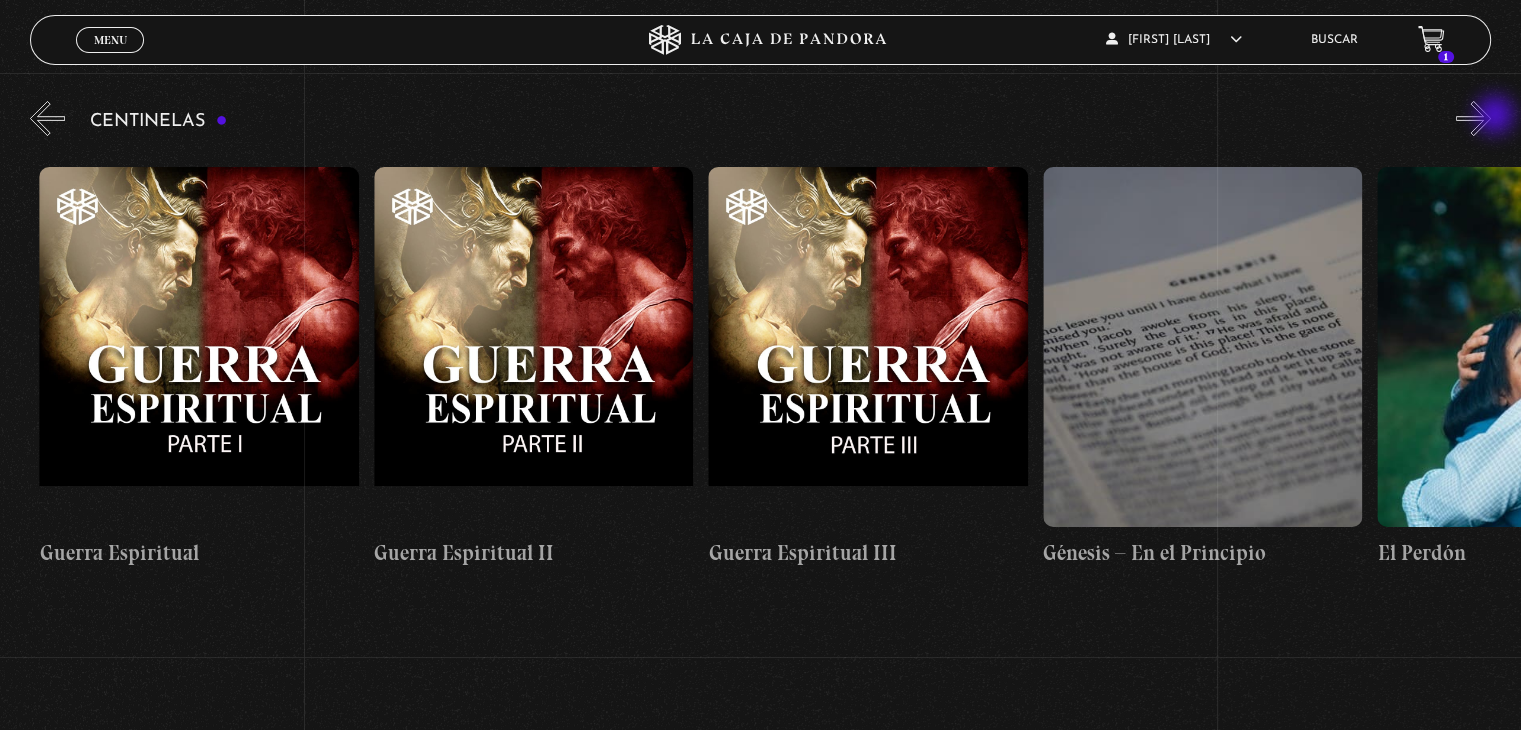 click on "»" at bounding box center (1473, 118) 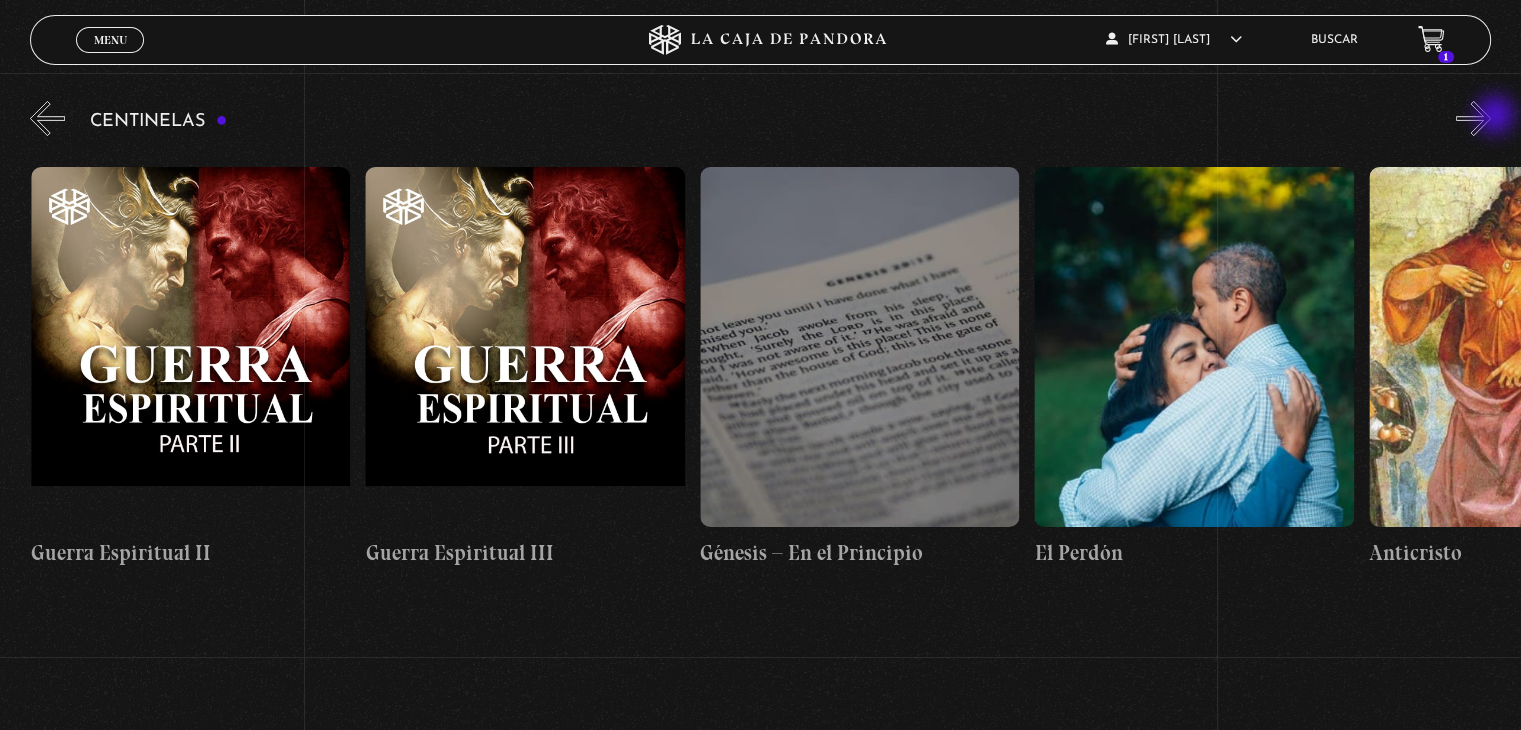 scroll, scrollTop: 0, scrollLeft: 32440, axis: horizontal 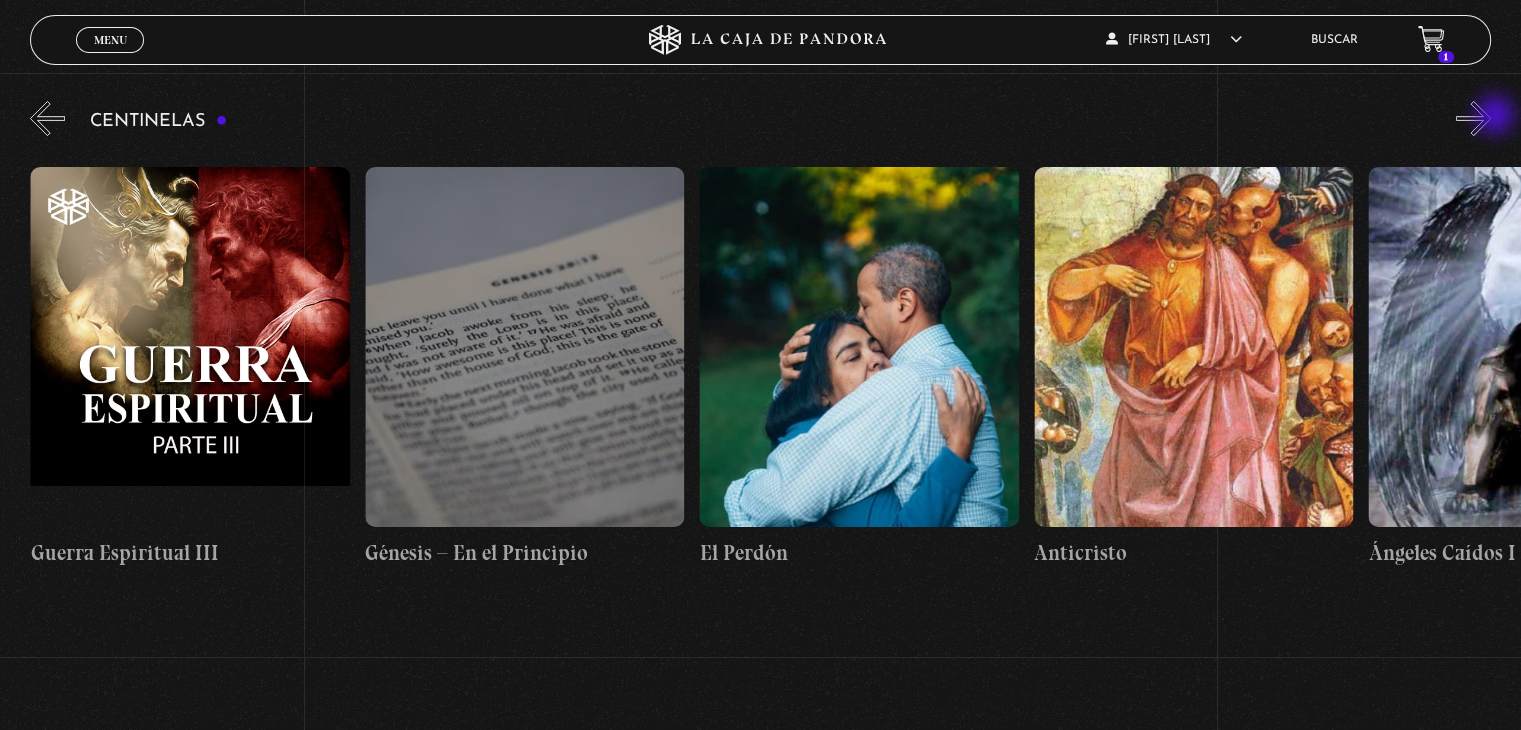 click on "»" at bounding box center [1473, 118] 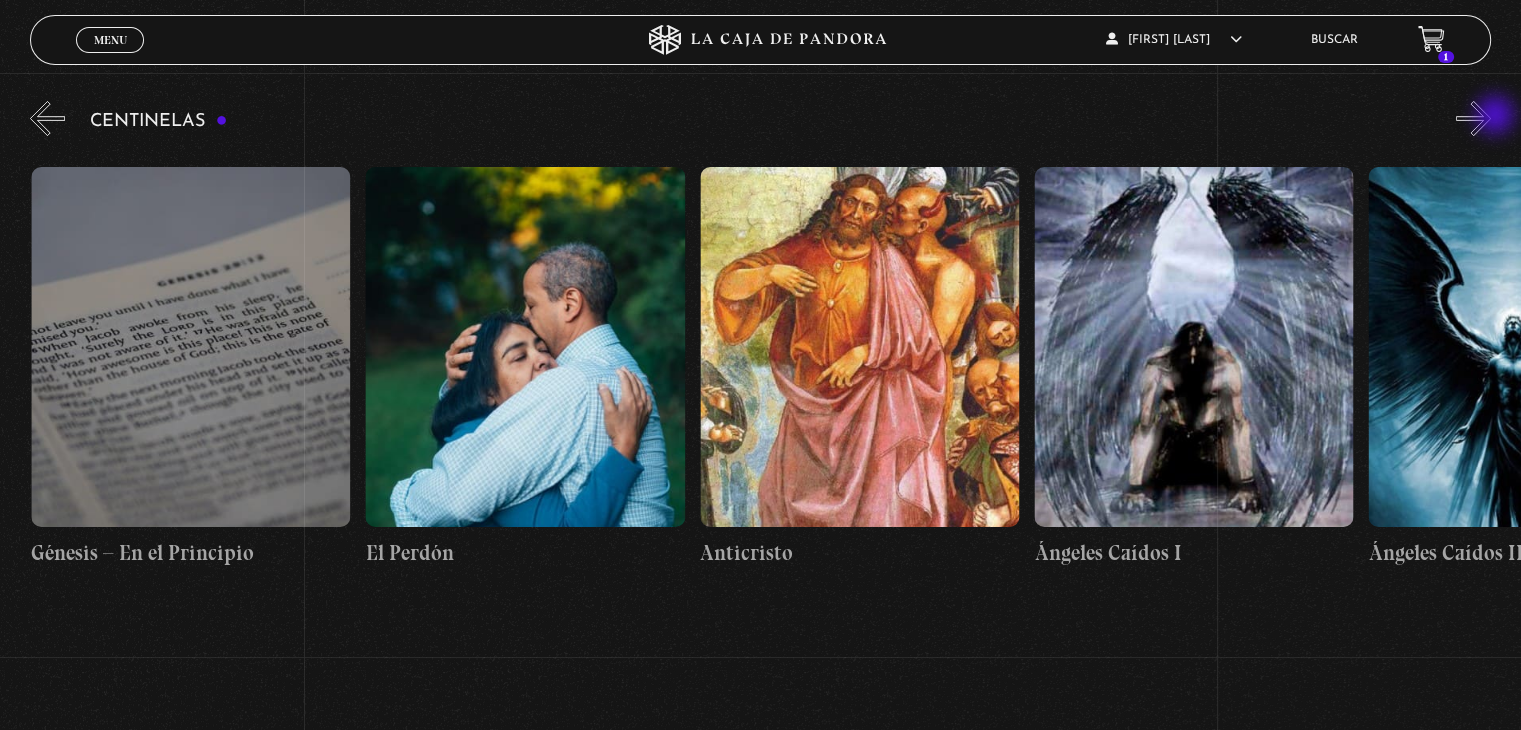 click on "»" at bounding box center (1473, 118) 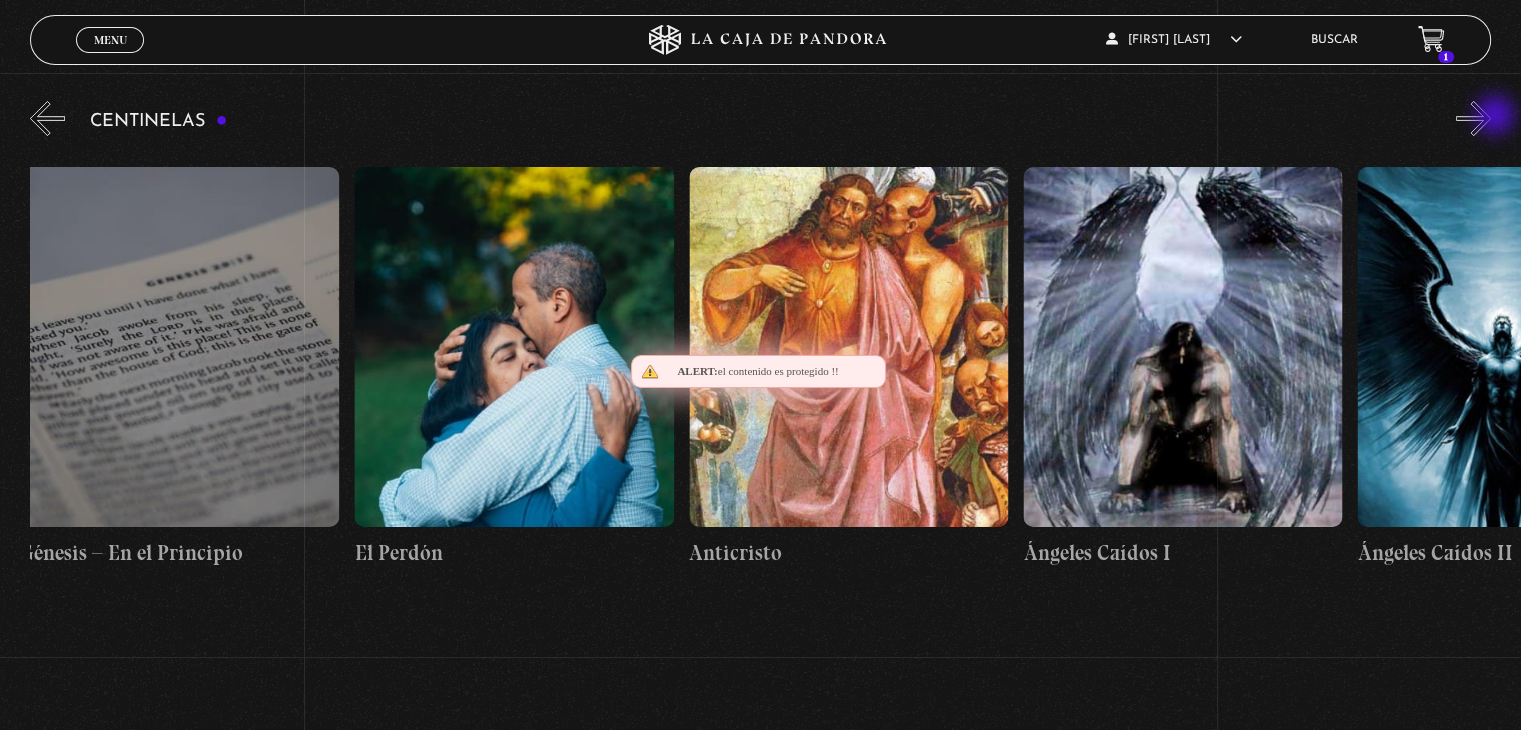 click on "»" at bounding box center [1473, 118] 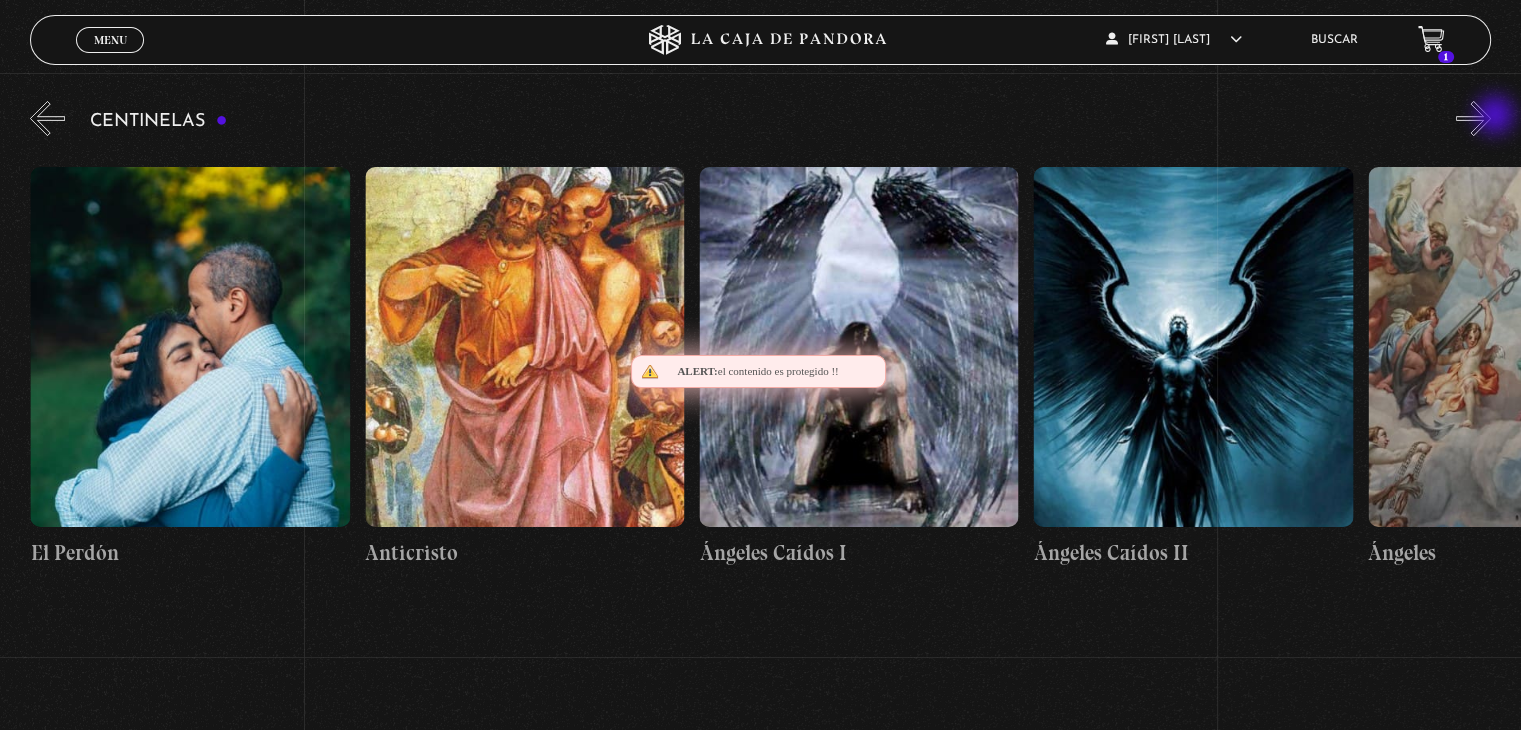 click on "»" at bounding box center [1473, 118] 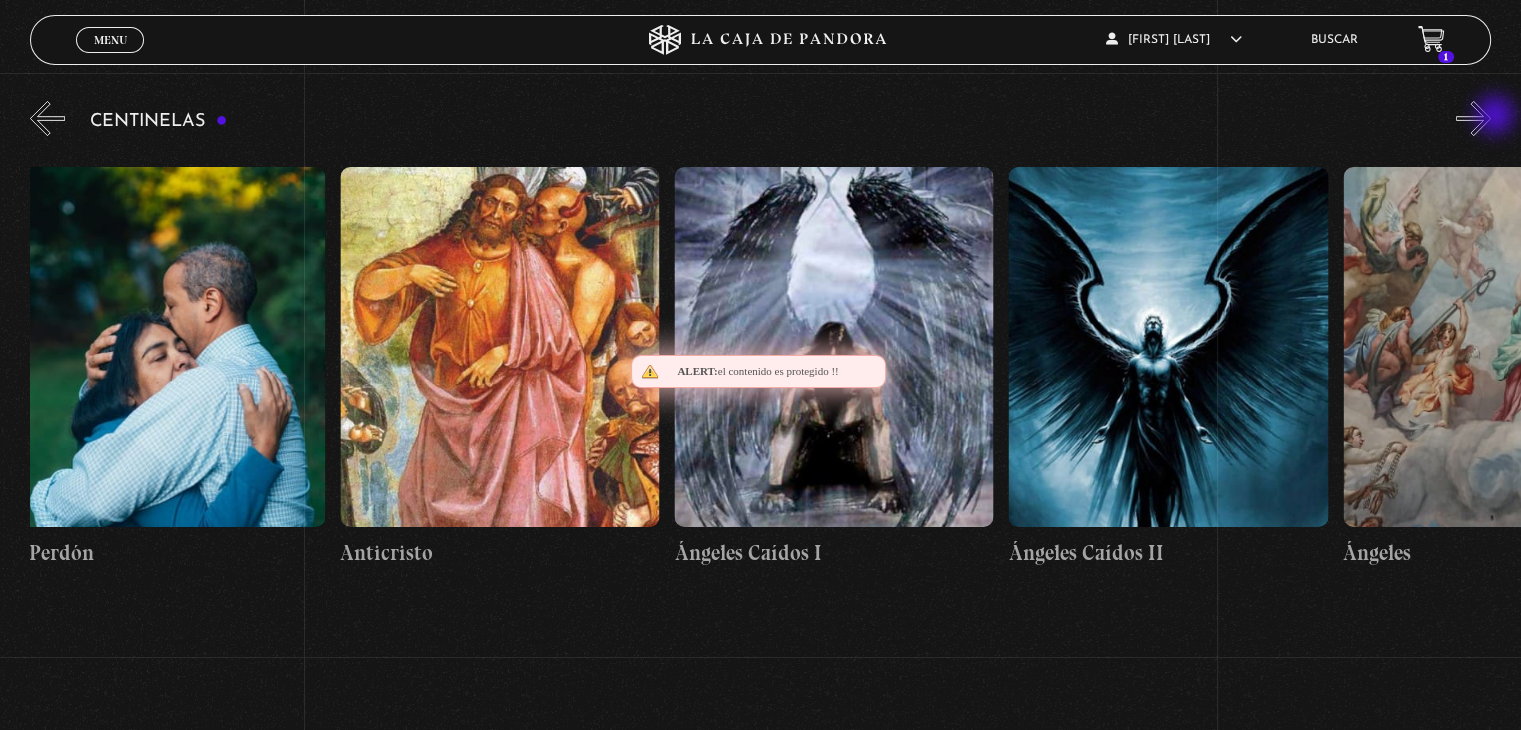 click on "»" at bounding box center [1473, 118] 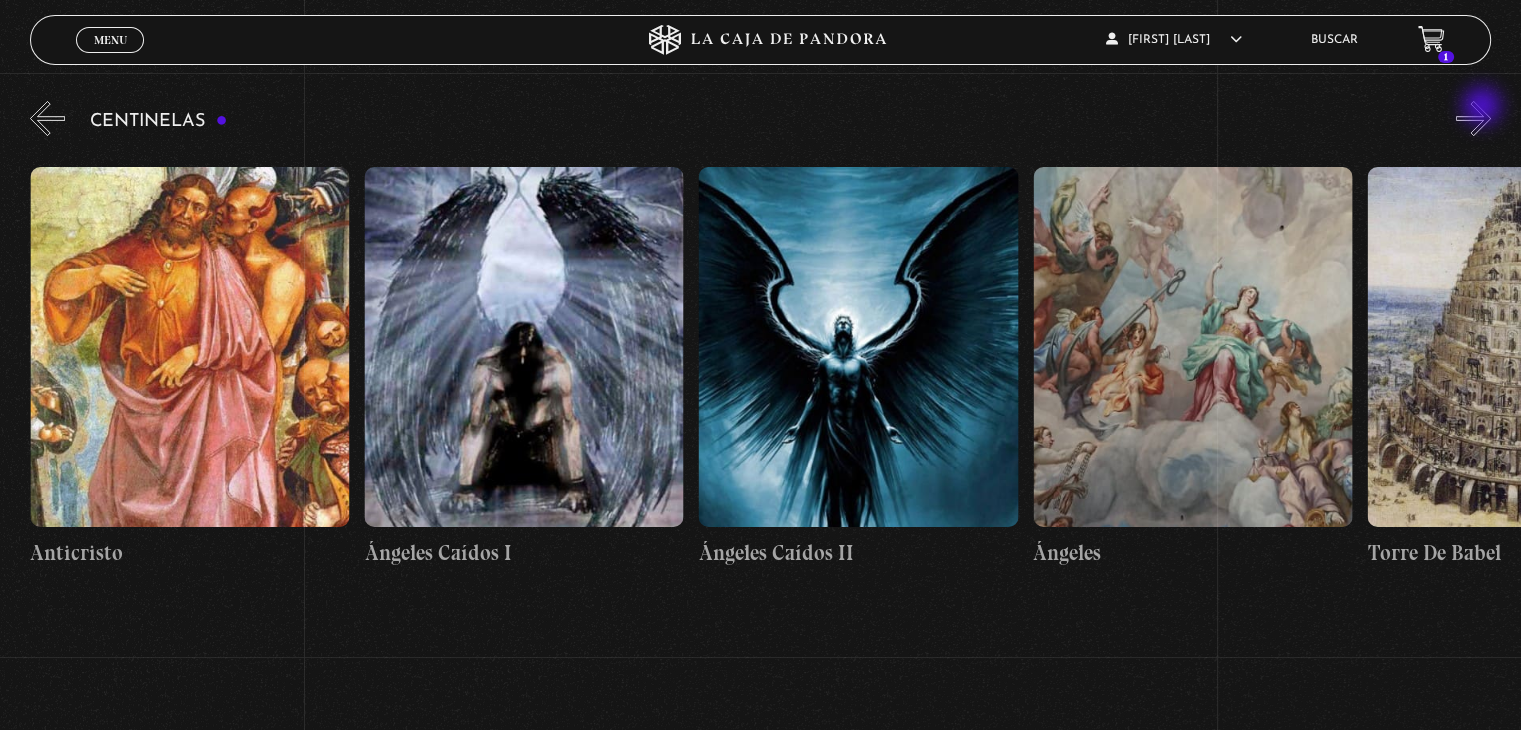 click on "»" at bounding box center (1473, 118) 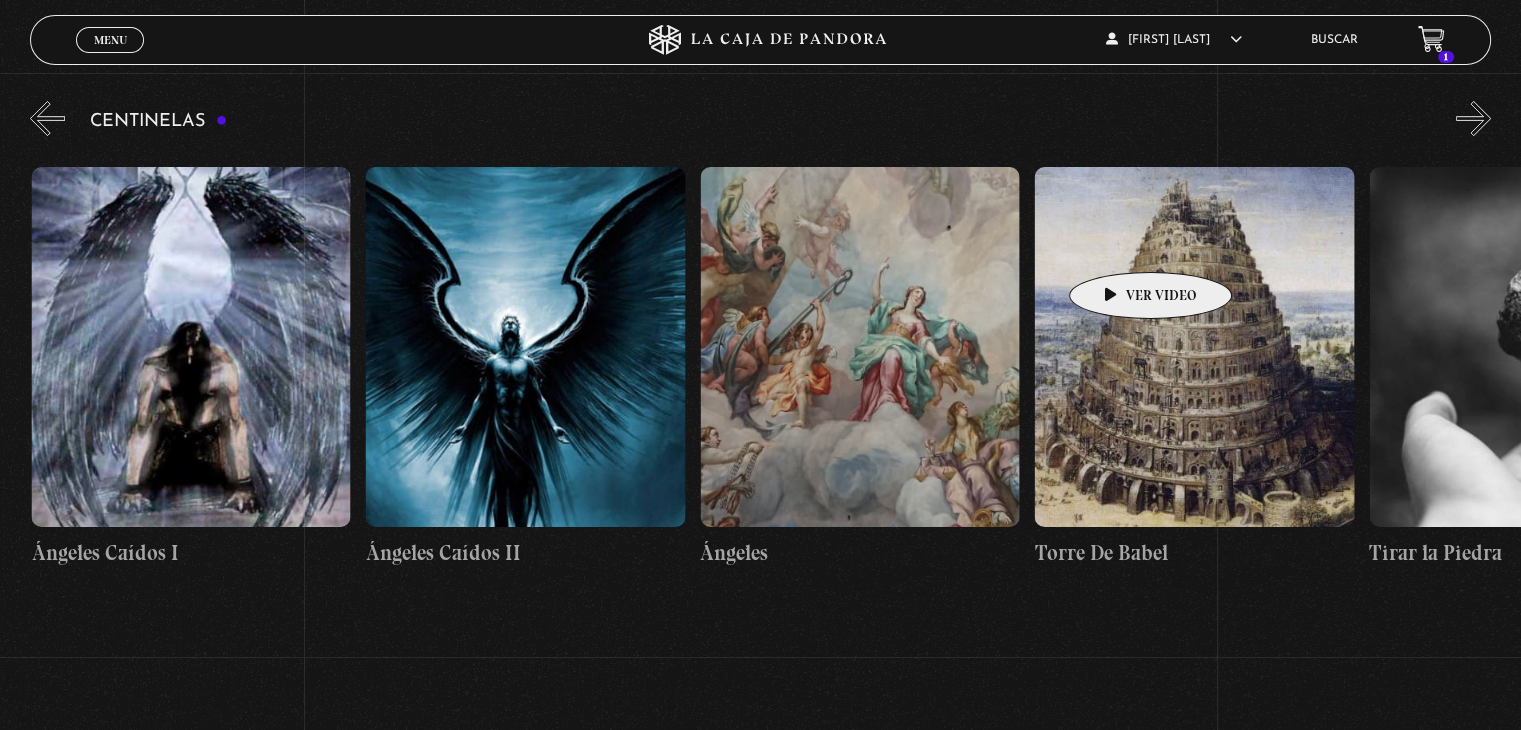 scroll, scrollTop: 0, scrollLeft: 34113, axis: horizontal 